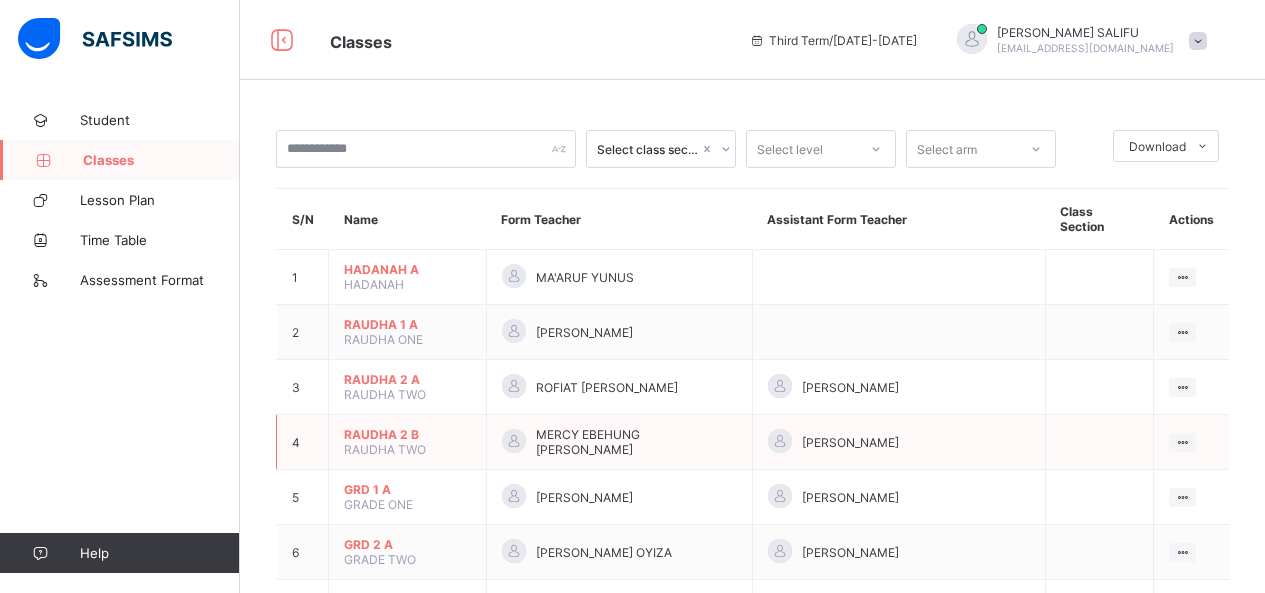 scroll, scrollTop: 0, scrollLeft: 0, axis: both 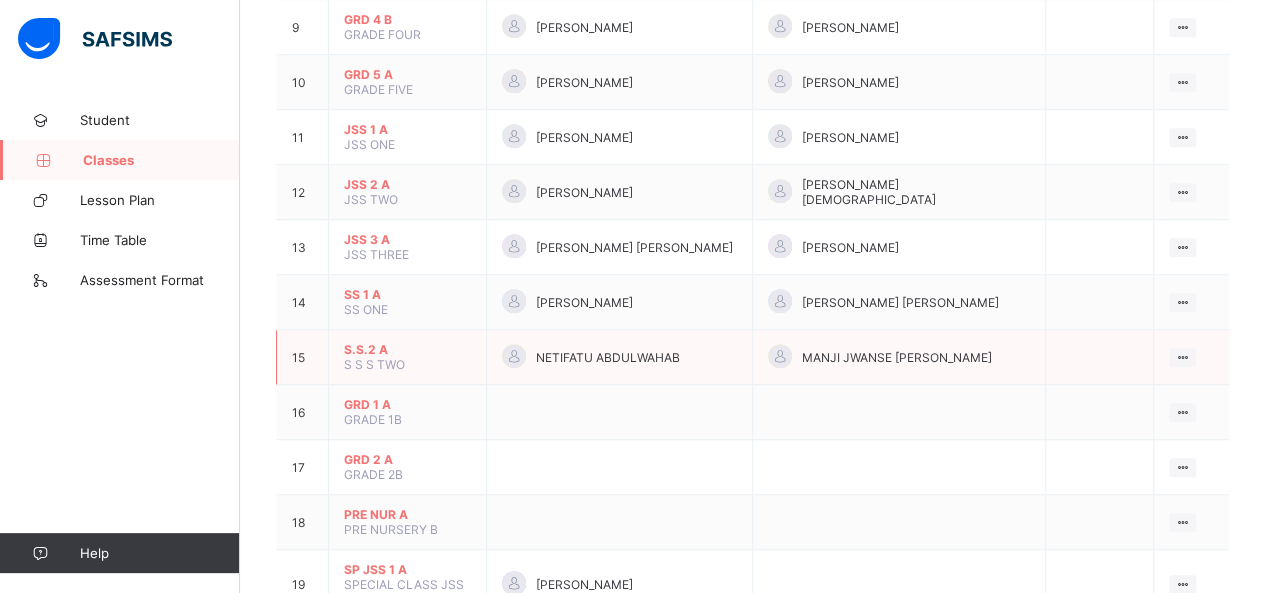click on "S.S.2   A" at bounding box center [407, 349] 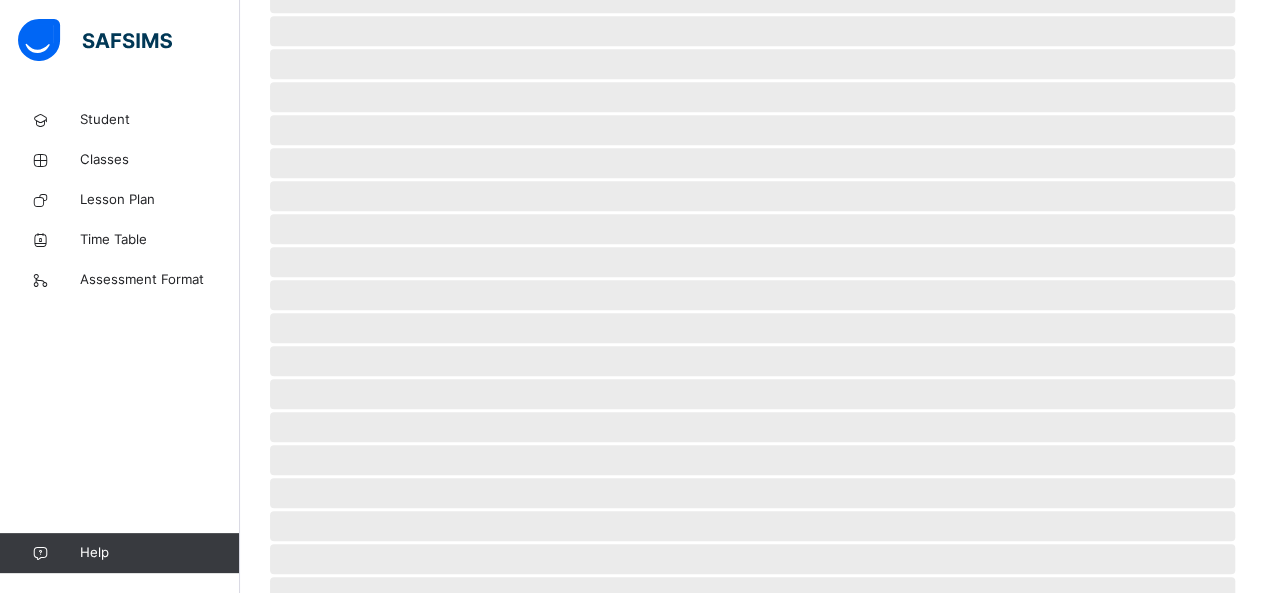 click on "‌" at bounding box center (752, 328) 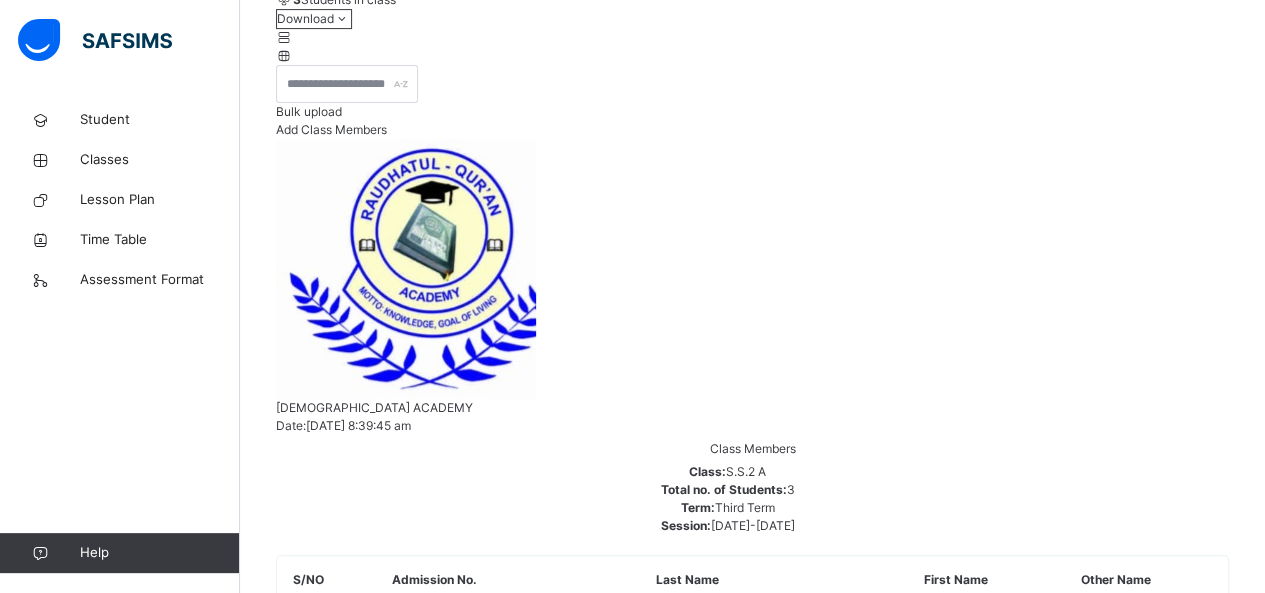 scroll, scrollTop: 370, scrollLeft: 0, axis: vertical 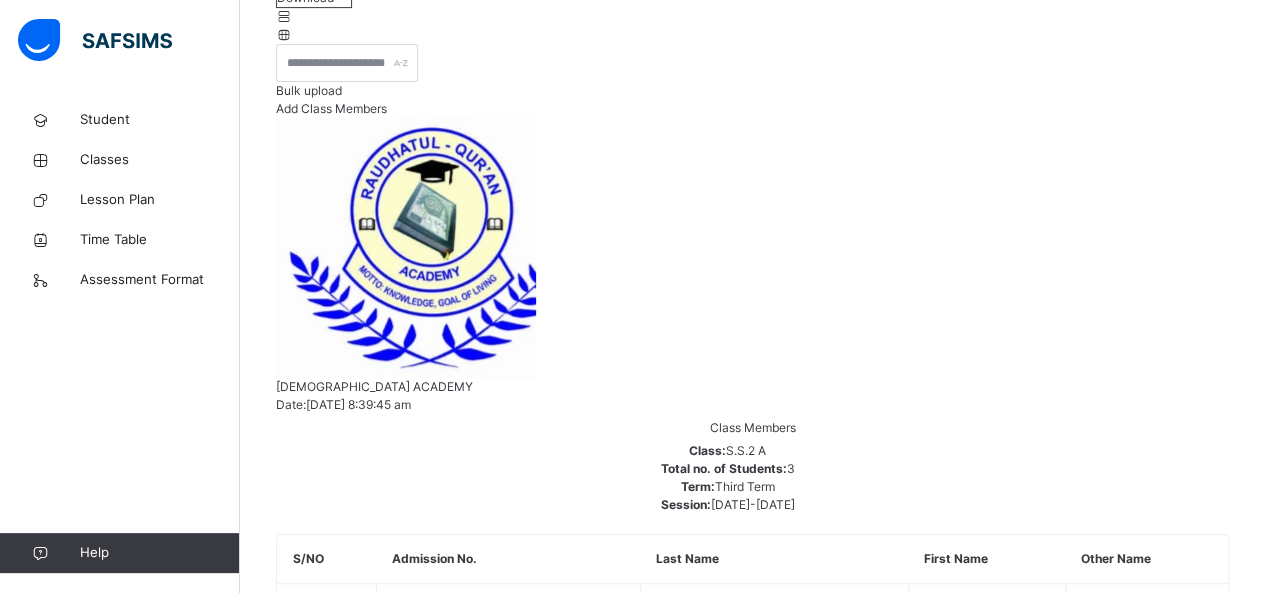 drag, startPoint x: 414, startPoint y: 308, endPoint x: 529, endPoint y: 347, distance: 121.433105 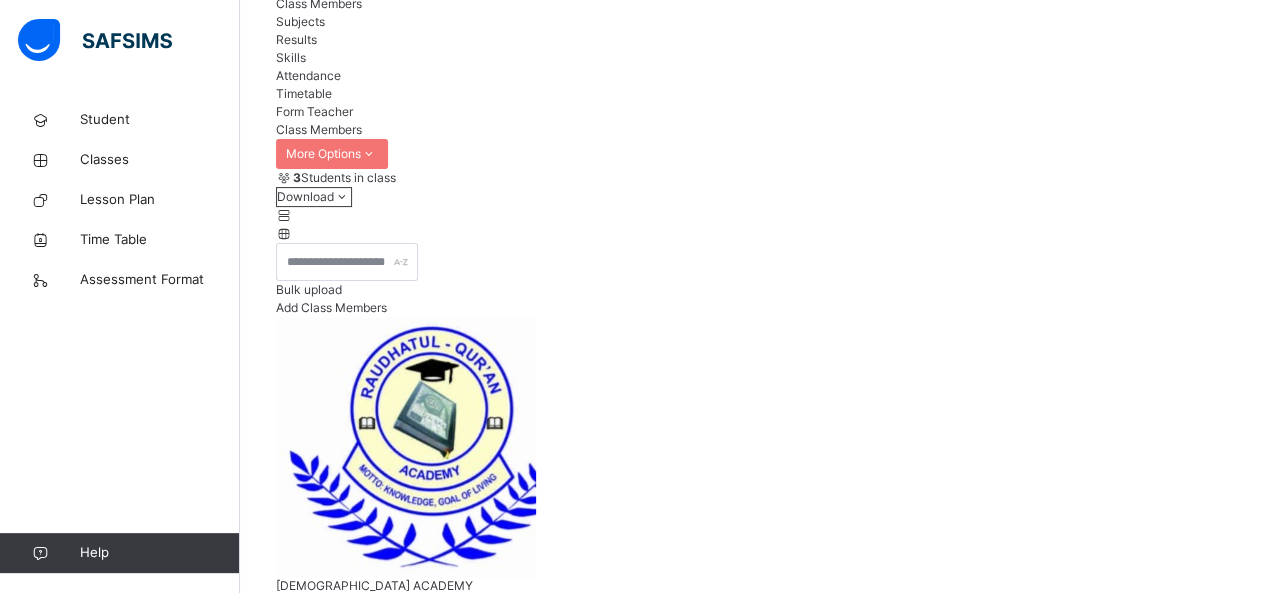scroll, scrollTop: 170, scrollLeft: 0, axis: vertical 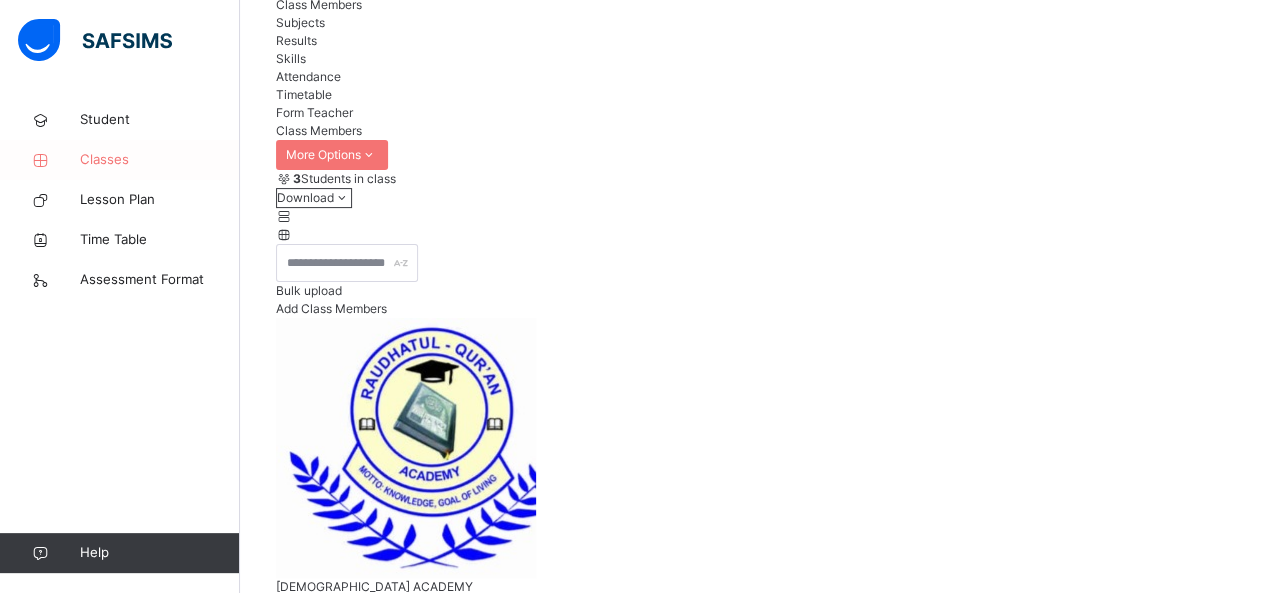 click on "Classes" at bounding box center (160, 160) 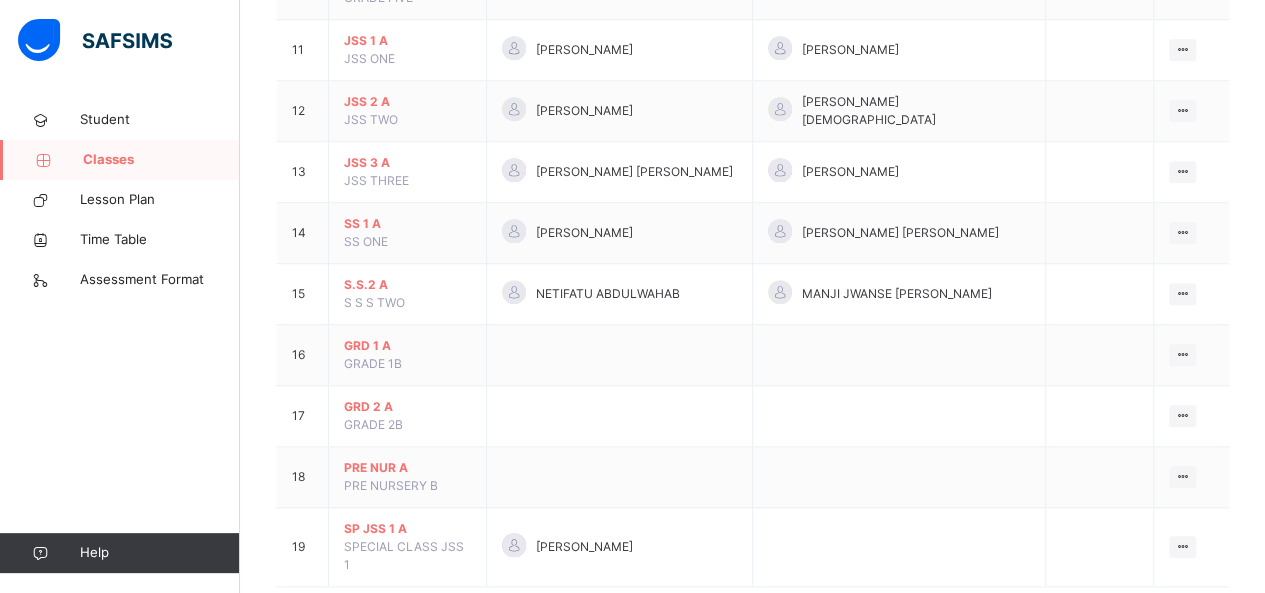 scroll, scrollTop: 846, scrollLeft: 0, axis: vertical 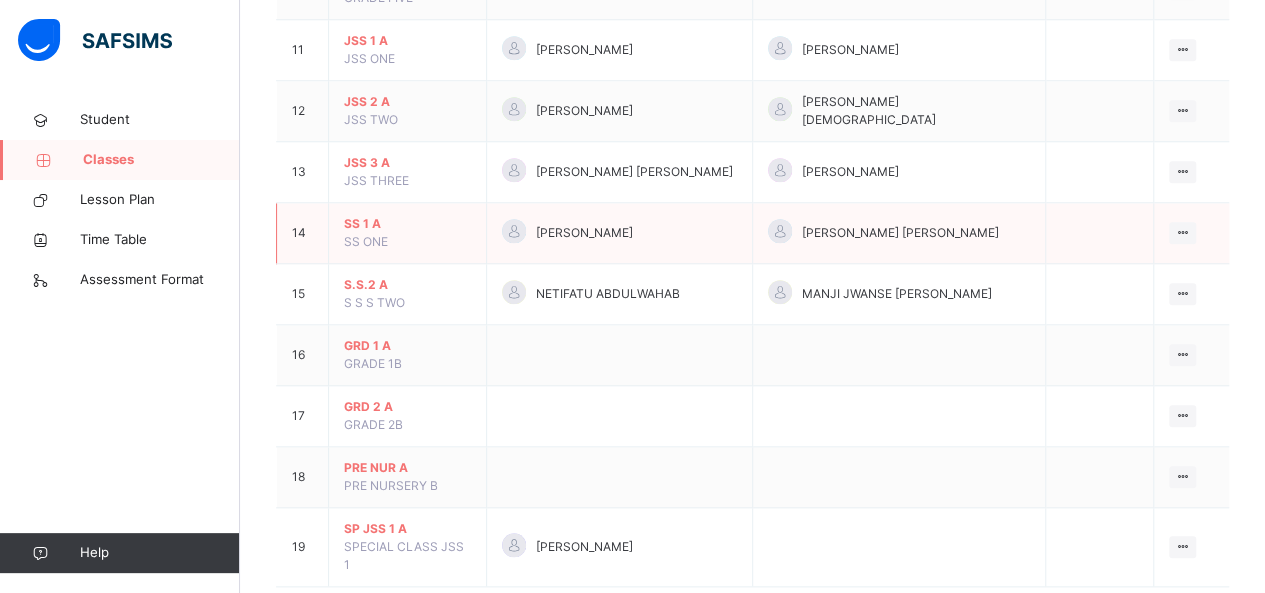 click on "SS ONE" at bounding box center (366, 241) 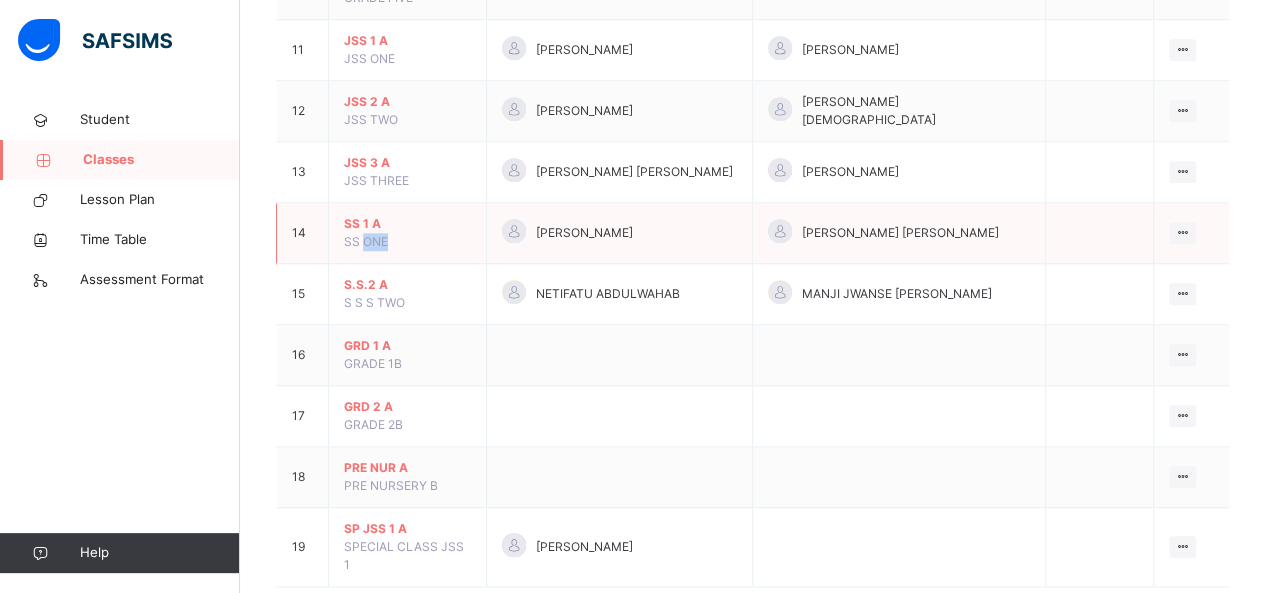 click on "SS ONE" at bounding box center (366, 241) 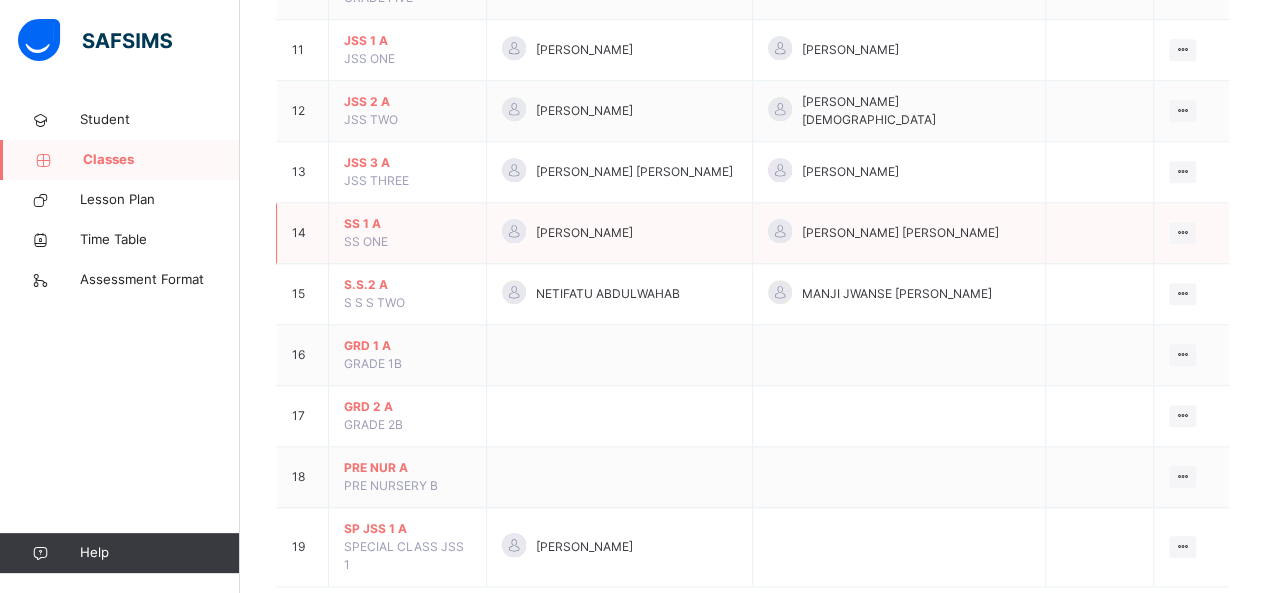 click on "ABDULRAHIM  ABDULAZEEZ  SALAWU" at bounding box center (898, 233) 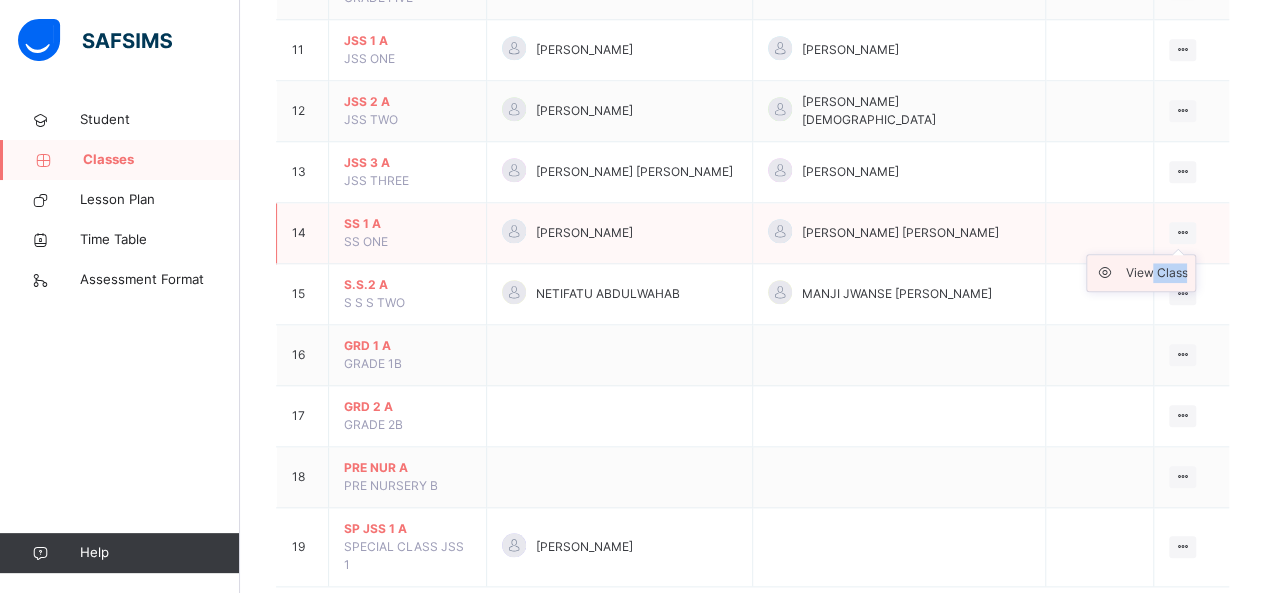 drag, startPoint x: 1191, startPoint y: 211, endPoint x: 1166, endPoint y: 253, distance: 48.8774 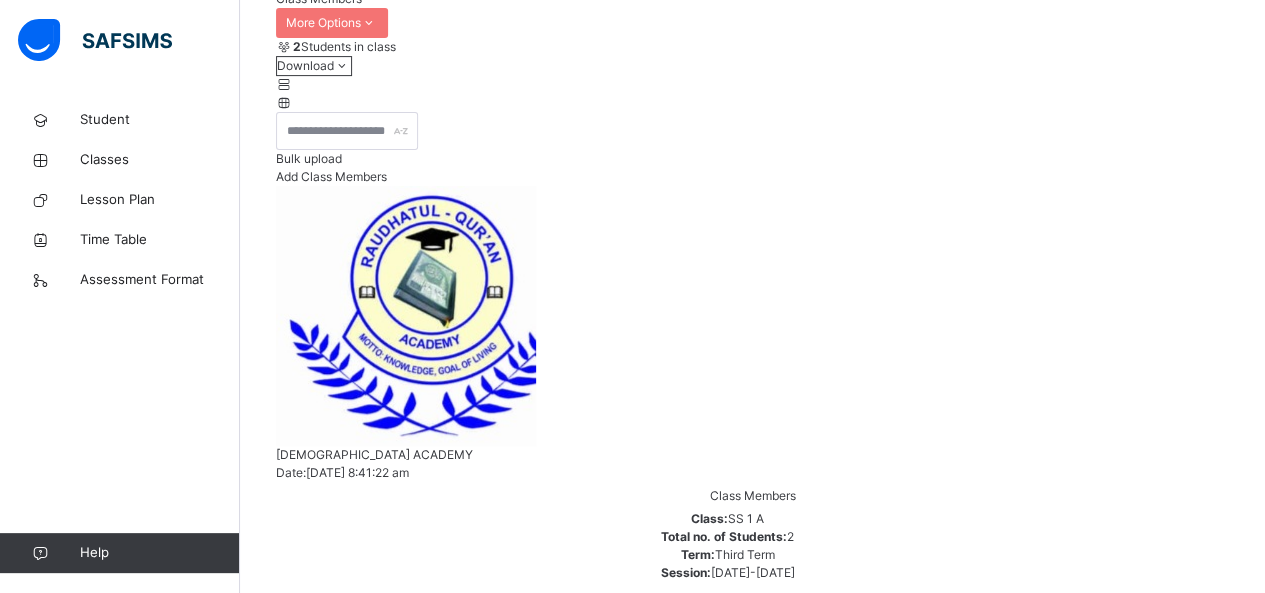 scroll, scrollTop: 303, scrollLeft: 0, axis: vertical 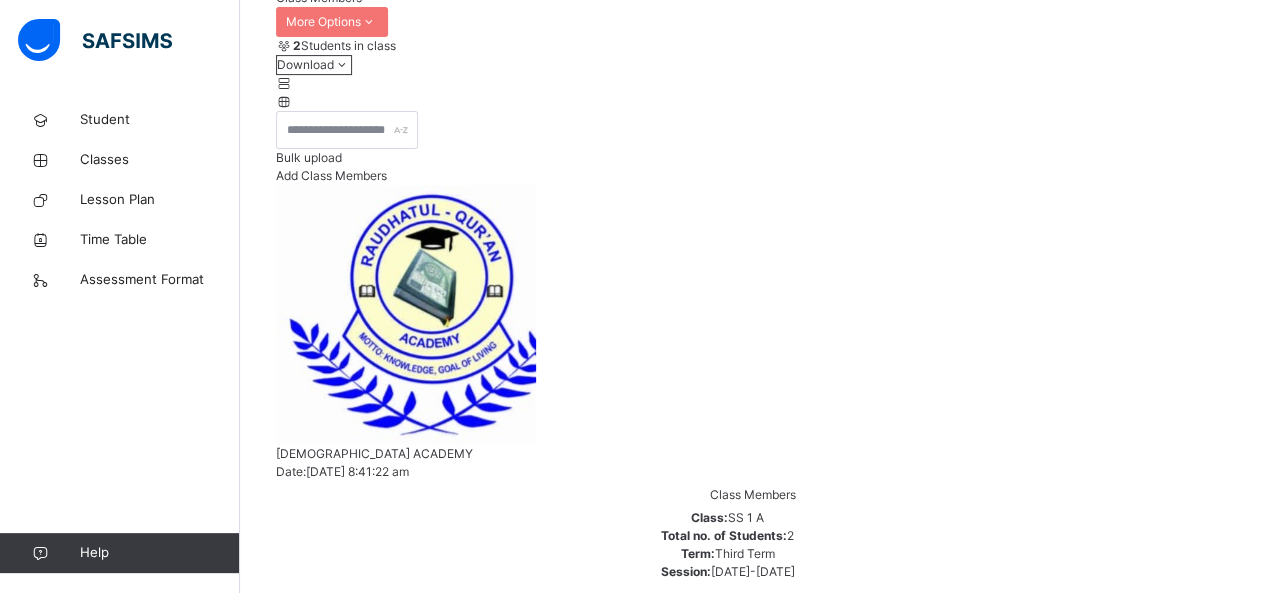 drag, startPoint x: 413, startPoint y: 372, endPoint x: 638, endPoint y: 409, distance: 228.02193 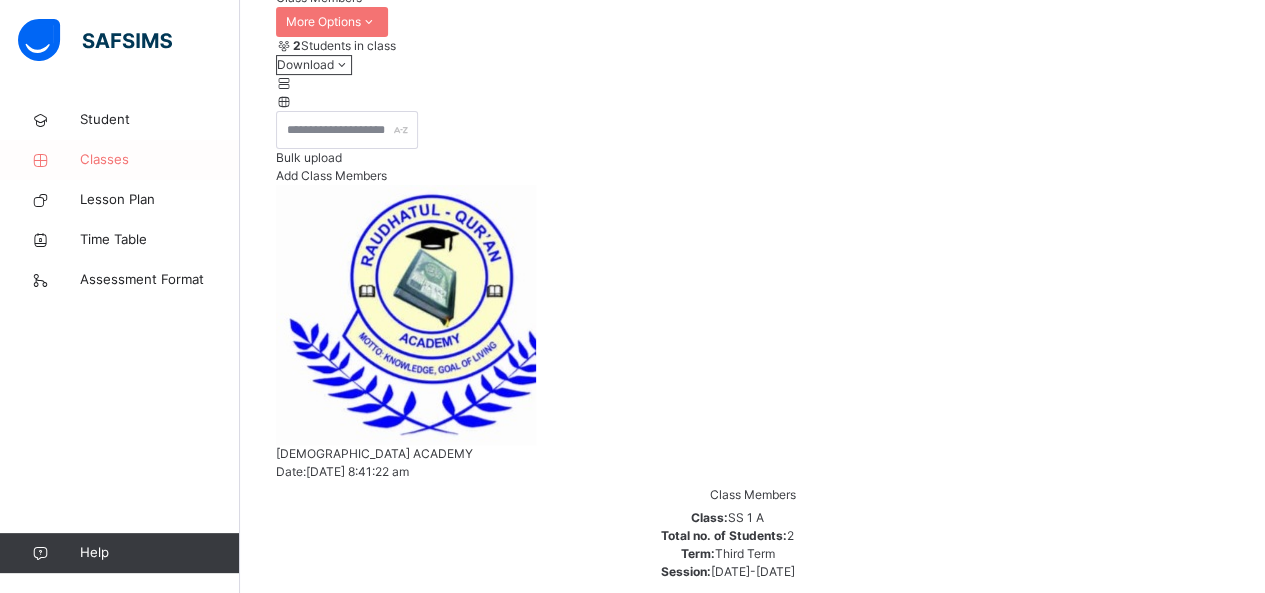click on "Classes" at bounding box center (160, 160) 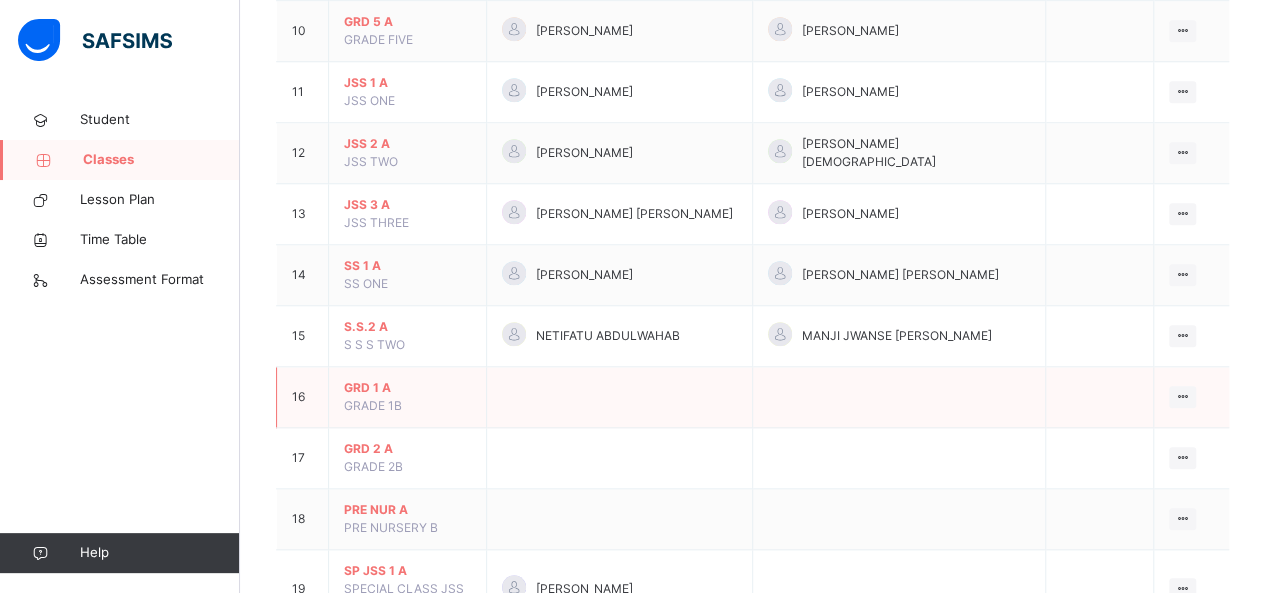 scroll, scrollTop: 762, scrollLeft: 0, axis: vertical 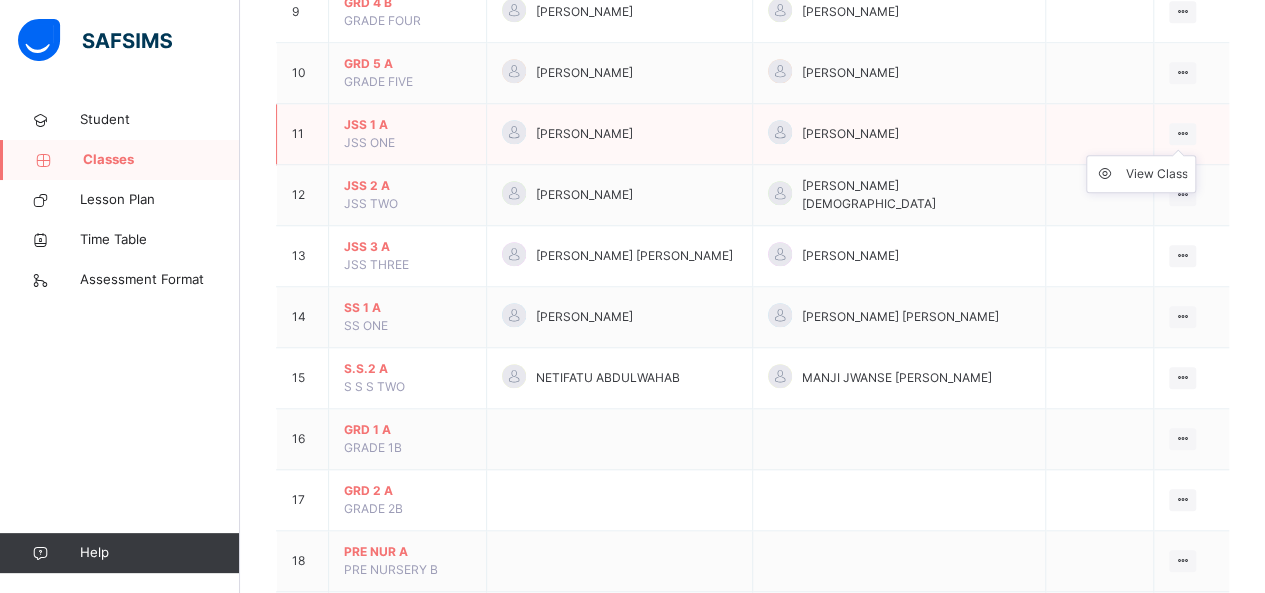 click at bounding box center [1182, 133] 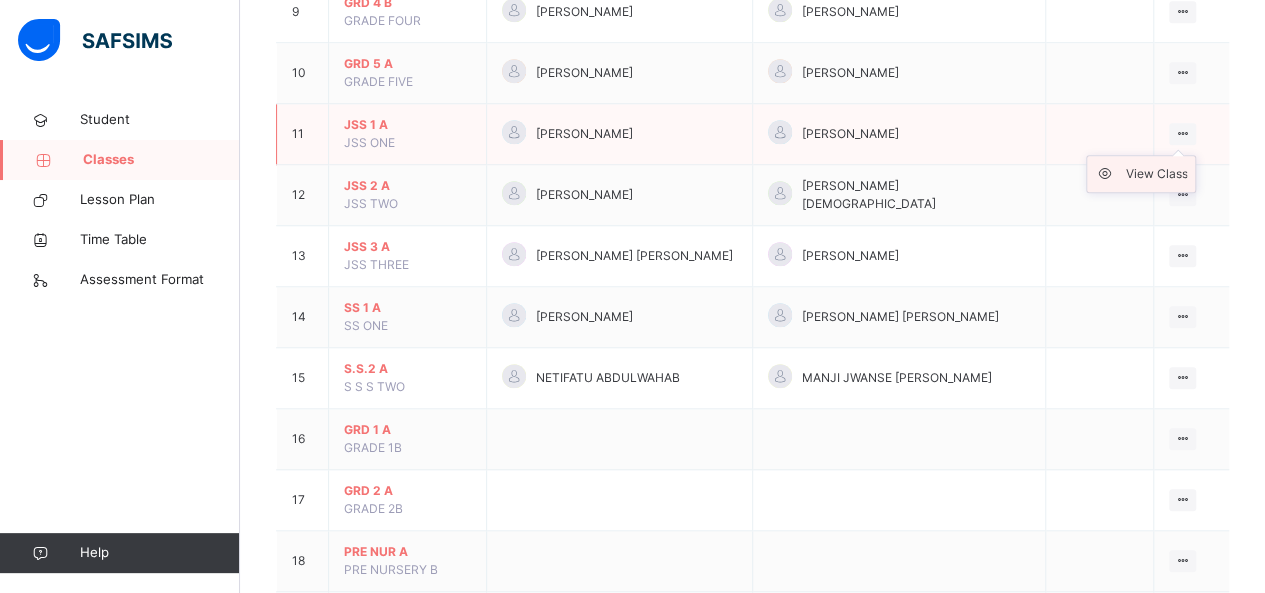 click on "View Class" at bounding box center (1156, 174) 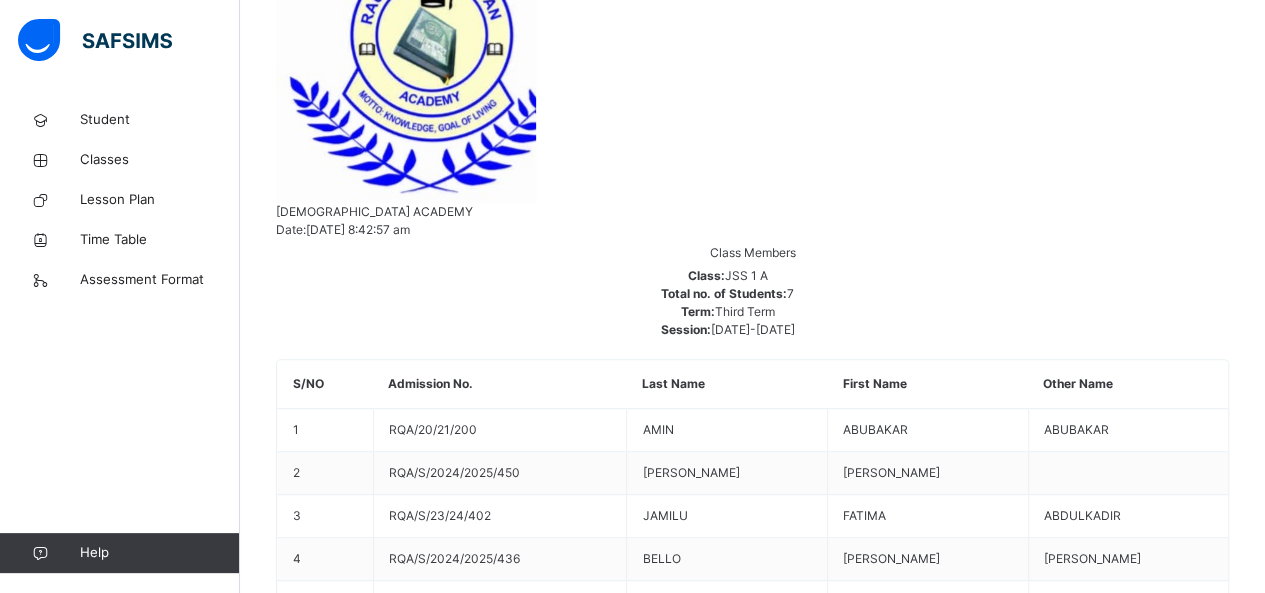 scroll, scrollTop: 567, scrollLeft: 0, axis: vertical 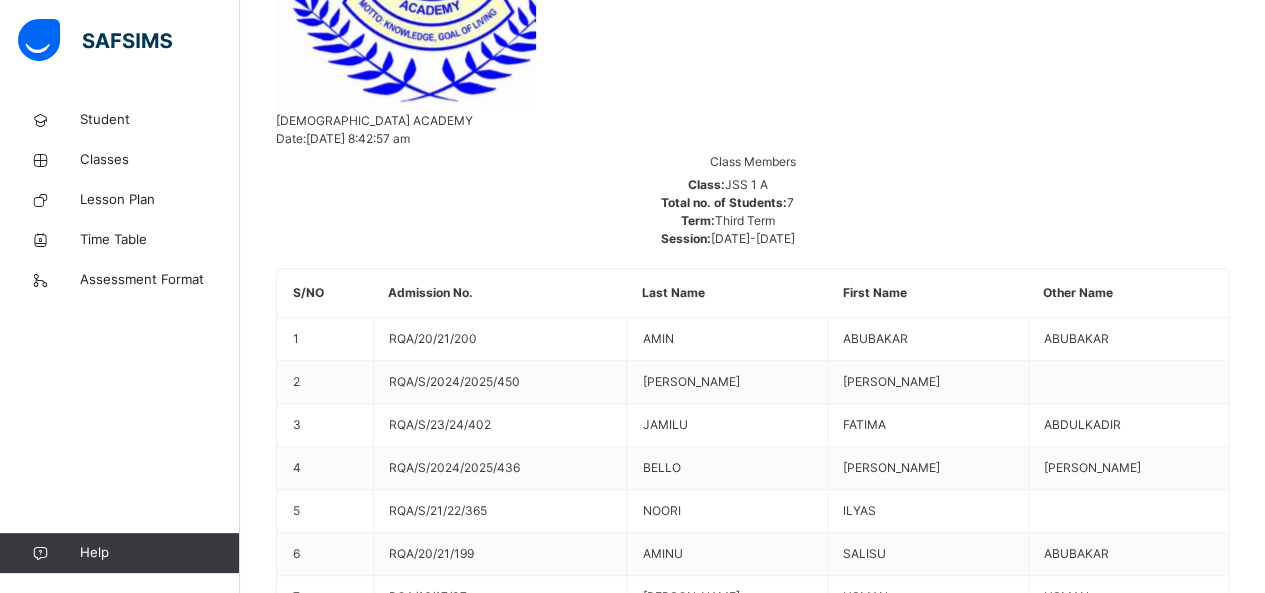 drag, startPoint x: 412, startPoint y: 112, endPoint x: 608, endPoint y: 450, distance: 390.7173 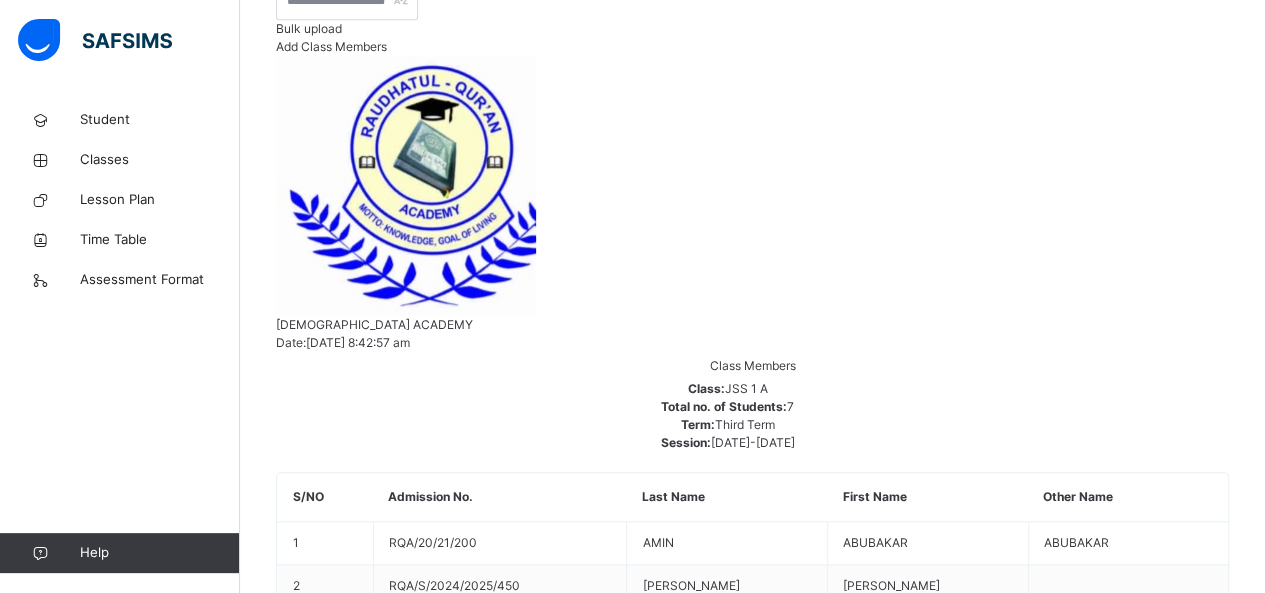 click on "Resume" at bounding box center [916, -468] 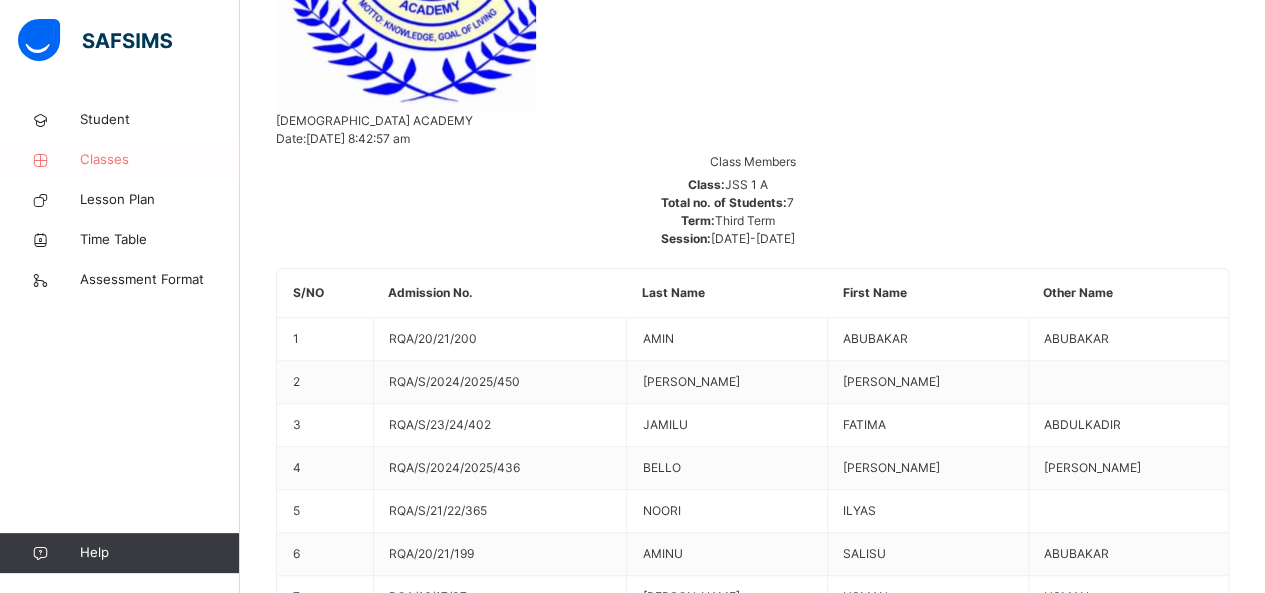 click on "Classes" at bounding box center (160, 160) 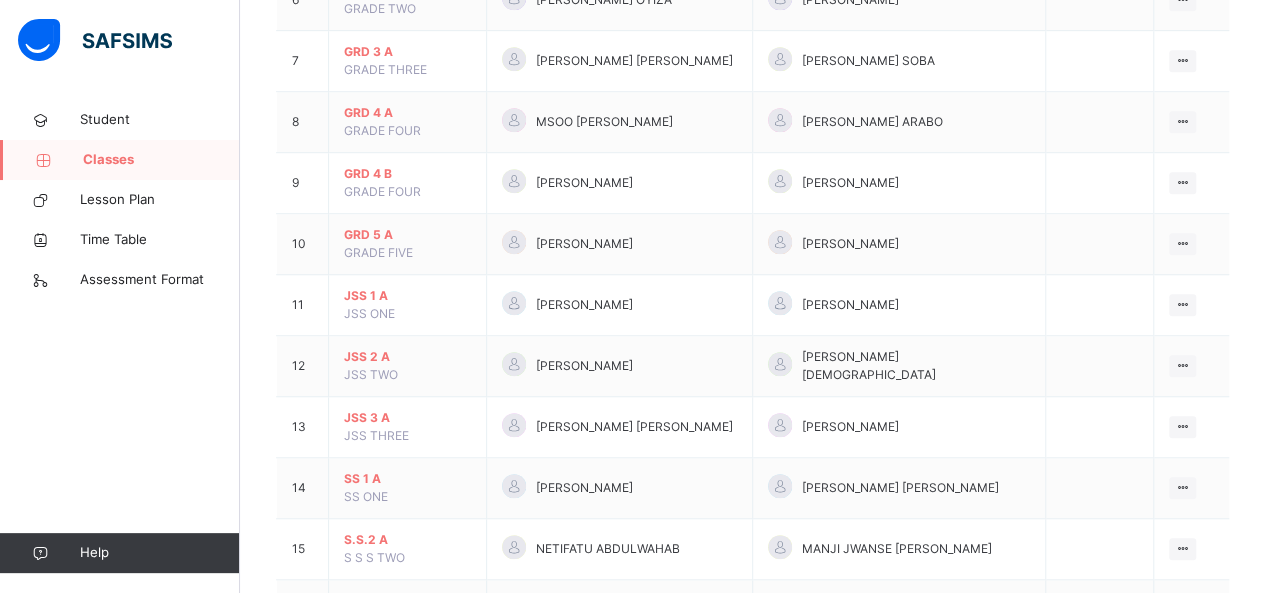 scroll, scrollTop: 604, scrollLeft: 0, axis: vertical 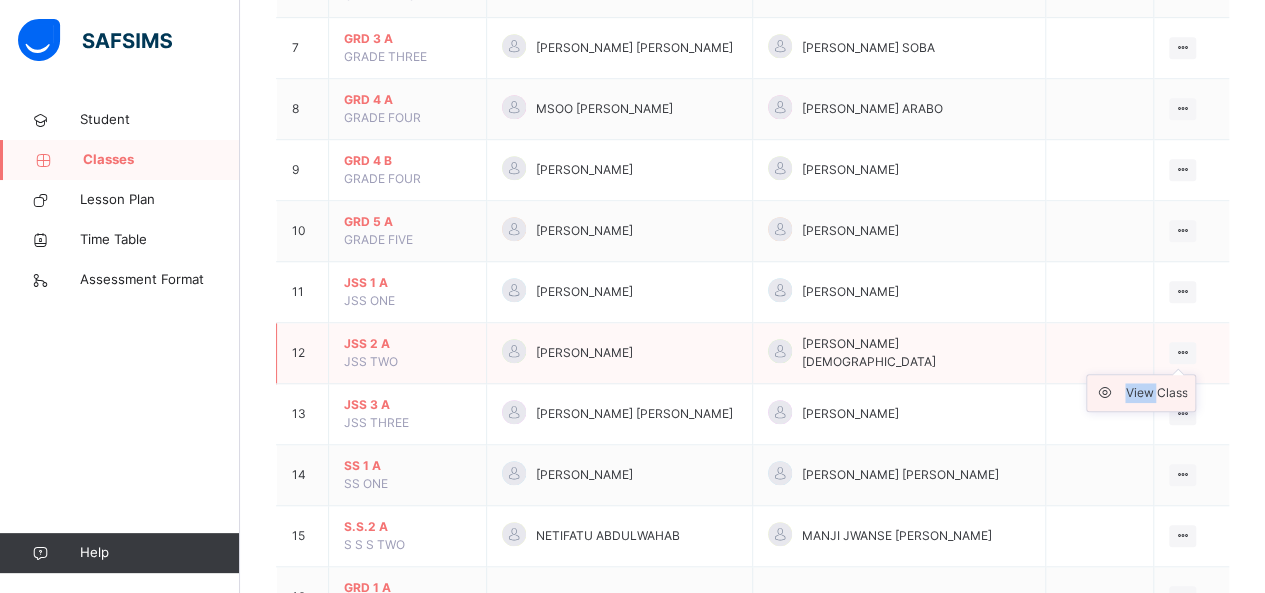 drag, startPoint x: 1194, startPoint y: 330, endPoint x: 1168, endPoint y: 369, distance: 46.872166 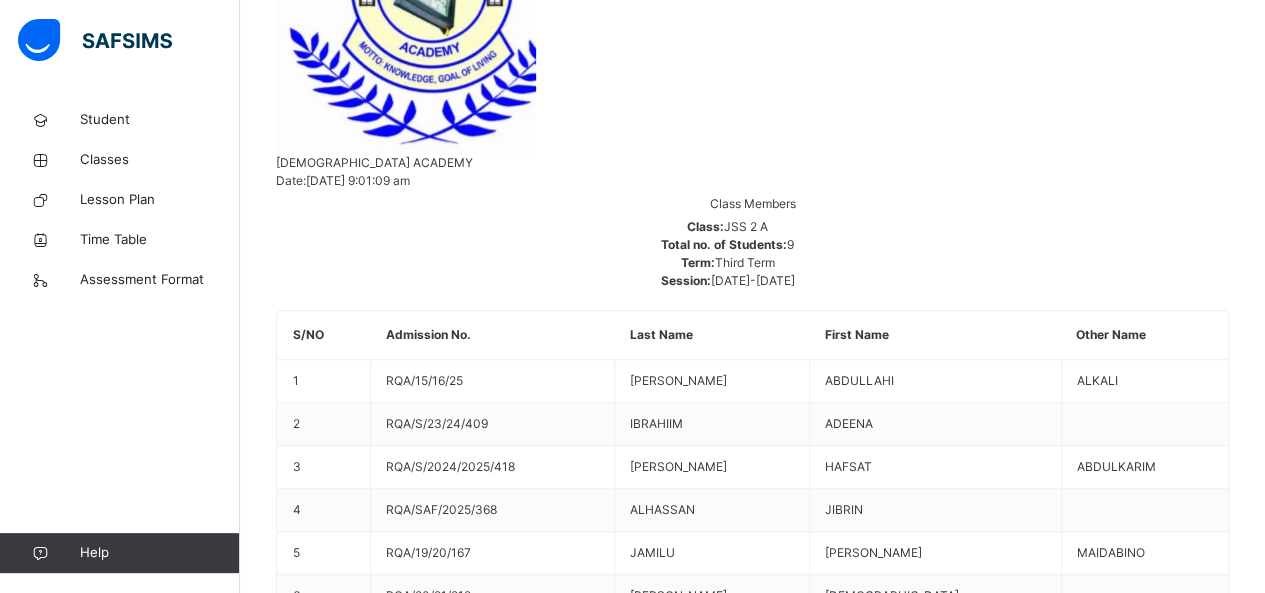 scroll, scrollTop: 597, scrollLeft: 0, axis: vertical 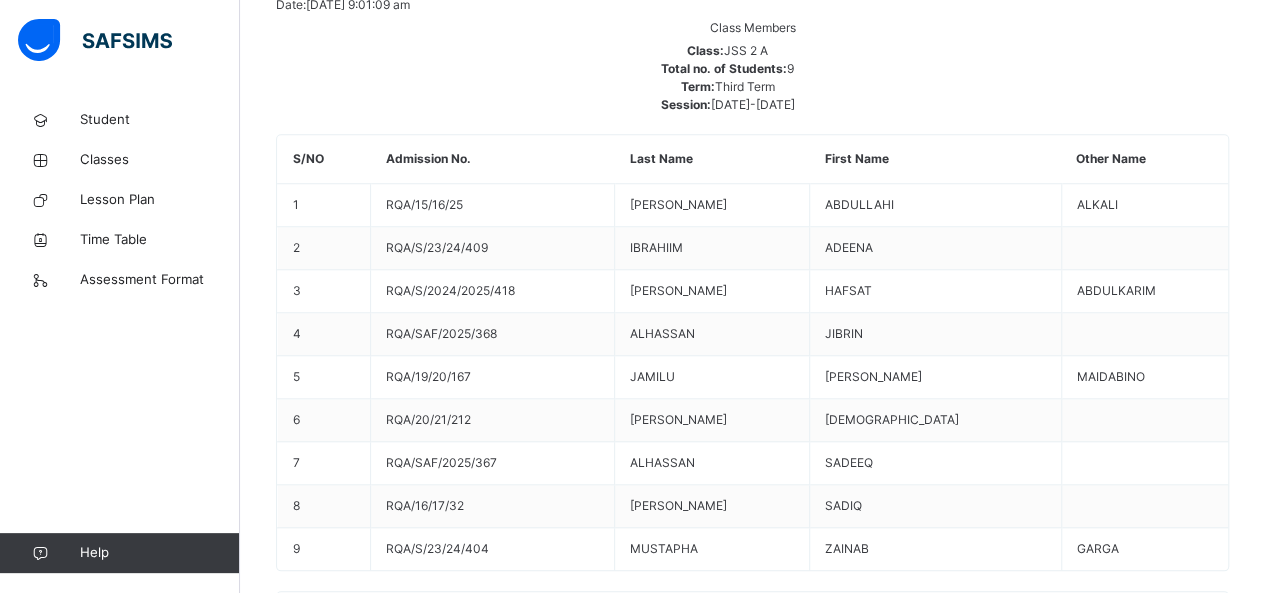 drag, startPoint x: 415, startPoint y: 76, endPoint x: 612, endPoint y: 432, distance: 406.87222 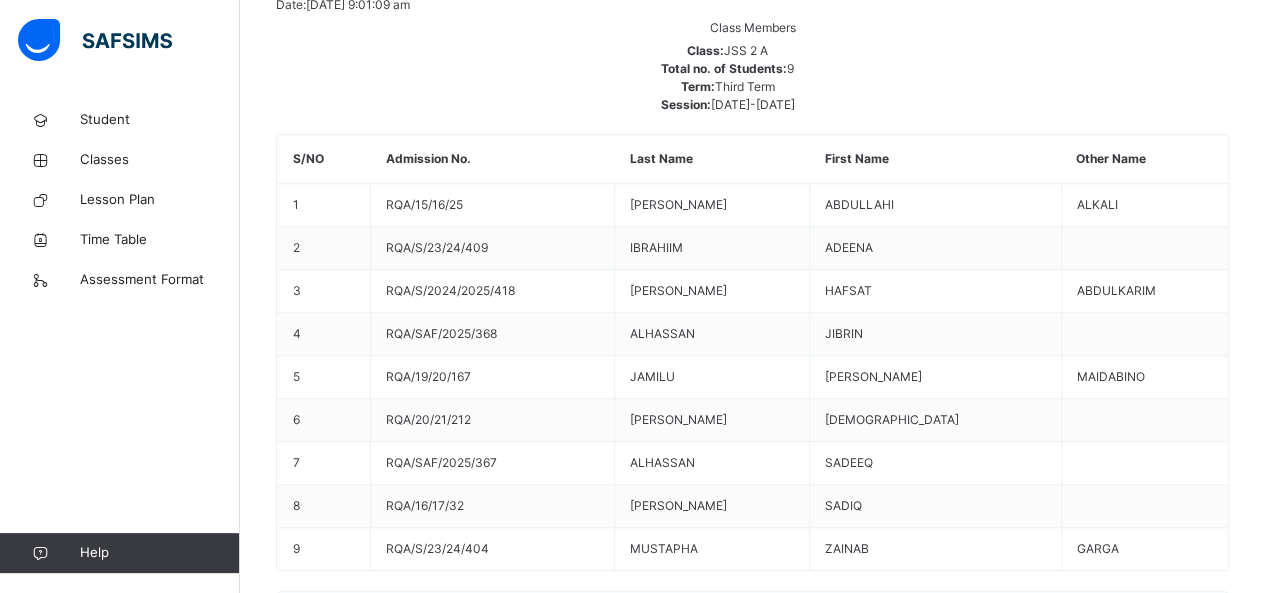 copy on "Abdullahi Alkali Ahmed RQA/15/16/25 View Profile Remove from Class Transfer Student Adeena  Ibrahiim RQA/S/23/24/409 View Profile Remove from Class Transfer Student Hafsat Abdulkarim Yusuf  RQA/S/2024/2025/418 View Profile Remove from Class Transfer Student Jibrin   Alhassan  RQA/SAF/2025/368 View Profile Remove from Class Transfer Student Khadija Maidabino Jamilu RQA/19/20/167 View Profile Remove from Class Transfer Student Muhammad  Bello Bashir RQA/20/21/212 View Profile Remove from Class Transfer Student Sadeeq   Alhassan RQA/SAF/2025/367 View Profile Remove from Class Transfer Student Sadiq  Nasir RQA/16/17/32 View Profile Remove from Class Transfer Student Zainab Garga Mustapha RQA/S/23/24/404" 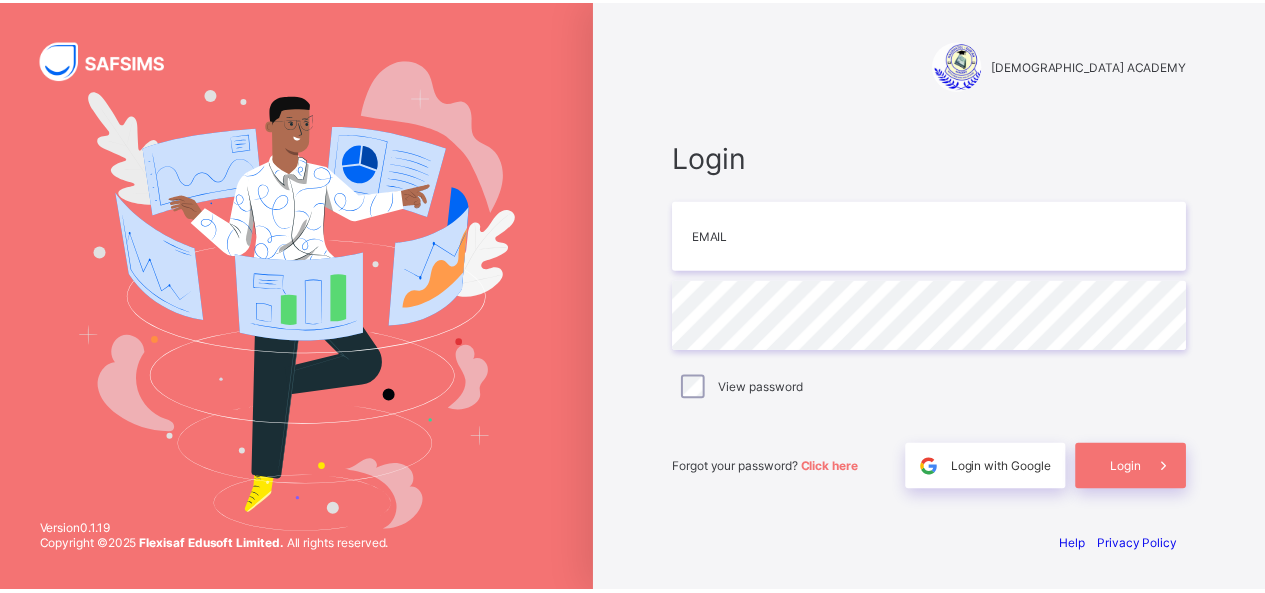 scroll, scrollTop: 0, scrollLeft: 0, axis: both 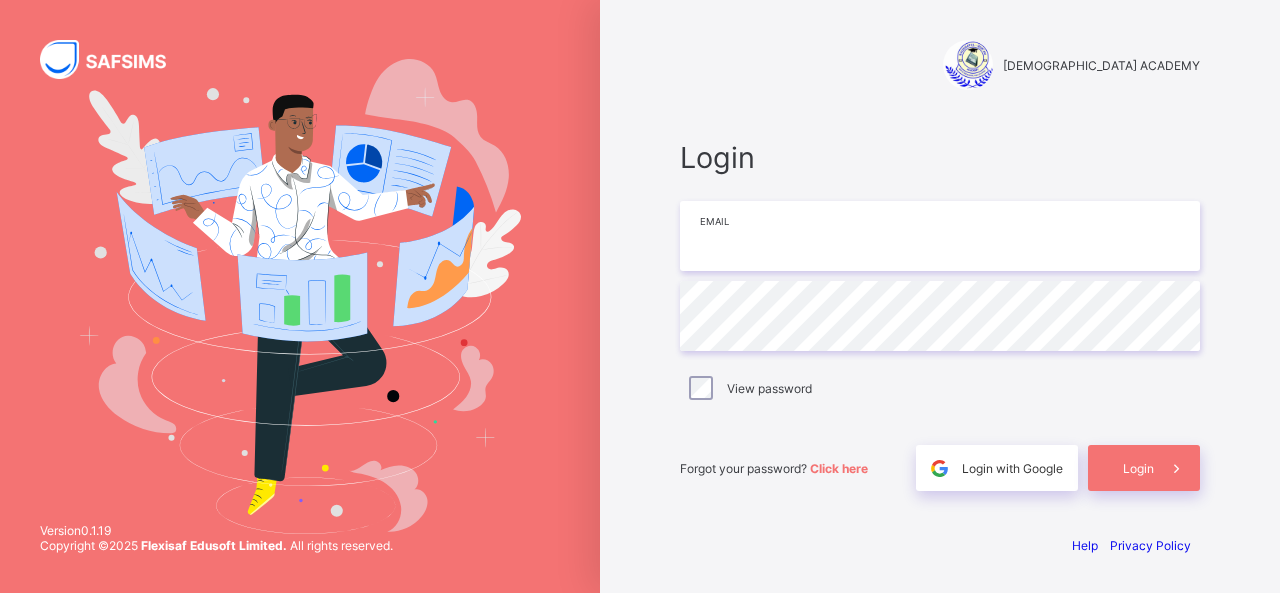 click at bounding box center (940, 236) 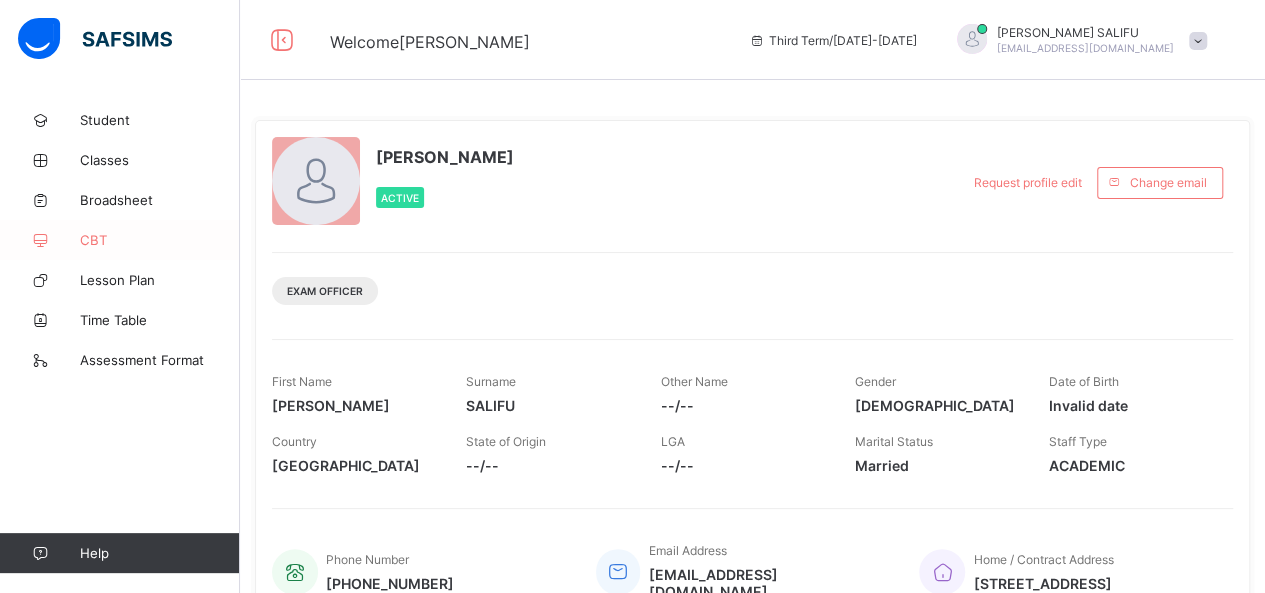 click at bounding box center [40, 240] 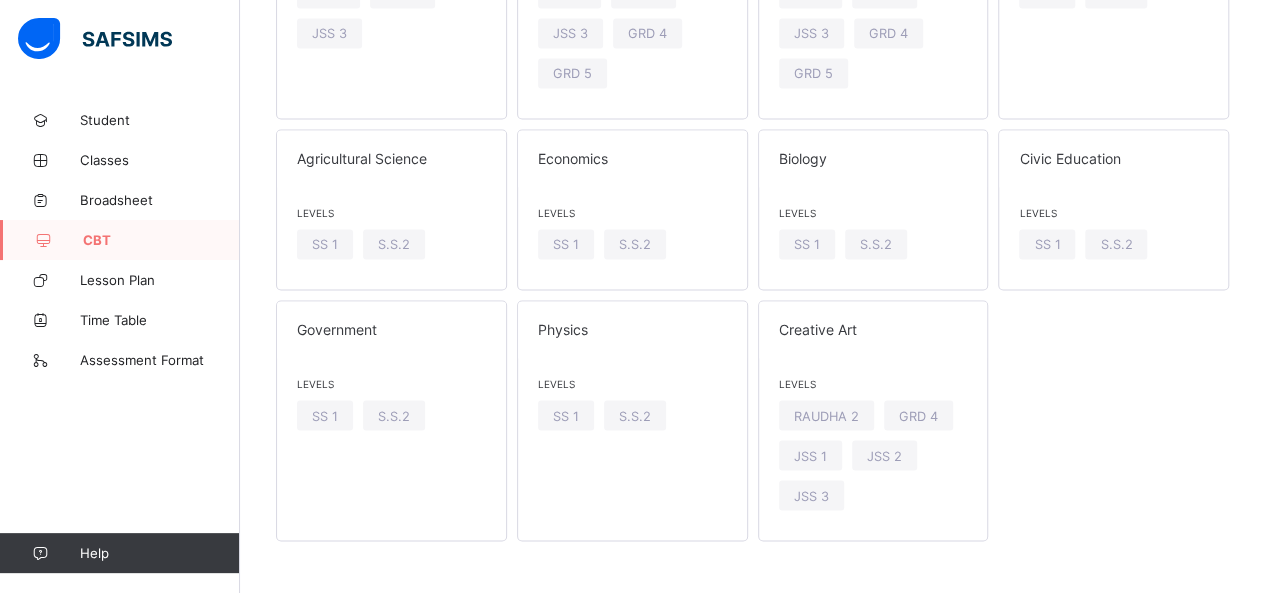 scroll, scrollTop: 1487, scrollLeft: 0, axis: vertical 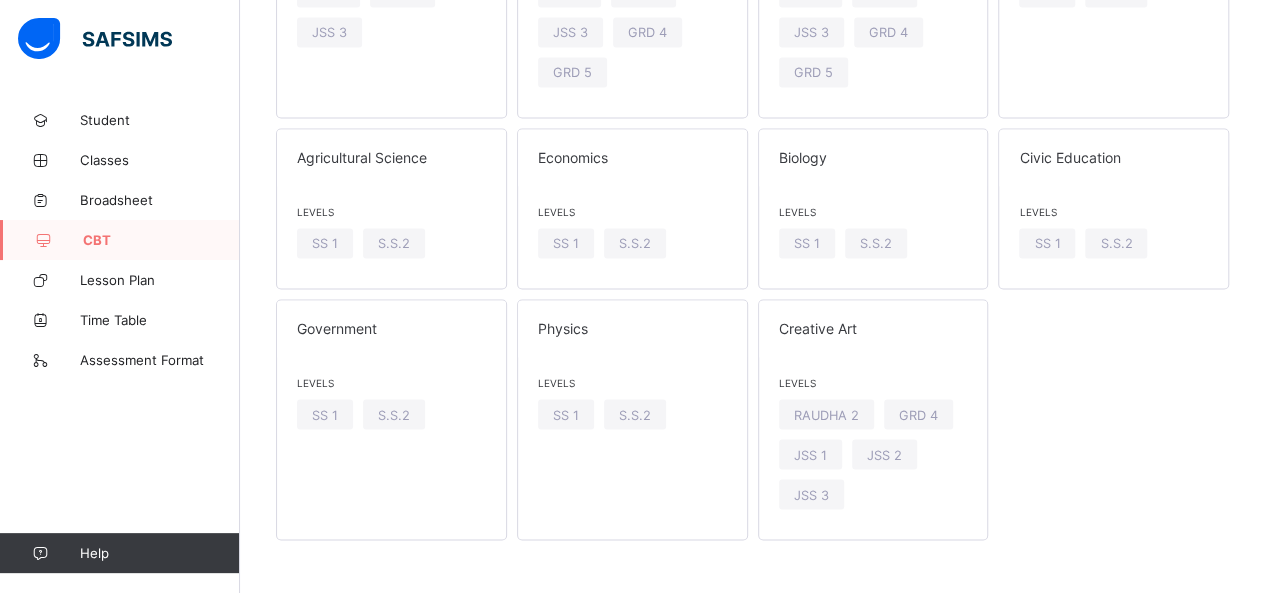 click on "Chemistry Levels SS 1 S.S.2 Mathematics Levels GRD 1 GRD 2 GRD 3 GRD 4 GRD 5 GRD 1 JSS 1  GRD 2 JSS 2 JSS 3 SS 1 S.S.2 SP JSS 1 French Levels JSS 1  JSS 2 JSS 3 Qur'an Levels HADANAH RAUDHA 1 RAUDHA 2 GRD 1 GRD 2 GRD 3 GRD 4 GRD 5 GRD 1 JSS 1  GRD 2 JSS 2 JSS 3 SP JSS 1 English Language Levels GRD 1 GRD 2 GRD 3 GRD 4 GRD 5 GRD 1 JSS 1  GRD 2 JSS 2 JSS 3 SS 1 S.S.2 SP JSS 1 Pre Test  Levels JSS 1  SS 1 JSS 2 JSS 3 S.S.2 SP JSS 1 Data Processing Levels SS 1 S.S.2 Commerce Levels SS 1 S.S.2 Business Studies Levels JSS 2 JSS 1  JSS 3 Basic Science And Technology Levels JSS 1  JSS 2 JSS 3 SP JSS 1 Hausa Levels JSS 1  JSS 2 JSS 3 History Levels JSS 1  JSS 2 JSS 3 Computer Levels JSS 1  JSS 2 JSS 3 Pre-vocational Studies Levels JSS 1  JSS 2 JSS 3 GRD 4 GRD 5 National Value Education Levels JSS 1  JSS 2 JSS 3 GRD 4 GRD 5 Further Mathematic Levels SS 1 S.S.2 Agricultural Science Levels SS 1 S.S.2 Economics Levels SS 1 S.S.2 Biology Levels SS 1 S.S.2 Civic Education Levels SS 1 S.S.2 Government Levels SS 1 S.S.2 Levels" at bounding box center [752, -337] 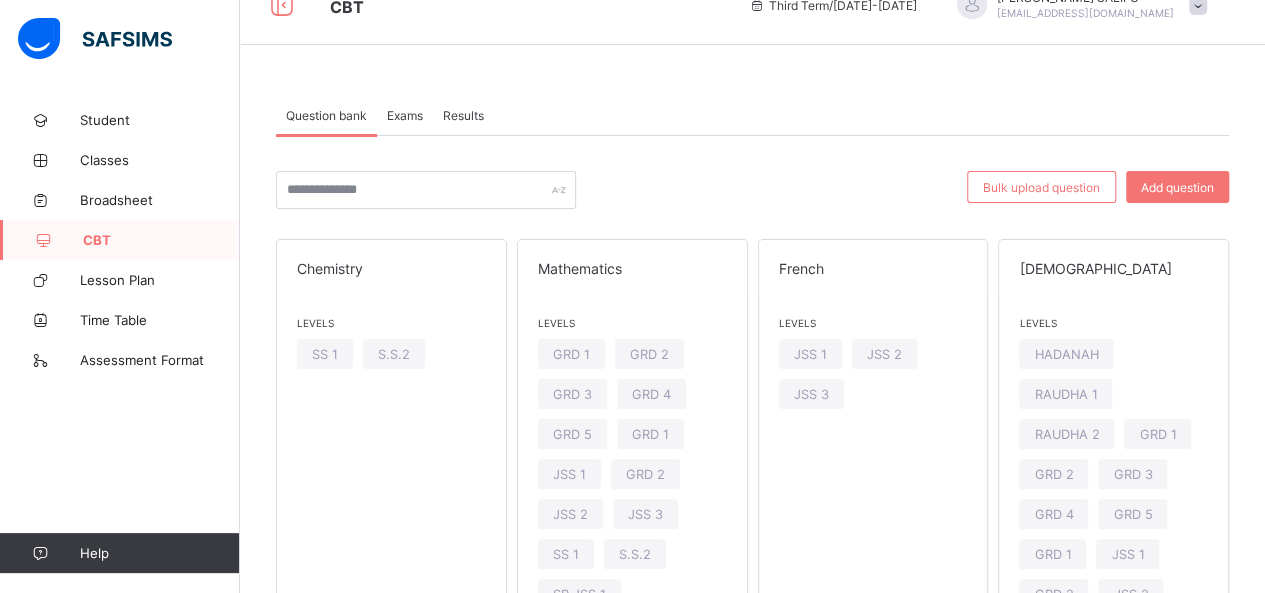 scroll, scrollTop: 0, scrollLeft: 0, axis: both 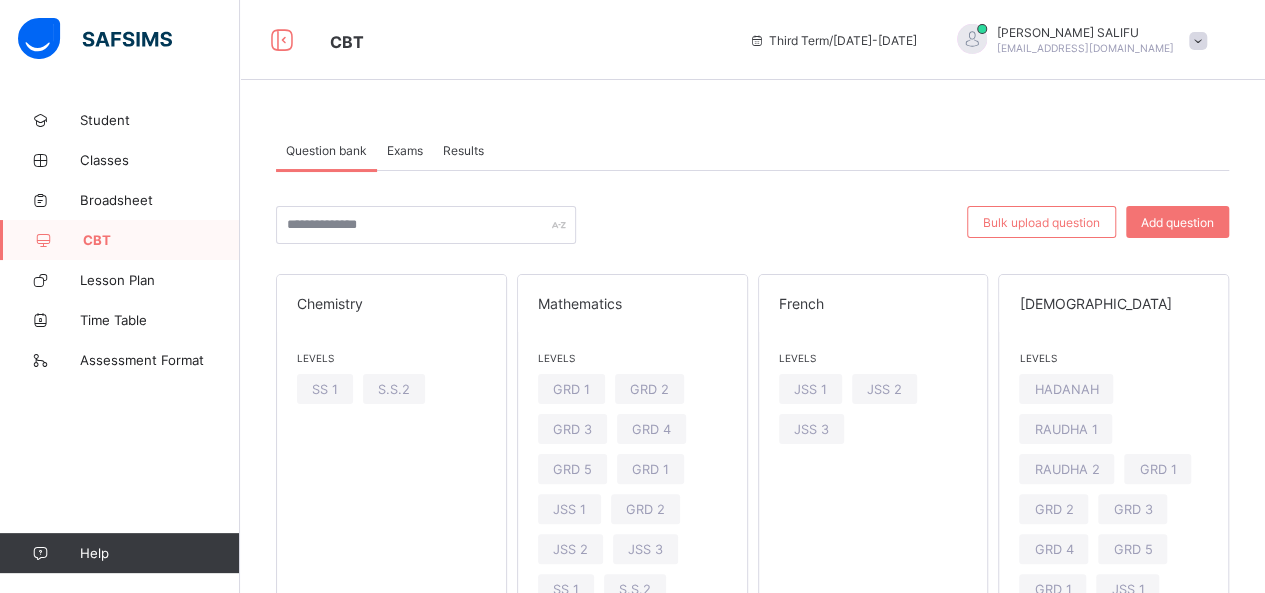 click at bounding box center (1198, 41) 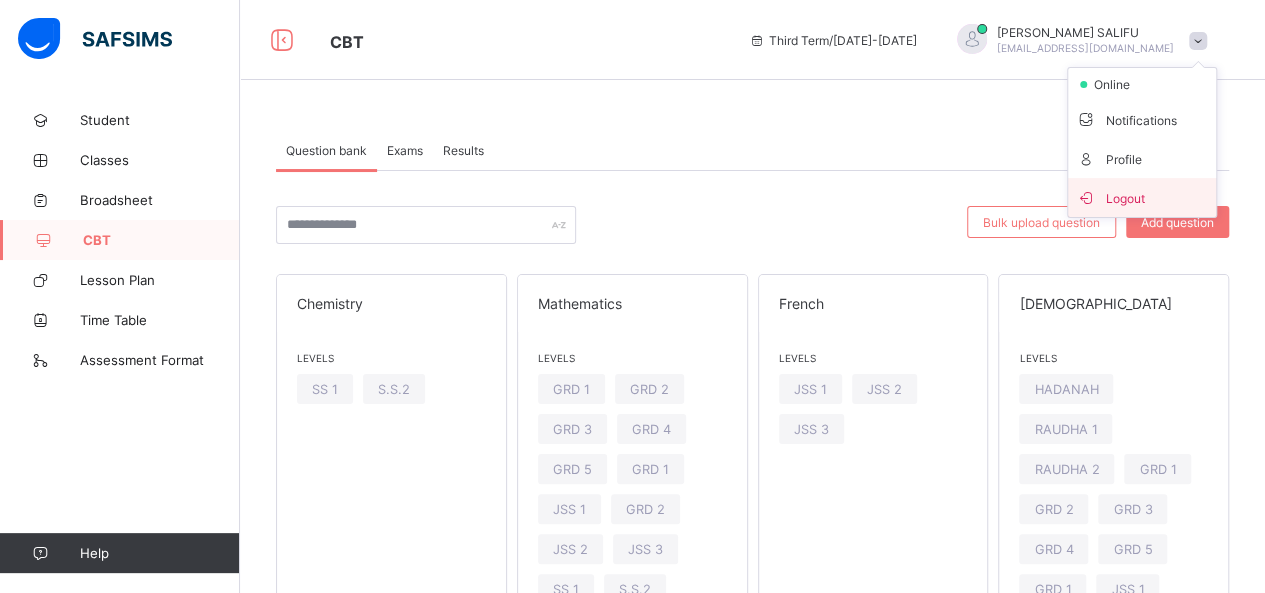 click on "Logout" at bounding box center [1142, 197] 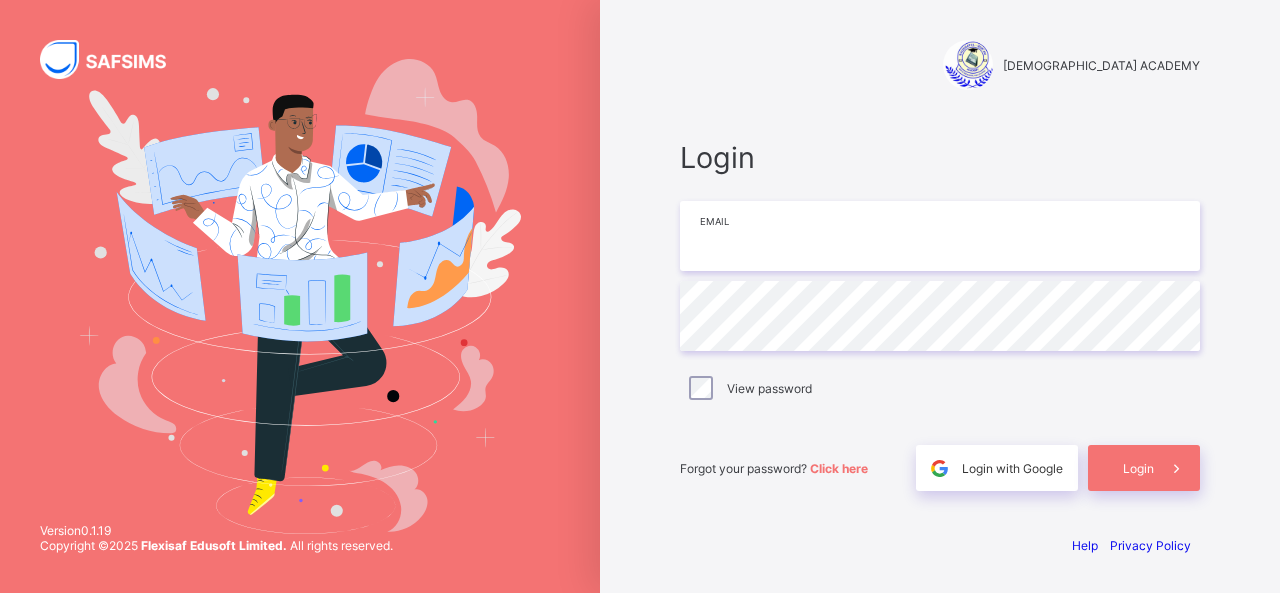 click at bounding box center [940, 236] 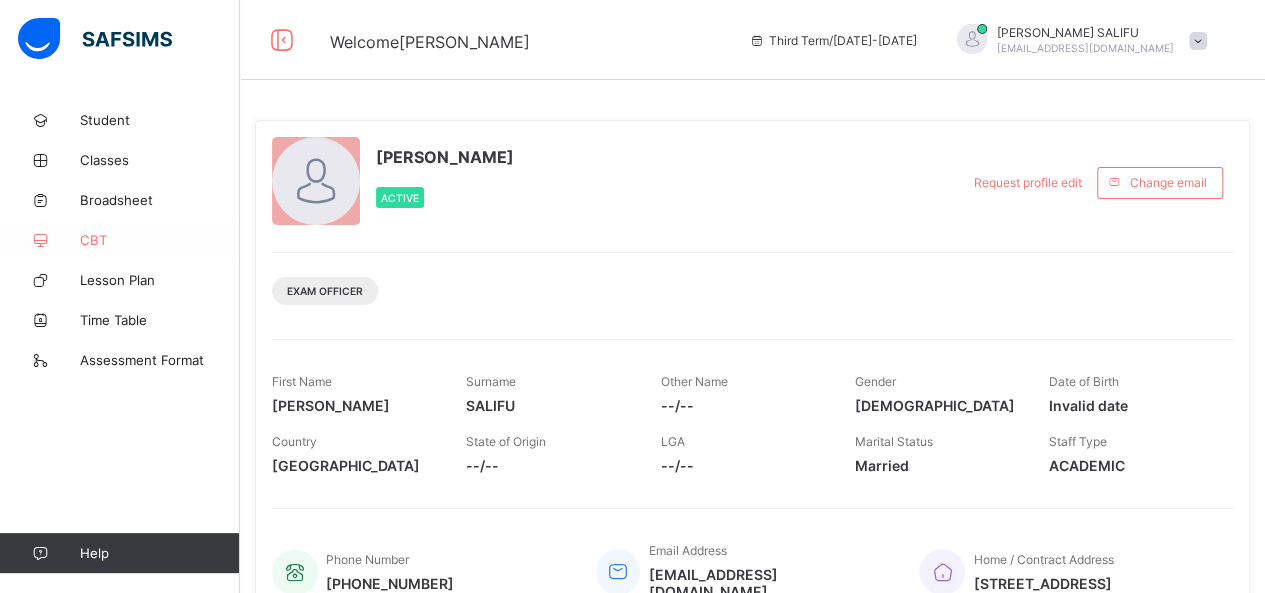 click on "CBT" at bounding box center (160, 240) 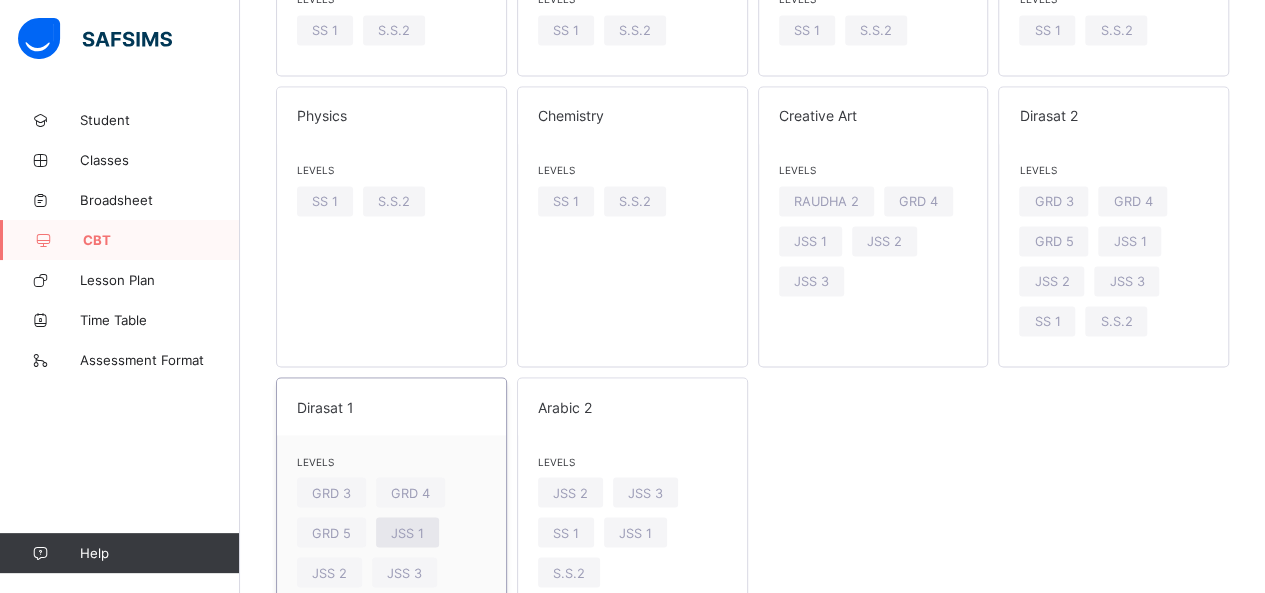 scroll, scrollTop: 1662, scrollLeft: 0, axis: vertical 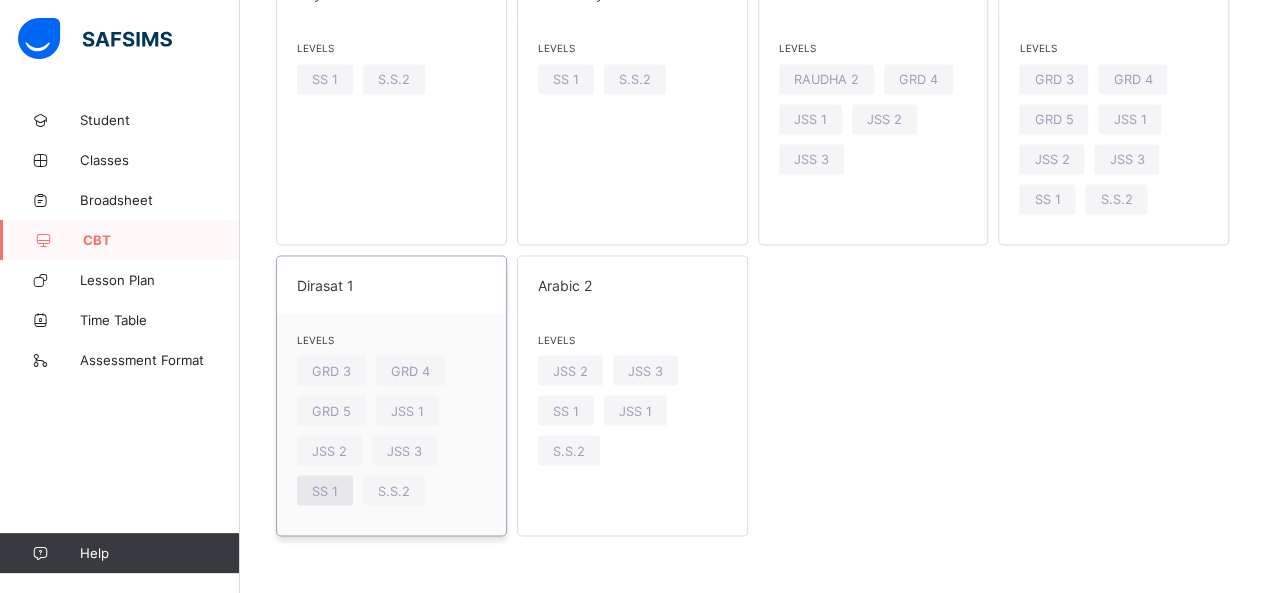 click on "SS 1" at bounding box center [325, 490] 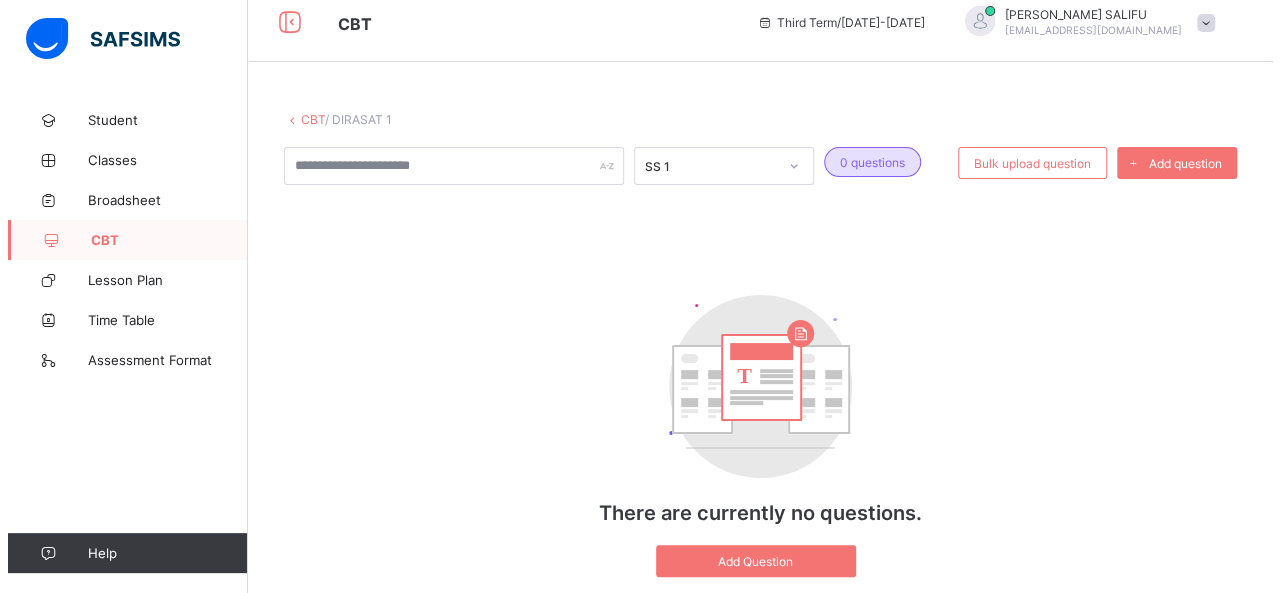 scroll, scrollTop: 82, scrollLeft: 0, axis: vertical 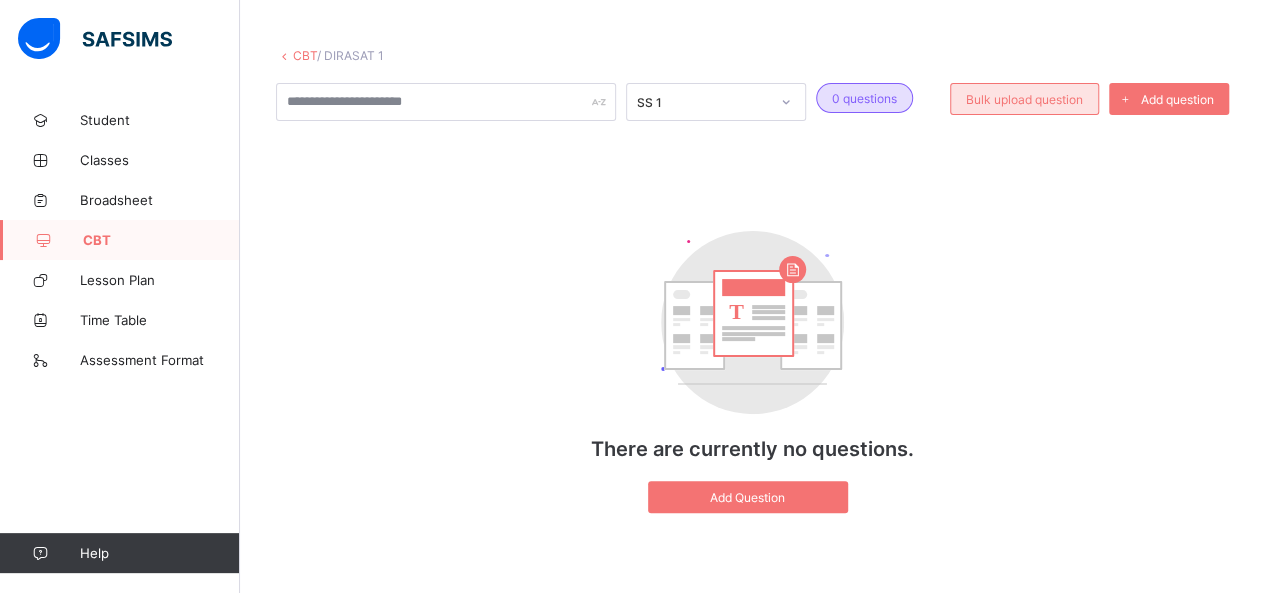 click on "Bulk upload question" at bounding box center (1024, 99) 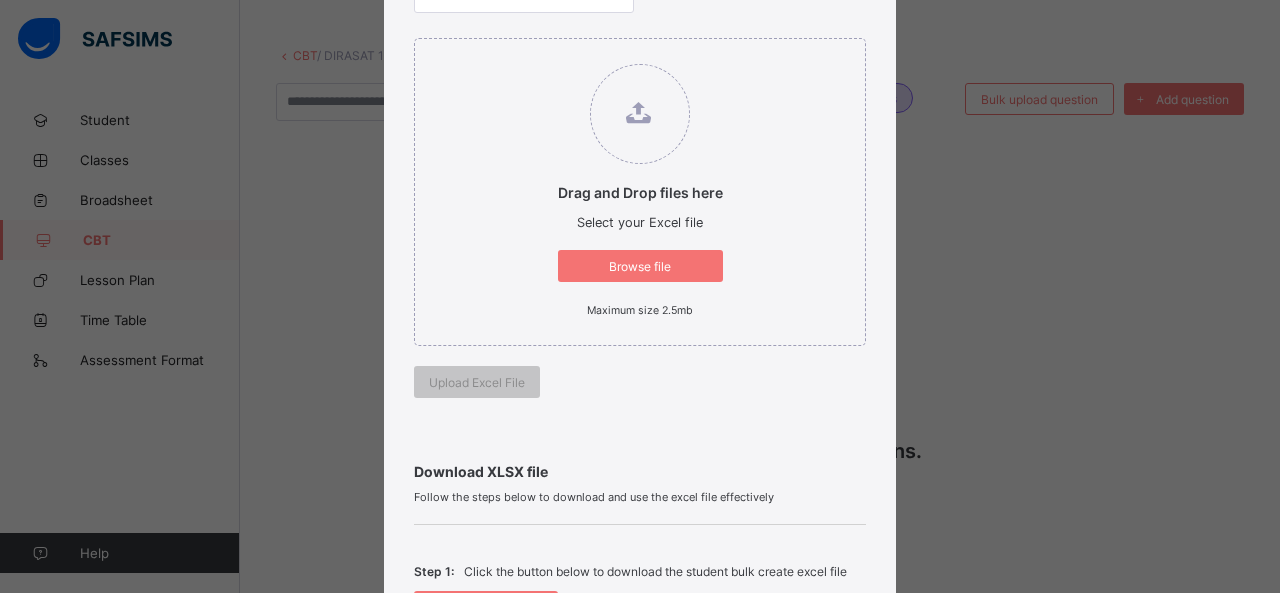 scroll, scrollTop: 454, scrollLeft: 0, axis: vertical 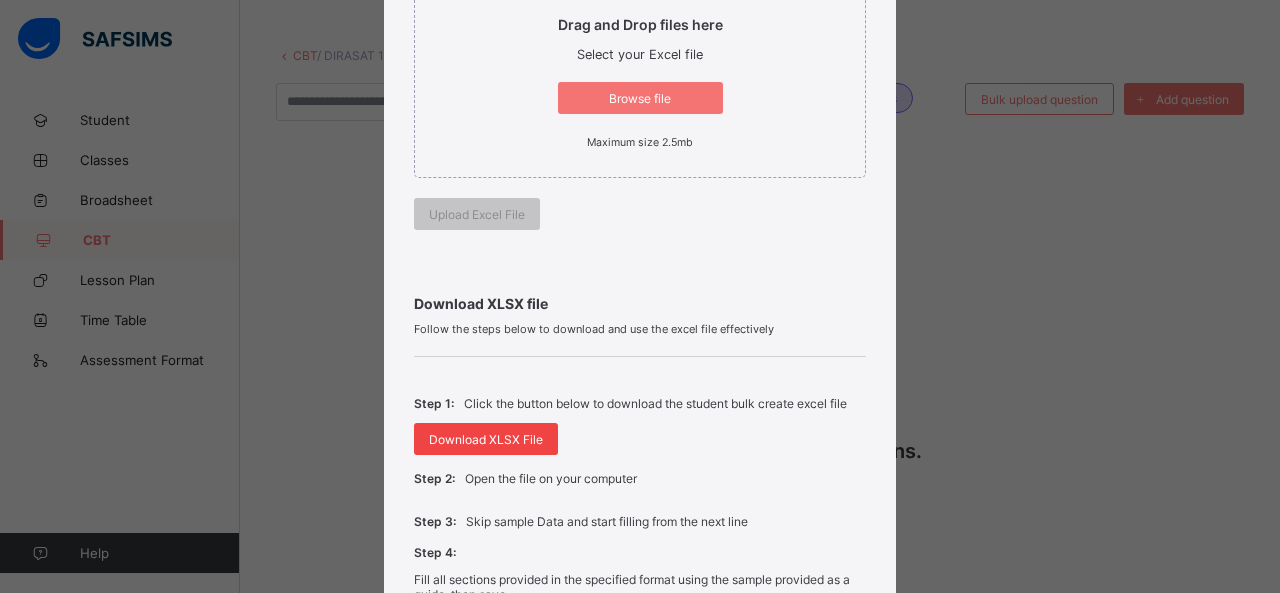 click on "Download XLSX File" at bounding box center [486, 439] 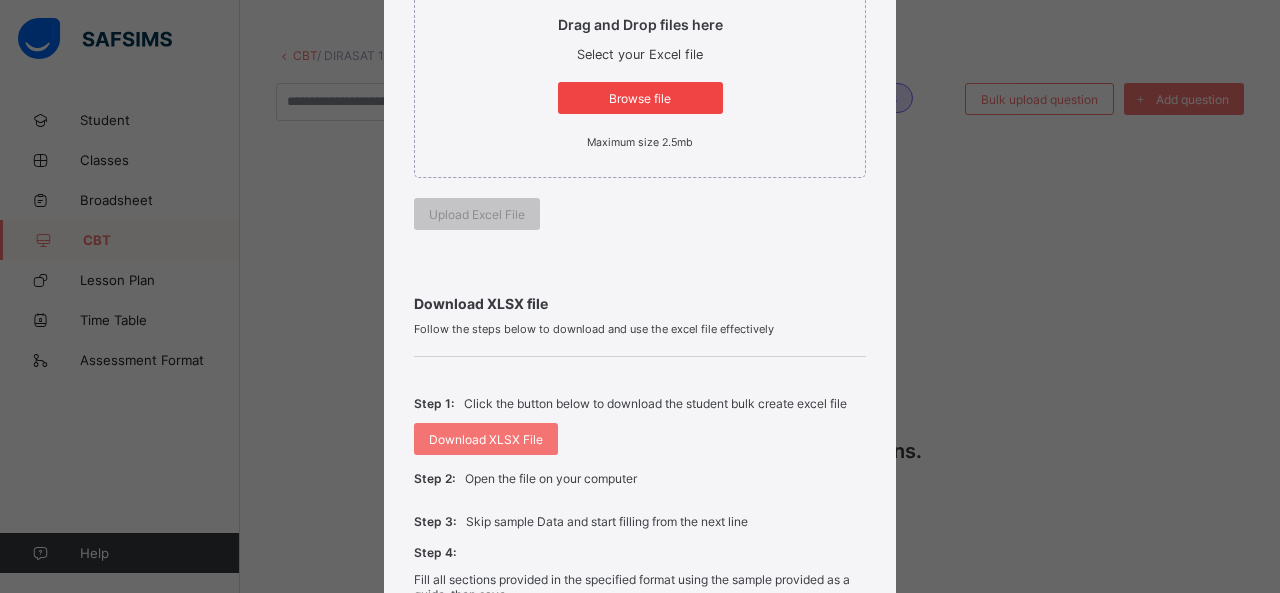 click on "Browse file" at bounding box center (640, 98) 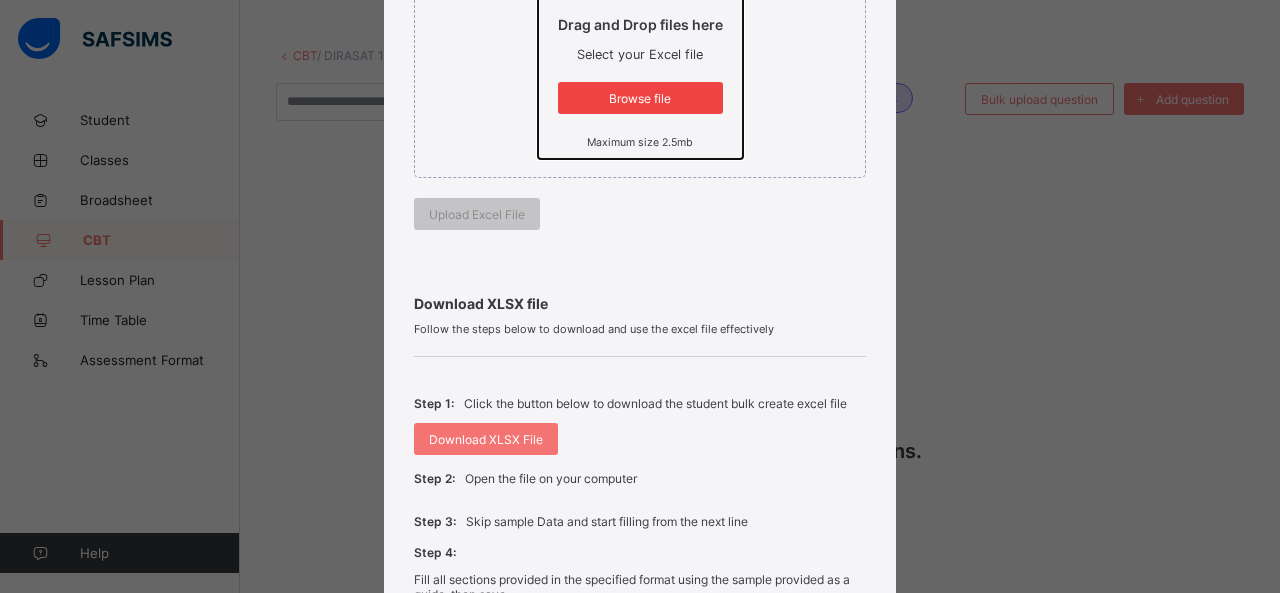 click on "Drag and Drop files here Select your Excel file Browse file Maximum size 2.5mb" at bounding box center [538, -114] 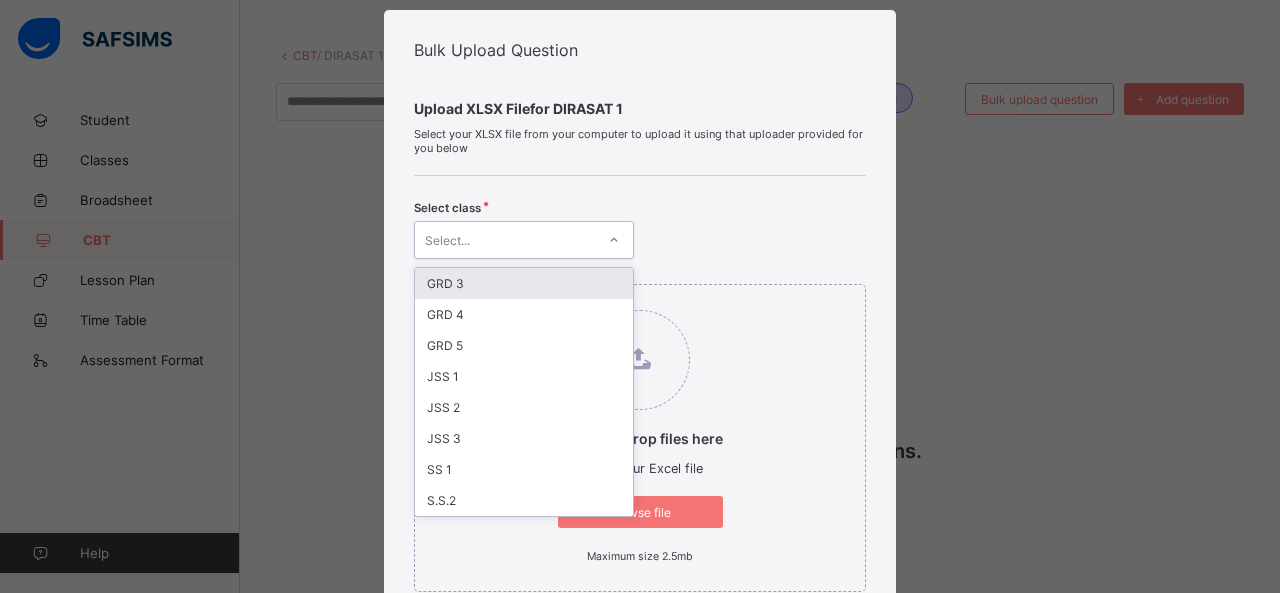 click 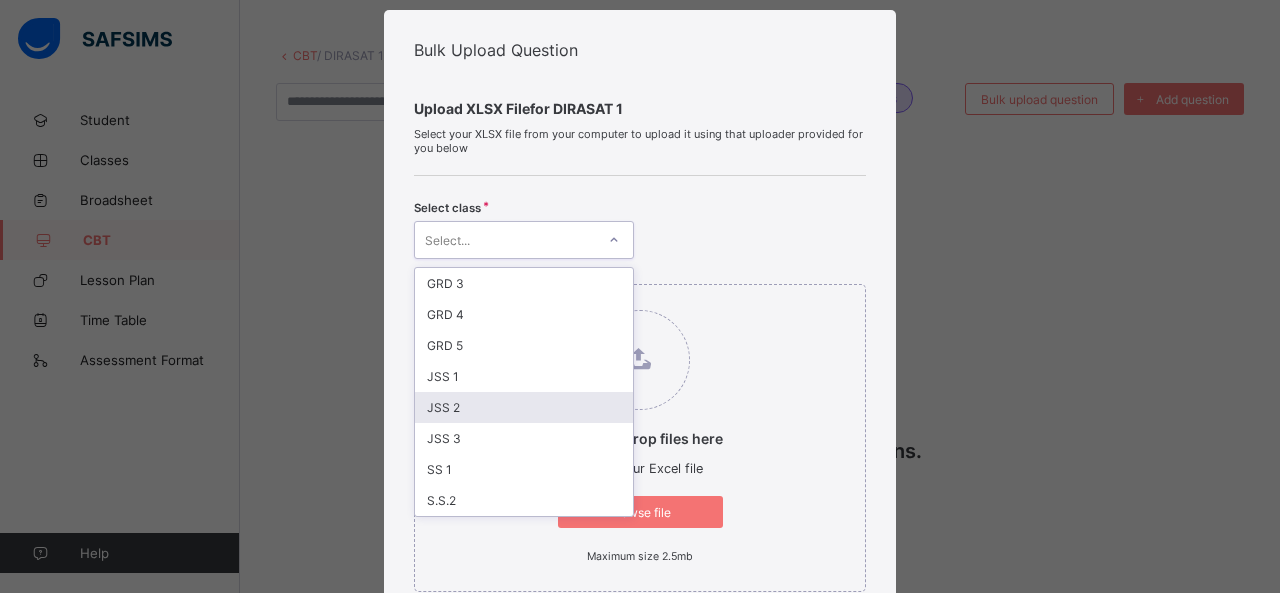 click on "JSS 2" at bounding box center (524, 407) 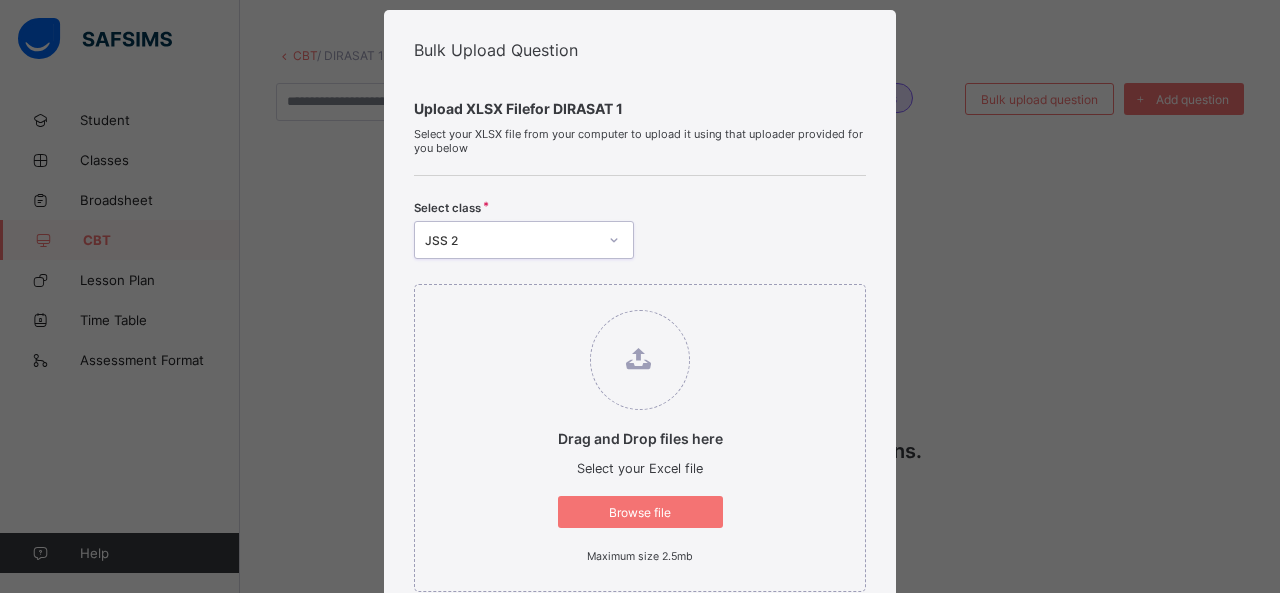 scroll, scrollTop: 218, scrollLeft: 0, axis: vertical 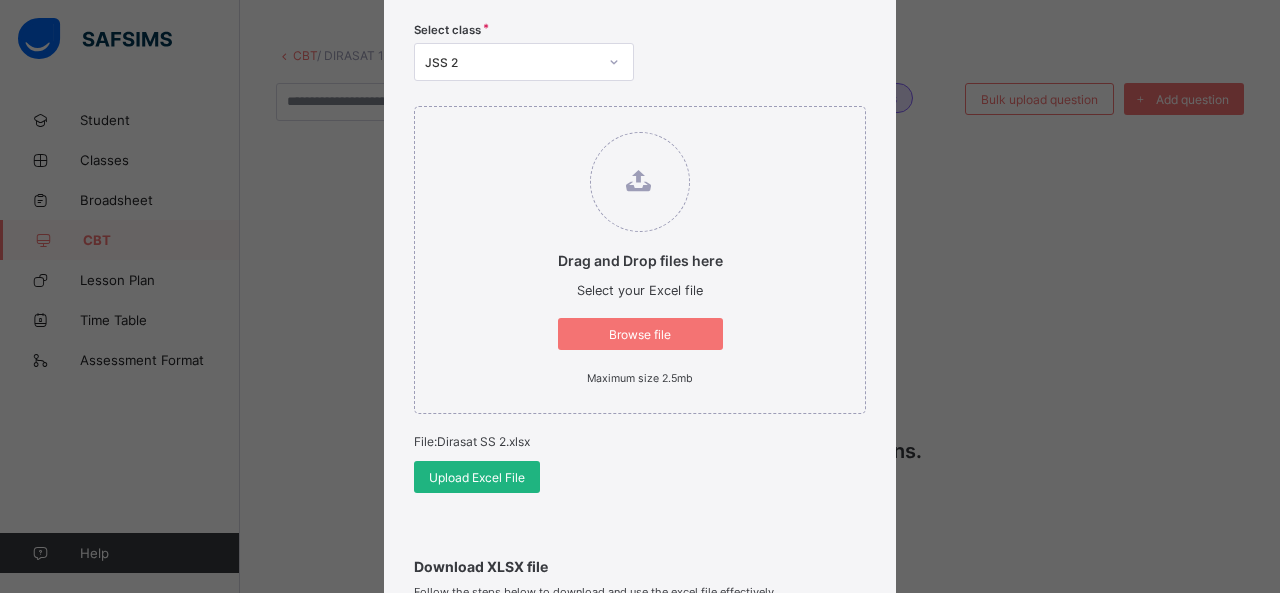 click on "Upload Excel File" at bounding box center (477, 477) 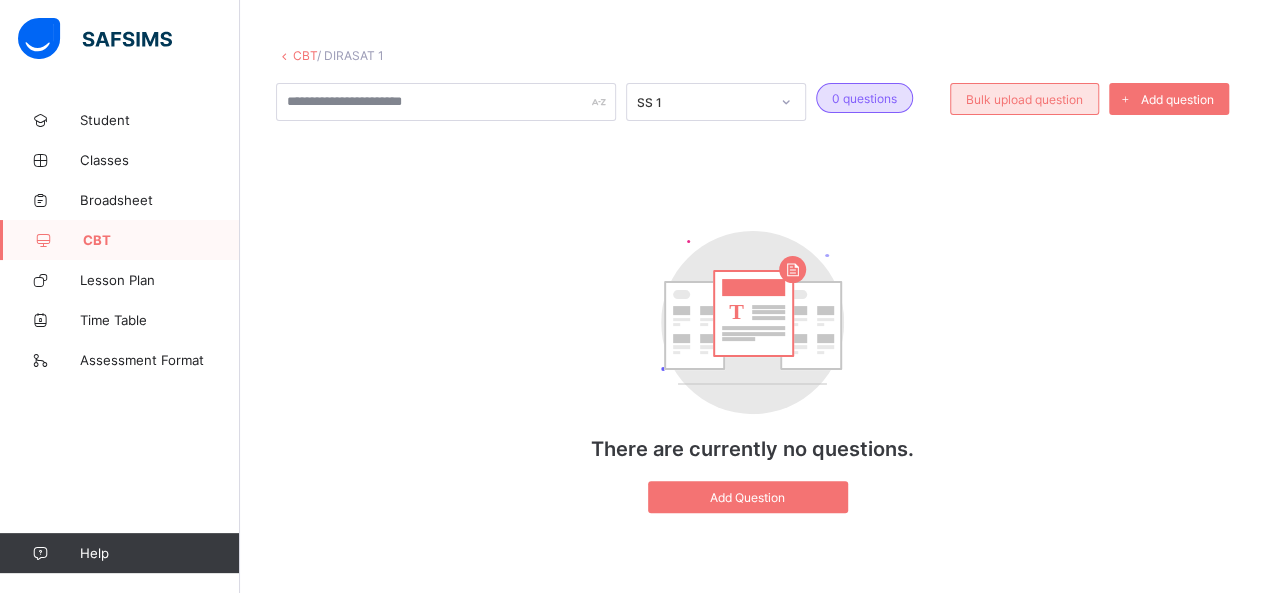 click on "Bulk upload question" at bounding box center [1024, 99] 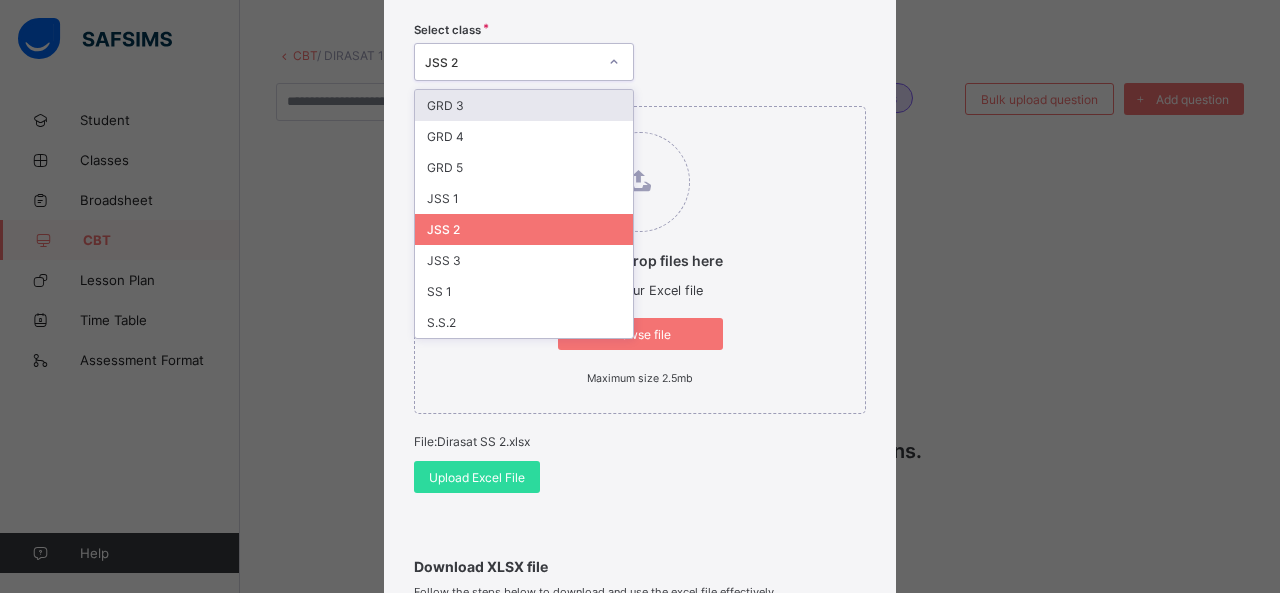click 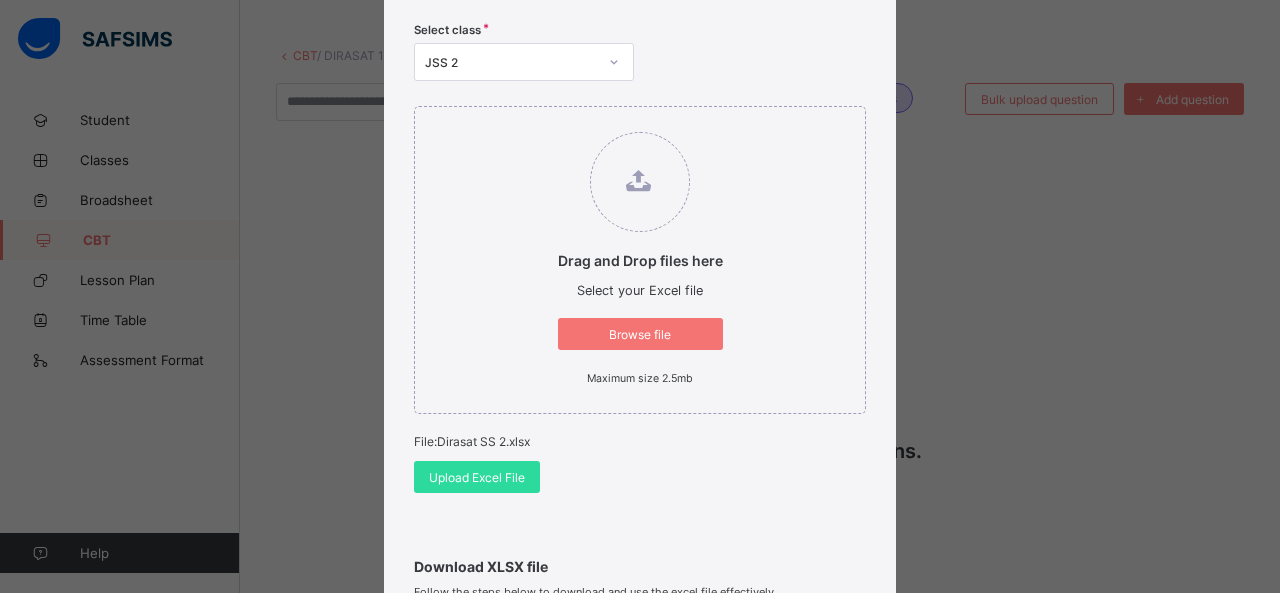 click on "Bulk Upload Question Upload XLSX File   for DIRASAT 1   Select your XLSX file from your computer to upload it using that uploader provided for you below   Select class JSS 2 Drag and Drop files here Select your Excel file Browse file Maximum size 2.5mb File:  Dirasat SS 2.xlsx   Upload Excel File   Download XLSX file   Follow the steps below to download and use the excel file effectively    Step 1:  Click the button below to download the student bulk create excel file Download XLSX File  Step 2:  Open the file on your computer  Step 3:  Skip sample Data and start filling from the next line  Step 4:  Fill all sections provided in the specified format using the sample provided as a guide, then save  Step 5:  Click on the 'Browse File' button to select the filled template saved on your computer  Step 6:  To add all the students in the file to a particular class, select a class above, else skip to Step 7  Step 7:  Click on the 'Upload Excel File' button to upload Cancel" at bounding box center [640, 296] 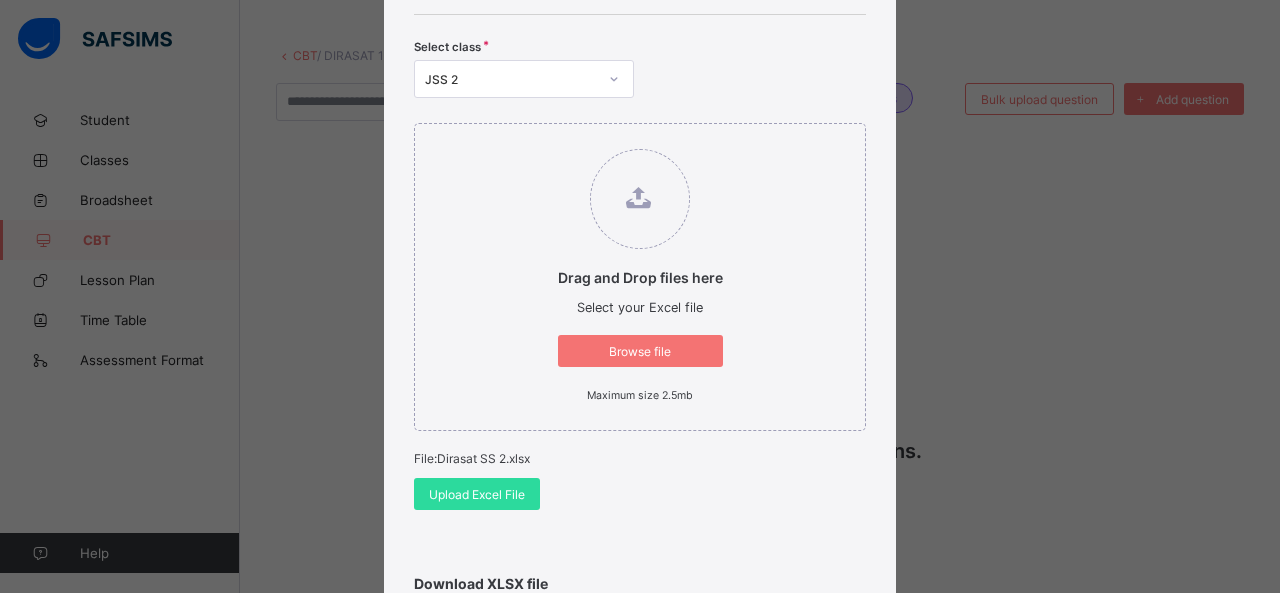 scroll, scrollTop: 207, scrollLeft: 0, axis: vertical 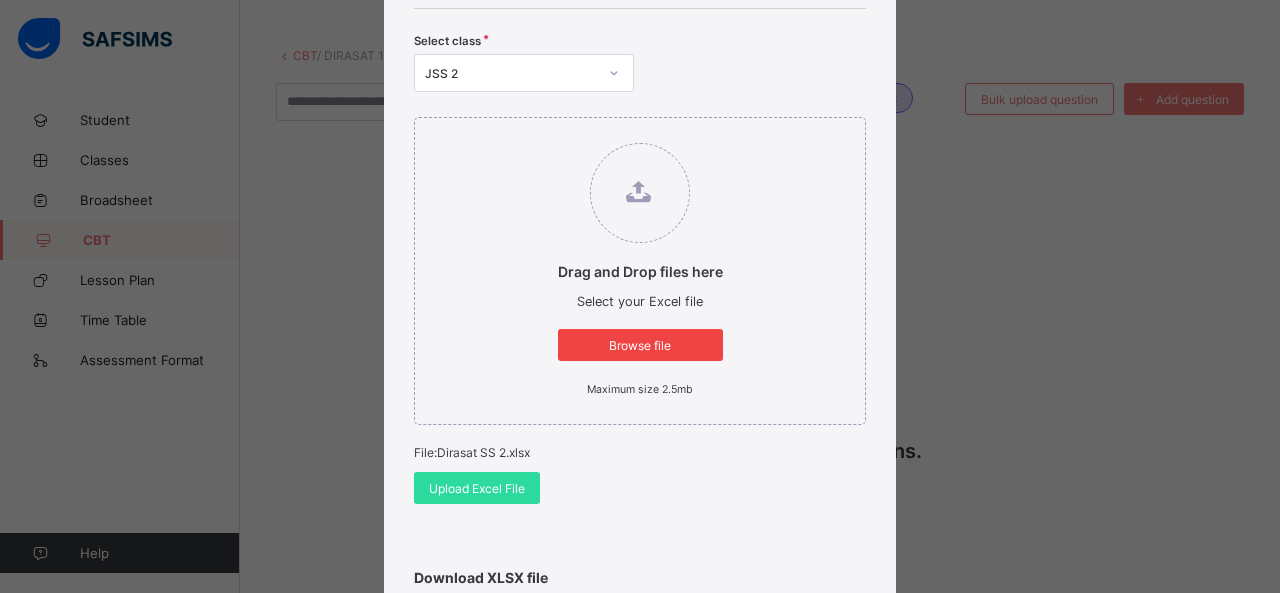 click on "Browse file" at bounding box center (640, 345) 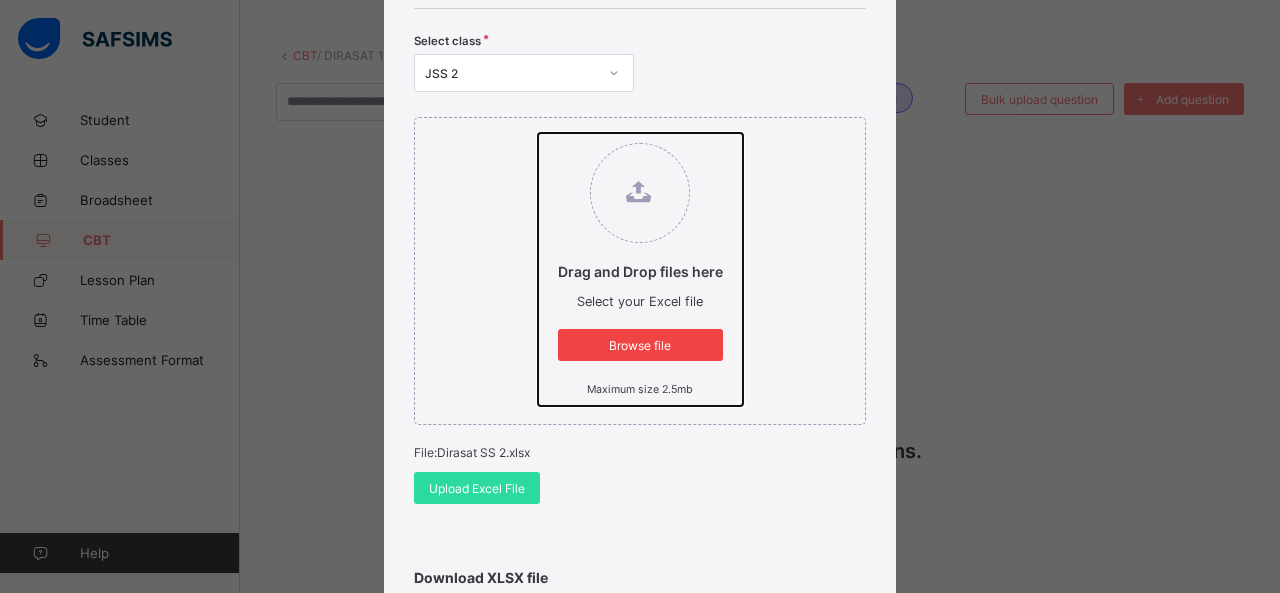 click on "Drag and Drop files here Select your Excel file Browse file Maximum size 2.5mb" at bounding box center [538, 133] 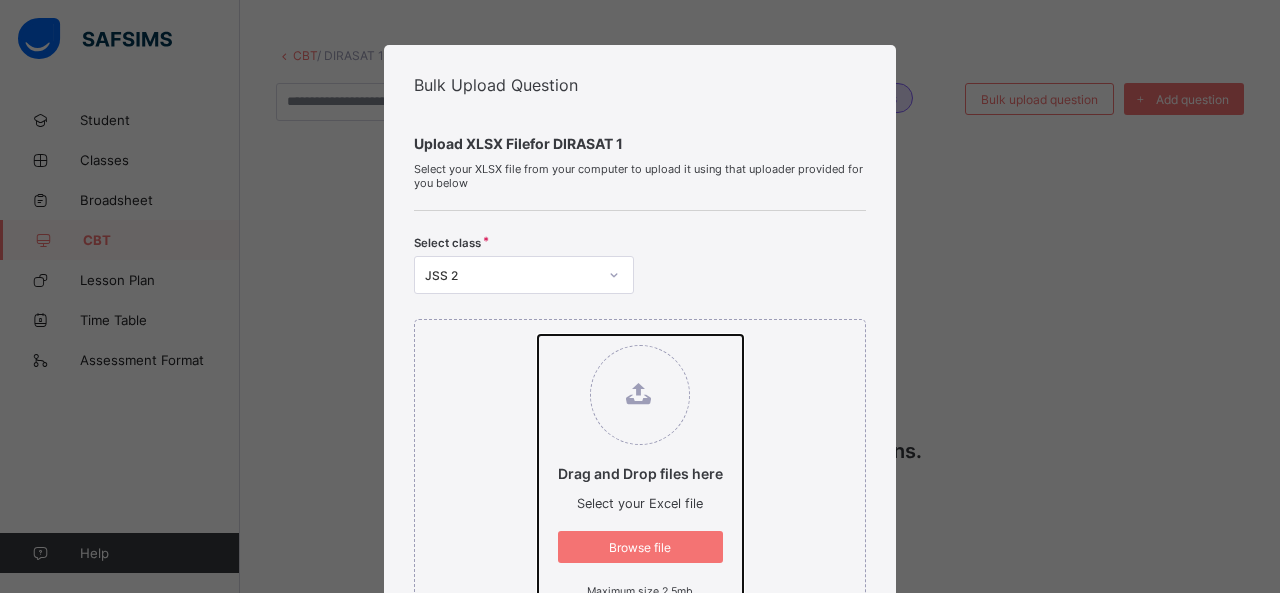 scroll, scrollTop: 0, scrollLeft: 0, axis: both 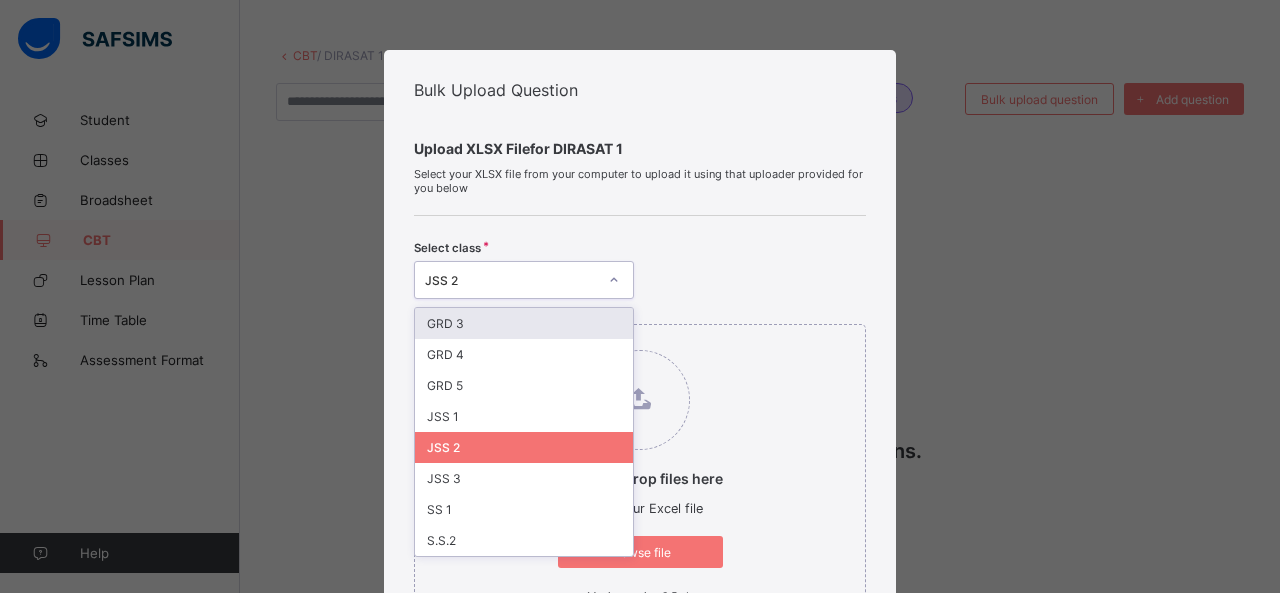 click at bounding box center (614, 280) 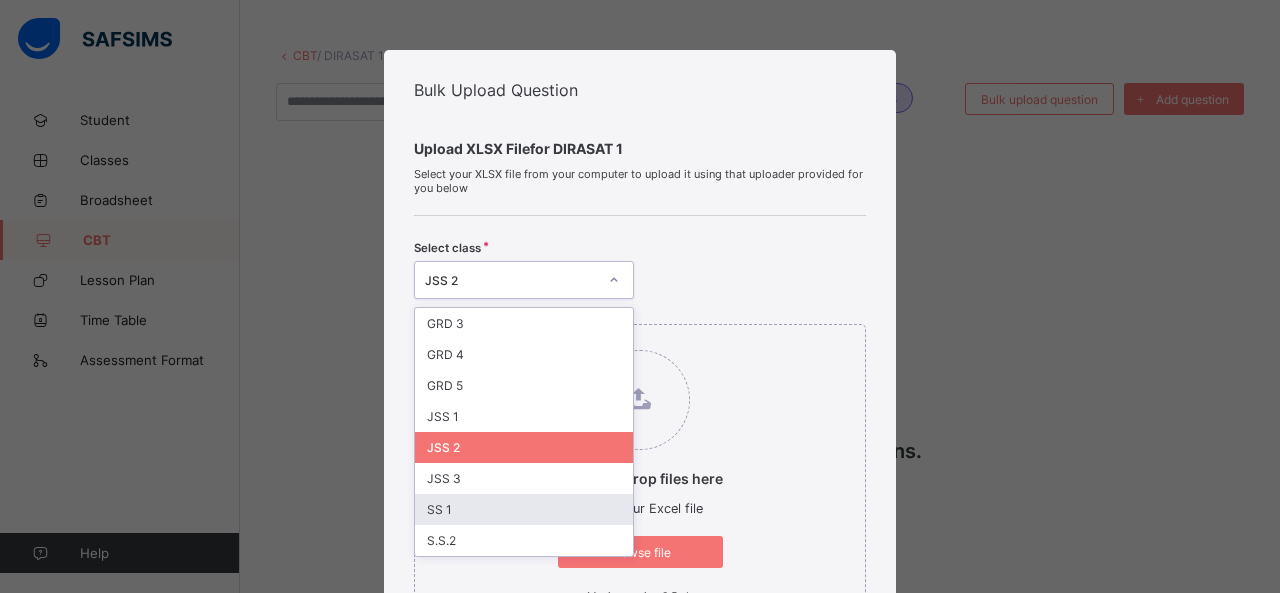 click on "SS 1" at bounding box center (524, 509) 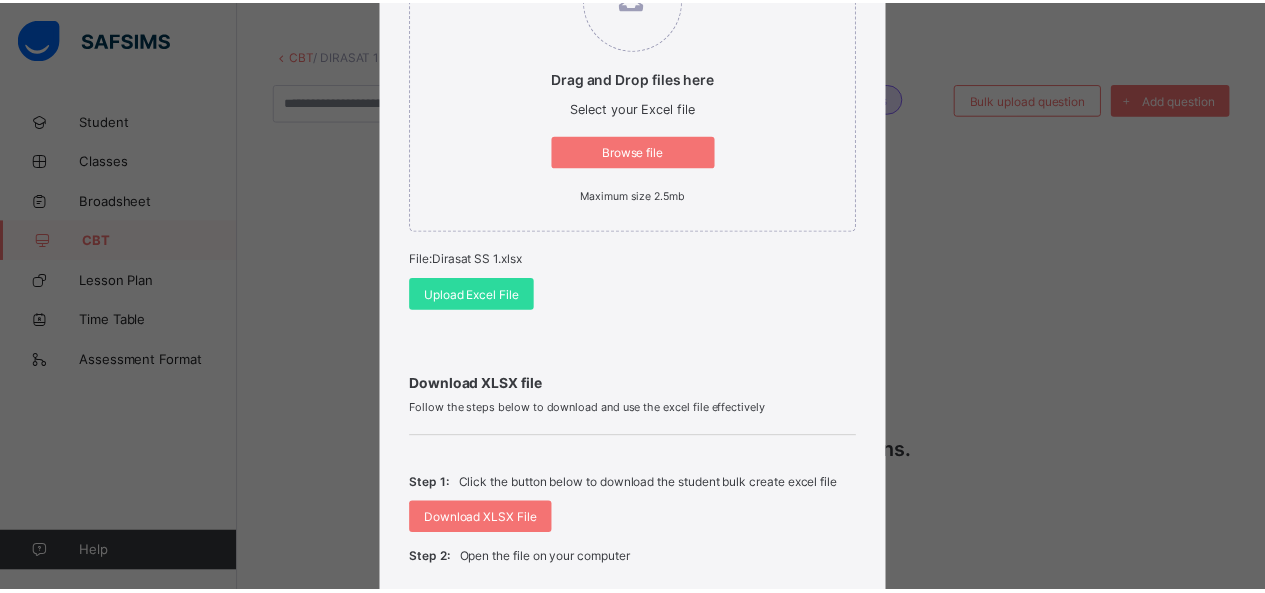 scroll, scrollTop: 471, scrollLeft: 0, axis: vertical 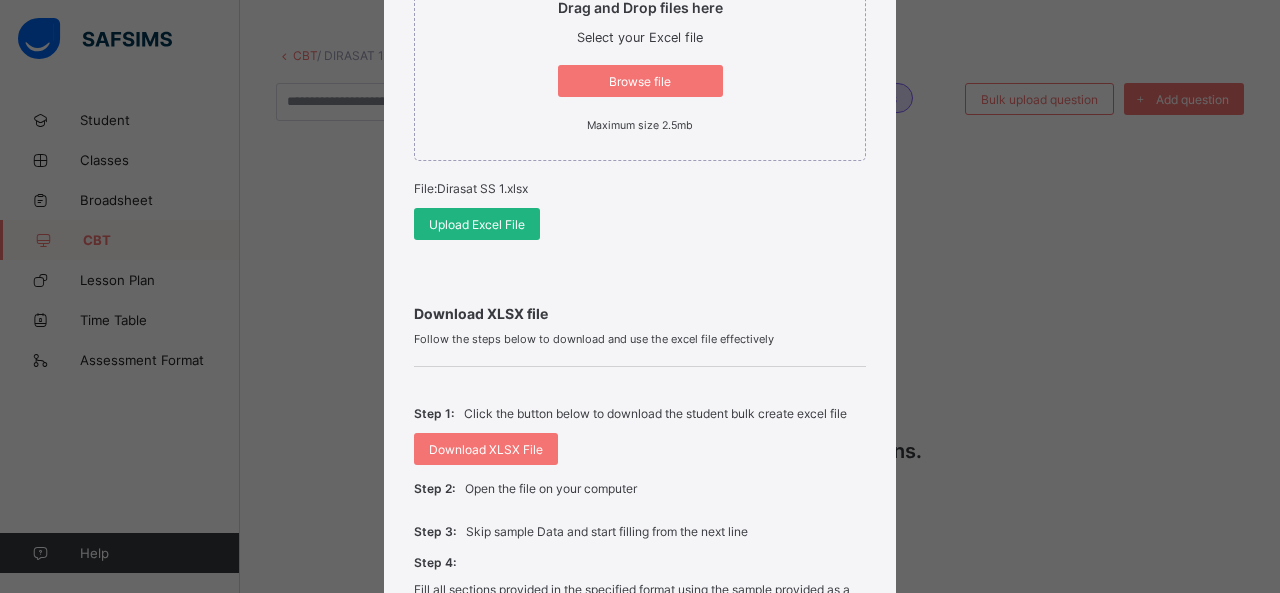 click on "Upload Excel File" at bounding box center [477, 224] 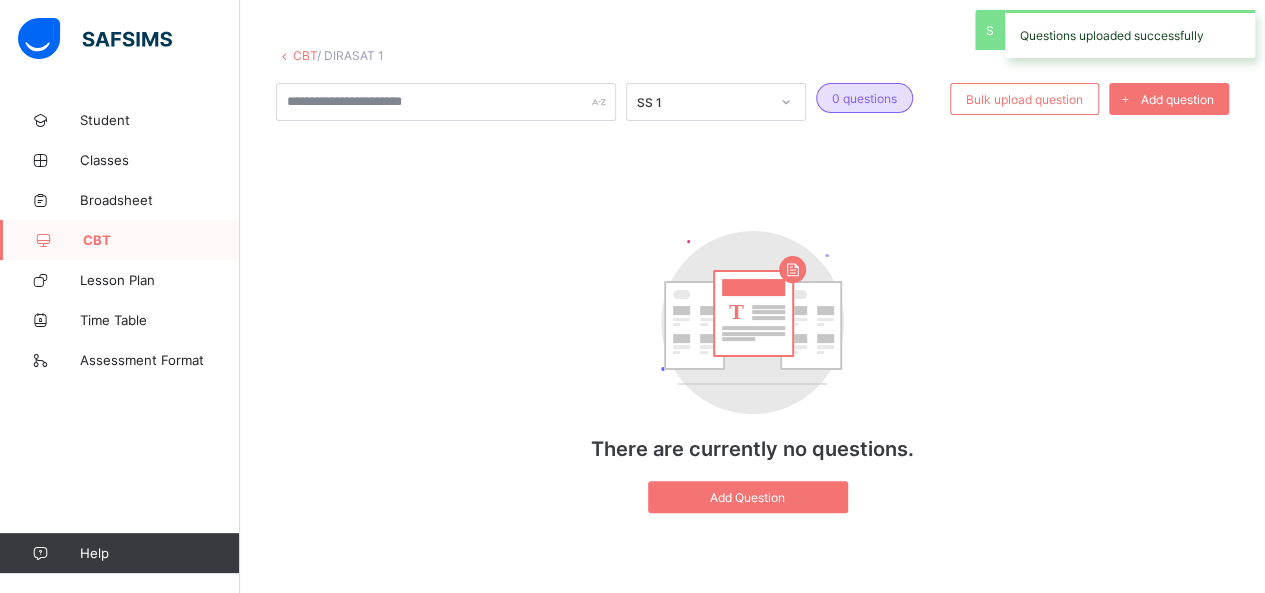 click on "T There are currently no questions. Add Question" at bounding box center [753, 372] 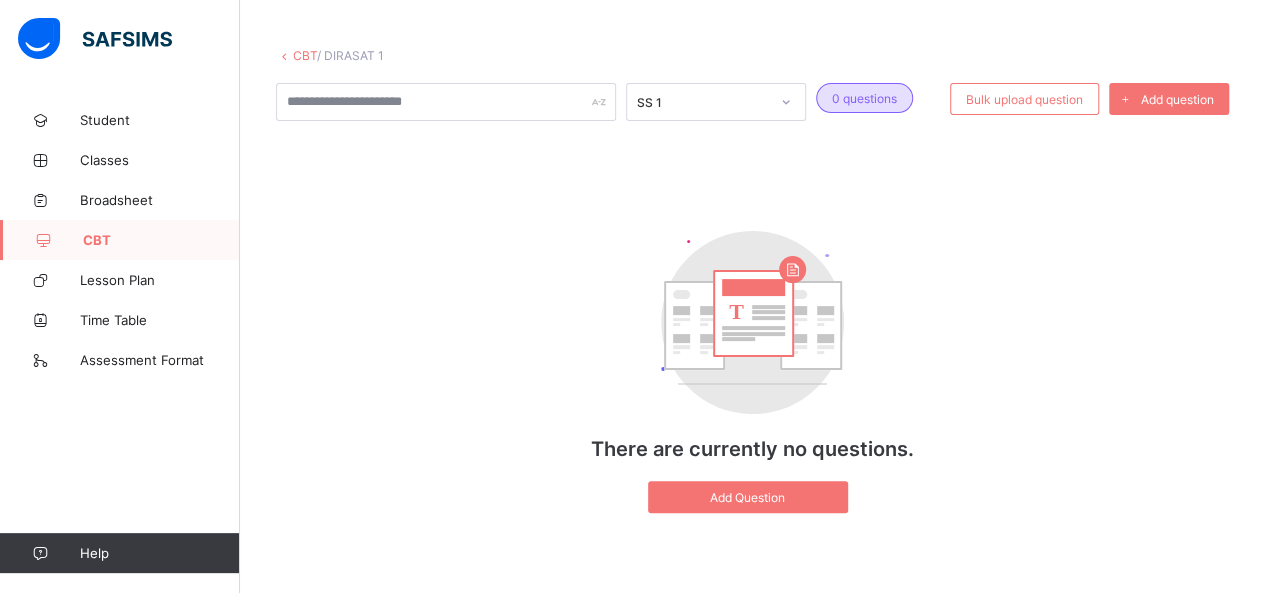 click 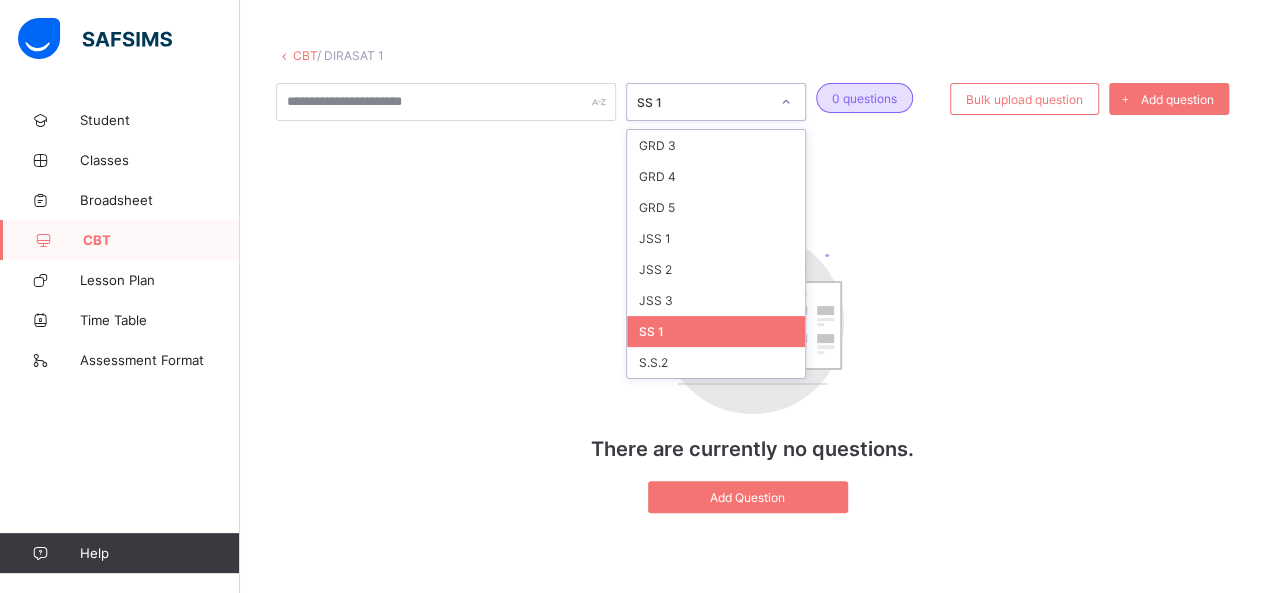 click on "SS 1" at bounding box center (716, 331) 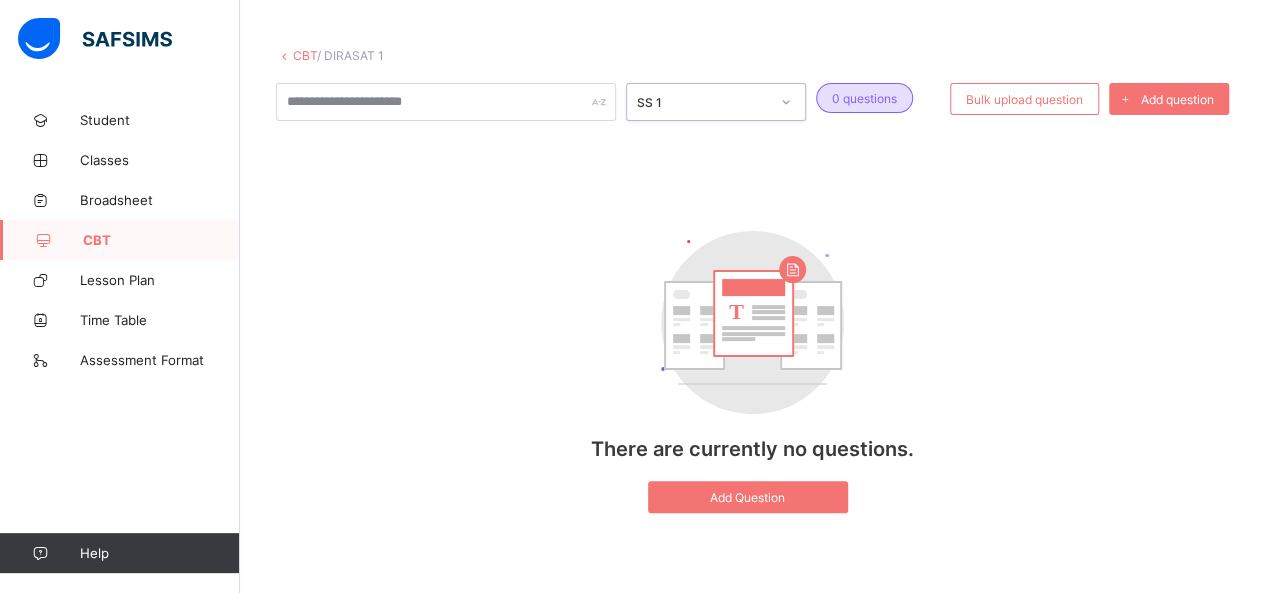 scroll, scrollTop: 0, scrollLeft: 0, axis: both 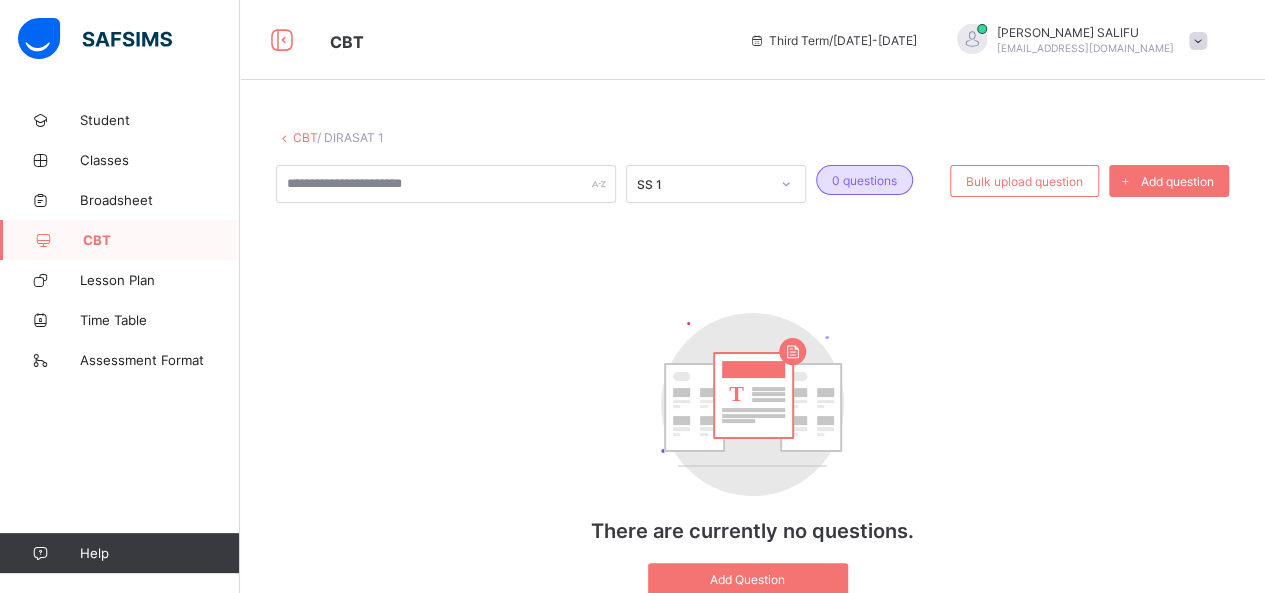 click at bounding box center (284, 137) 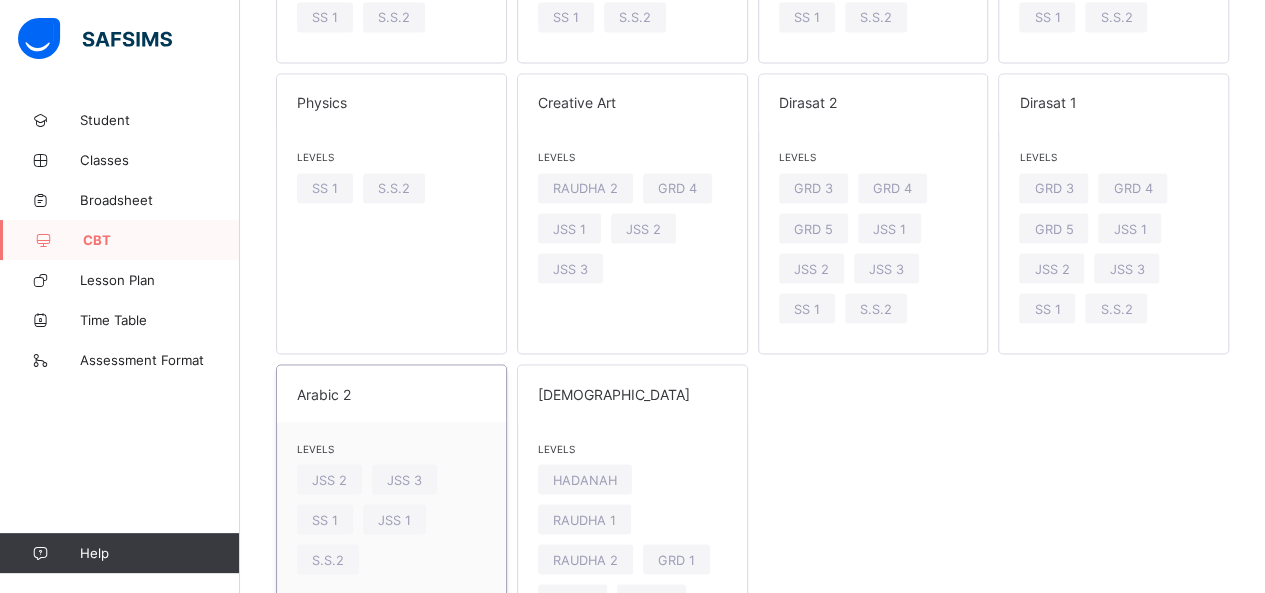 scroll, scrollTop: 1664, scrollLeft: 0, axis: vertical 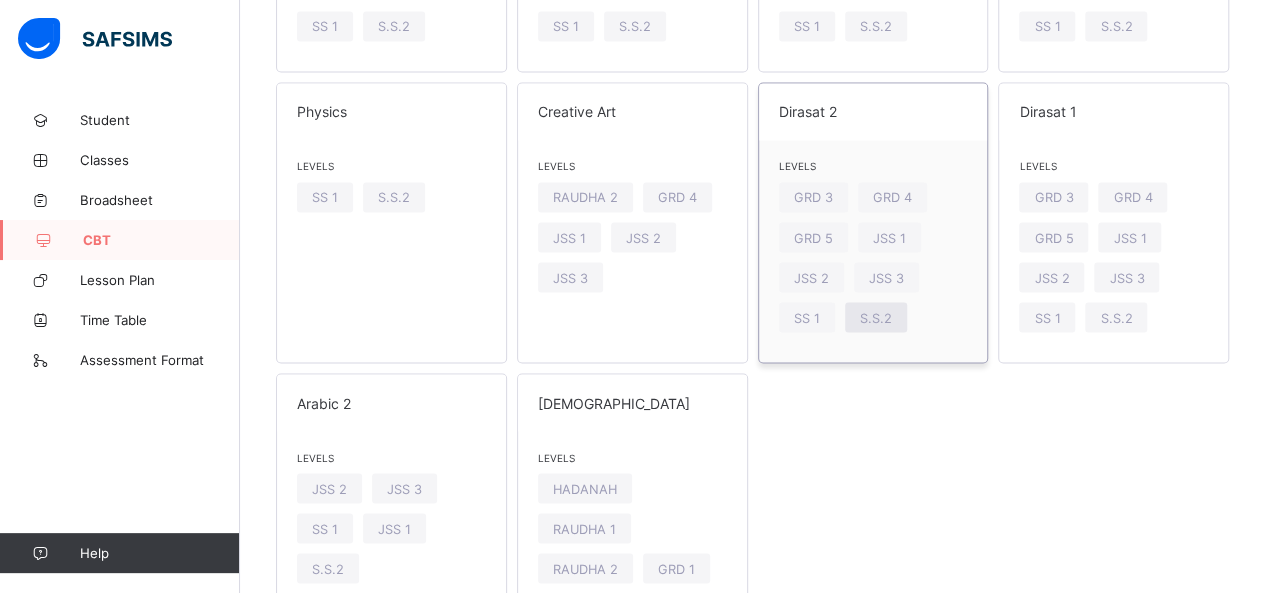 click on "S.S.2" at bounding box center [876, 317] 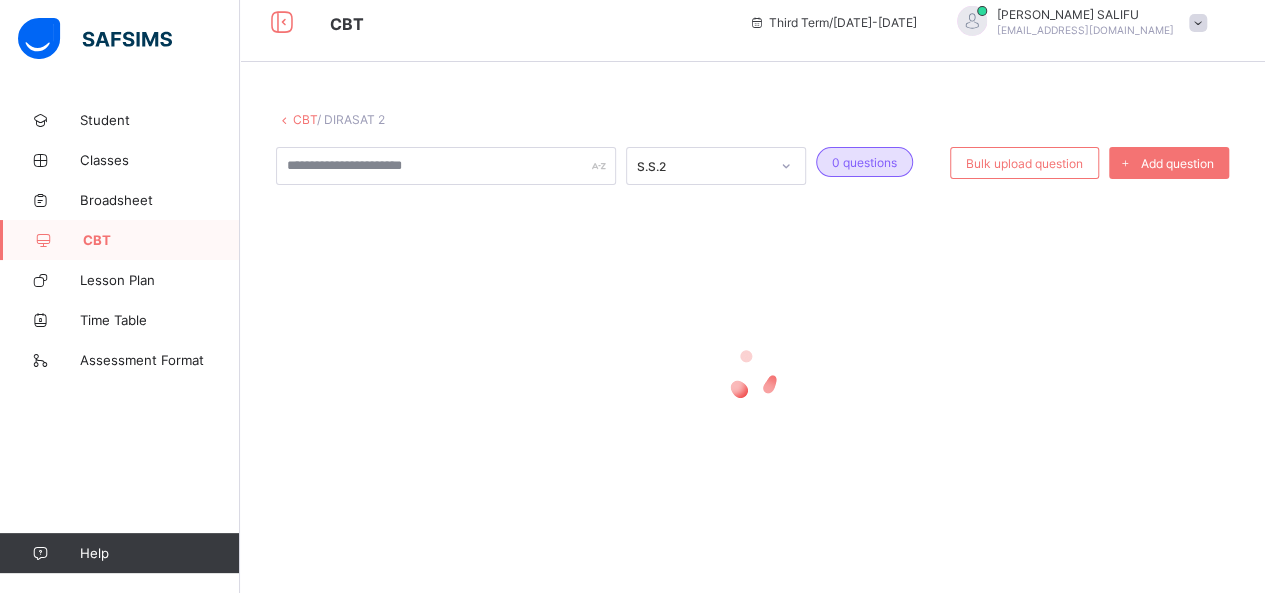 scroll, scrollTop: 82, scrollLeft: 0, axis: vertical 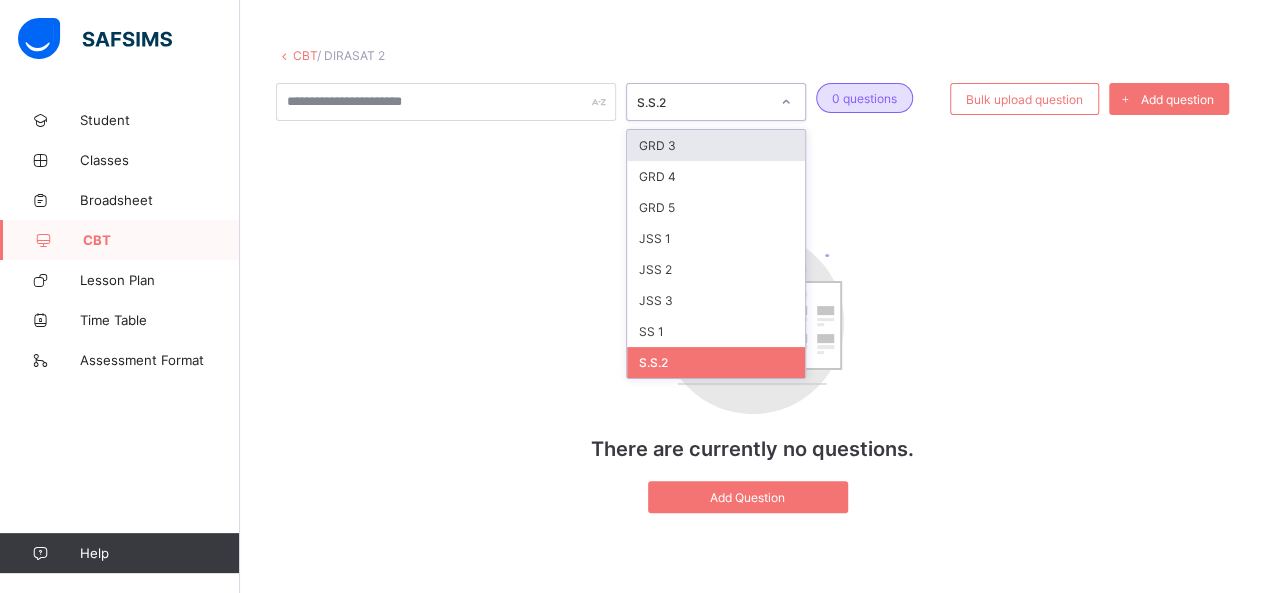 click 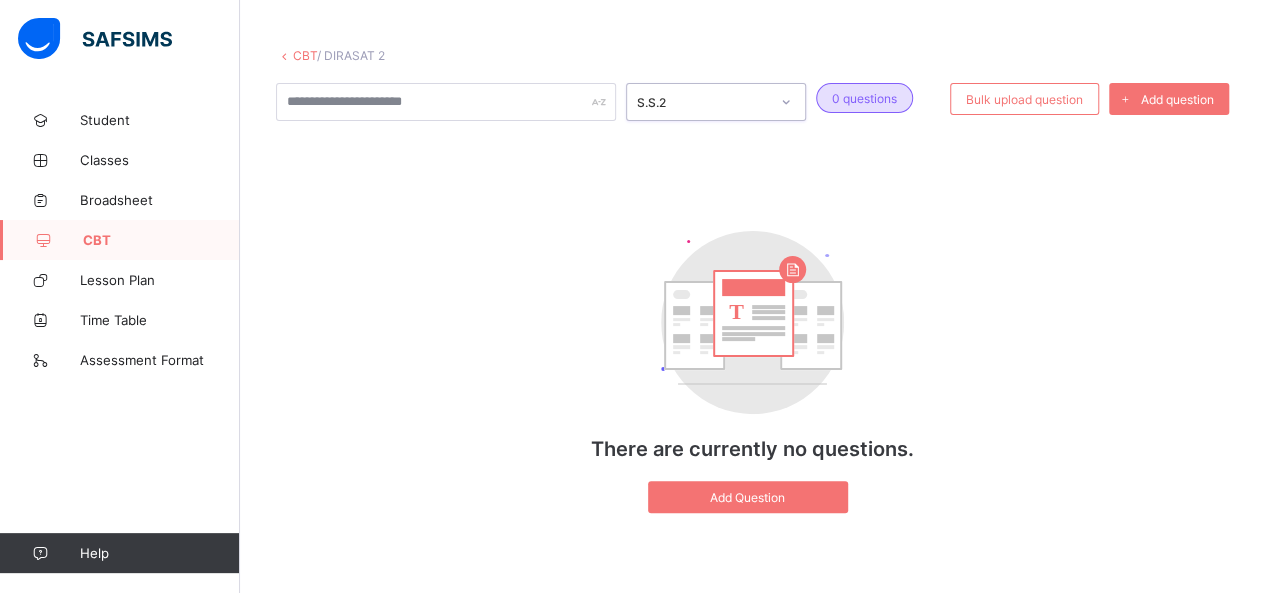 click 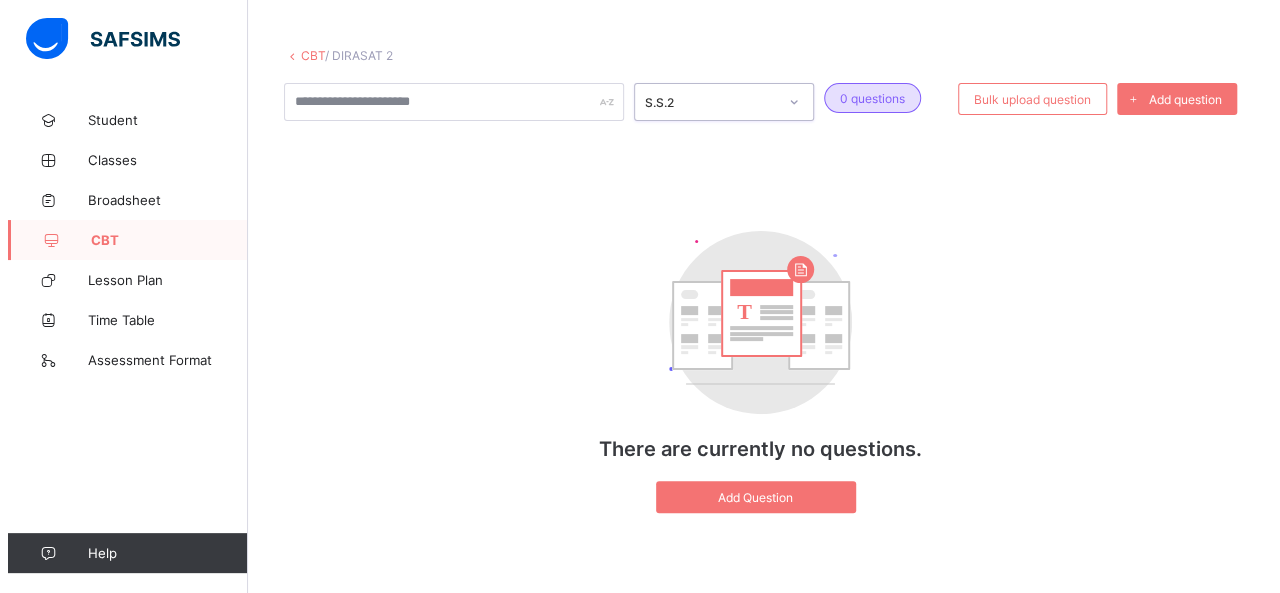 scroll, scrollTop: 0, scrollLeft: 0, axis: both 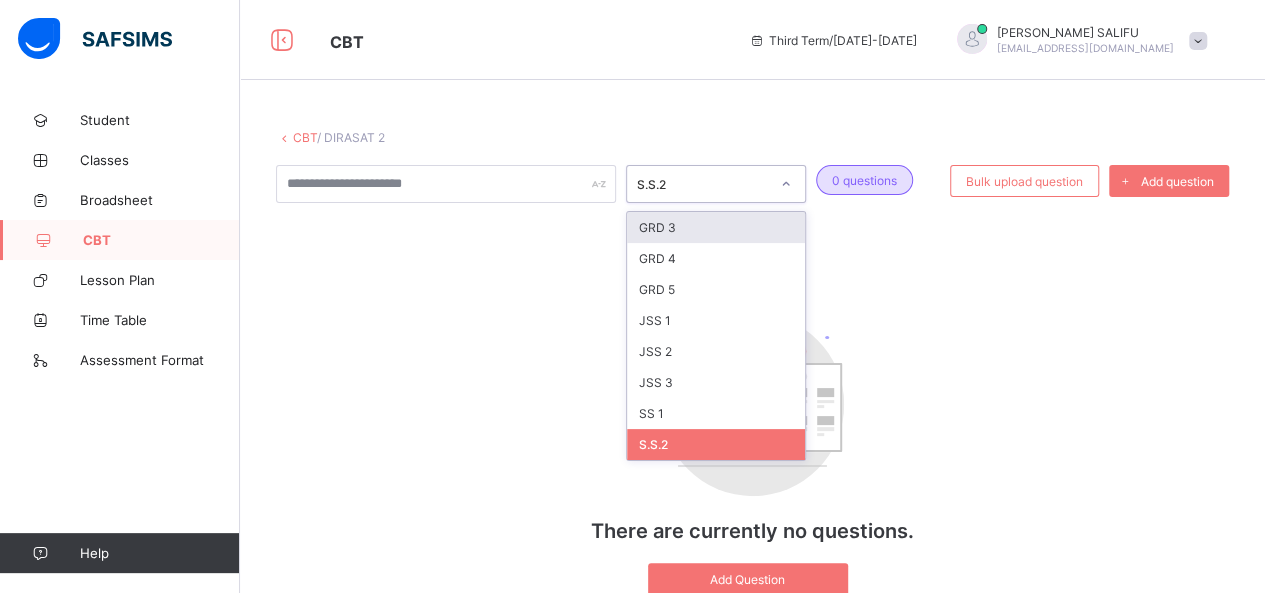 click 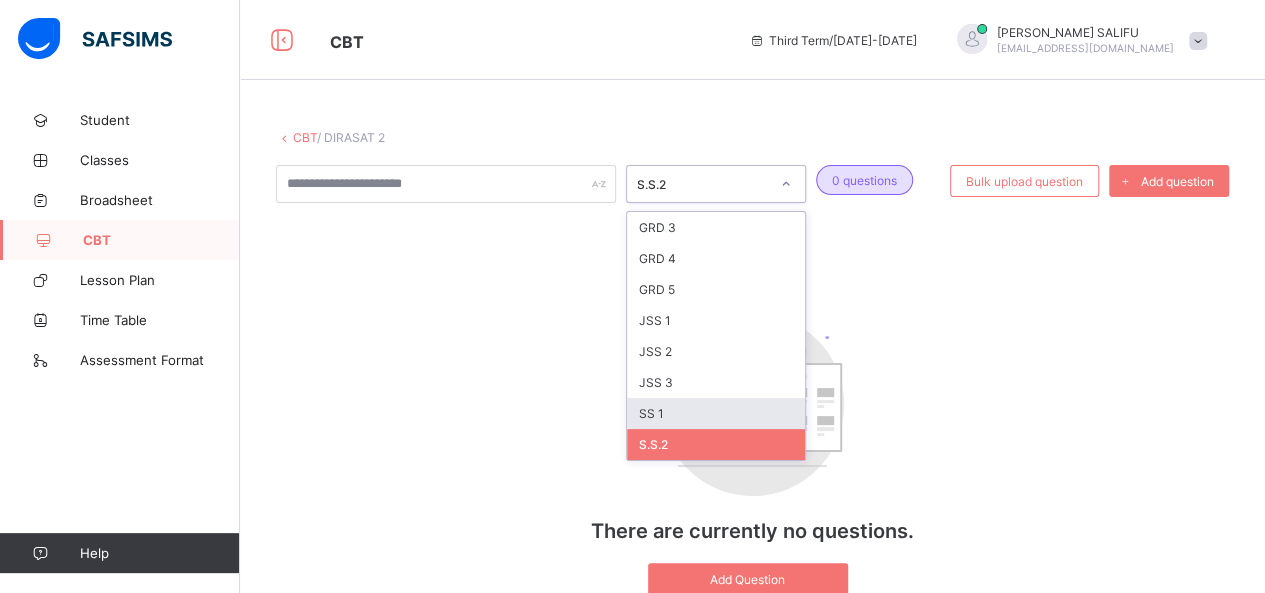 click on "SS 1" at bounding box center [716, 413] 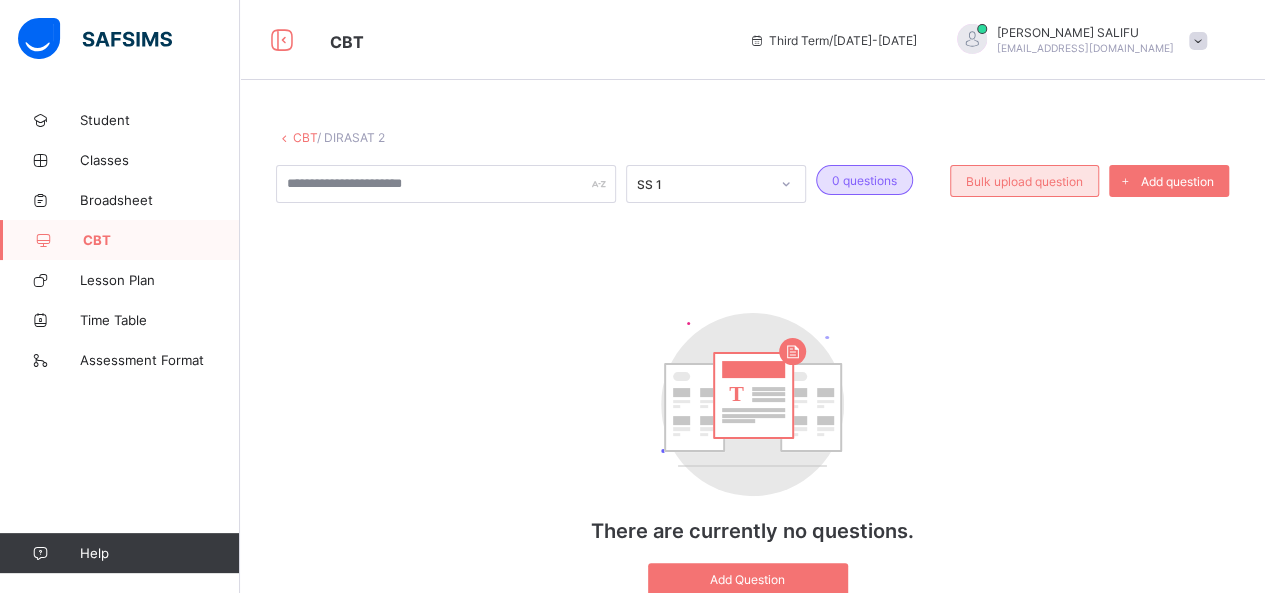 click on "Bulk upload question" at bounding box center [1024, 181] 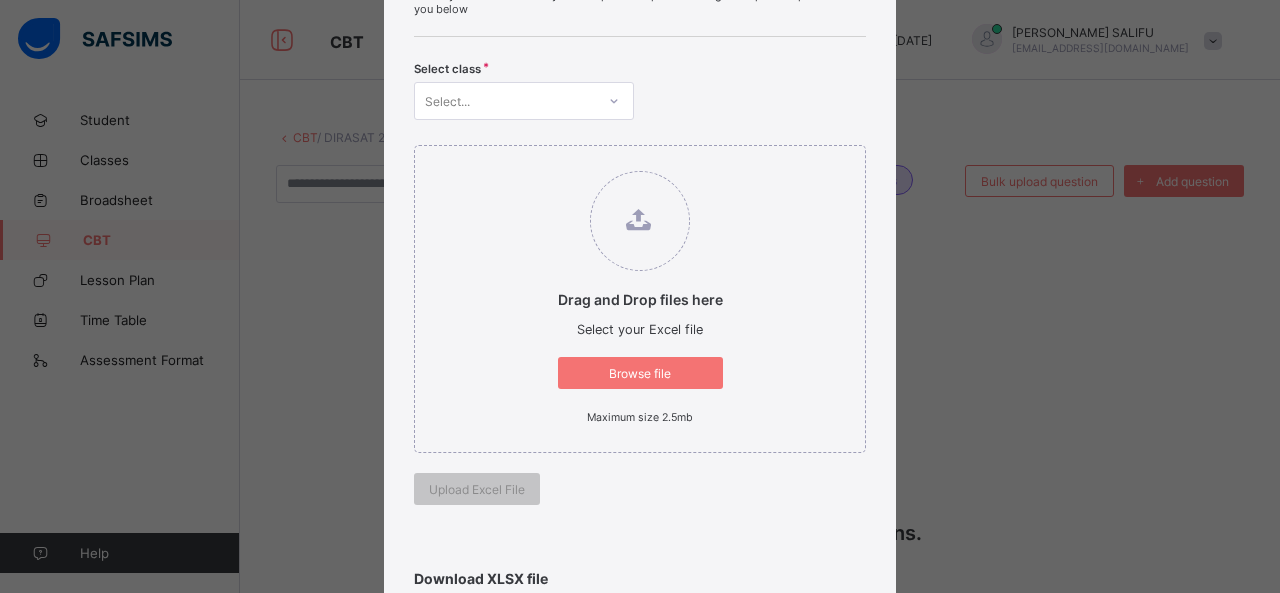 scroll, scrollTop: 98, scrollLeft: 0, axis: vertical 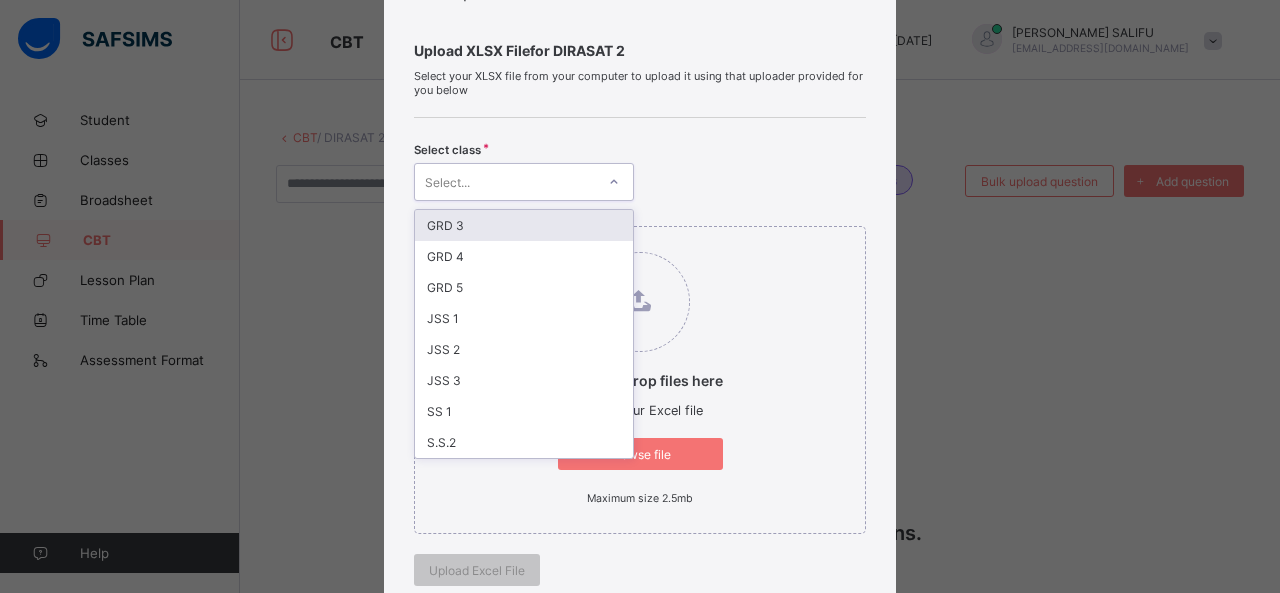 click 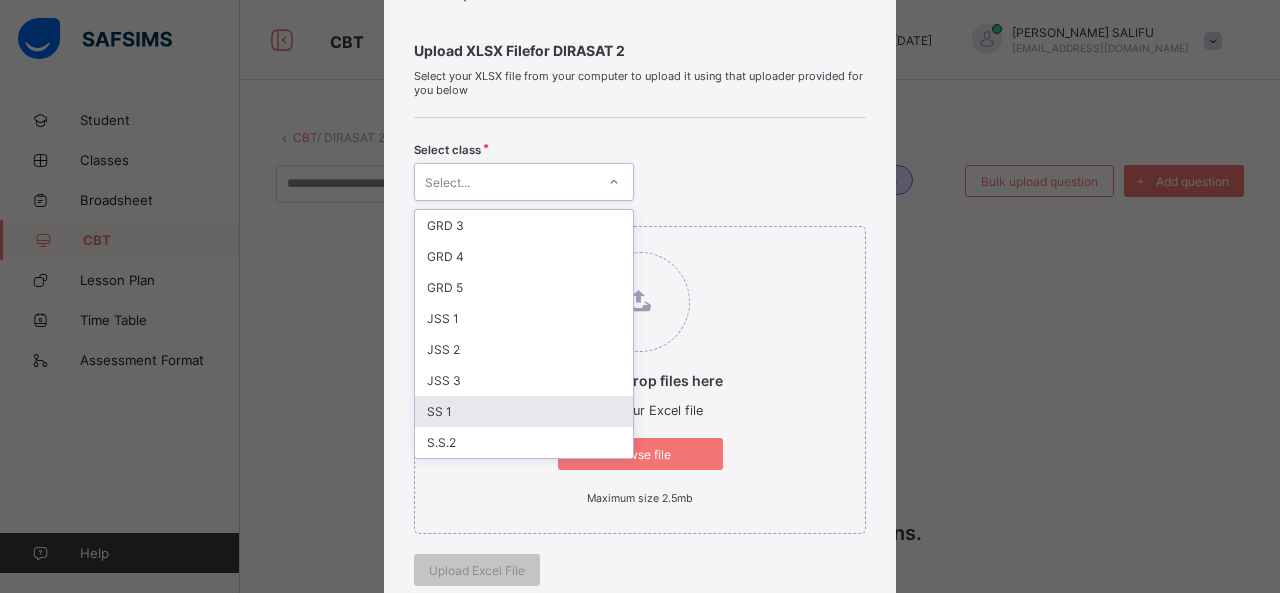 click on "SS 1" at bounding box center (524, 411) 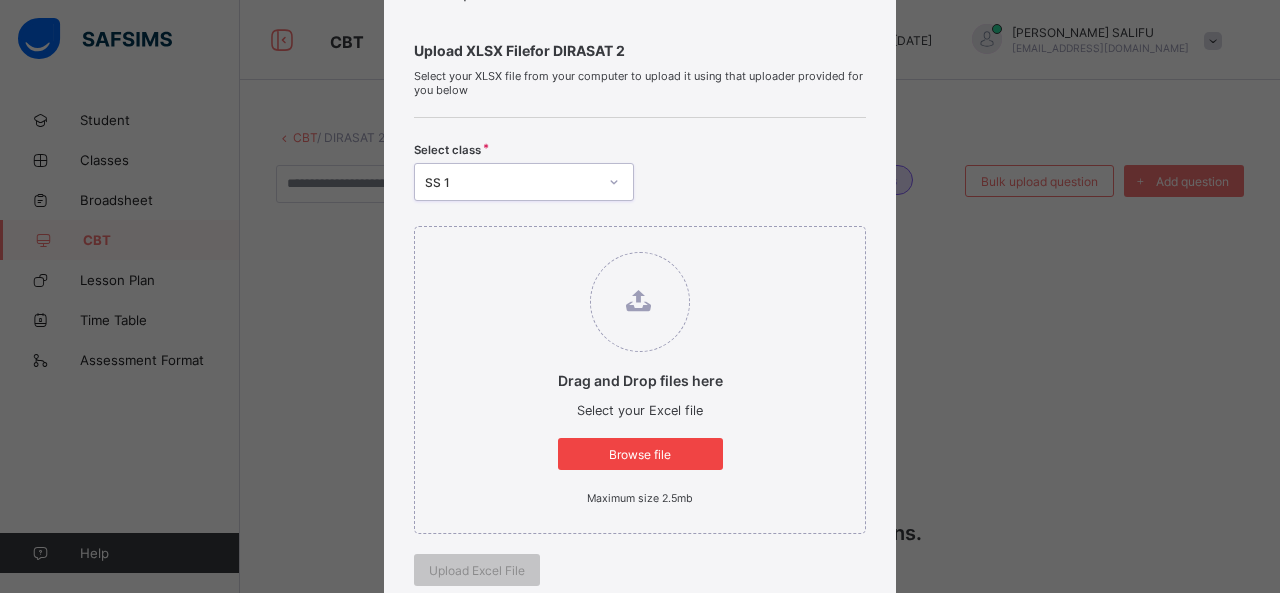 click on "Browse file" at bounding box center (640, 454) 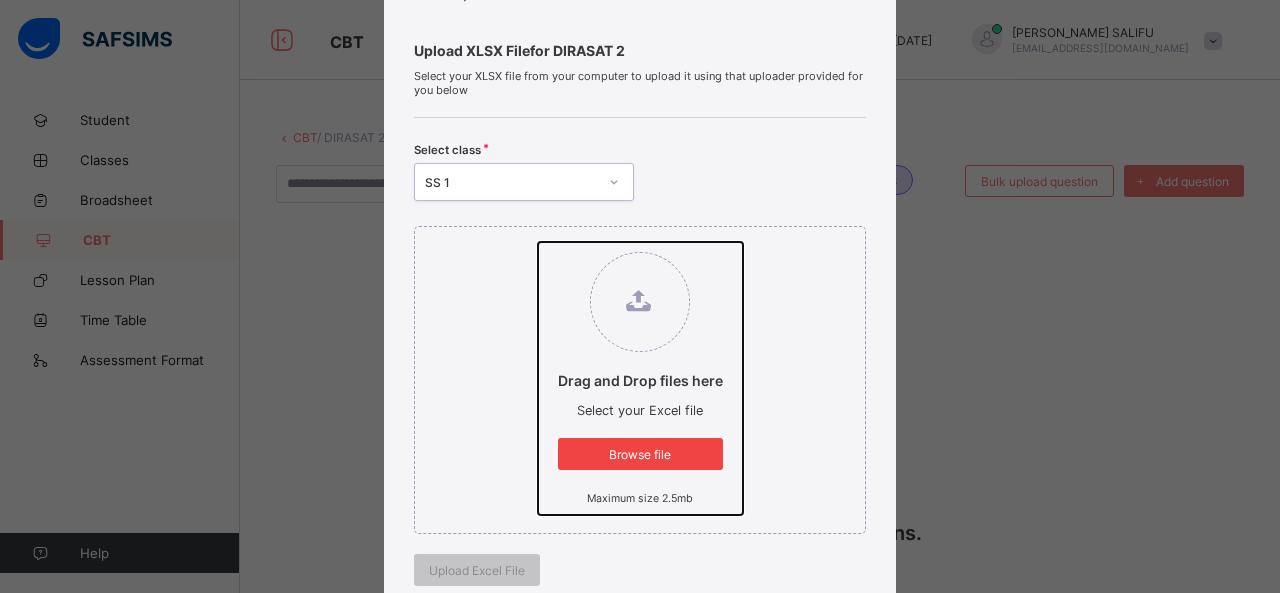 click on "Drag and Drop files here Select your Excel file Browse file Maximum size 2.5mb" at bounding box center [538, 242] 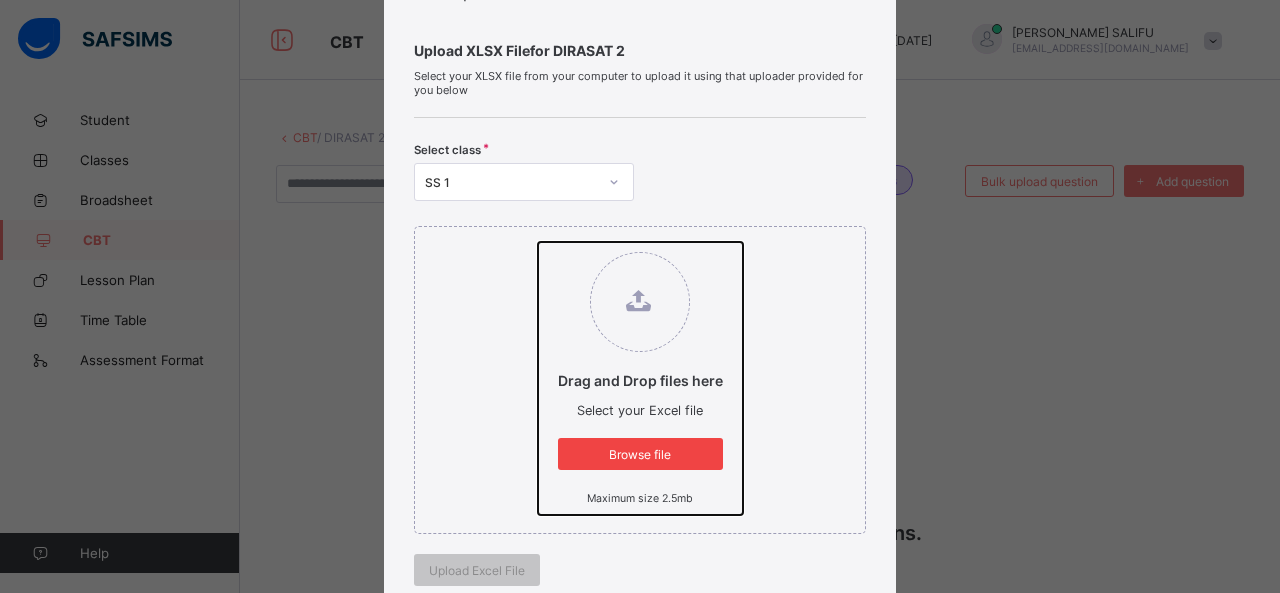 type on "**********" 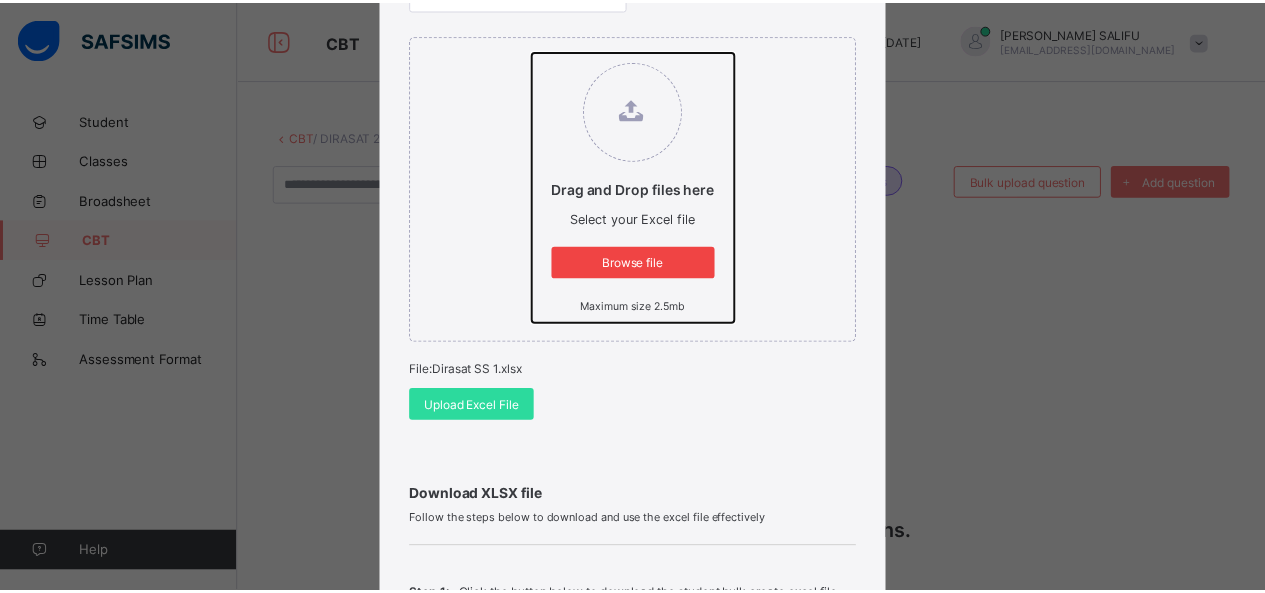 scroll, scrollTop: 290, scrollLeft: 0, axis: vertical 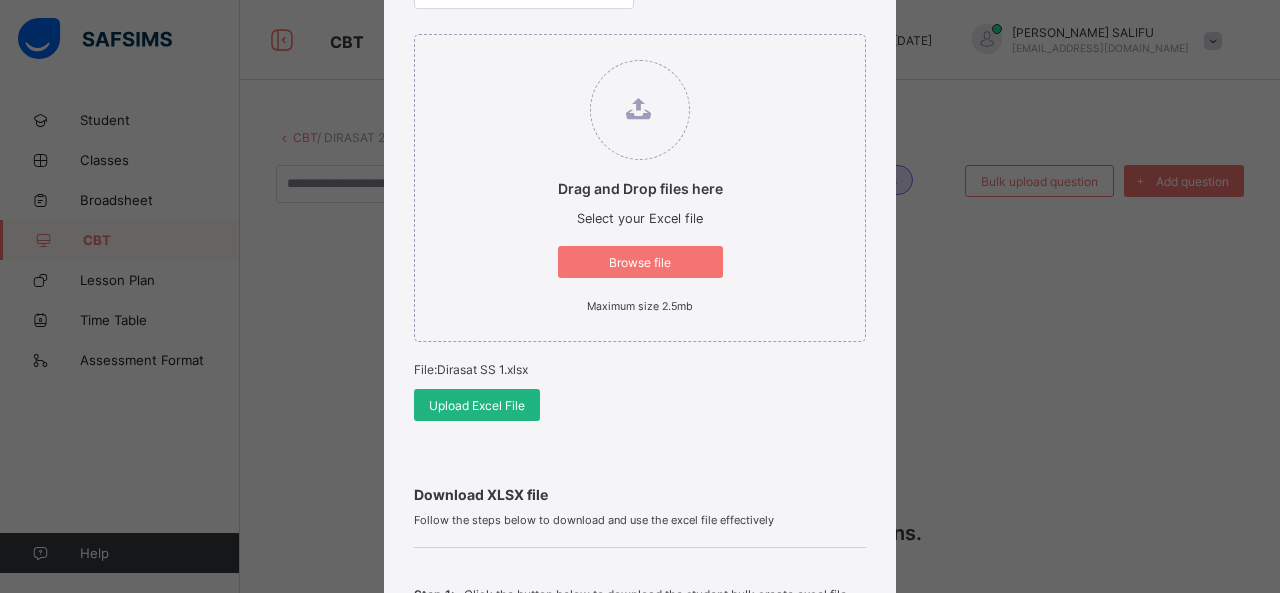 click on "Upload Excel File" at bounding box center [477, 405] 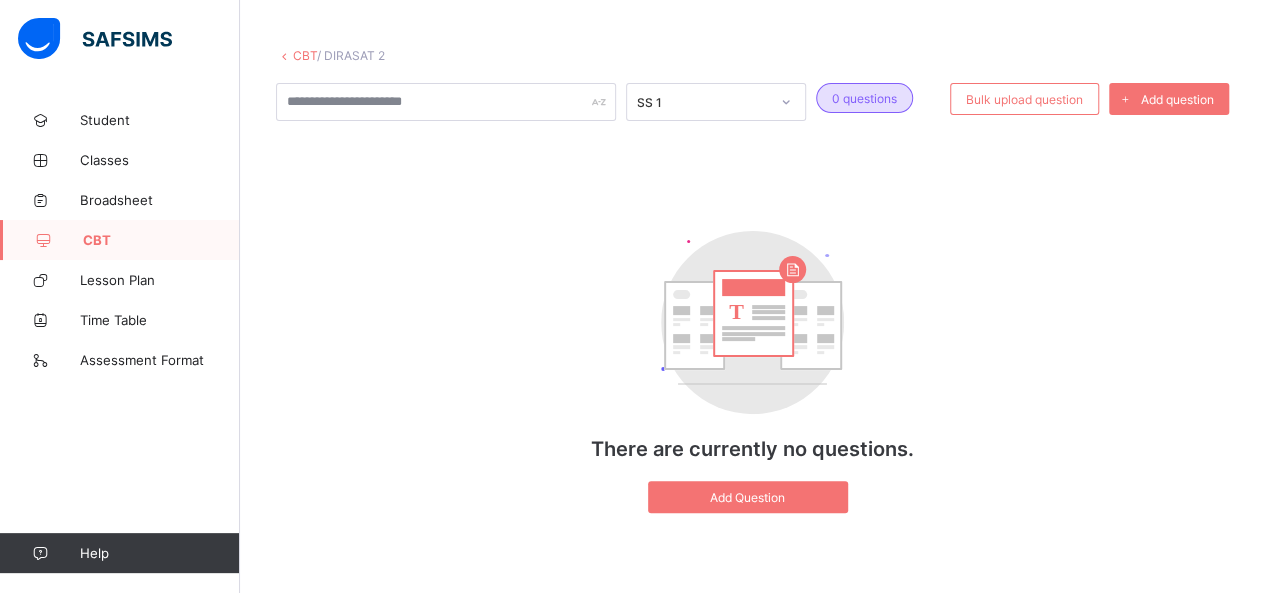 scroll, scrollTop: 0, scrollLeft: 0, axis: both 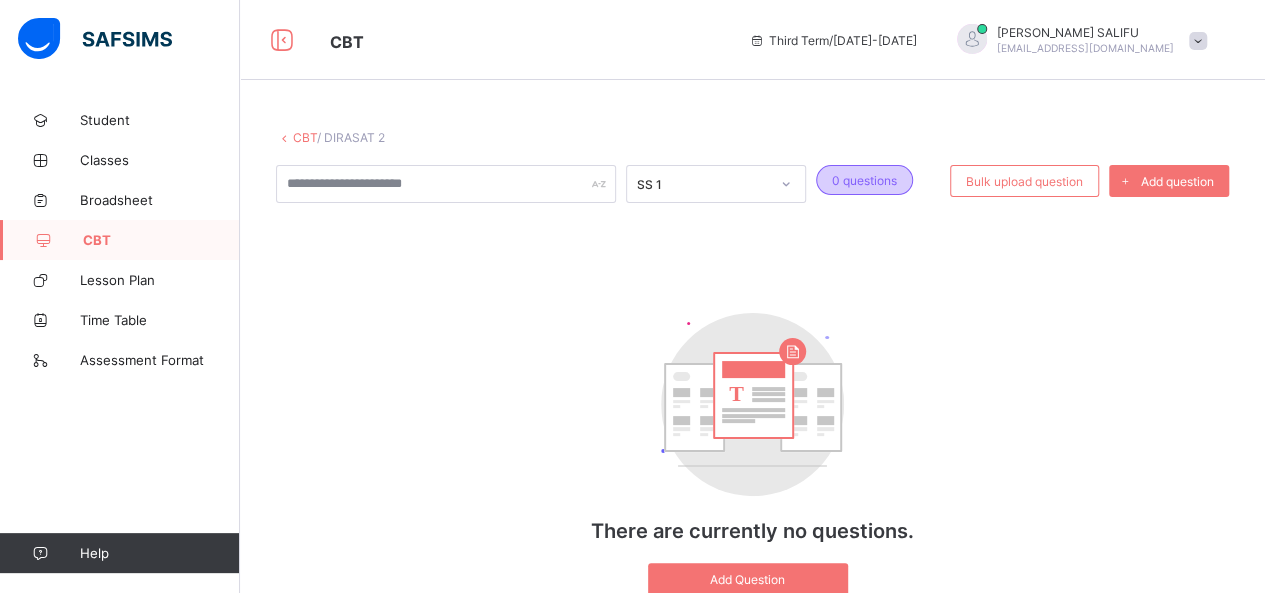click on "0 questions" at bounding box center (864, 180) 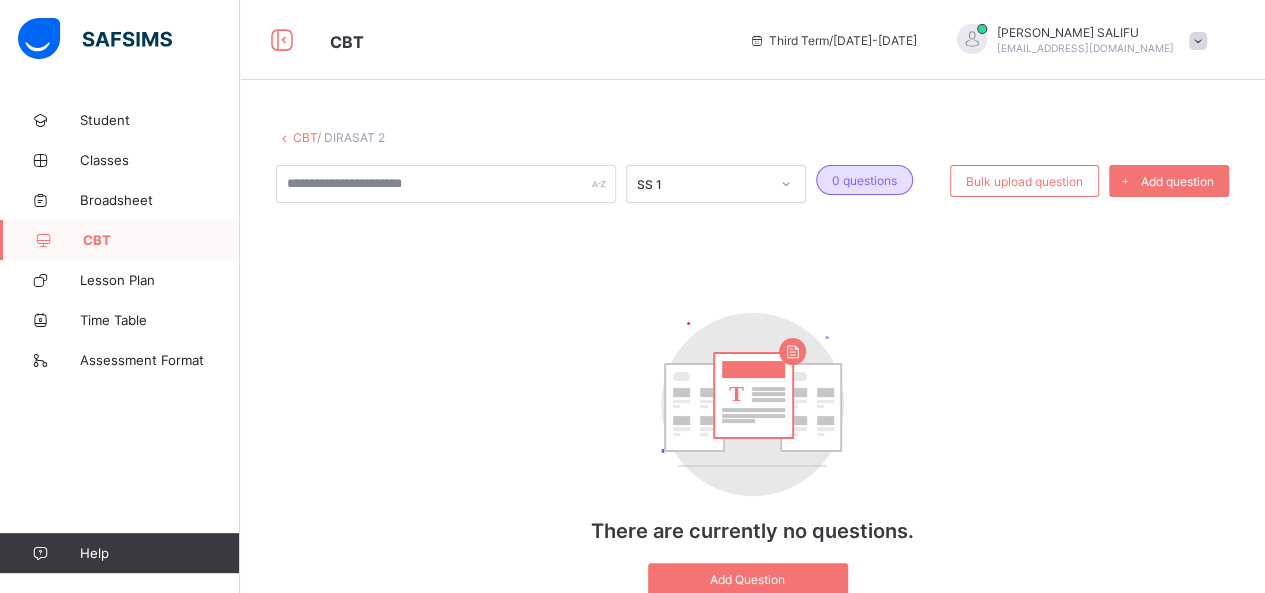 click on "CBT" at bounding box center (305, 137) 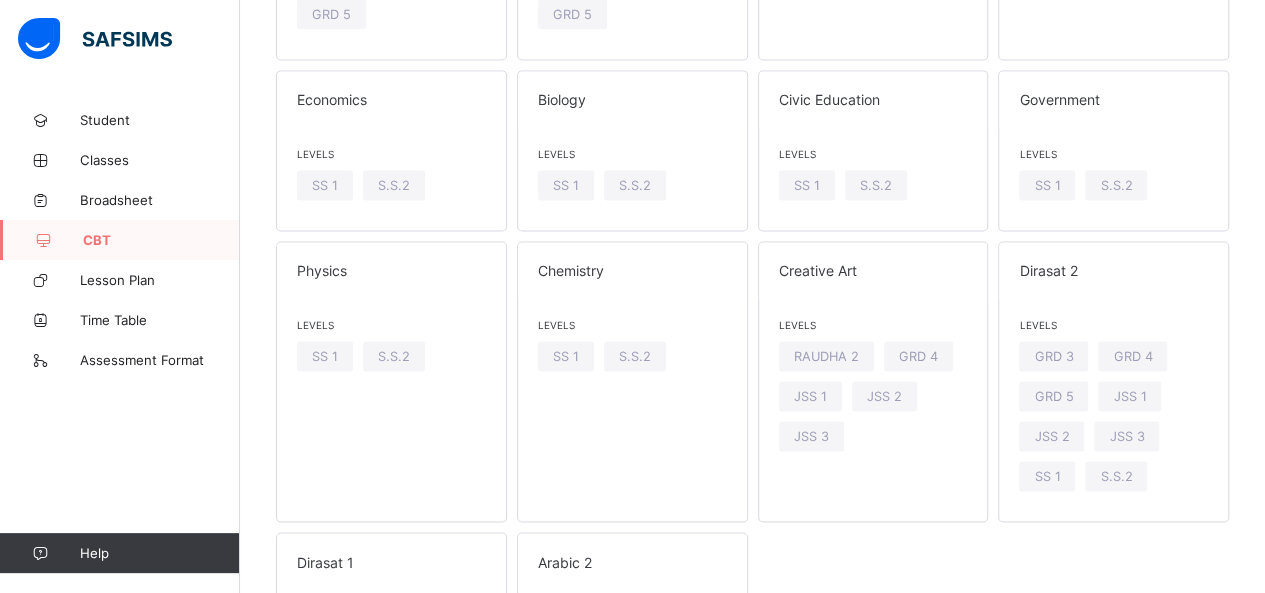 scroll, scrollTop: 1662, scrollLeft: 0, axis: vertical 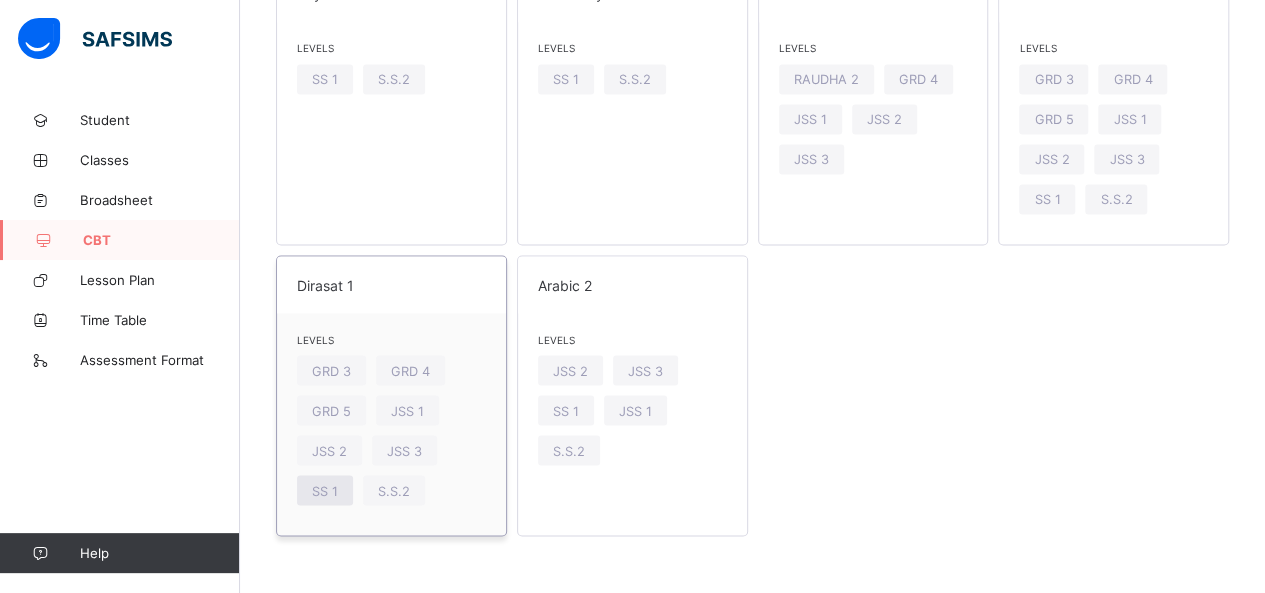 click on "SS 1" at bounding box center (325, 490) 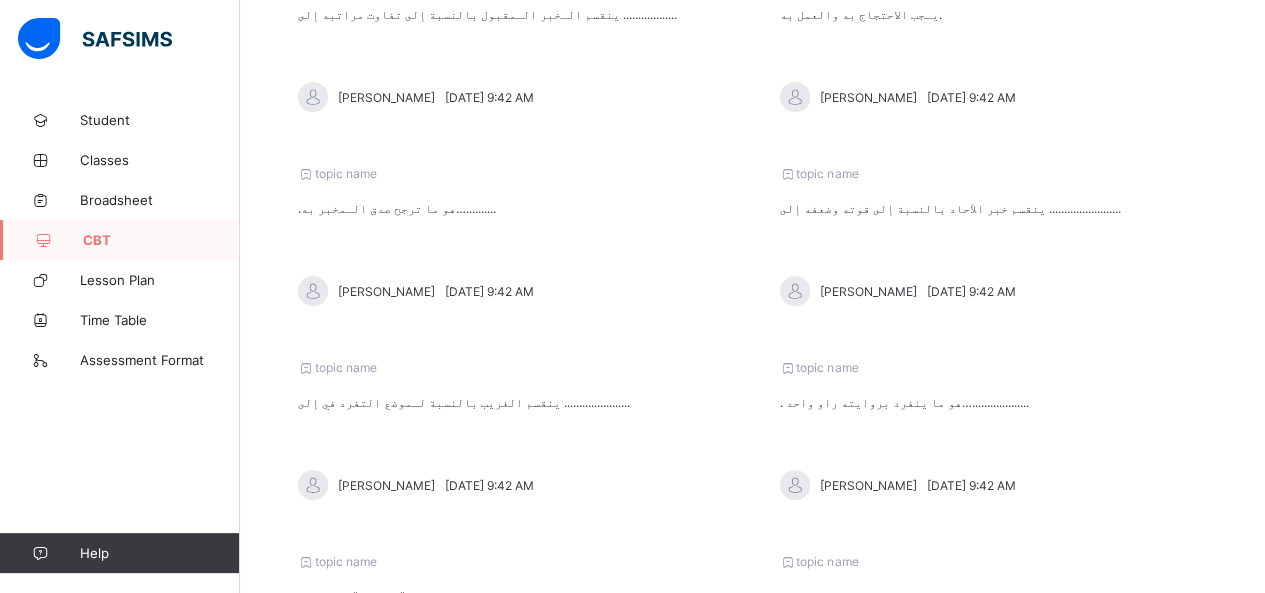 scroll, scrollTop: 476, scrollLeft: 0, axis: vertical 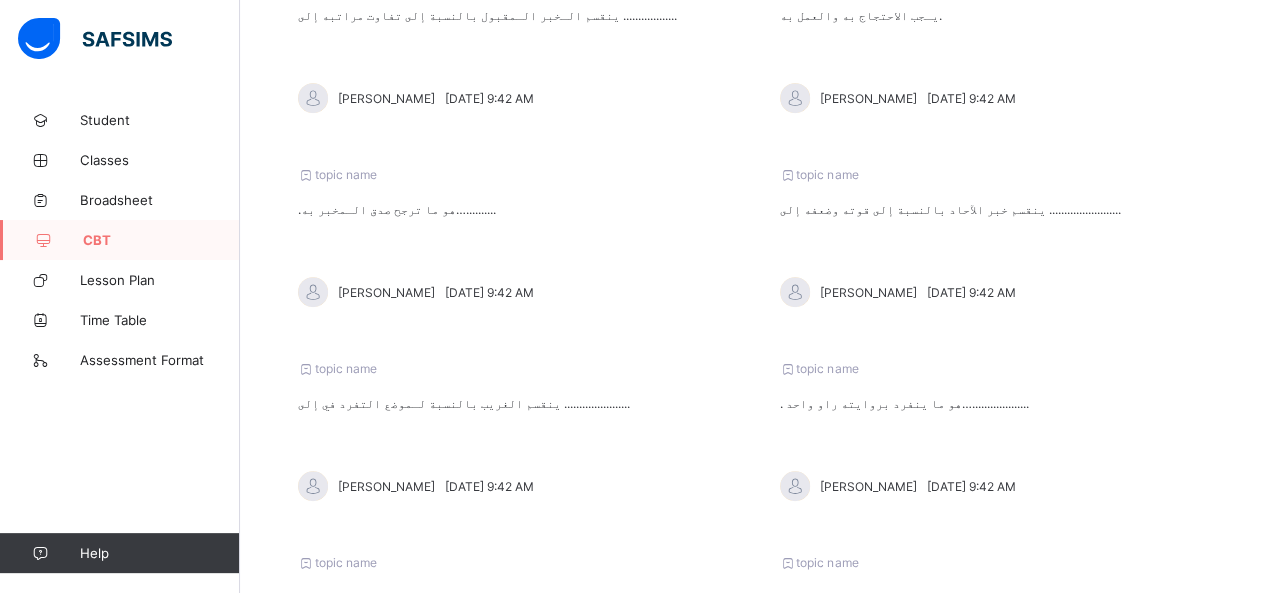 click on "topic name ينقسم الغريب بالنسبة لـموضع التفرد في إلى ......................  ABDULRAHMAN   SALIFU Mon, Jul 14, 2025 9:42 AM" at bounding box center [512, 431] 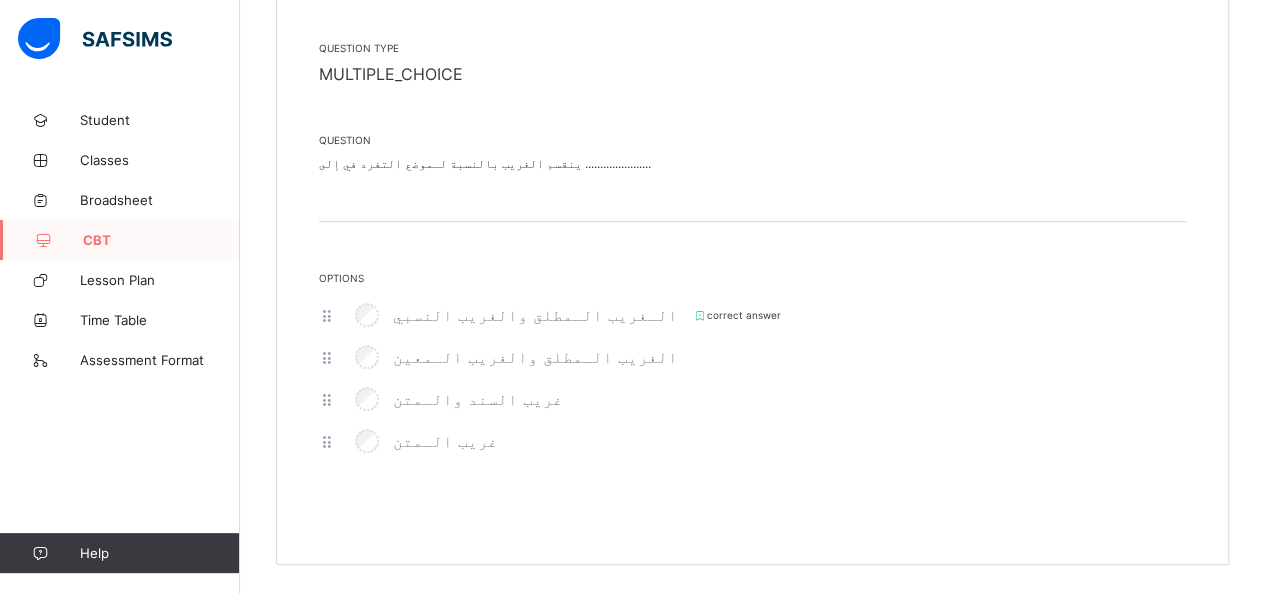 scroll, scrollTop: 427, scrollLeft: 0, axis: vertical 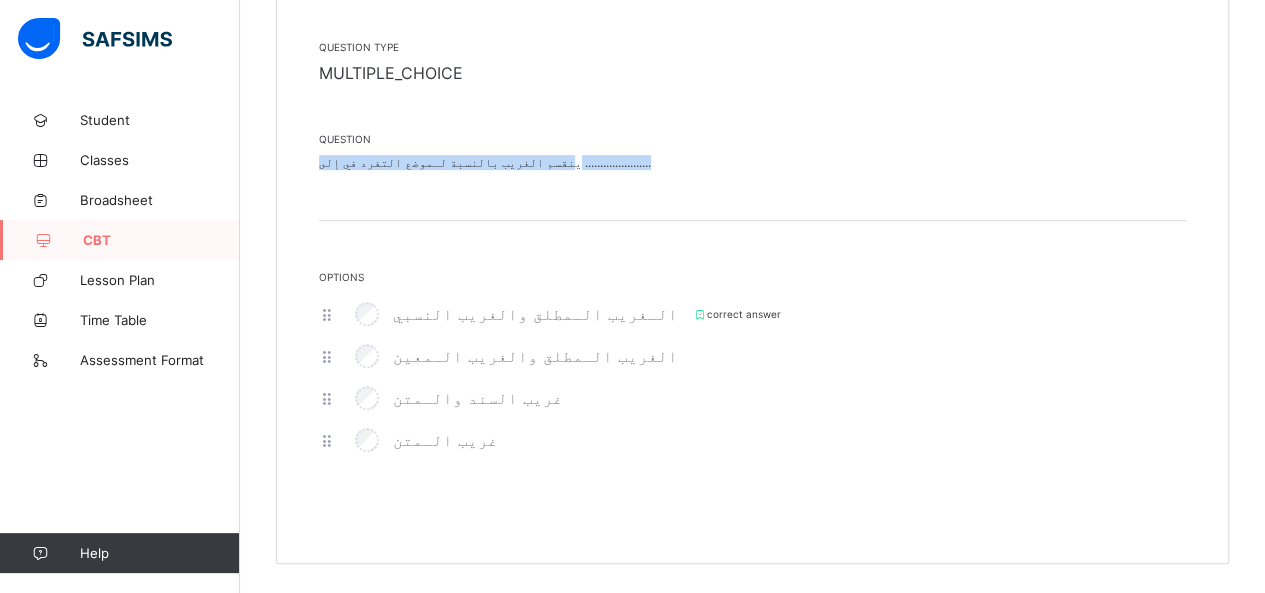 drag, startPoint x: 559, startPoint y: 164, endPoint x: 481, endPoint y: 165, distance: 78.00641 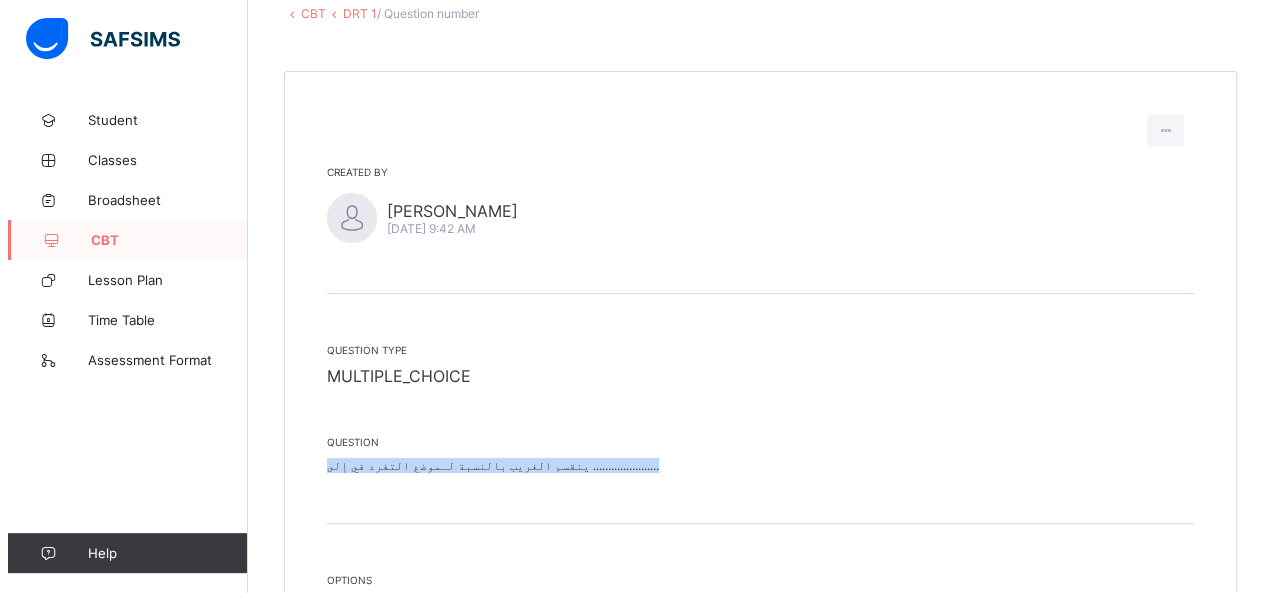 scroll, scrollTop: 122, scrollLeft: 0, axis: vertical 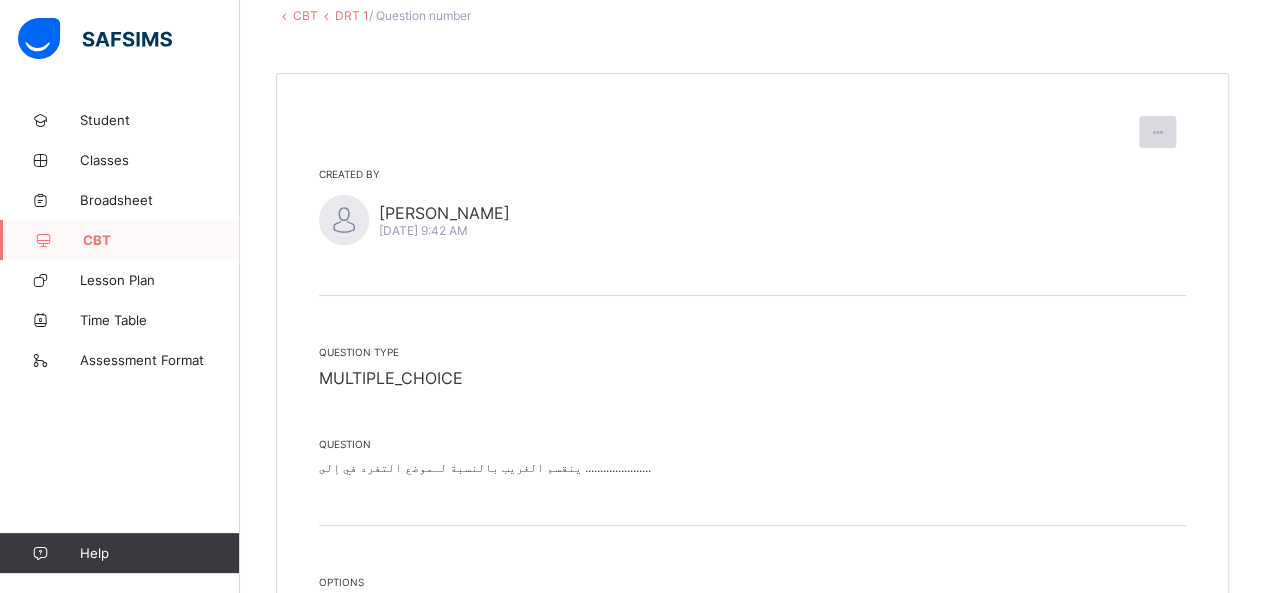 click at bounding box center [1157, 132] 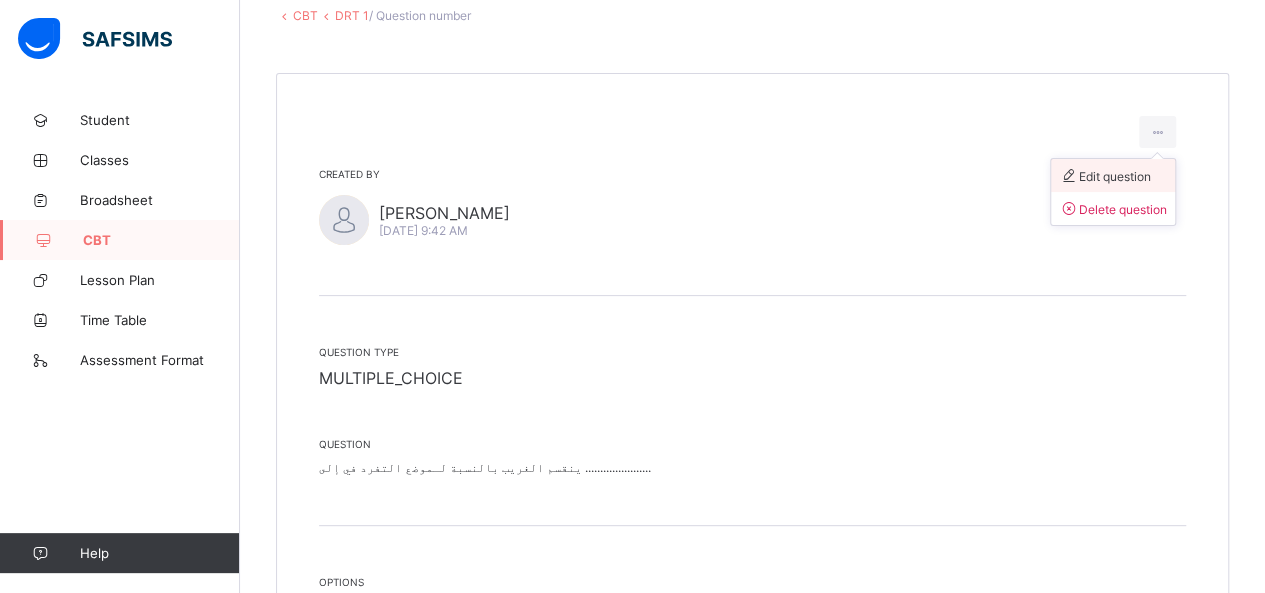 click on "Edit question" at bounding box center (1105, 176) 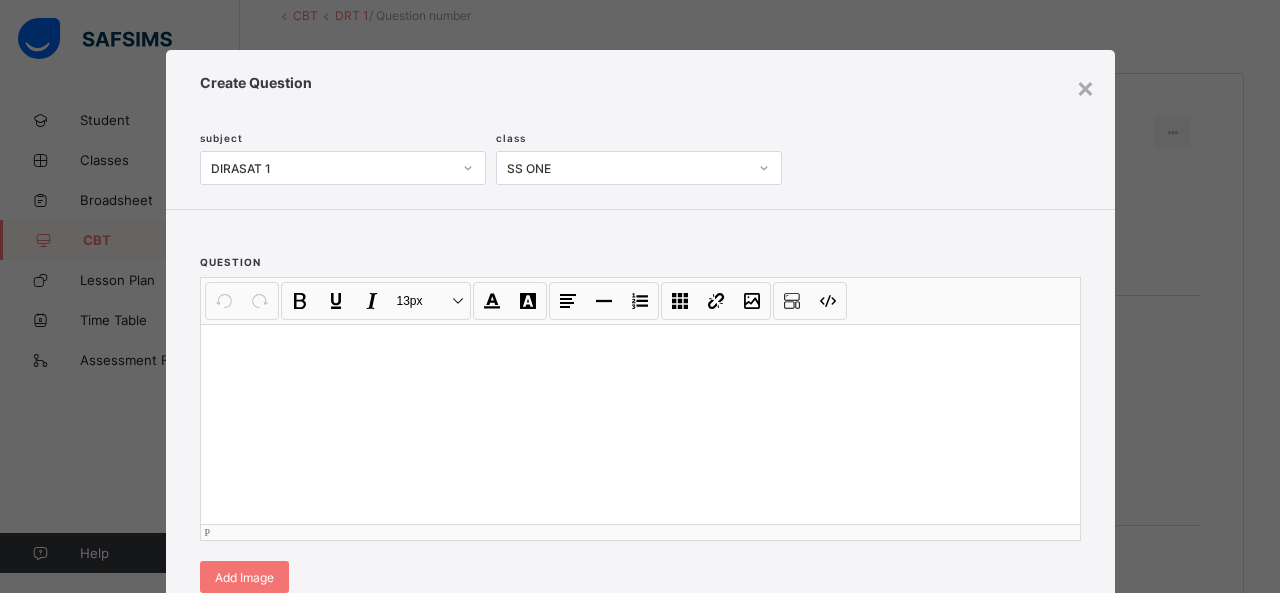 click at bounding box center [640, 424] 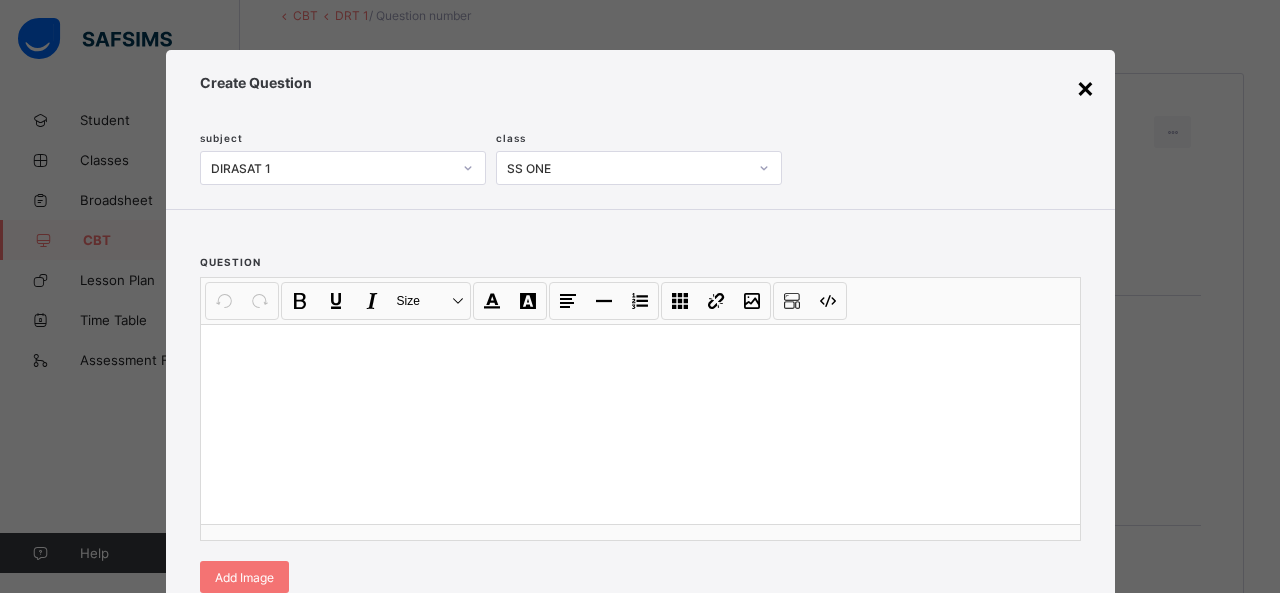 click on "×" at bounding box center [1085, 87] 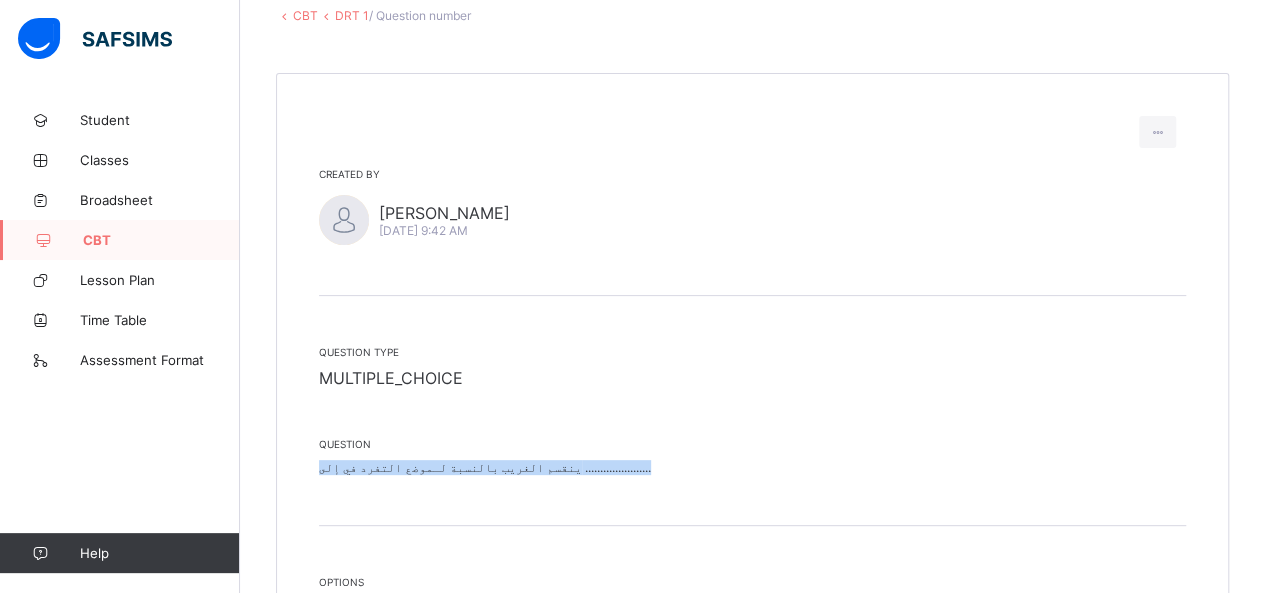 drag, startPoint x: 320, startPoint y: 468, endPoint x: 559, endPoint y: 485, distance: 239.60384 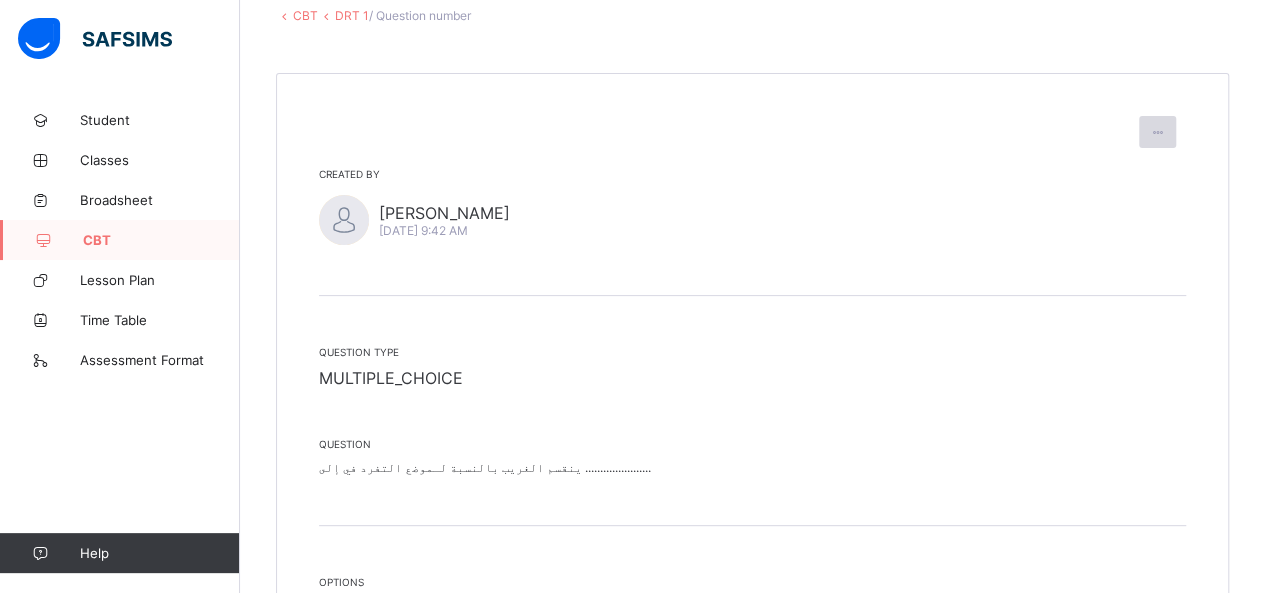 click at bounding box center (1157, 132) 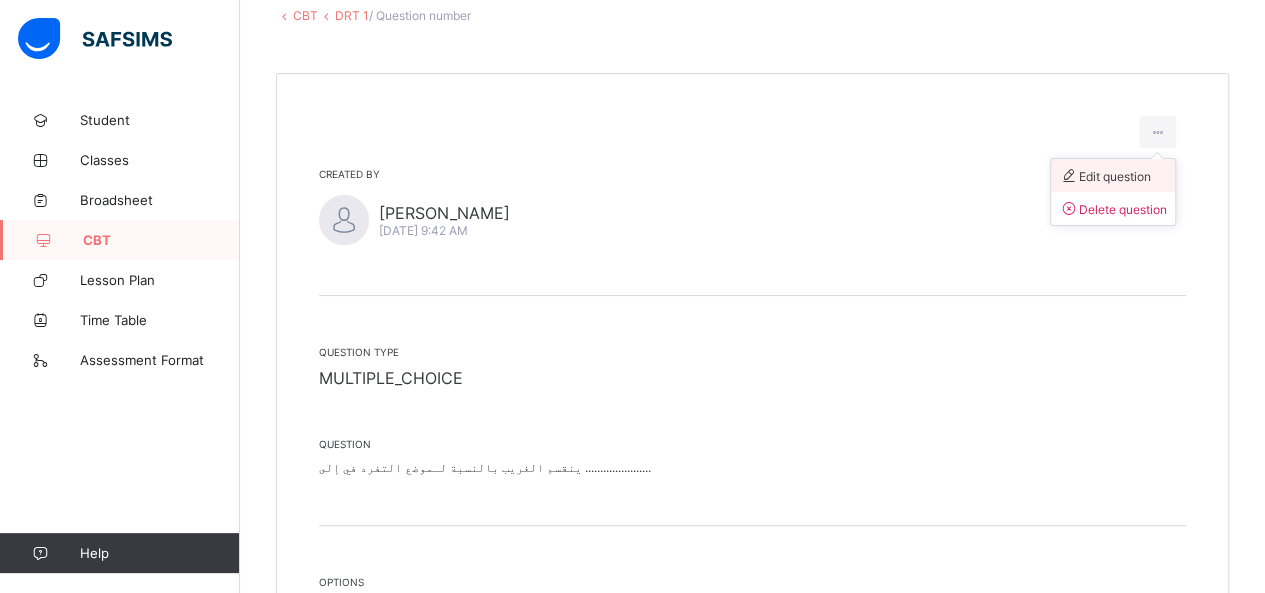 click on "Edit question" at bounding box center [1113, 175] 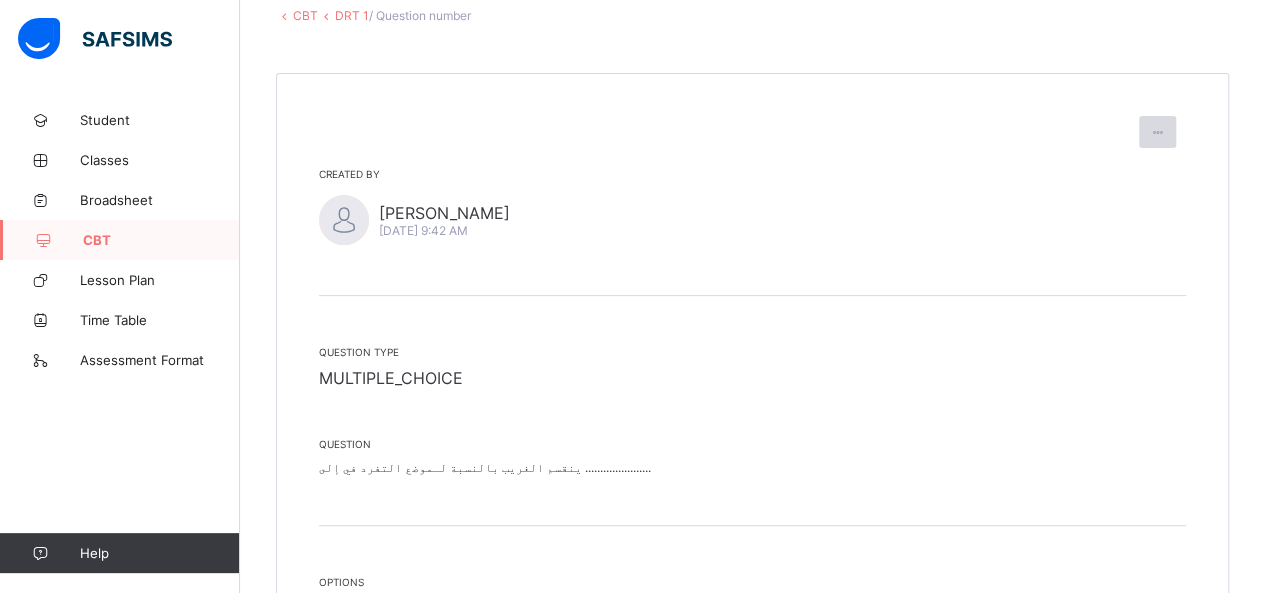 click at bounding box center (1157, 132) 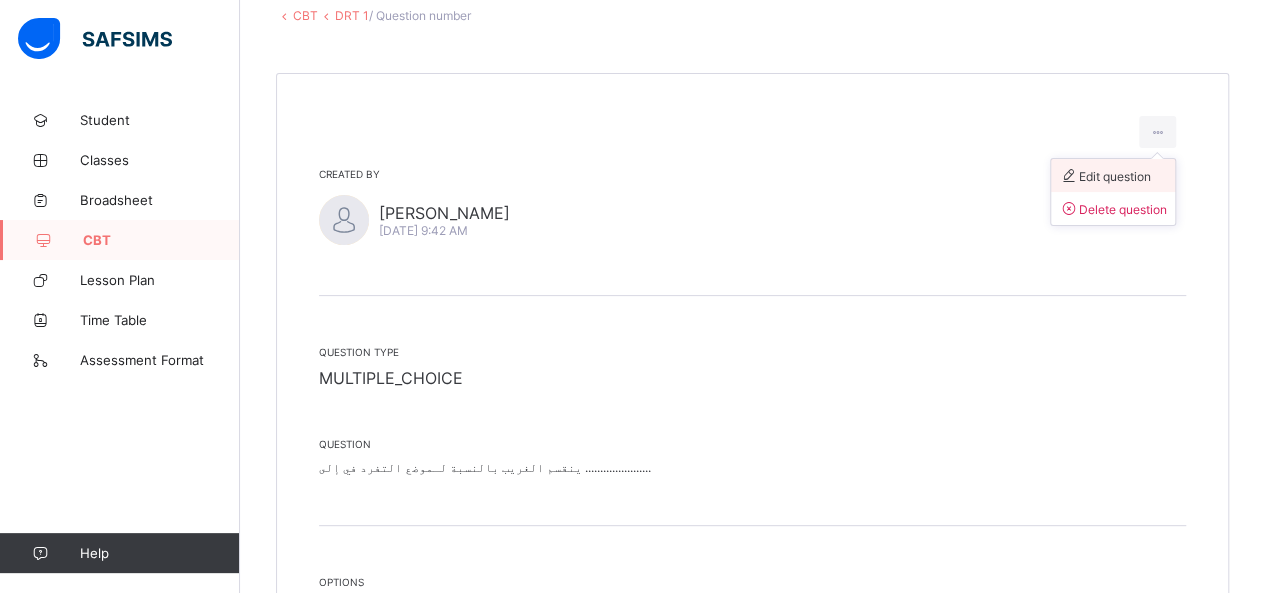 click on "Edit question" at bounding box center [1105, 176] 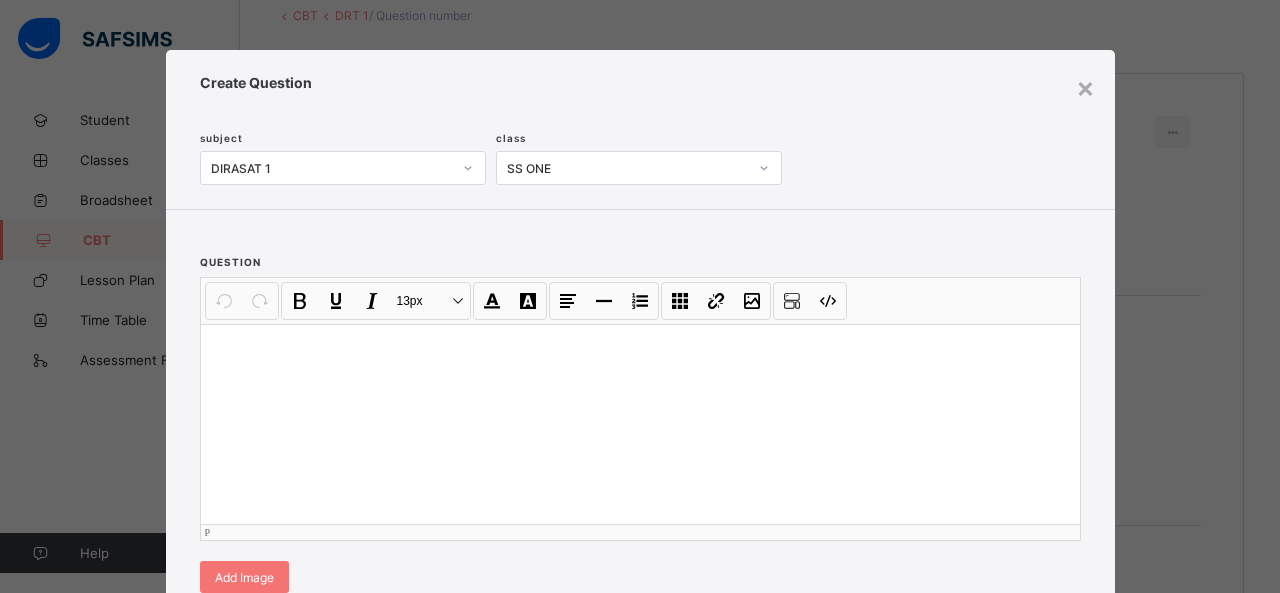 click at bounding box center [640, 424] 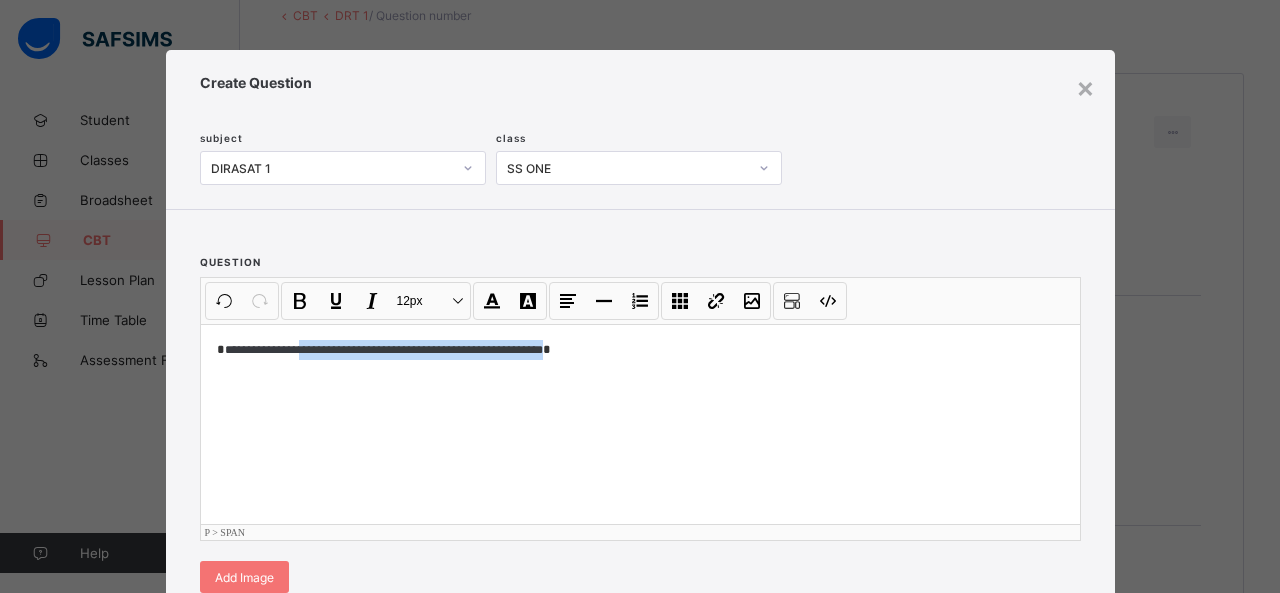 drag, startPoint x: 464, startPoint y: 346, endPoint x: 317, endPoint y: 350, distance: 147.05441 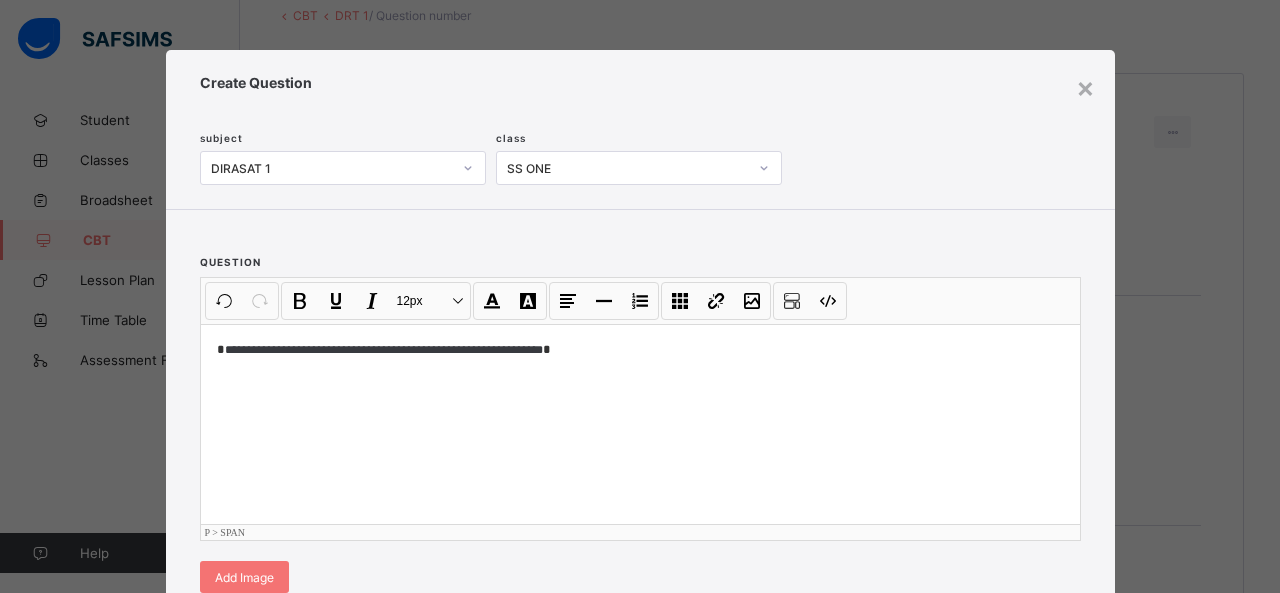 click on "**********" at bounding box center [384, 350] 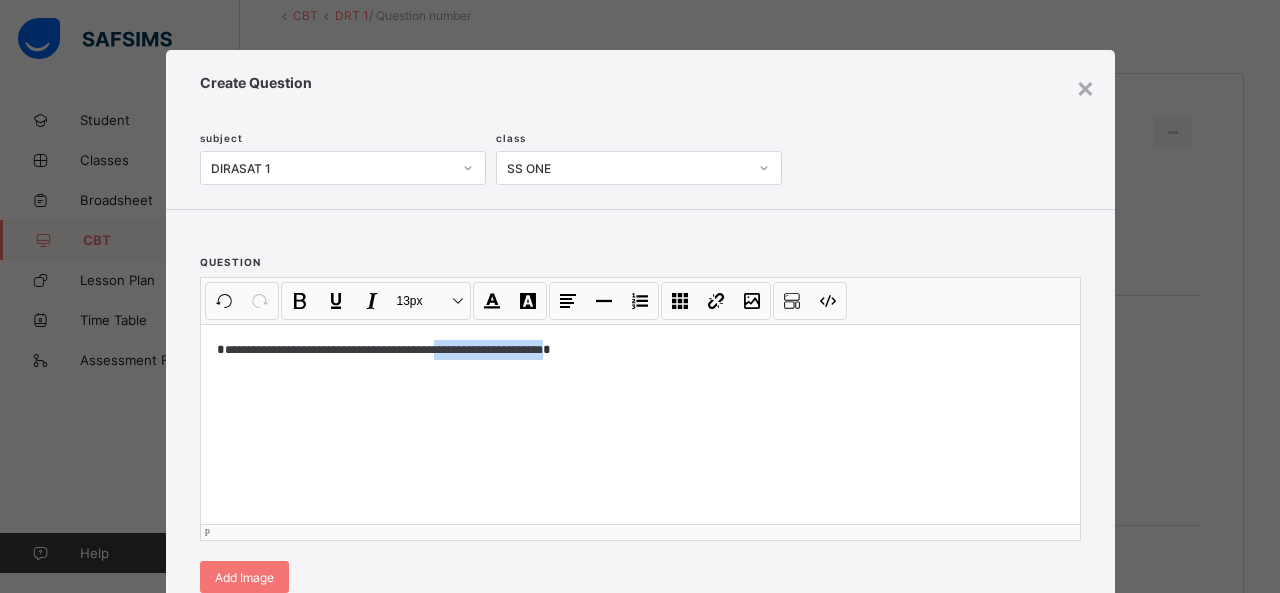 drag, startPoint x: 446, startPoint y: 349, endPoint x: 378, endPoint y: 351, distance: 68.0294 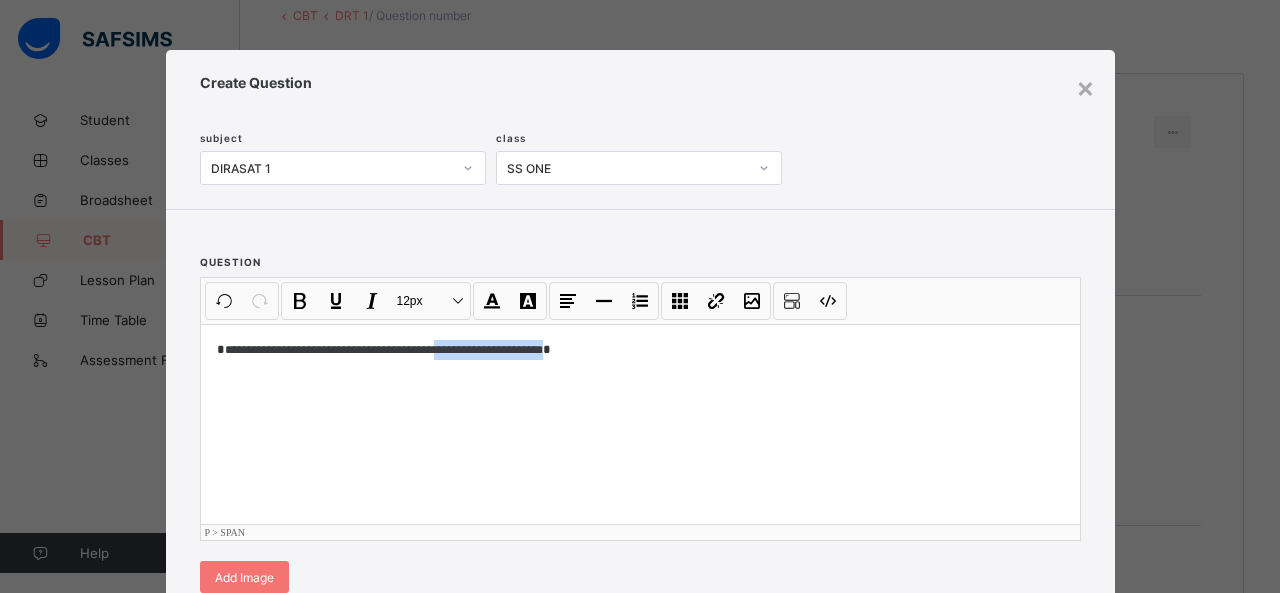 type 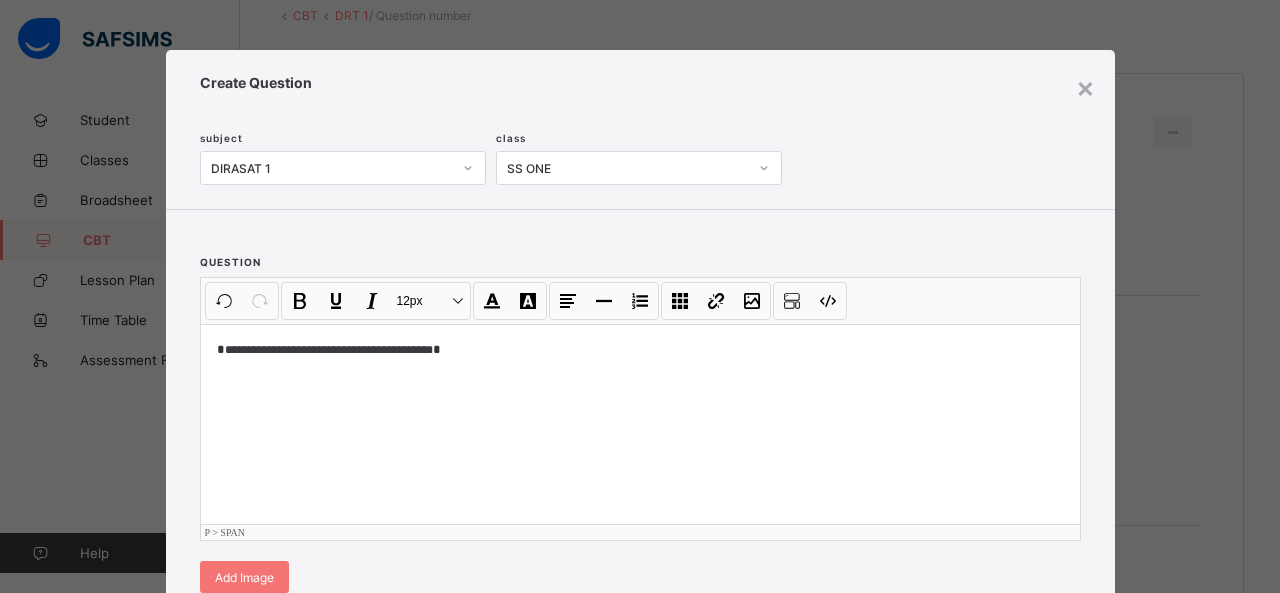 click on "**********" at bounding box center [329, 350] 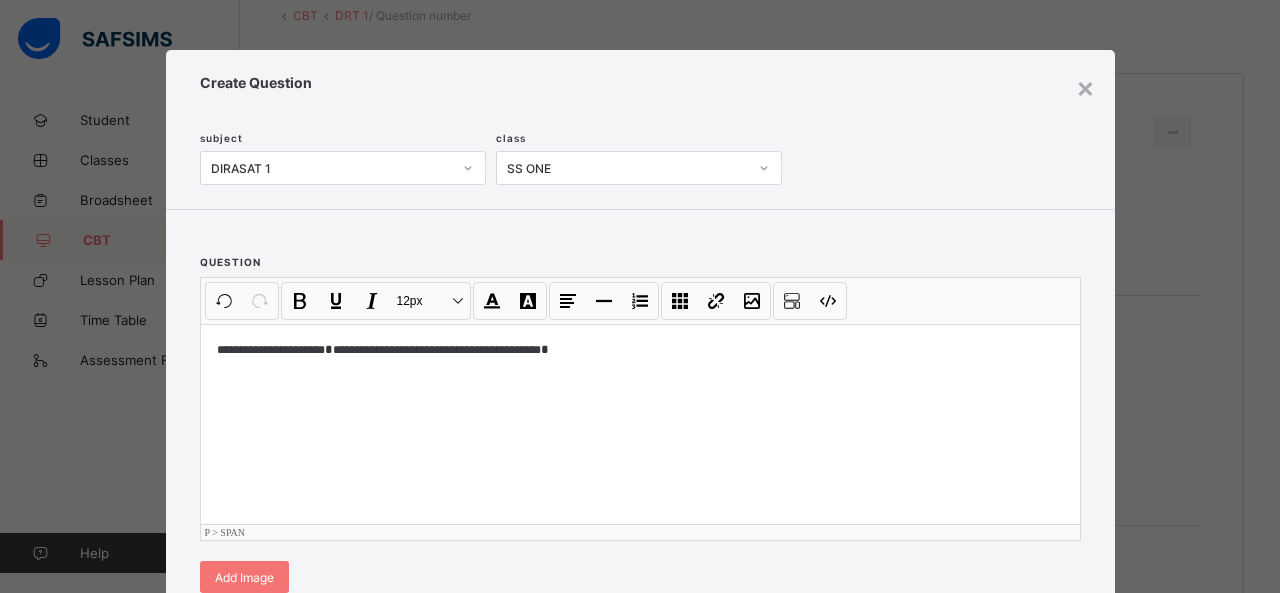 click on "**********" at bounding box center (640, 424) 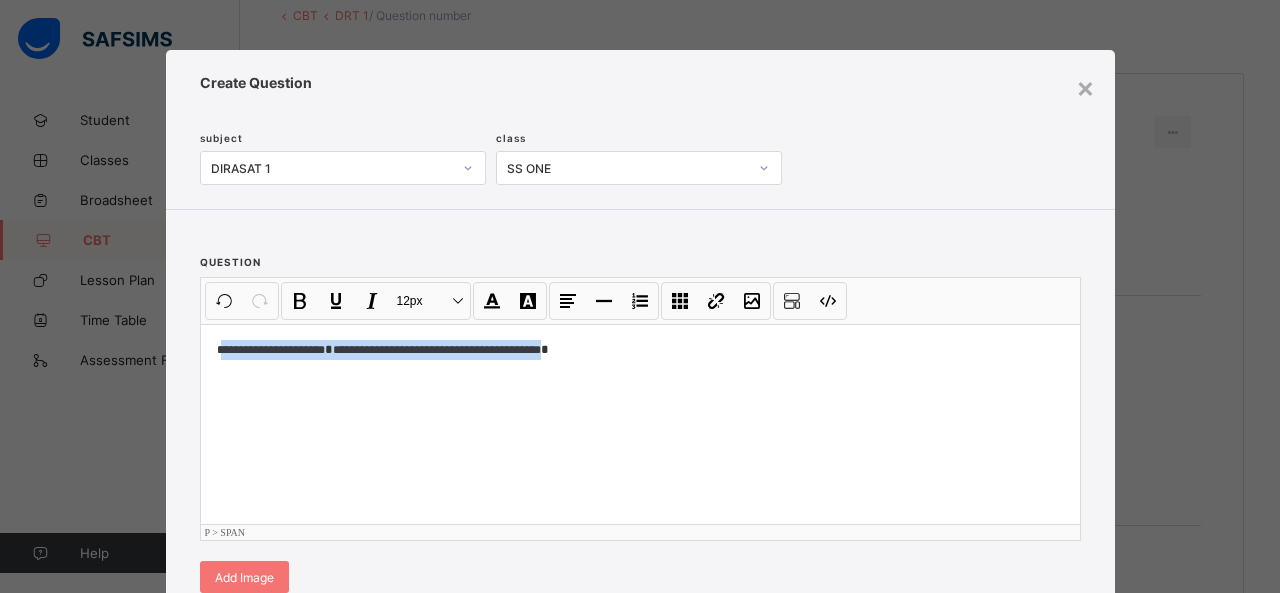 drag, startPoint x: 446, startPoint y: 343, endPoint x: 213, endPoint y: 337, distance: 233.07724 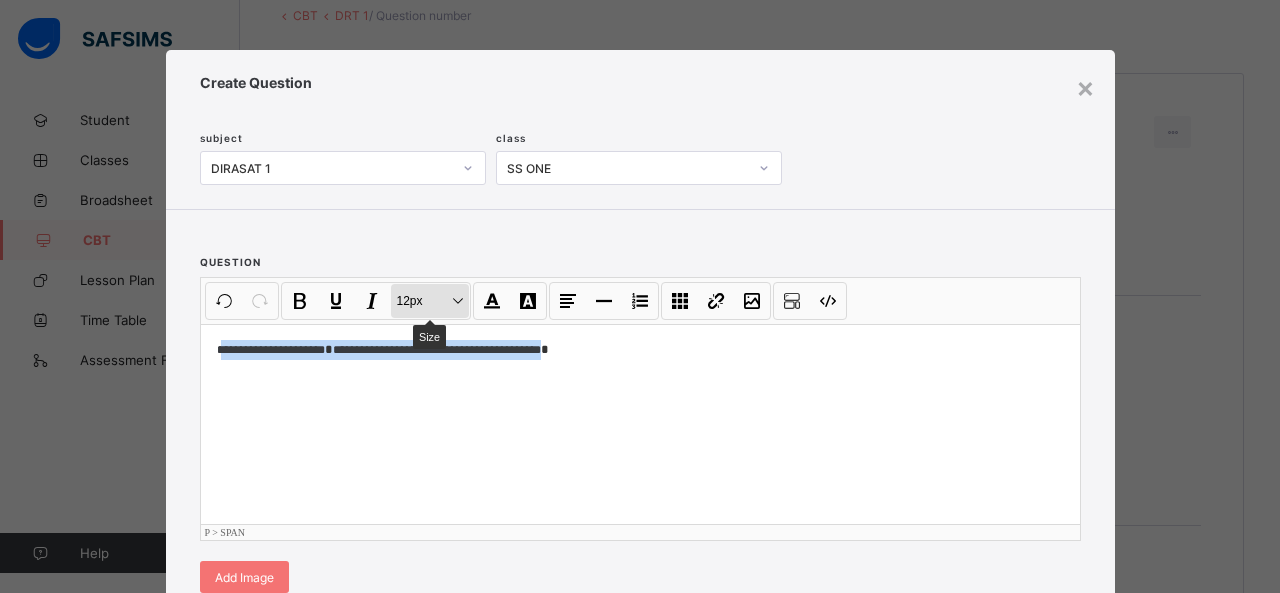 click on "12px Size" at bounding box center [430, 301] 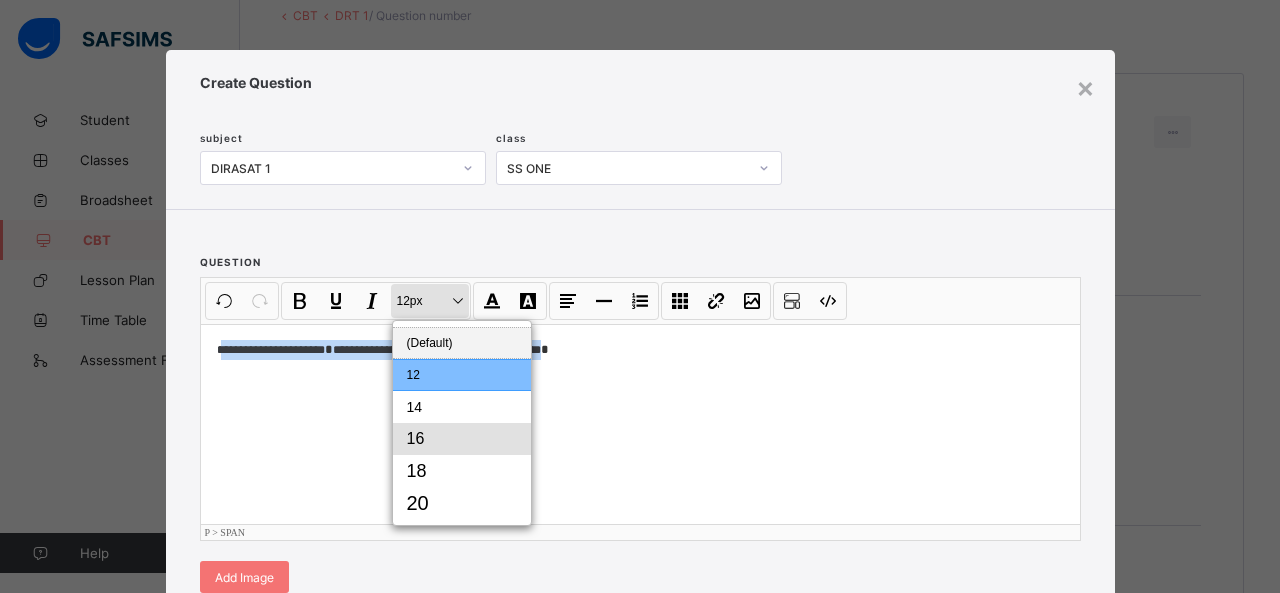 click on "16" at bounding box center [462, 439] 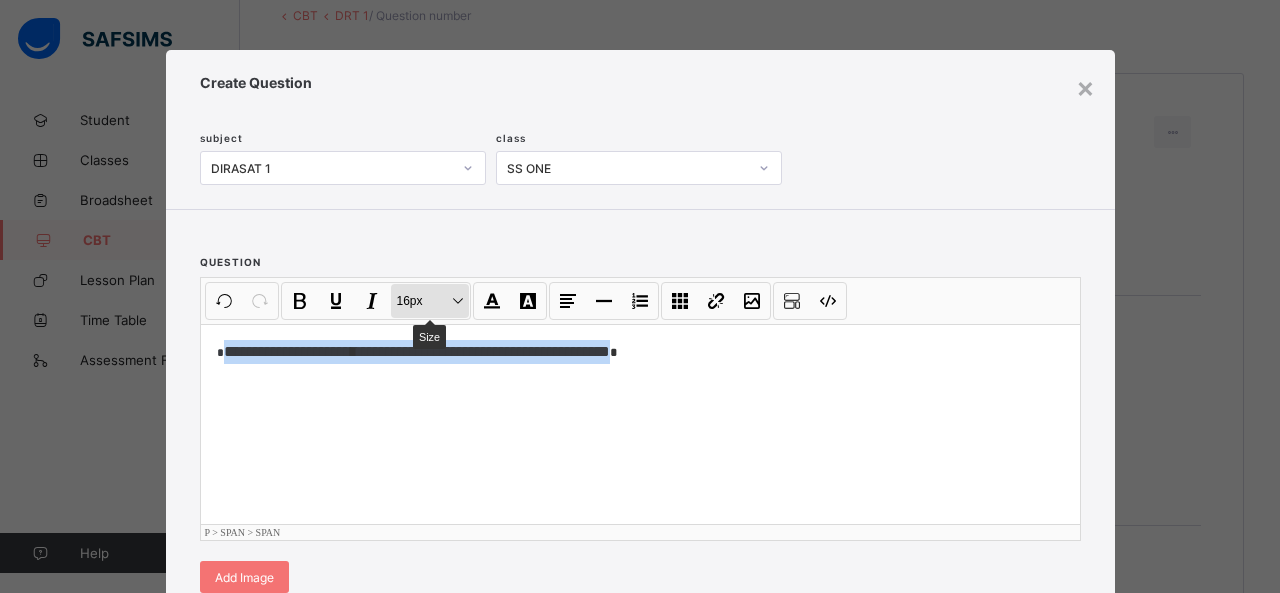 click on "16px Size" at bounding box center (430, 301) 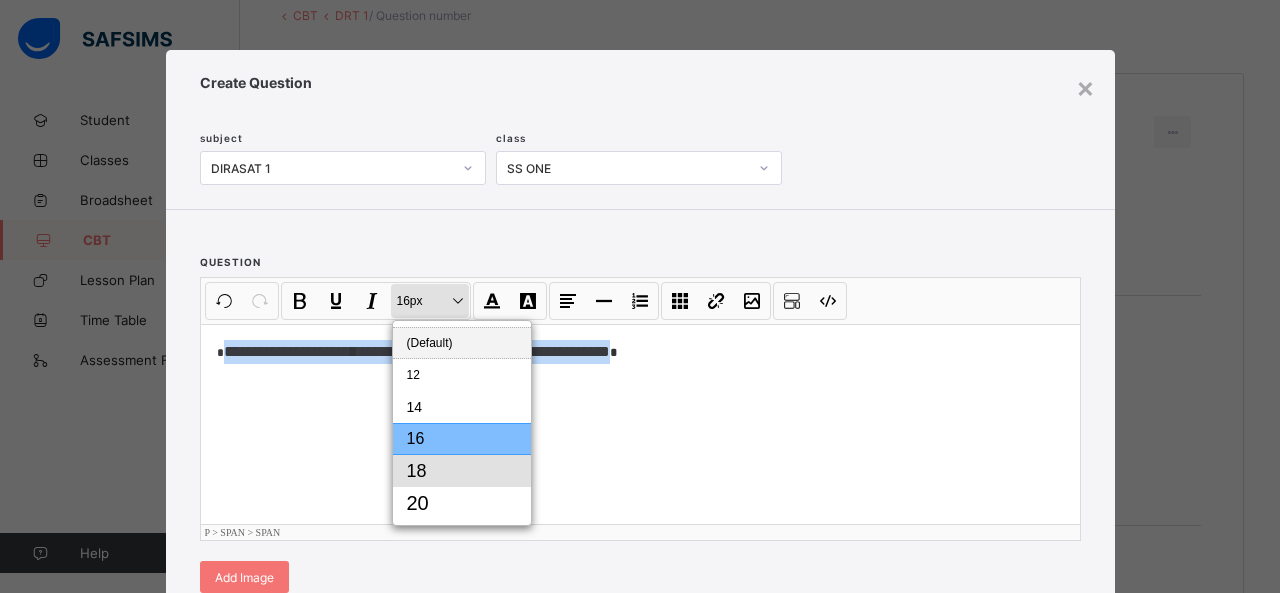 click on "18" at bounding box center [462, 471] 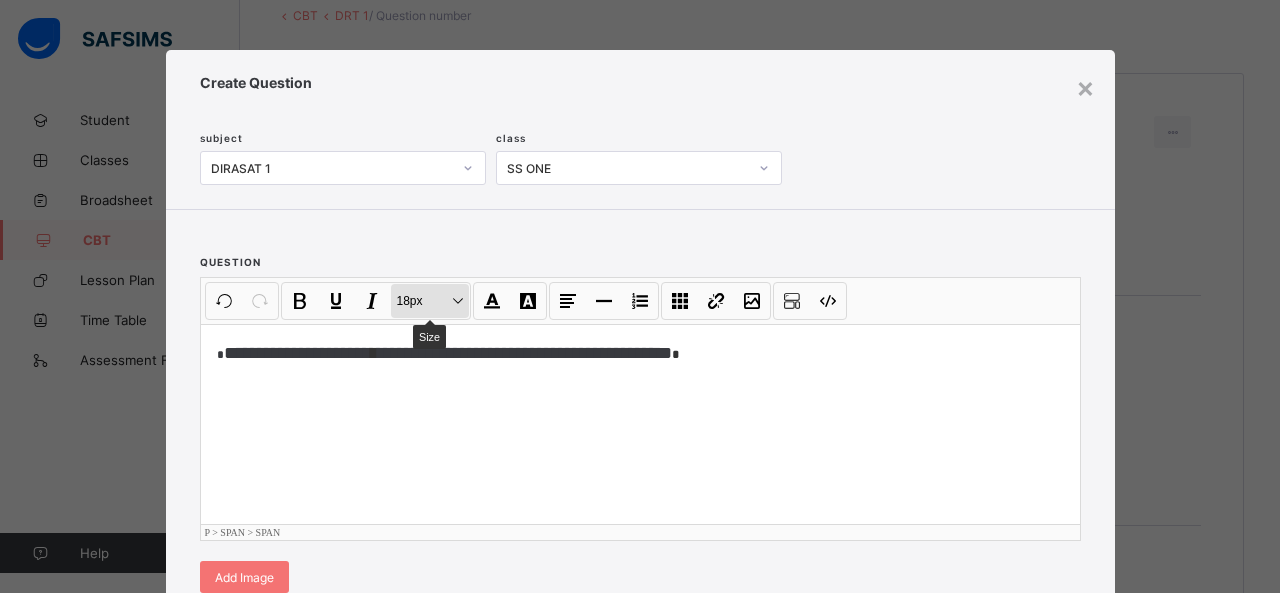 click on "18px Size" at bounding box center (430, 301) 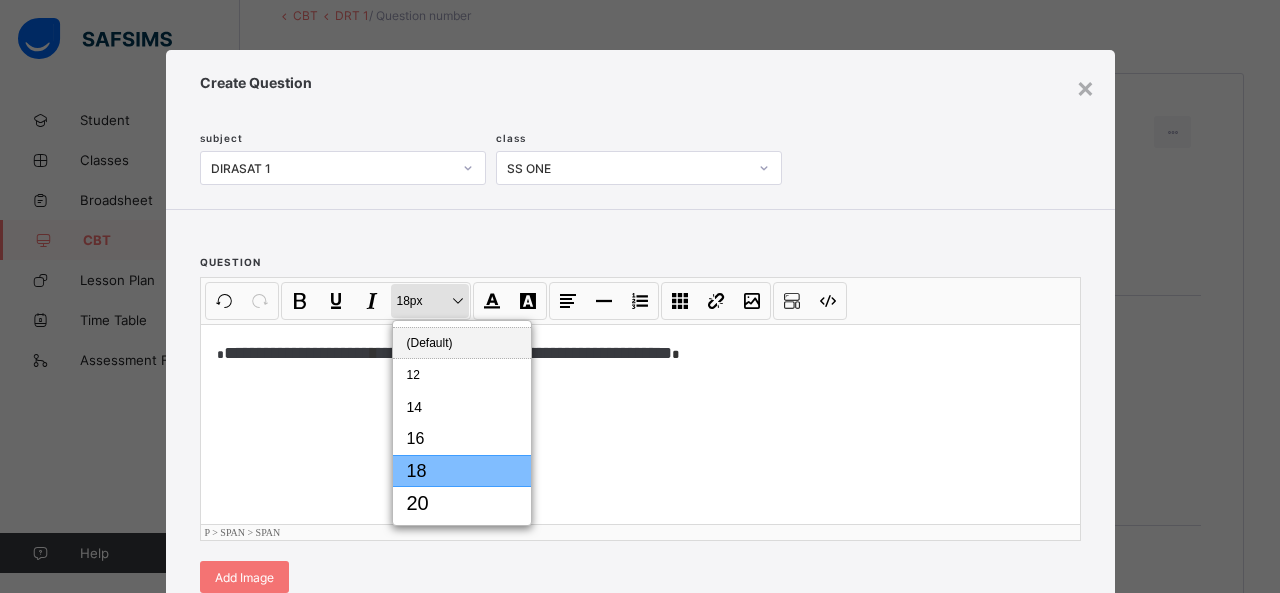 click on "**********" at bounding box center (525, 353) 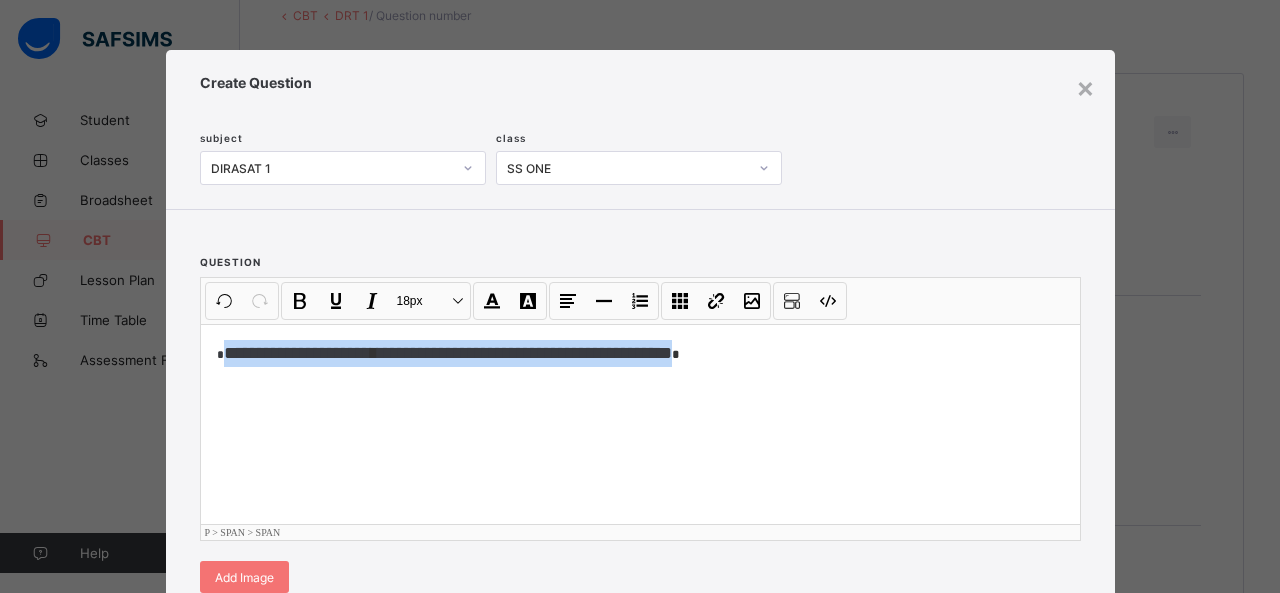 click on "**********" at bounding box center (640, 424) 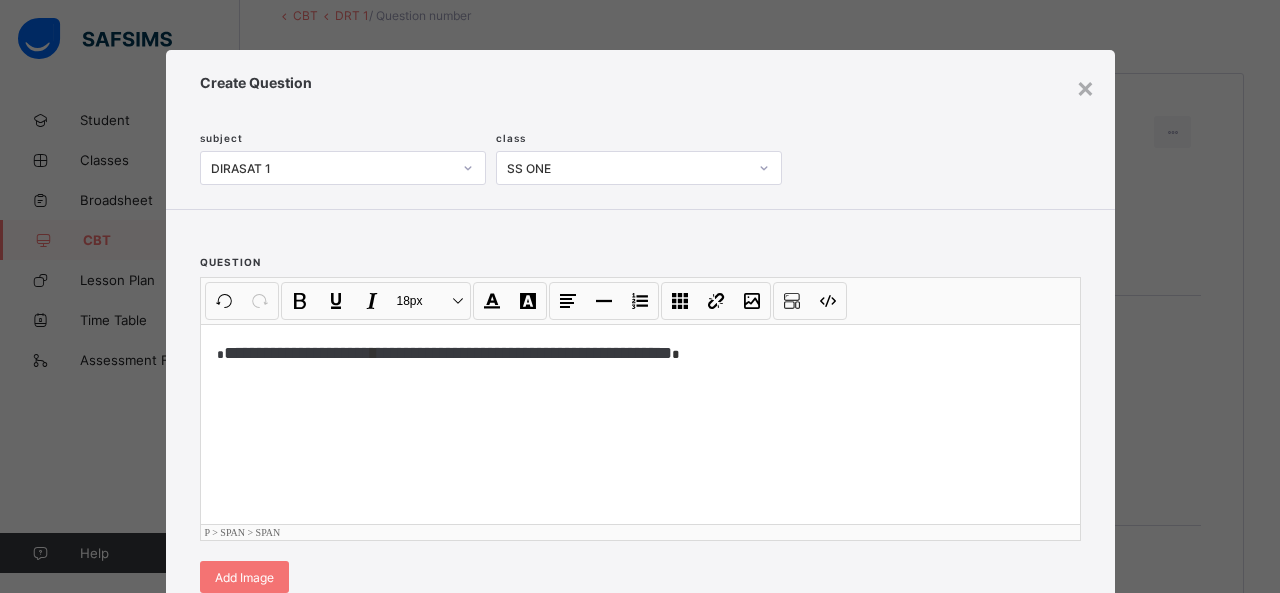 click on "**********" at bounding box center (640, 424) 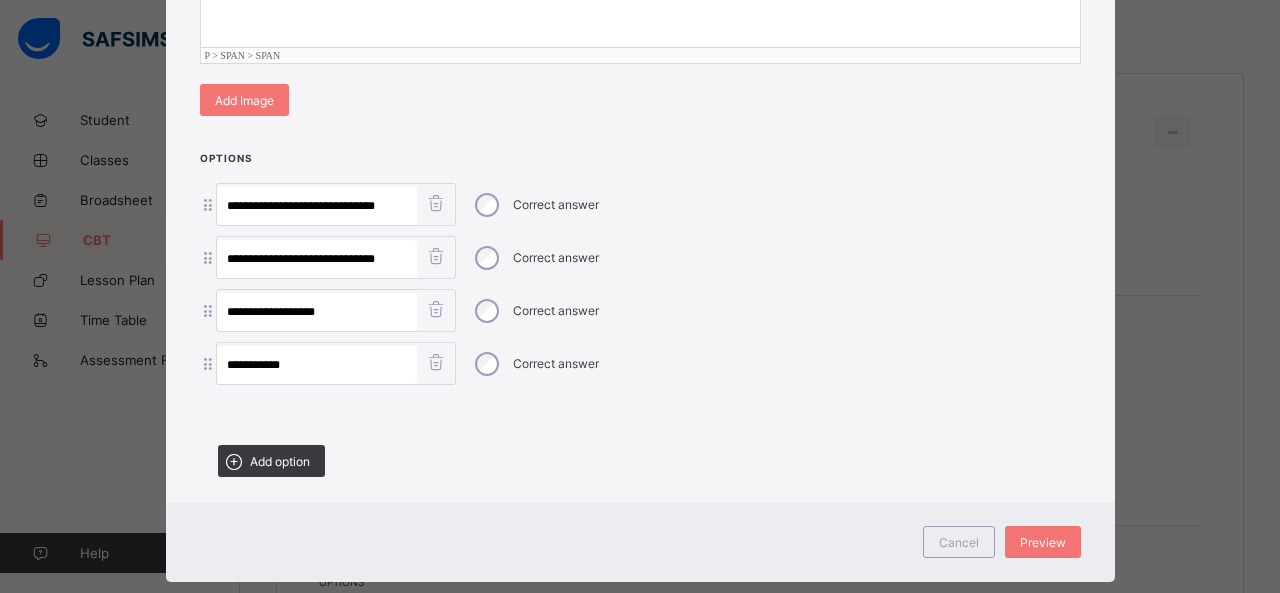 scroll, scrollTop: 507, scrollLeft: 0, axis: vertical 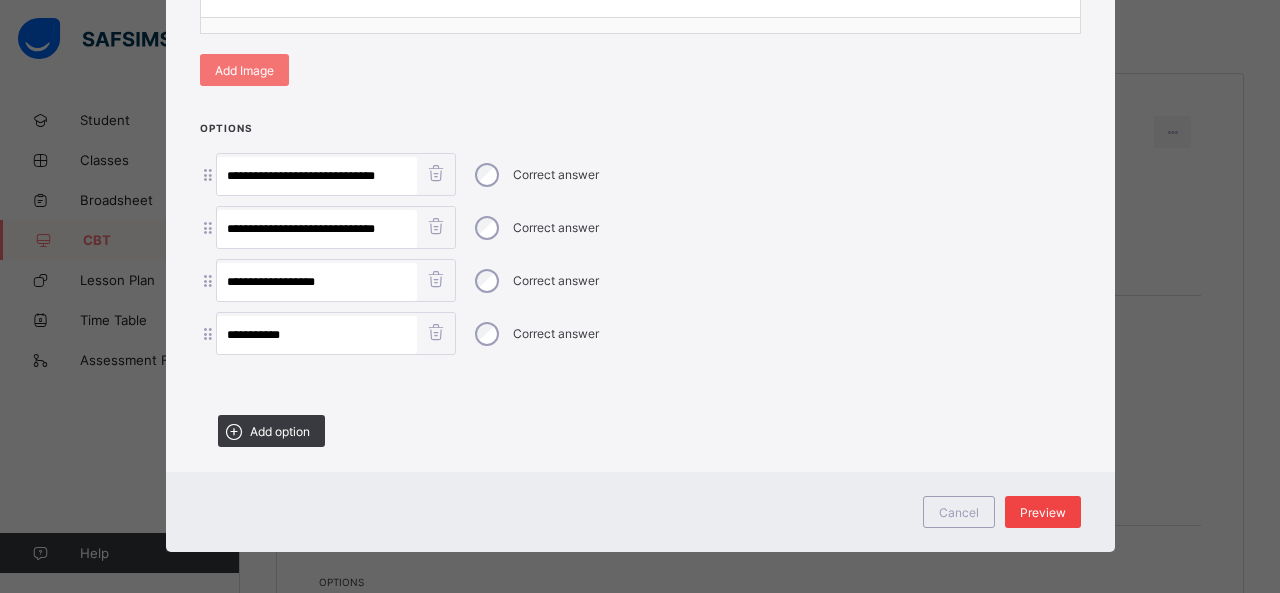 click on "Preview" at bounding box center [1043, 512] 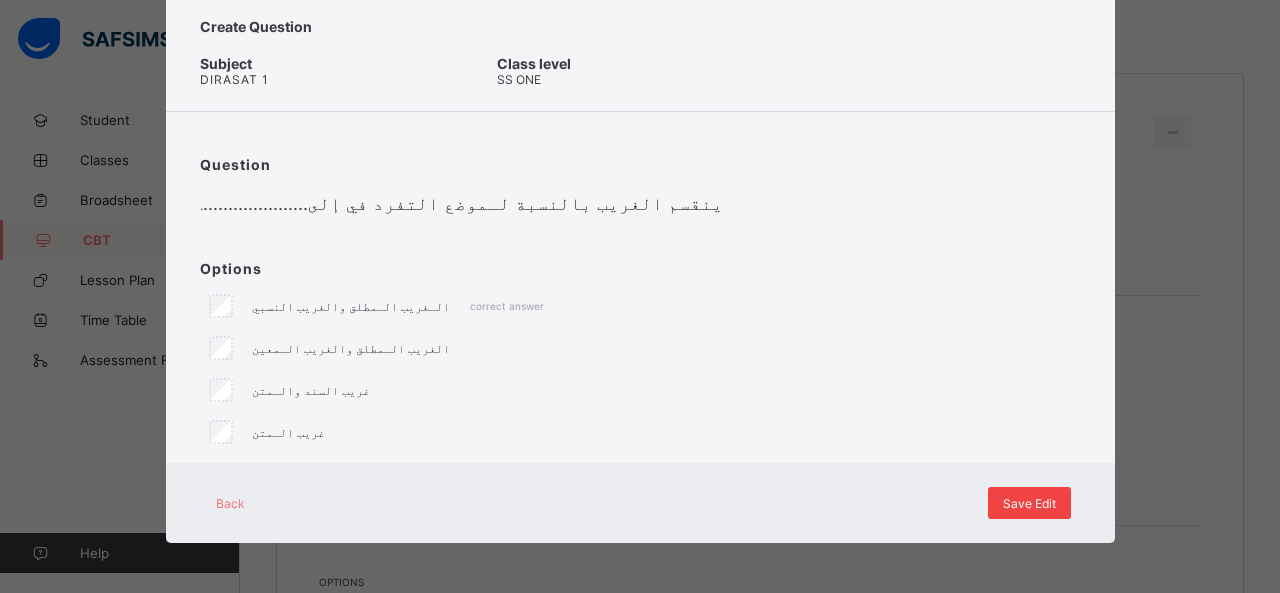 scroll, scrollTop: 54, scrollLeft: 0, axis: vertical 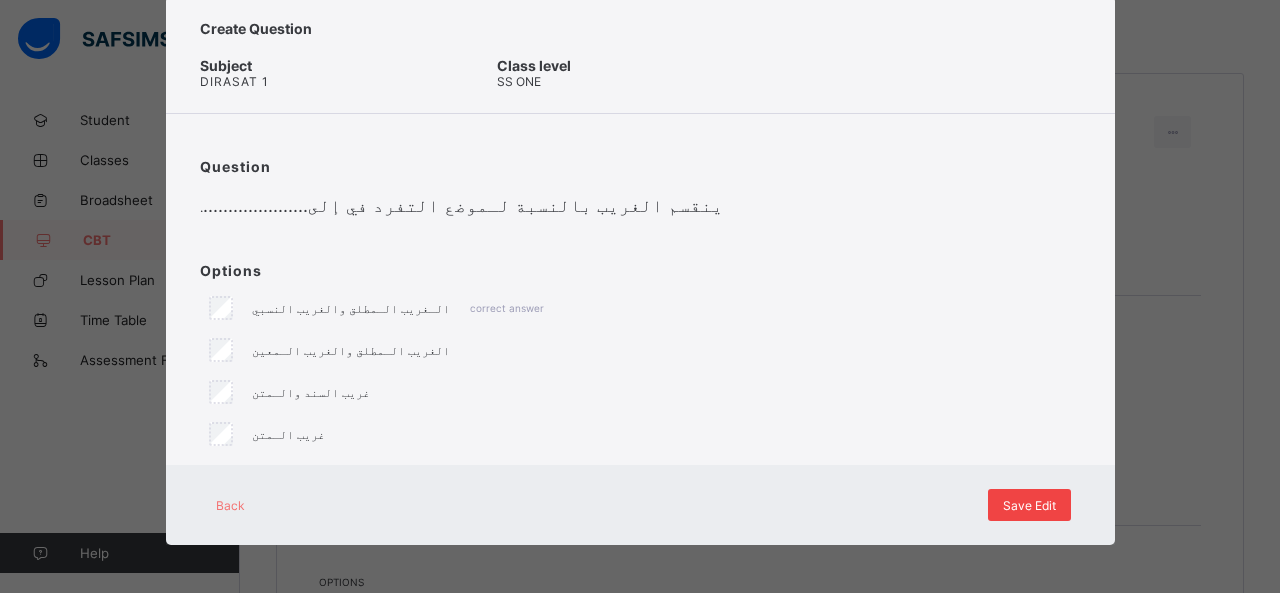 click on "Save Edit" at bounding box center [1029, 505] 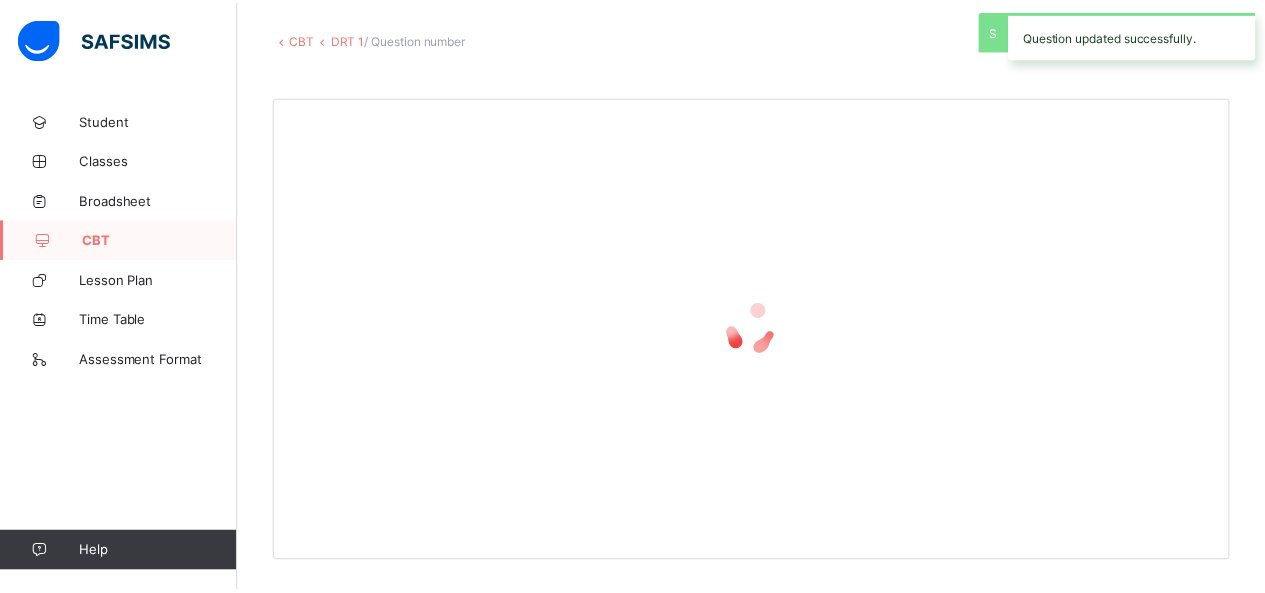 scroll, scrollTop: 96, scrollLeft: 0, axis: vertical 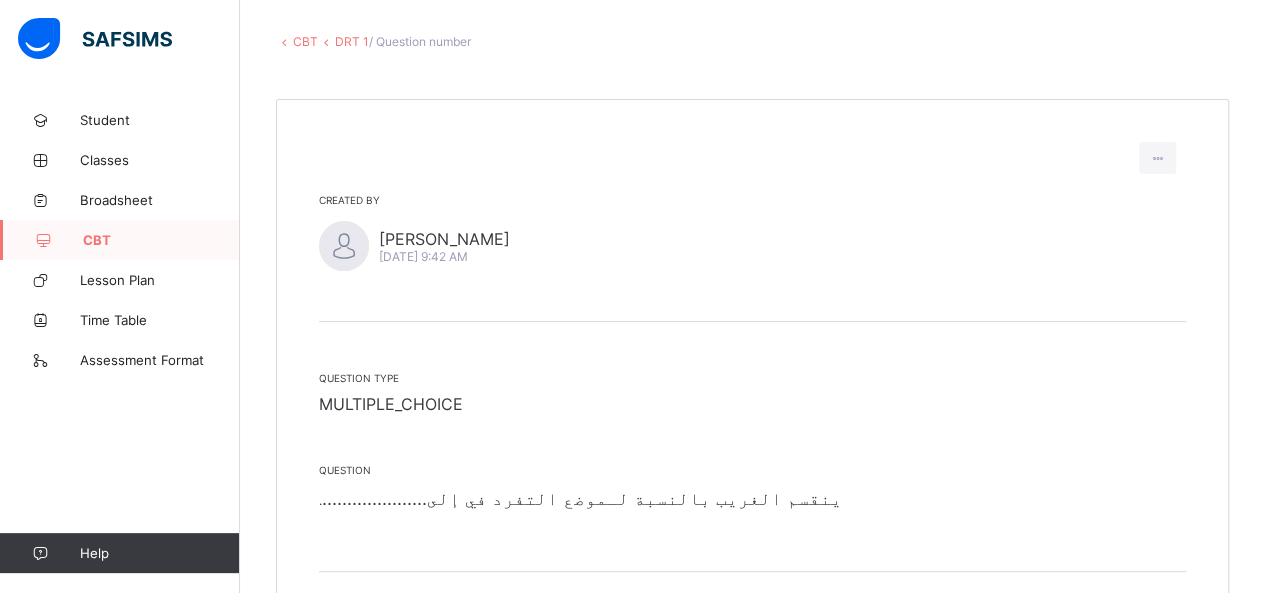 click on "CBT DRT 1  / Question number Created by ABDULRAHMAN   SALIFU Mon, Jul 14, 2025 9:42 AM Question type   MULTIPLE_CHOICE   Question . ..................... ​ ينقسم الغريب بالنسبة لـموضع التفرد في إلى  ​ Options الـغريب الـمطلق والغريب النسبي correct answer الغريب الـمطلق والغريب الـمعين غريب السند والـمتن غريب الـمتن × Create Question subject DIRASAT 1 class SS ONE question Undo CTRL+ Z Redo CTRL+ Y  / CTRL+SHIFT+ Z Bold CTRL+ B Underline CTRL+ U Italic CTRL+ I Size Size Font Color Highlight Color Align Horizontal line List Table Link Image Show blocks Code view Align left Align center Align right Align justify (Default) 12 14 16 18 20 Insert Link URL to link Text to display  Open in new window  Download link Submit Insert image Image Link Select from files Image URL Alternative text Width   Height **** x ****  Constrain proportions  Insert description URL to link Text to display Basic" at bounding box center [752, 474] 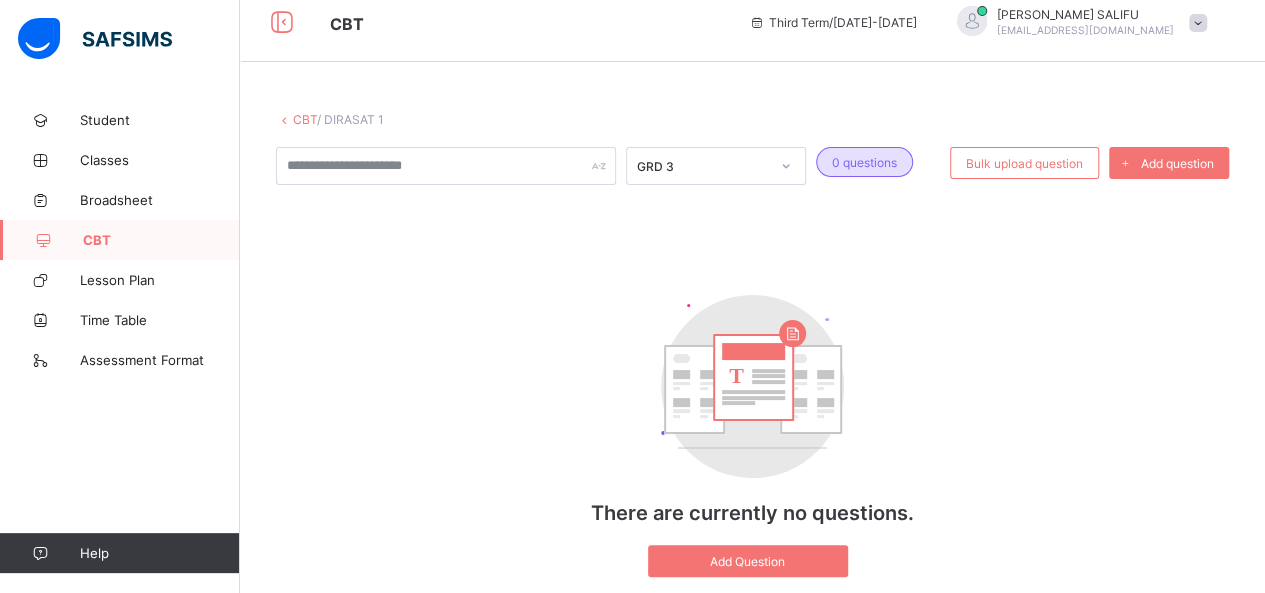 scroll, scrollTop: 82, scrollLeft: 0, axis: vertical 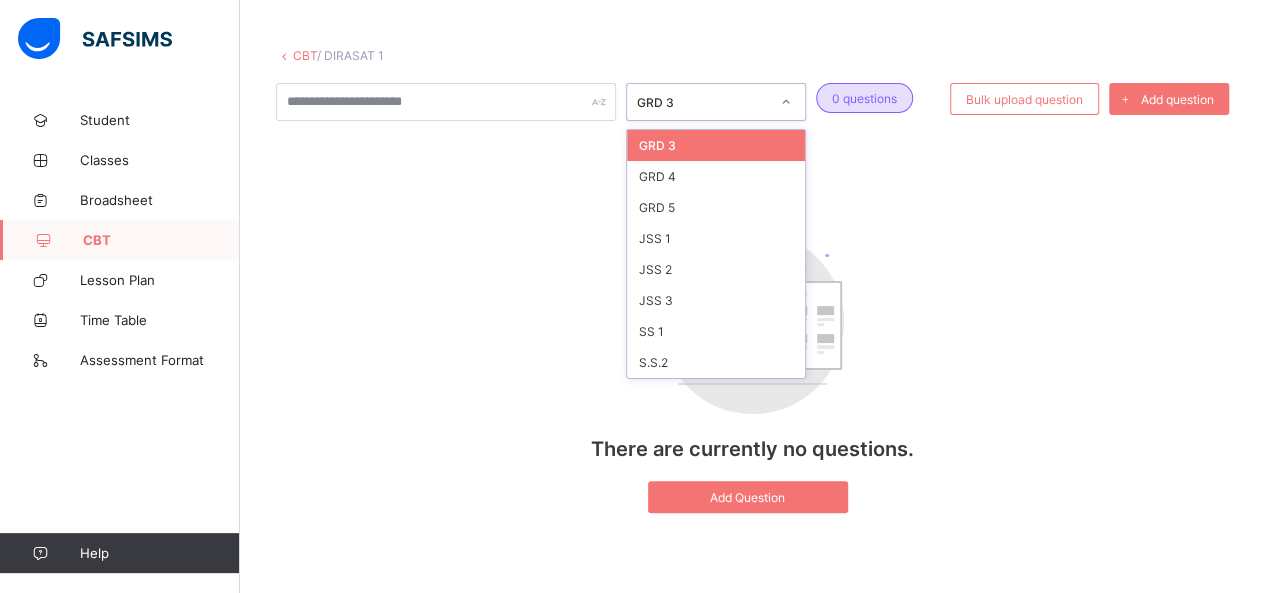click at bounding box center (786, 102) 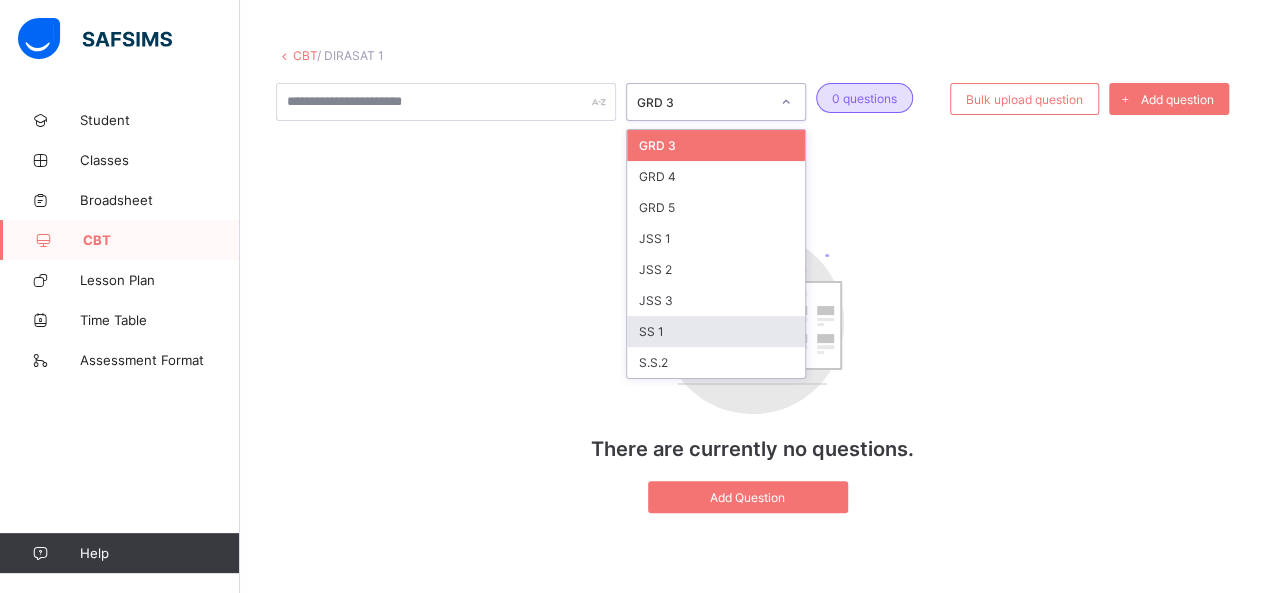 click on "SS 1" at bounding box center [716, 331] 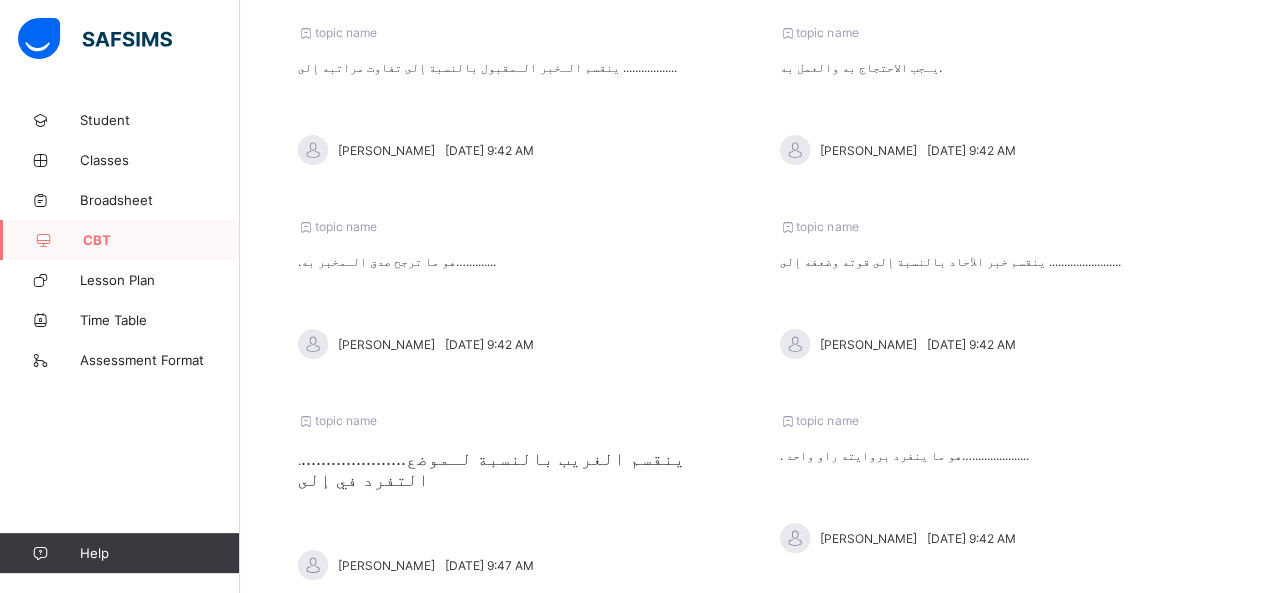 scroll, scrollTop: 421, scrollLeft: 0, axis: vertical 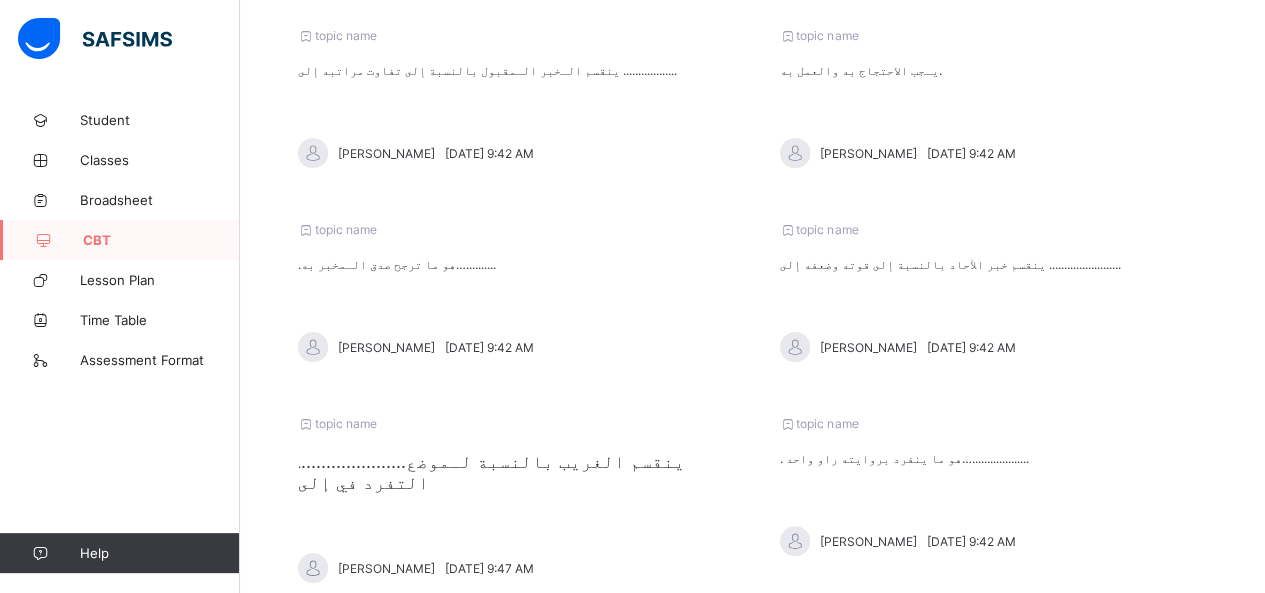 click on ".هو ما ترجح صدق الـمخبر به….........." at bounding box center [512, 264] 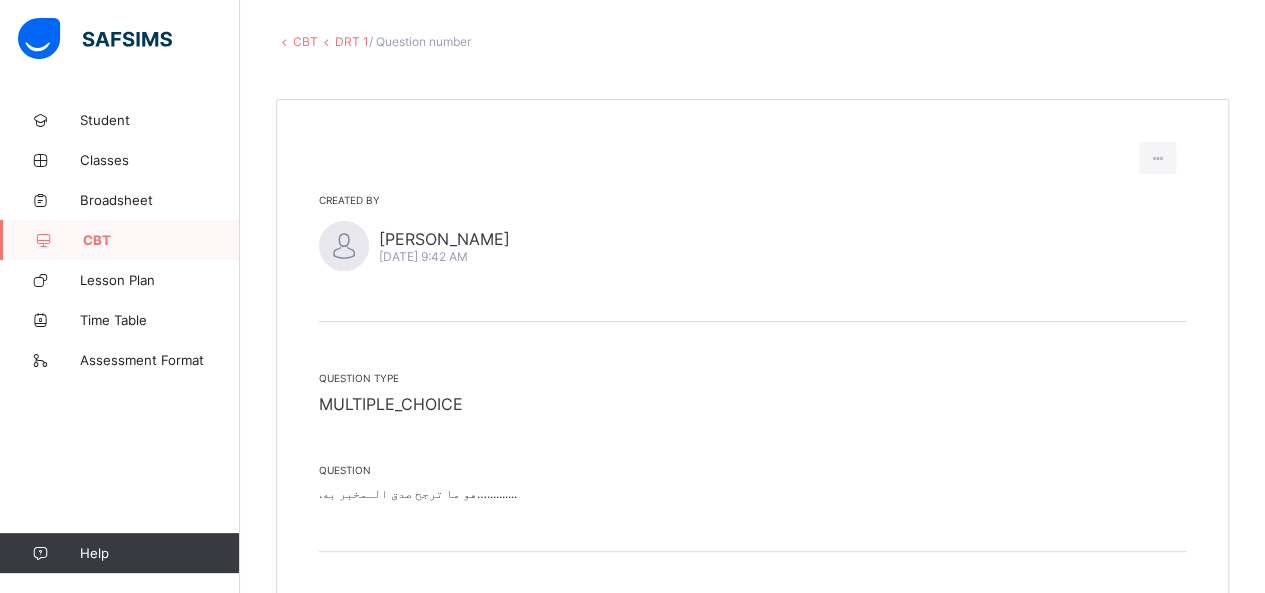 scroll, scrollTop: 421, scrollLeft: 0, axis: vertical 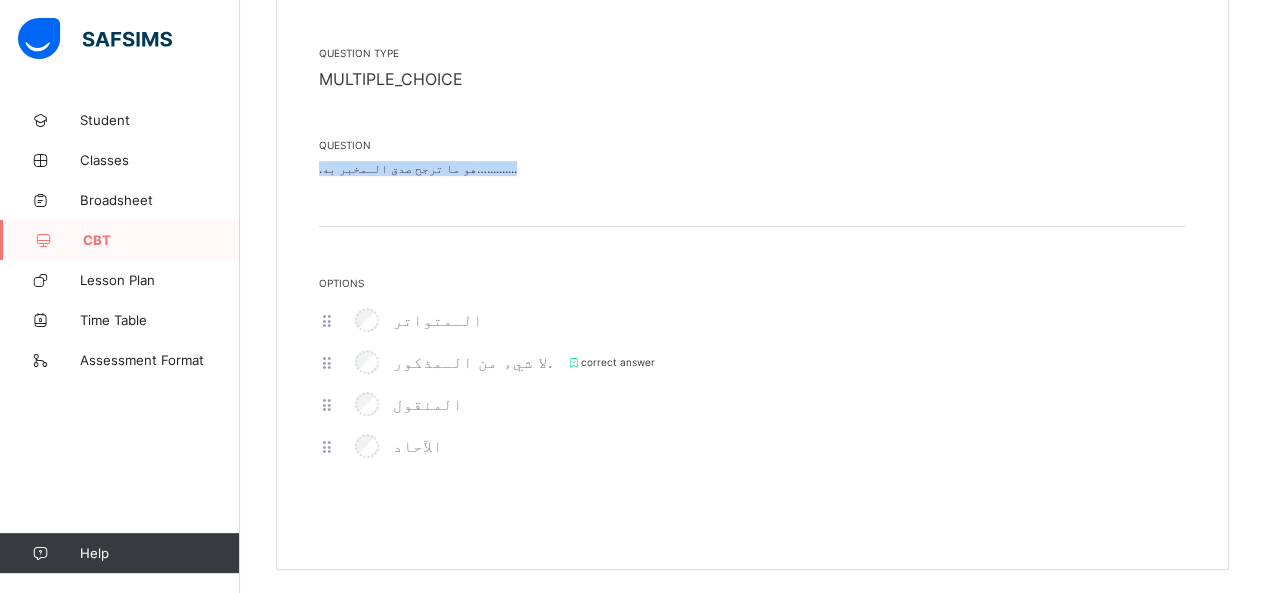 drag, startPoint x: 476, startPoint y: 168, endPoint x: 298, endPoint y: 192, distance: 179.61069 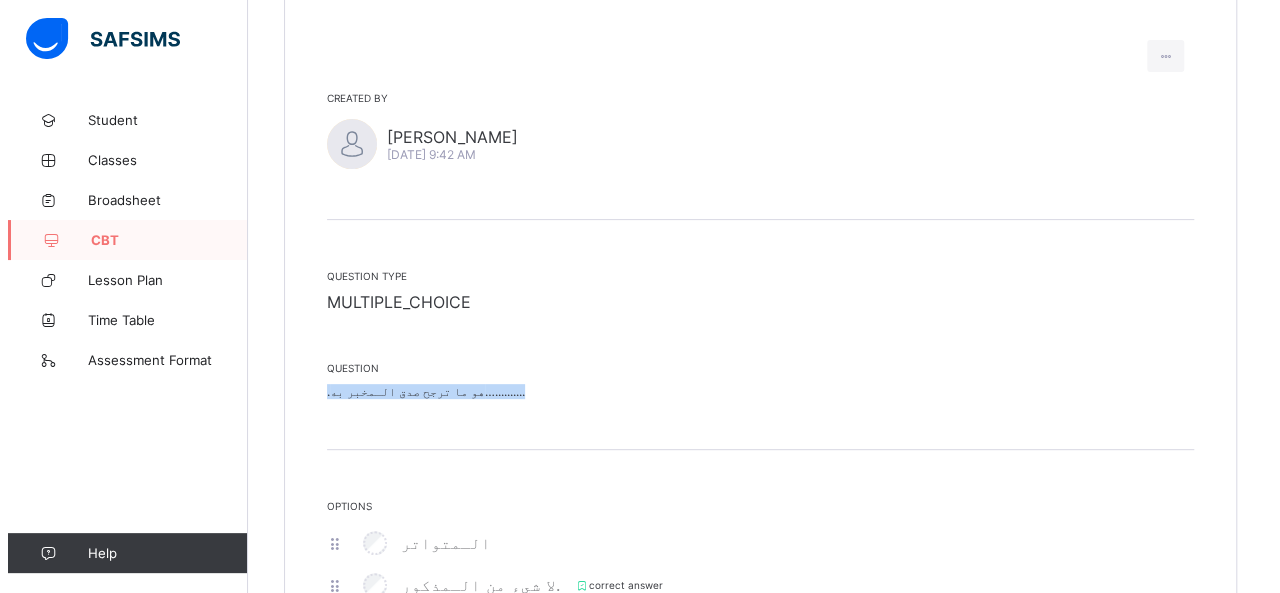 scroll, scrollTop: 197, scrollLeft: 0, axis: vertical 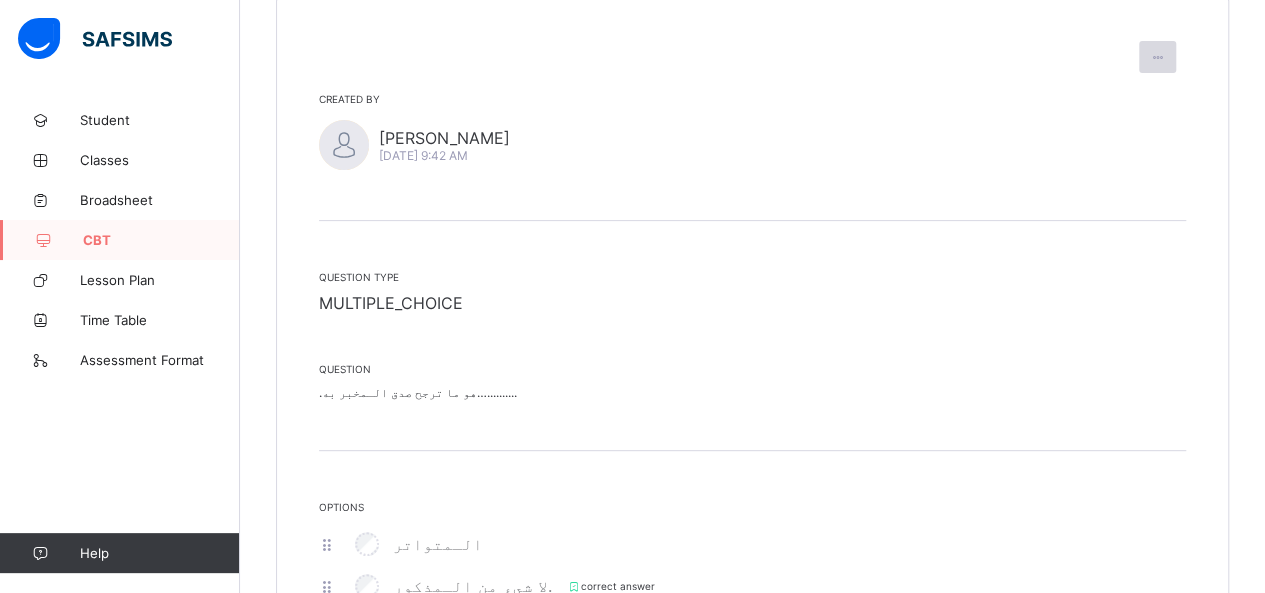 click at bounding box center [1157, 57] 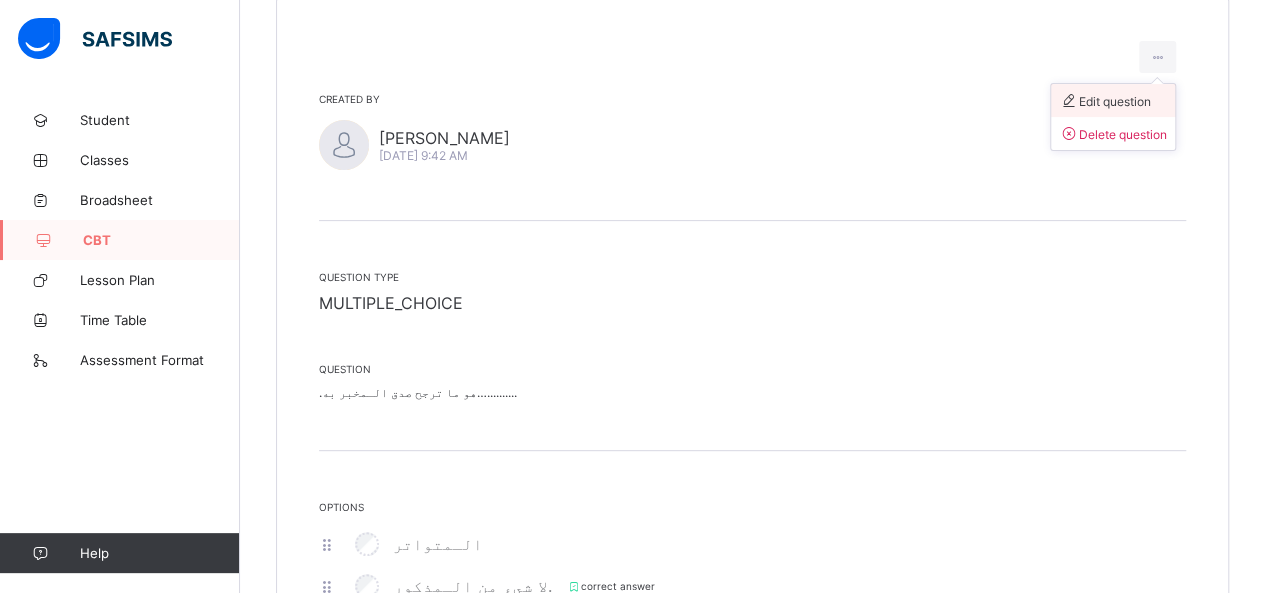 click on "Edit question" at bounding box center (1105, 101) 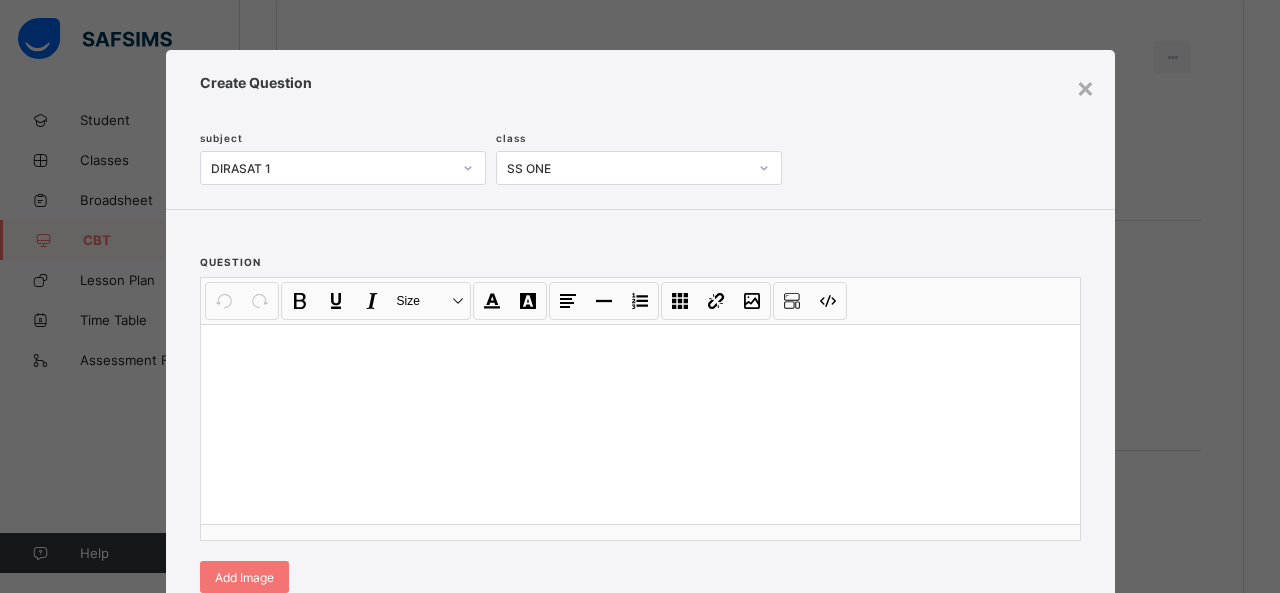 click at bounding box center [640, 424] 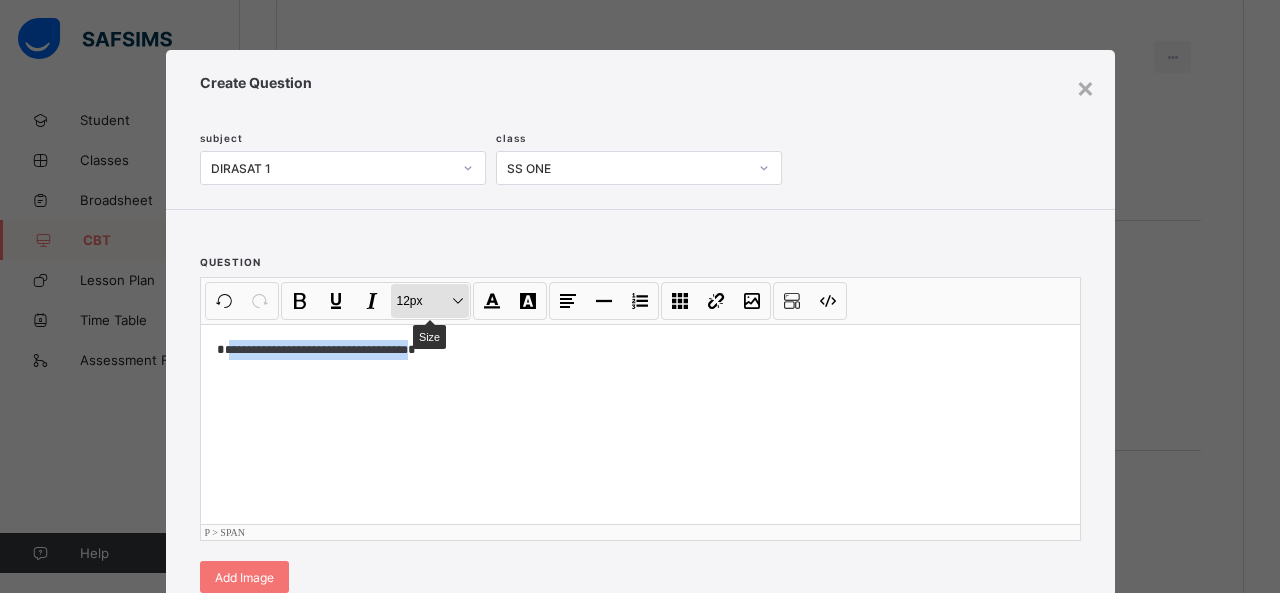 click on "12px Size" at bounding box center [430, 301] 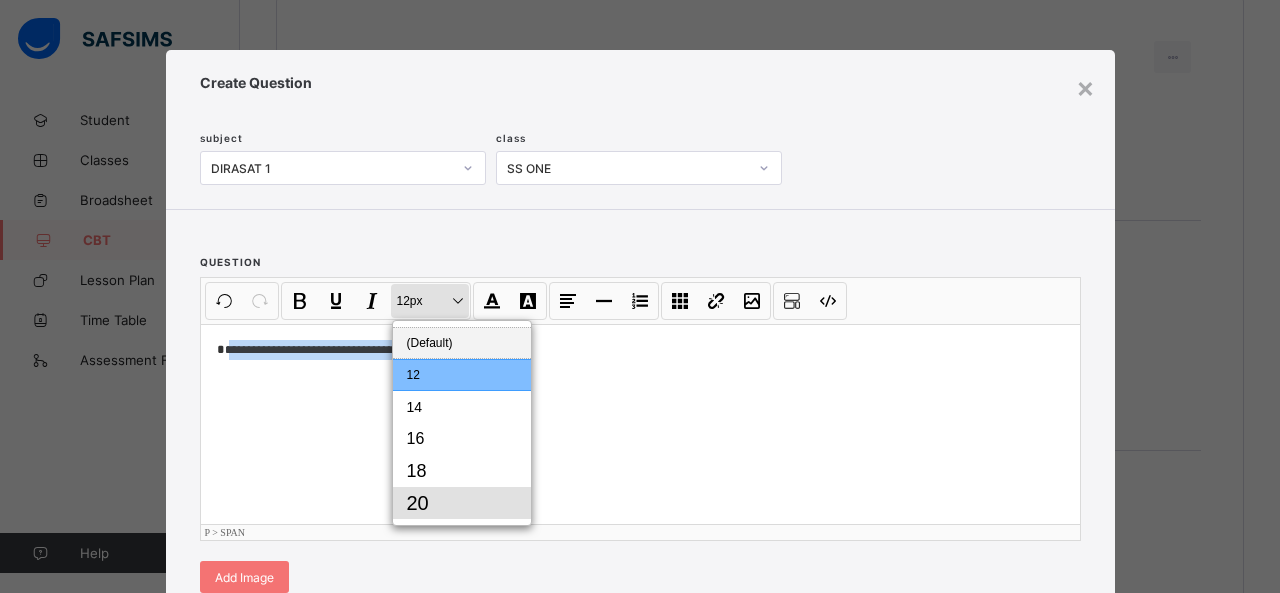 click on "20" at bounding box center [462, 503] 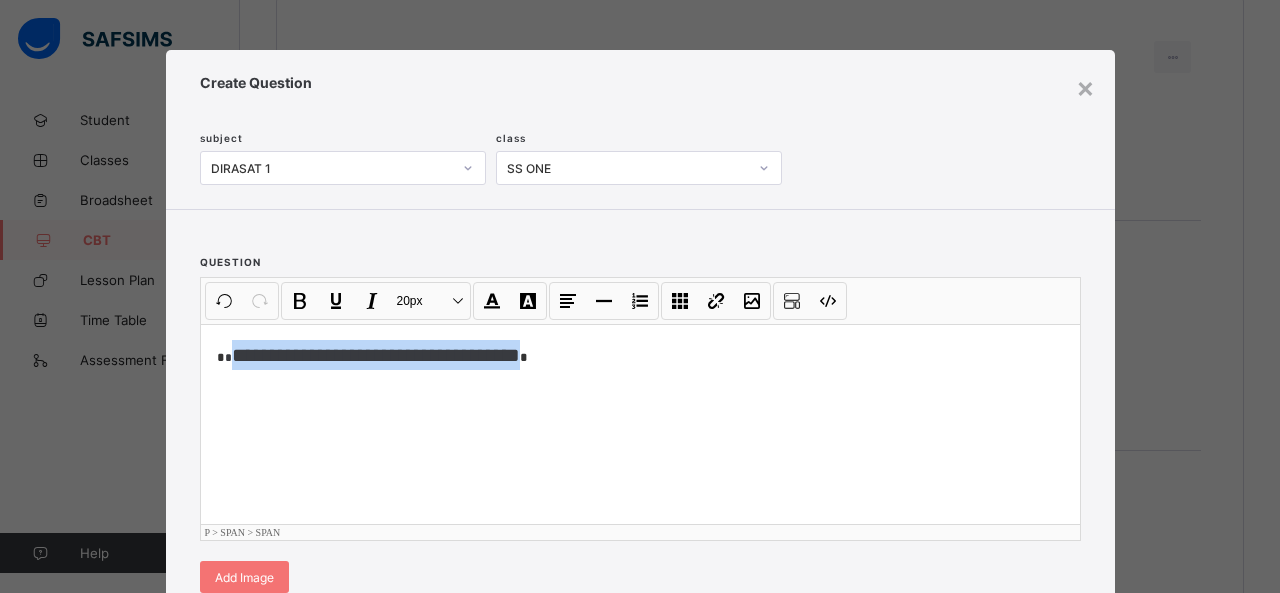 click on "**********" at bounding box center [640, 424] 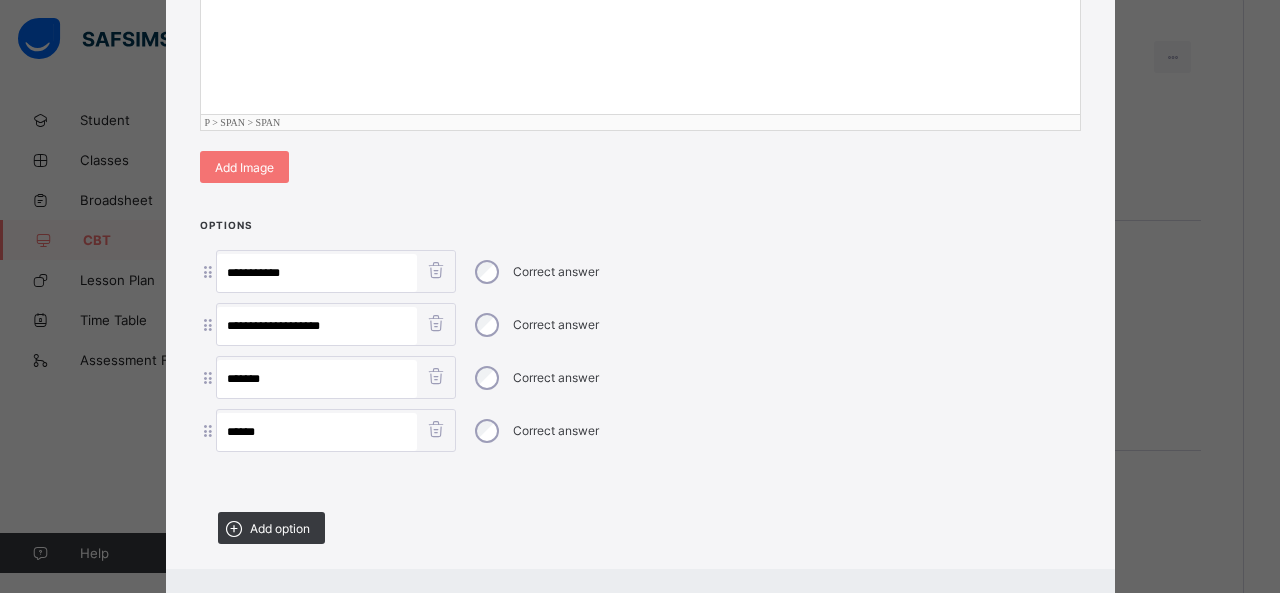 scroll, scrollTop: 507, scrollLeft: 0, axis: vertical 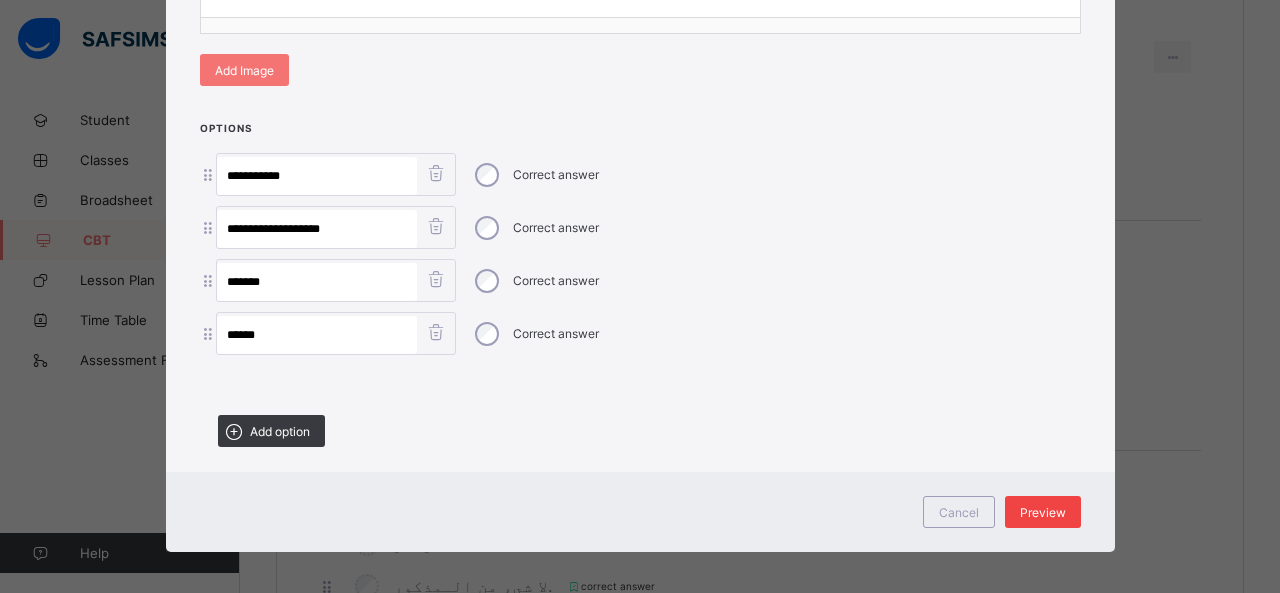 click on "Preview" at bounding box center [1043, 512] 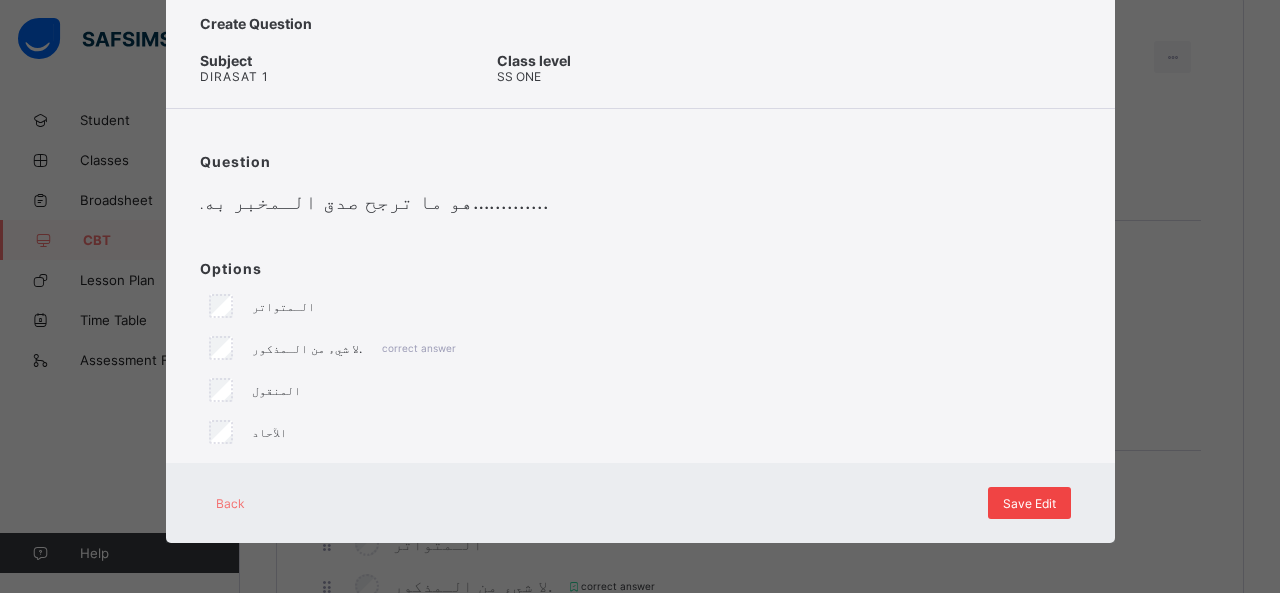 scroll, scrollTop: 56, scrollLeft: 0, axis: vertical 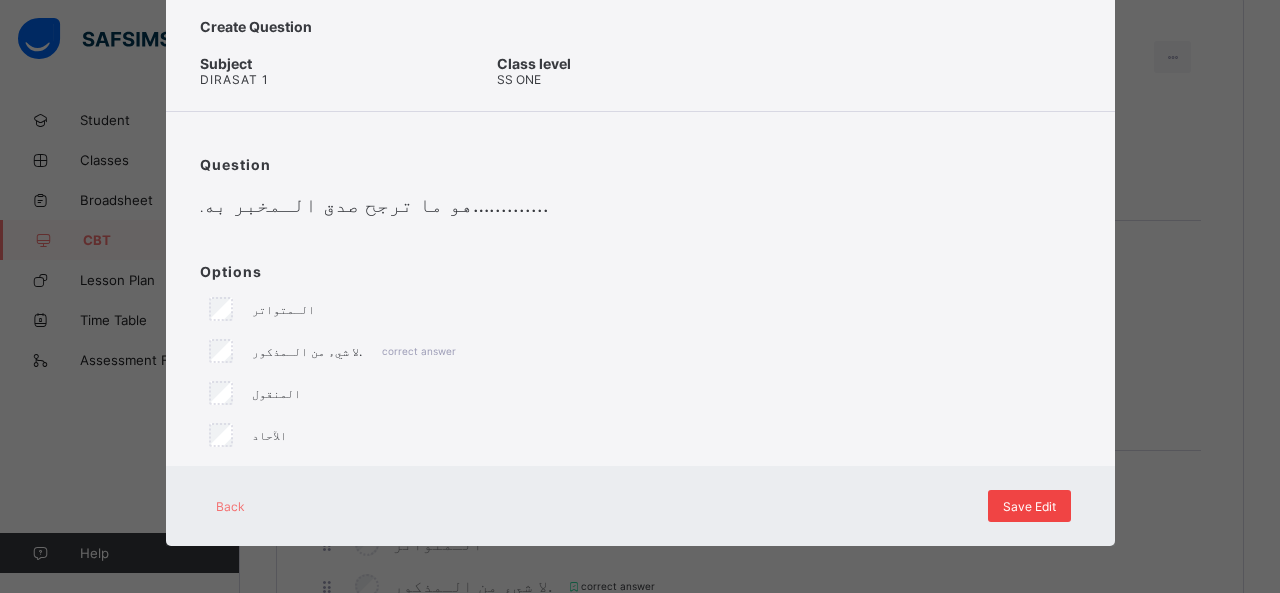 click on "Save Edit" at bounding box center [1029, 506] 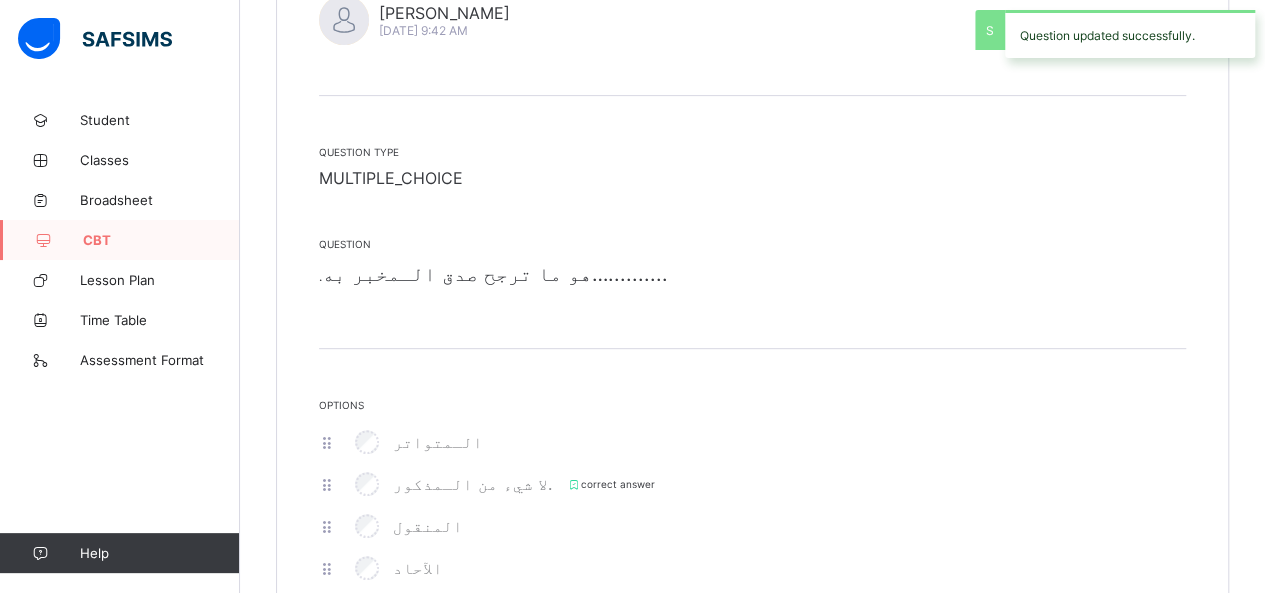 scroll, scrollTop: 0, scrollLeft: 0, axis: both 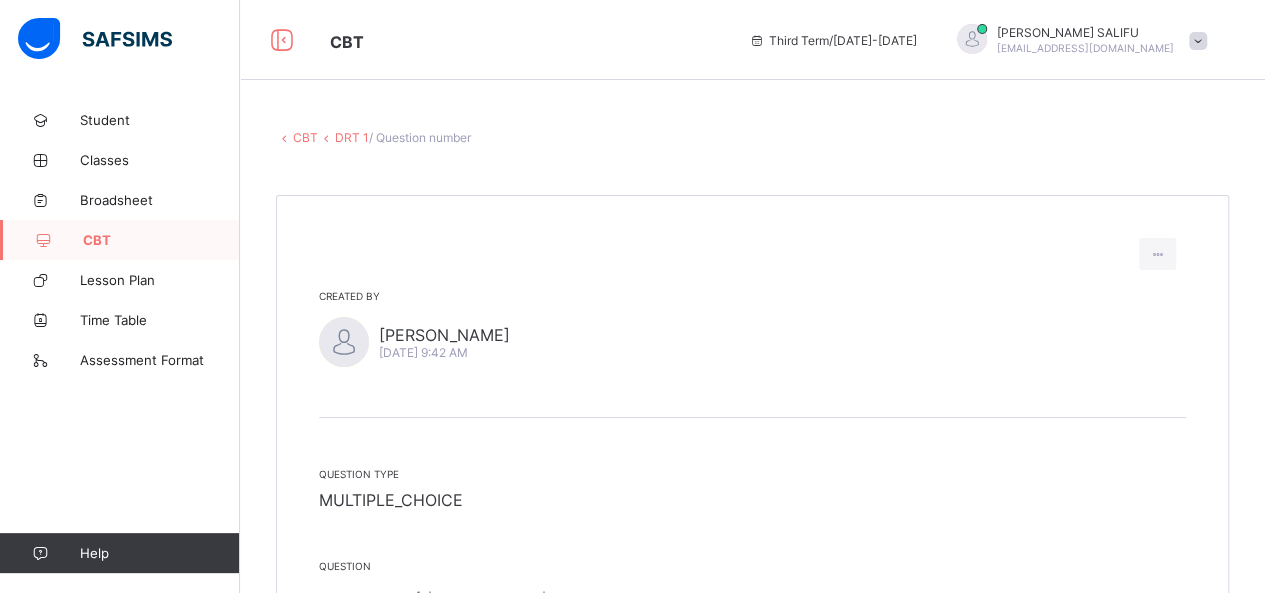 click on "DRT 1" at bounding box center (352, 137) 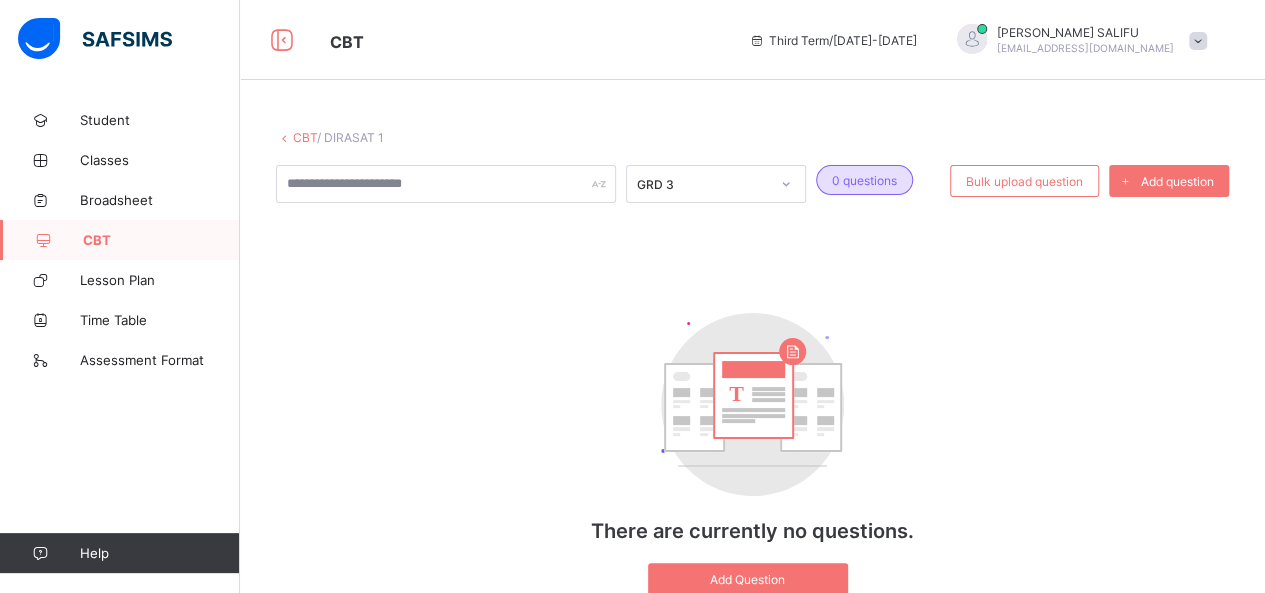 scroll, scrollTop: 82, scrollLeft: 0, axis: vertical 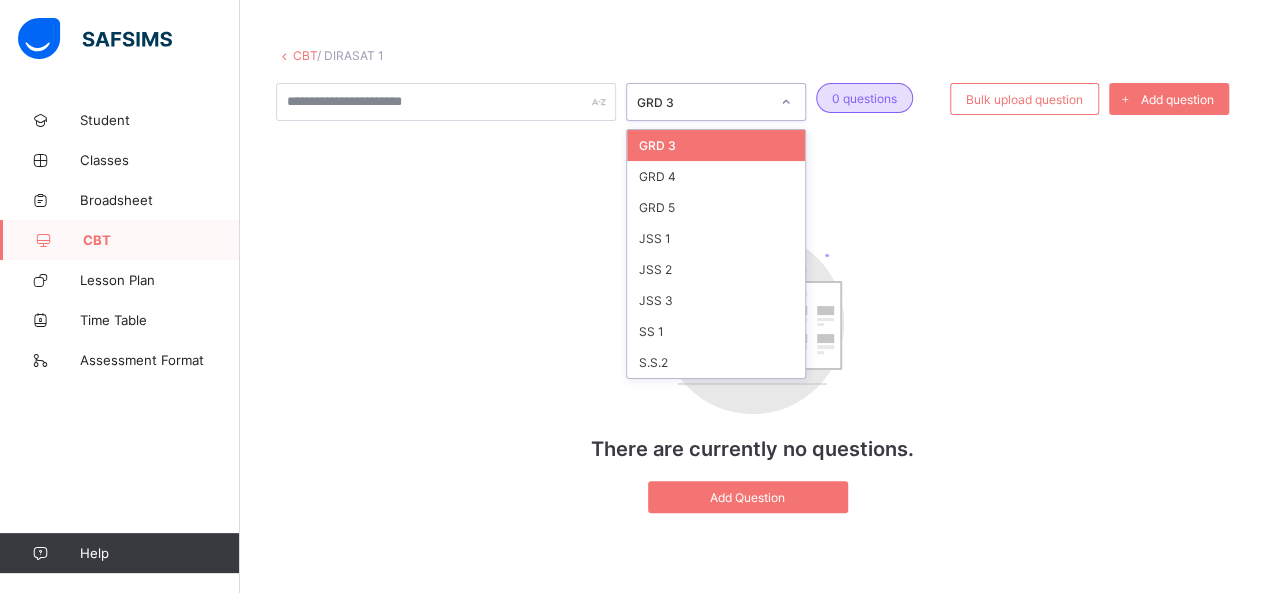 click 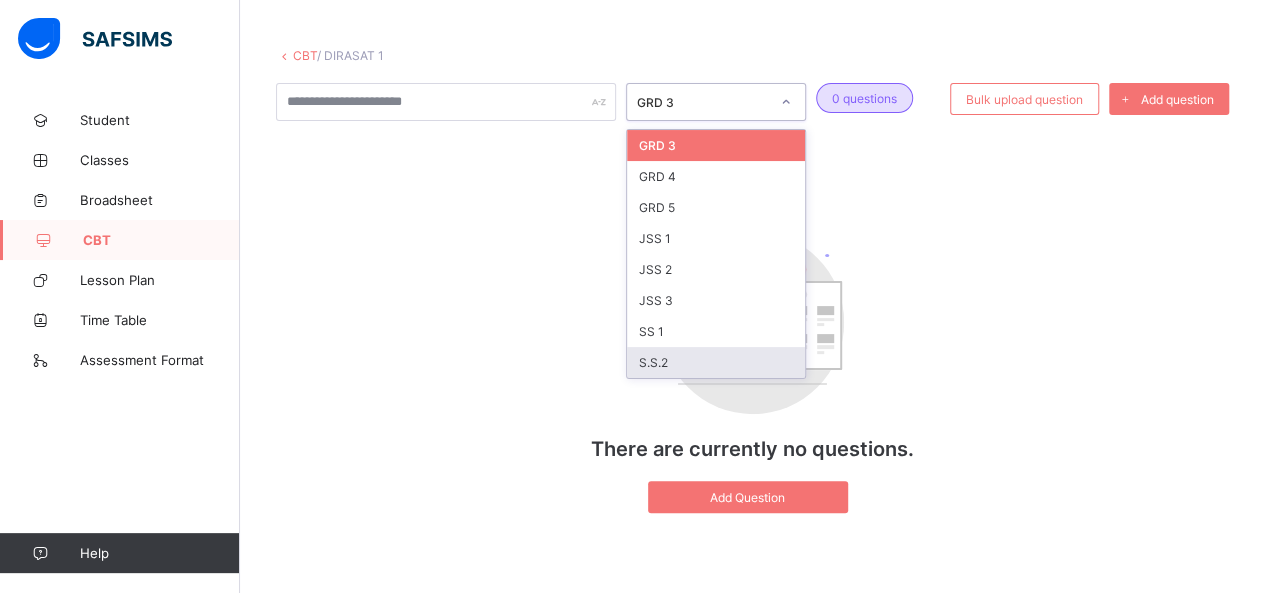 click on "S.S.2" at bounding box center (716, 362) 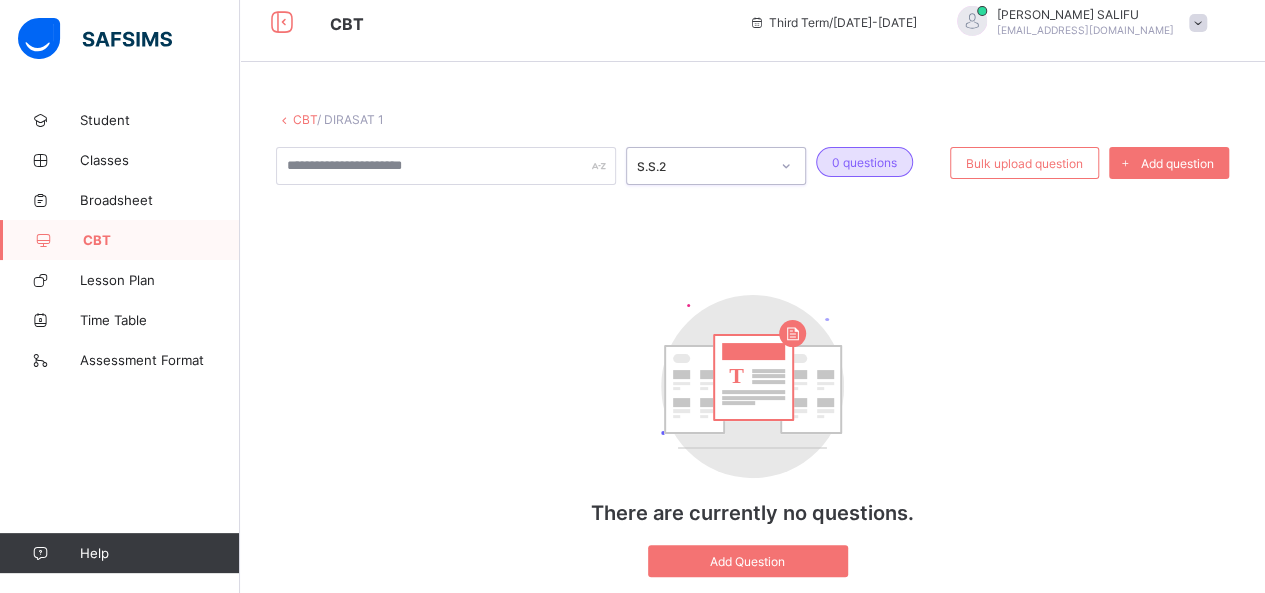 scroll, scrollTop: 82, scrollLeft: 0, axis: vertical 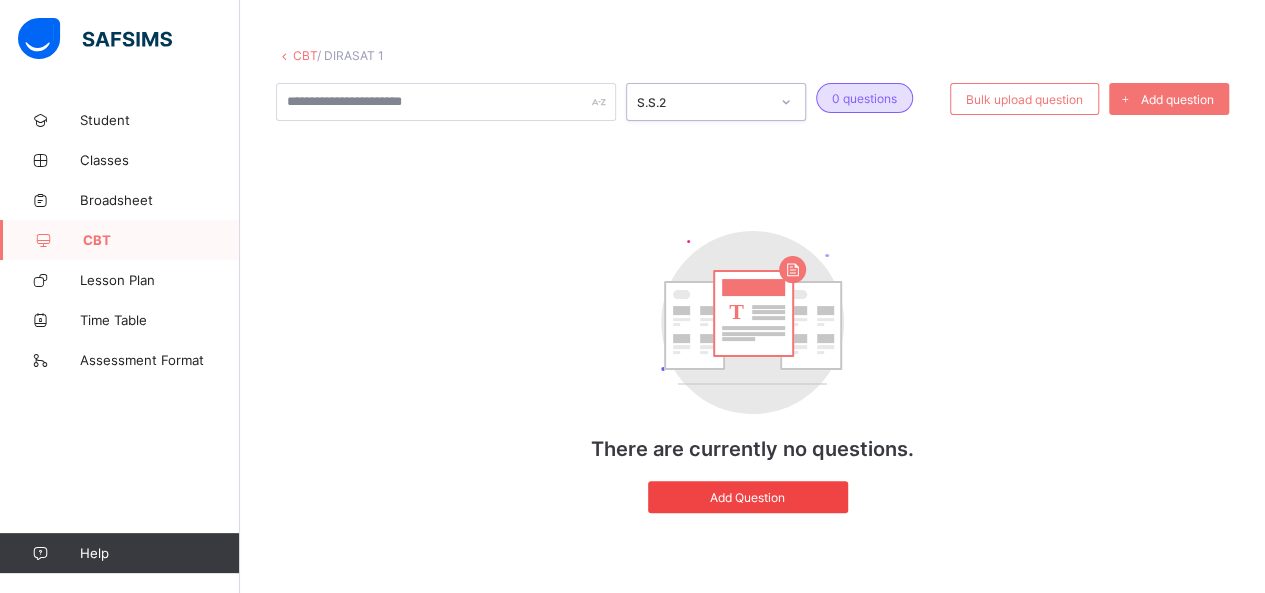 click on "Add Question" at bounding box center (748, 497) 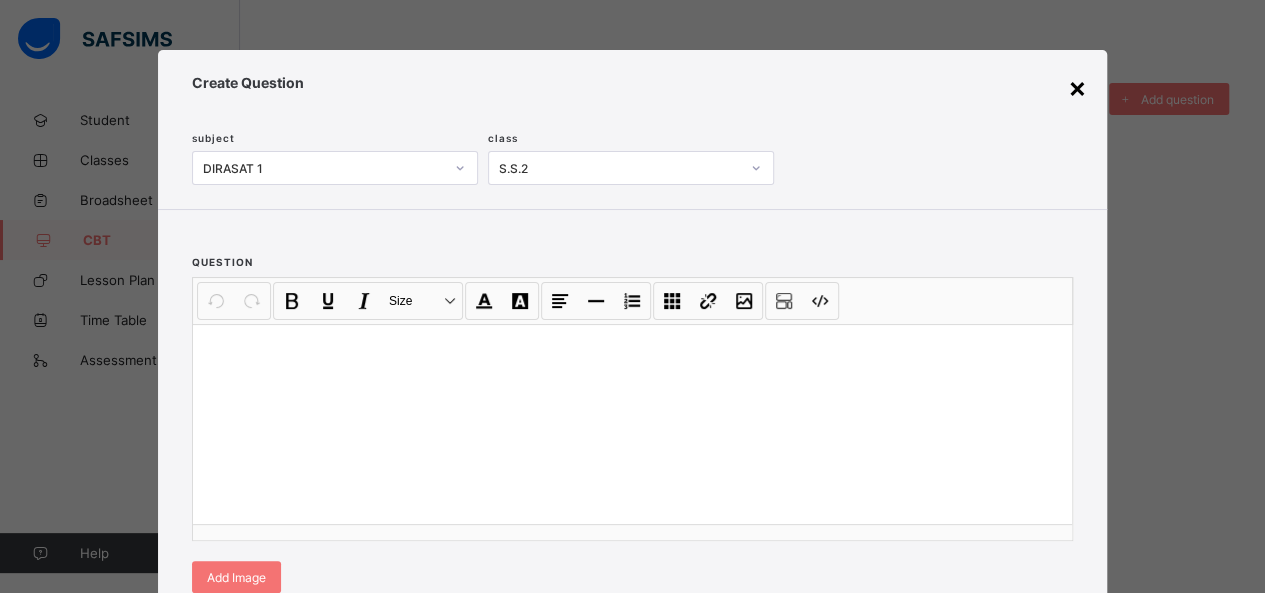 click on "×" at bounding box center (1077, 87) 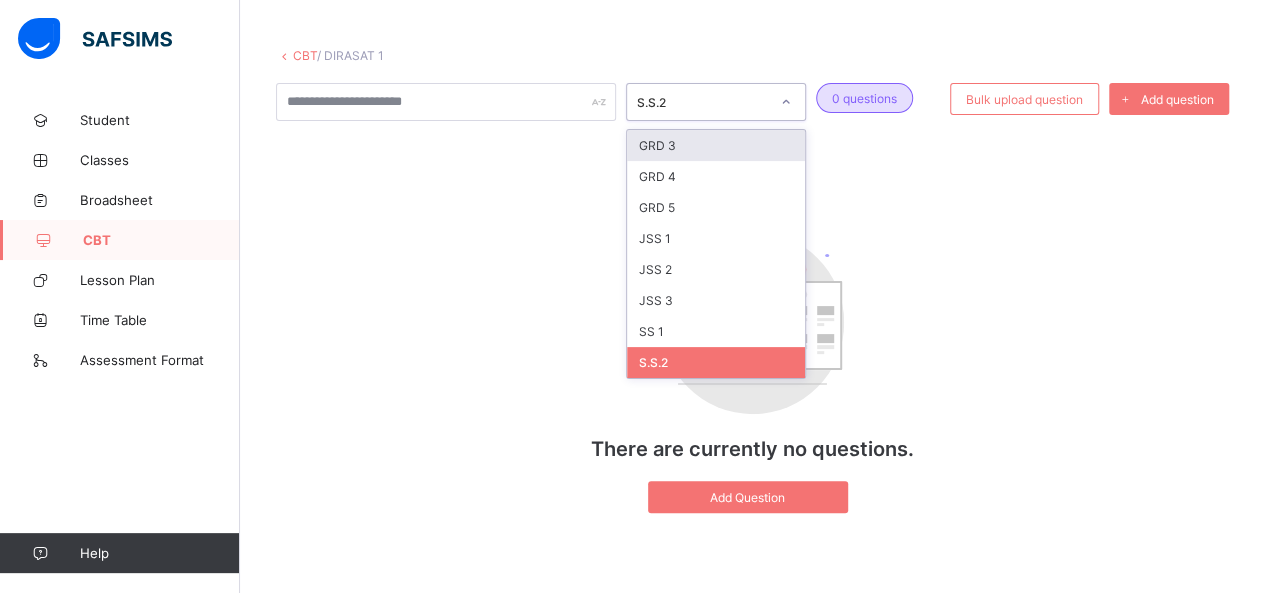click at bounding box center (786, 102) 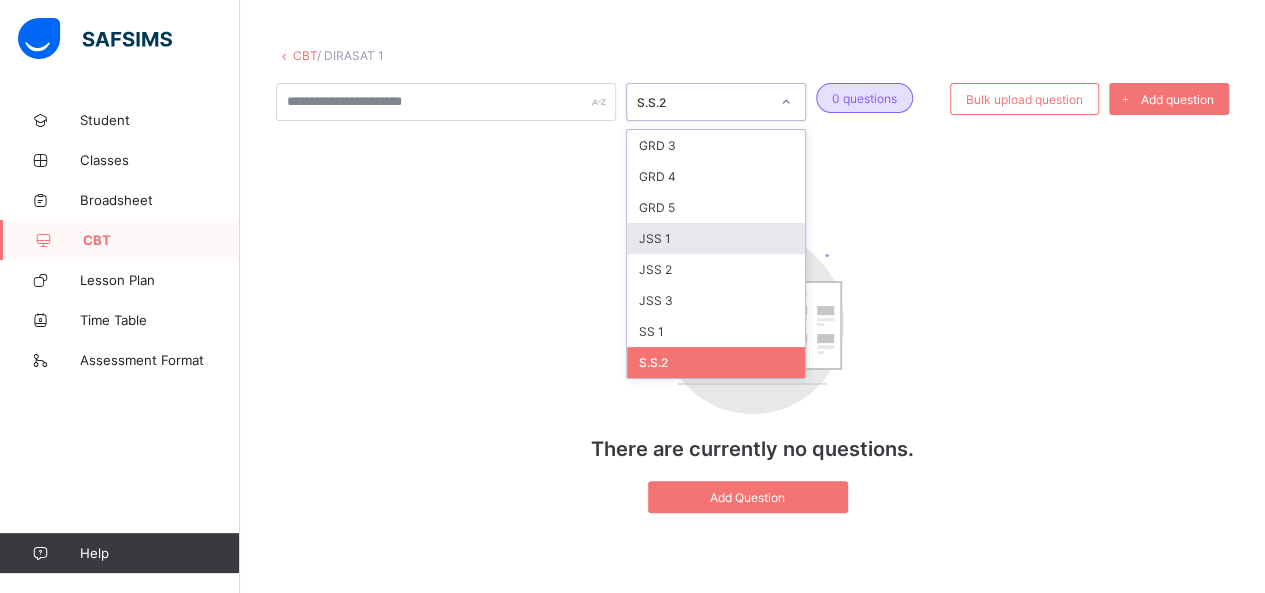 click on "JSS 1" at bounding box center [716, 238] 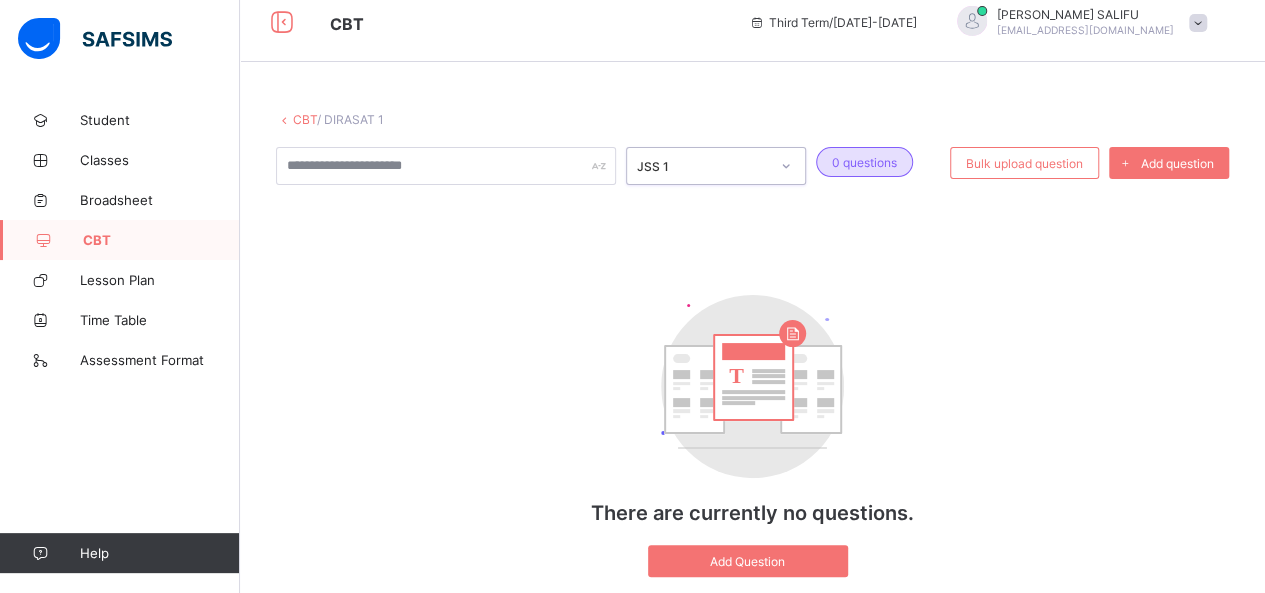 scroll, scrollTop: 82, scrollLeft: 0, axis: vertical 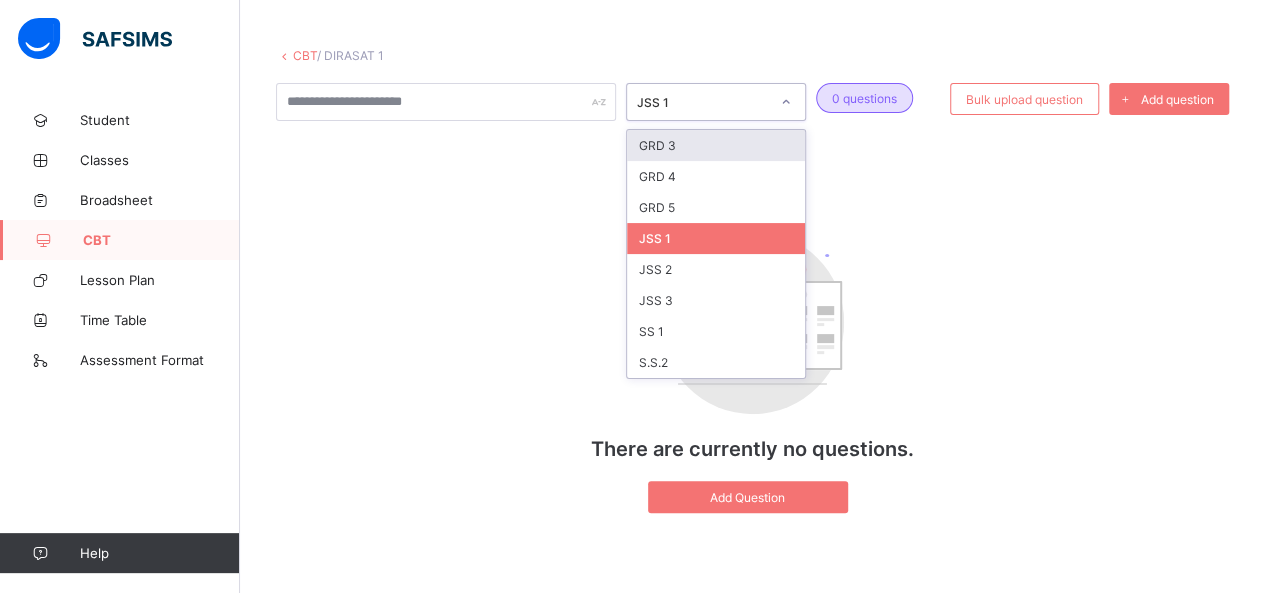 click 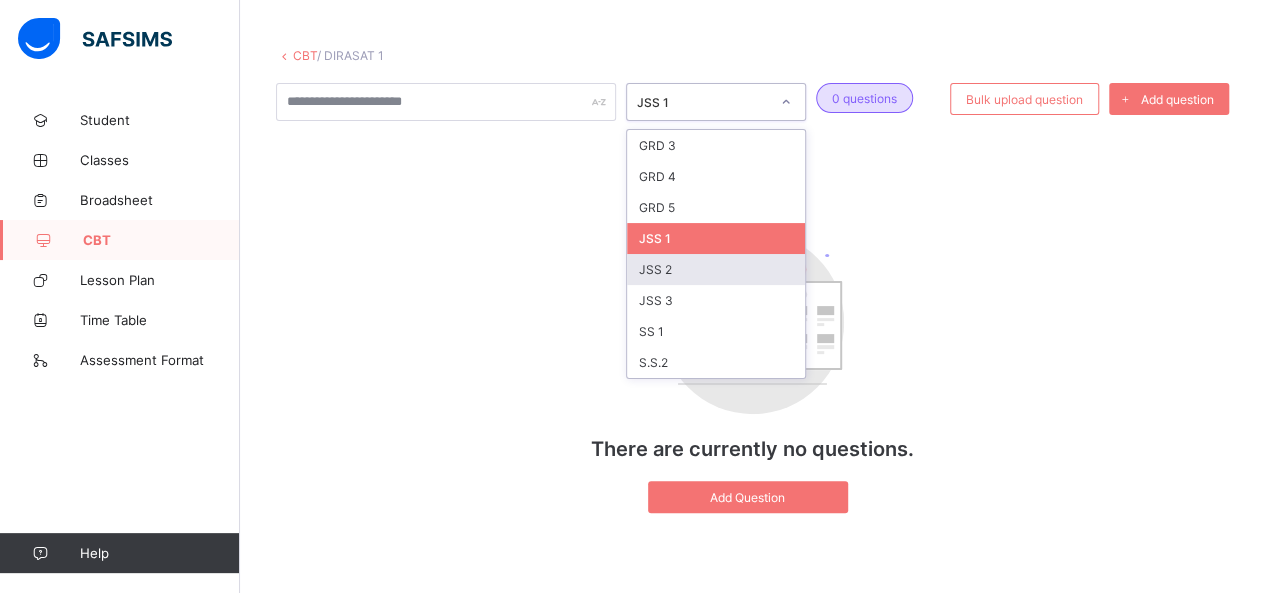 click on "JSS 2" at bounding box center [716, 269] 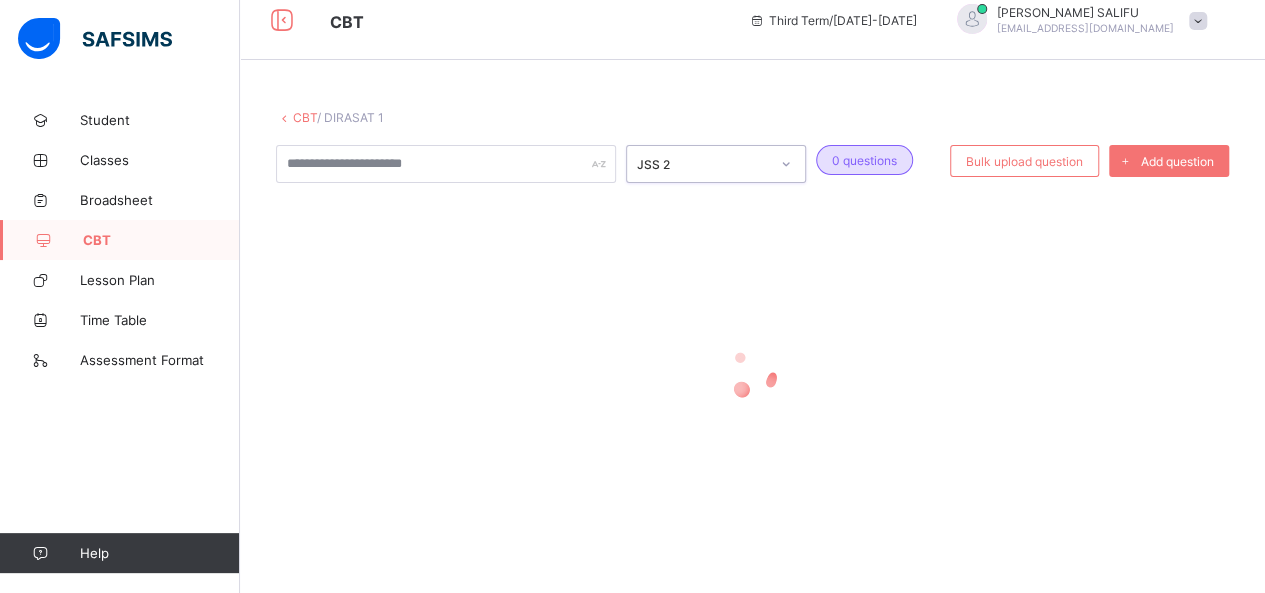 scroll, scrollTop: 18, scrollLeft: 0, axis: vertical 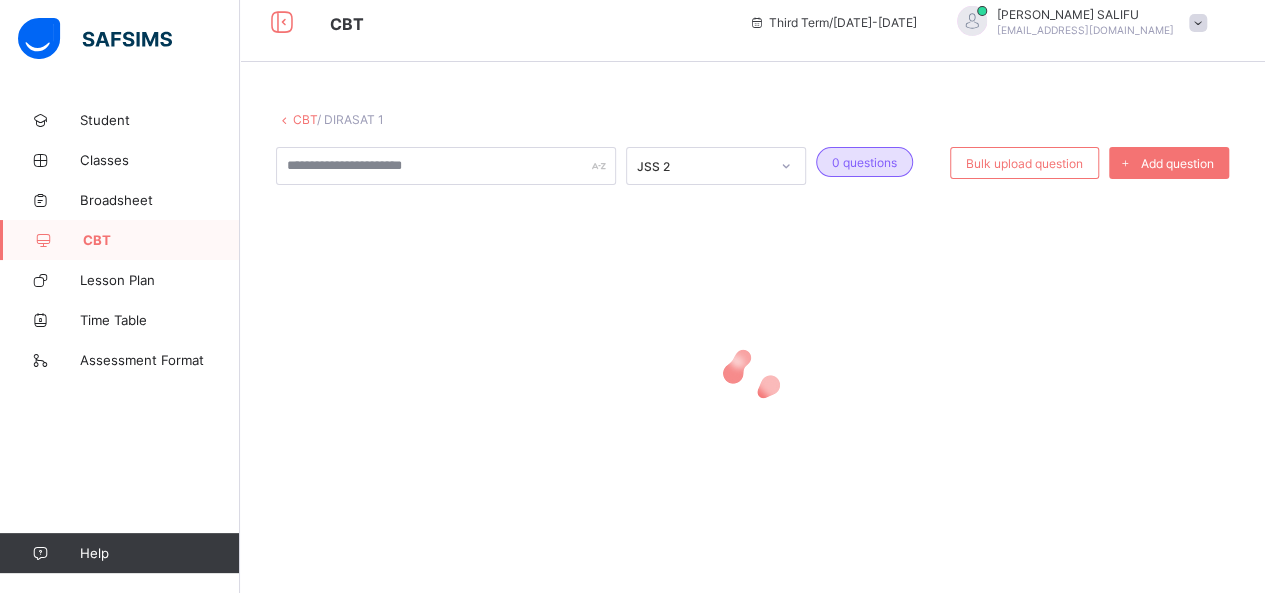 click at bounding box center (752, 375) 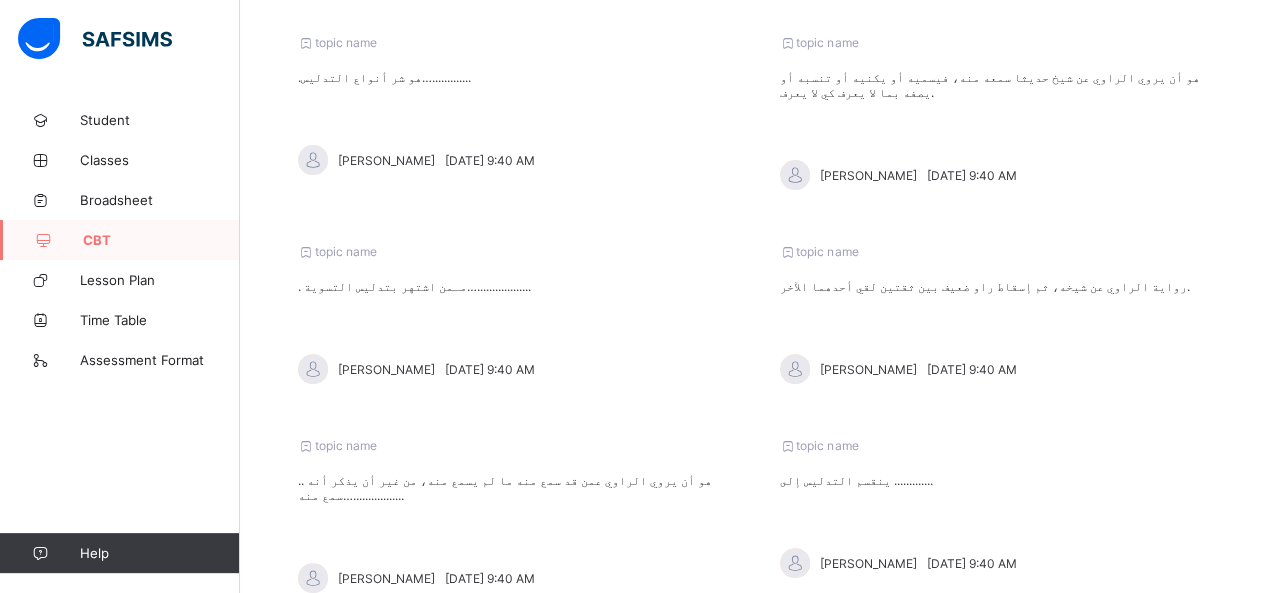 scroll, scrollTop: 0, scrollLeft: 0, axis: both 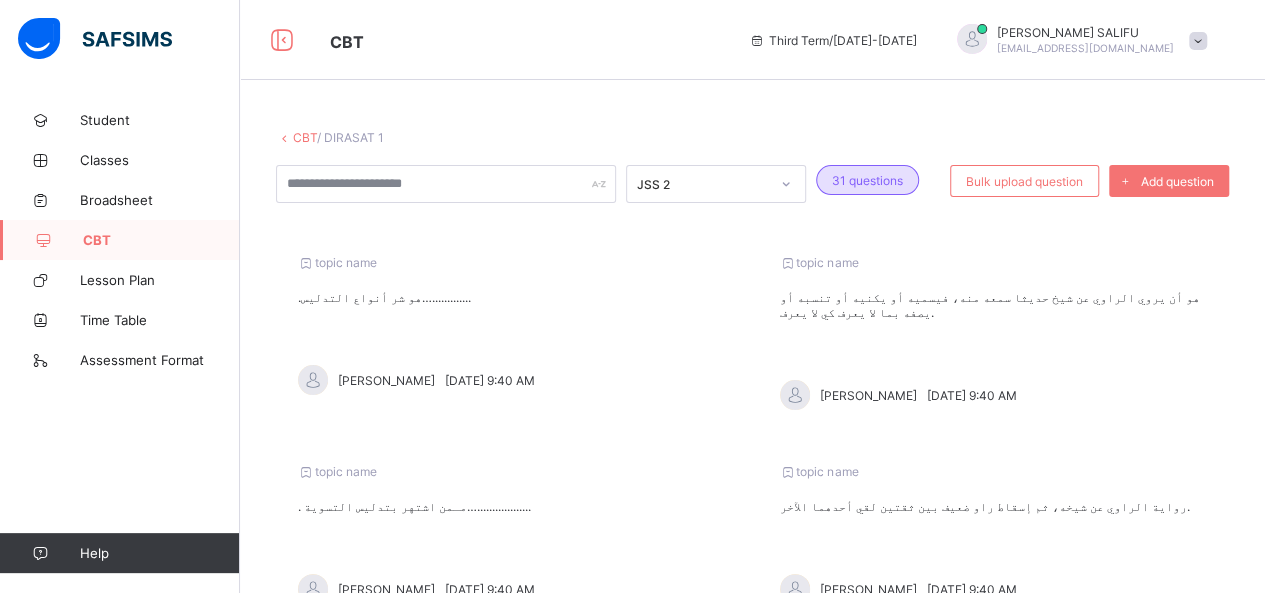 click on "topic name .هو شر أنواع التدليس…............. ABDULRAHMAN   SALIFU Mon, Jul 14, 2025 9:40 AM" at bounding box center (512, 332) 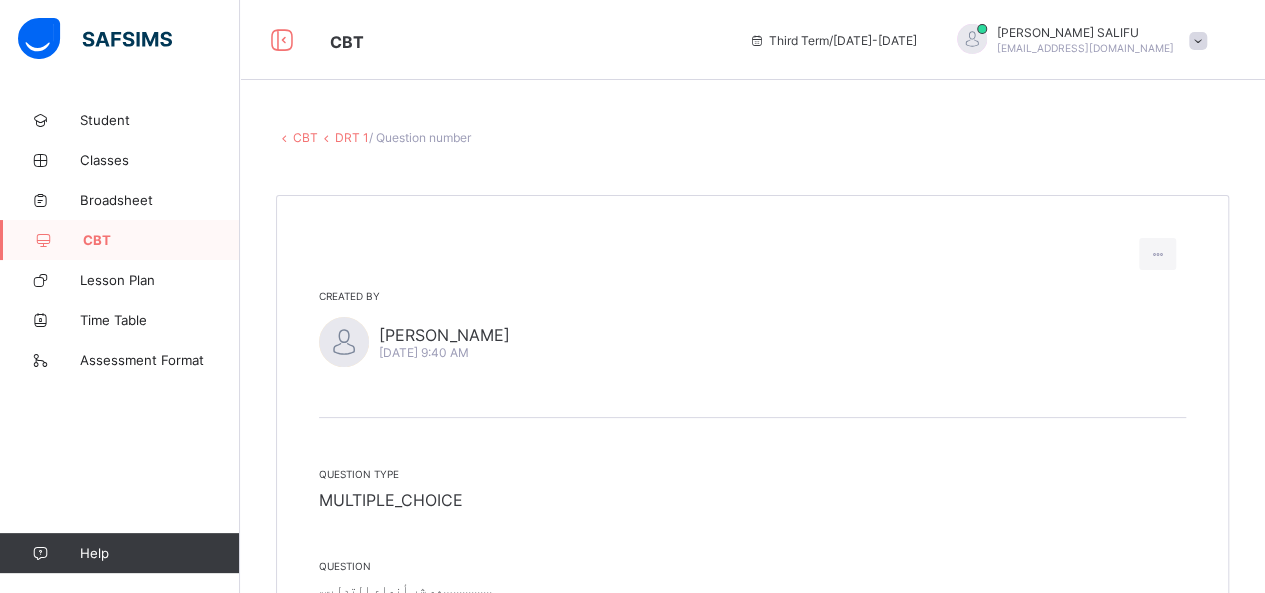 click on "DRT 1" at bounding box center [352, 137] 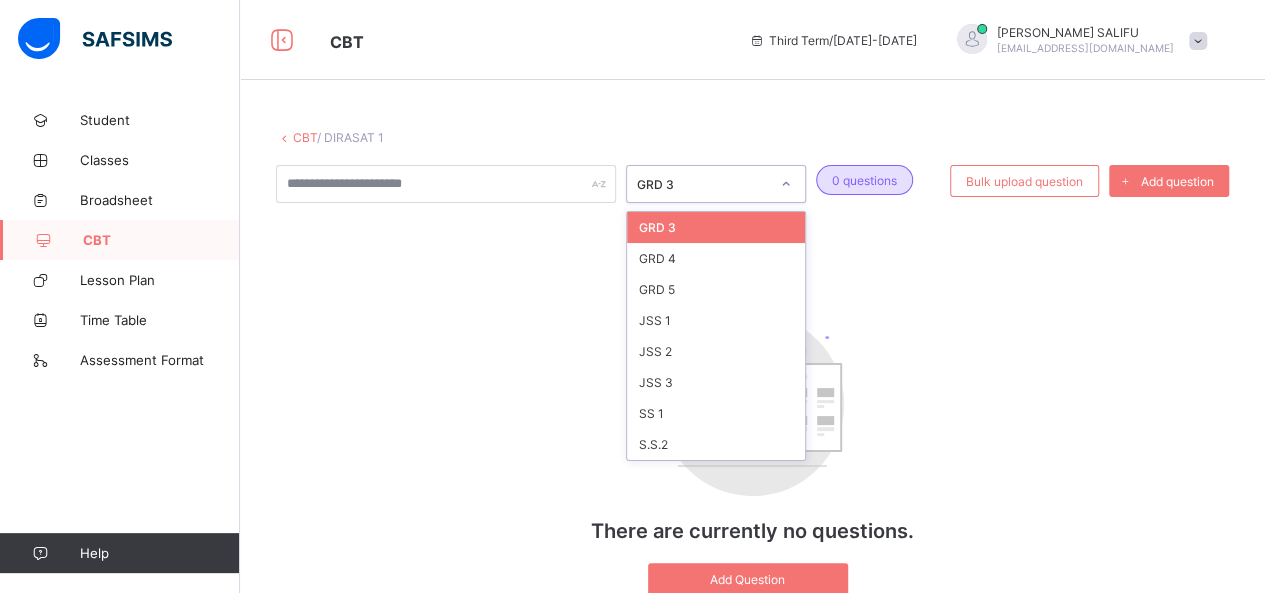 click 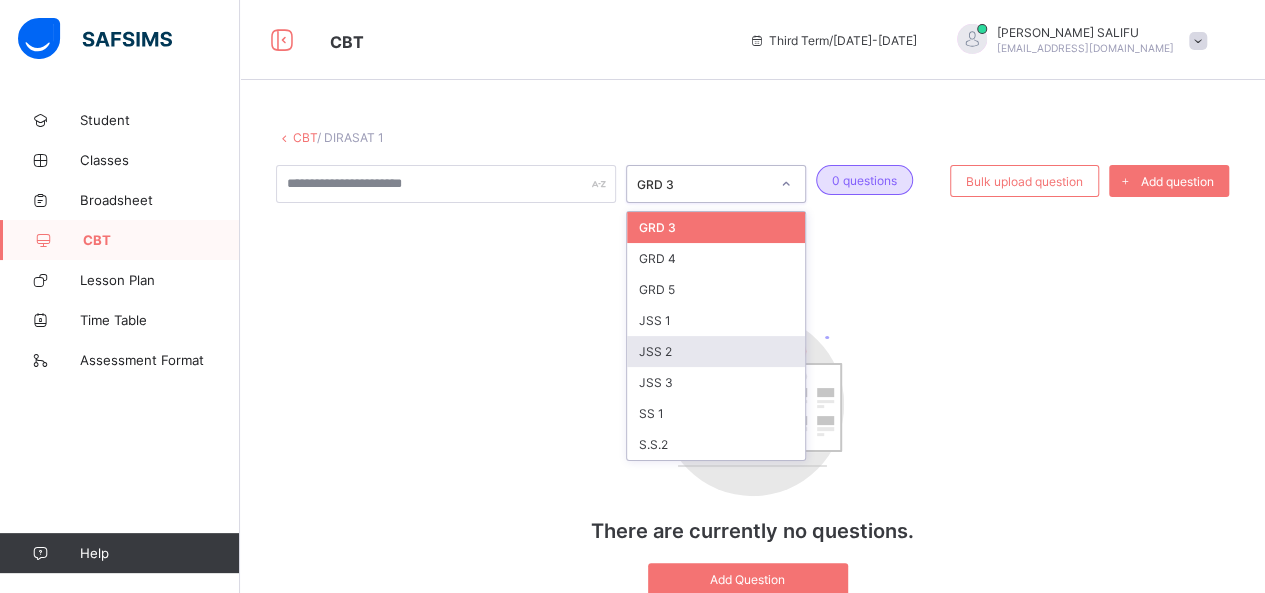 click on "JSS 2" at bounding box center (716, 351) 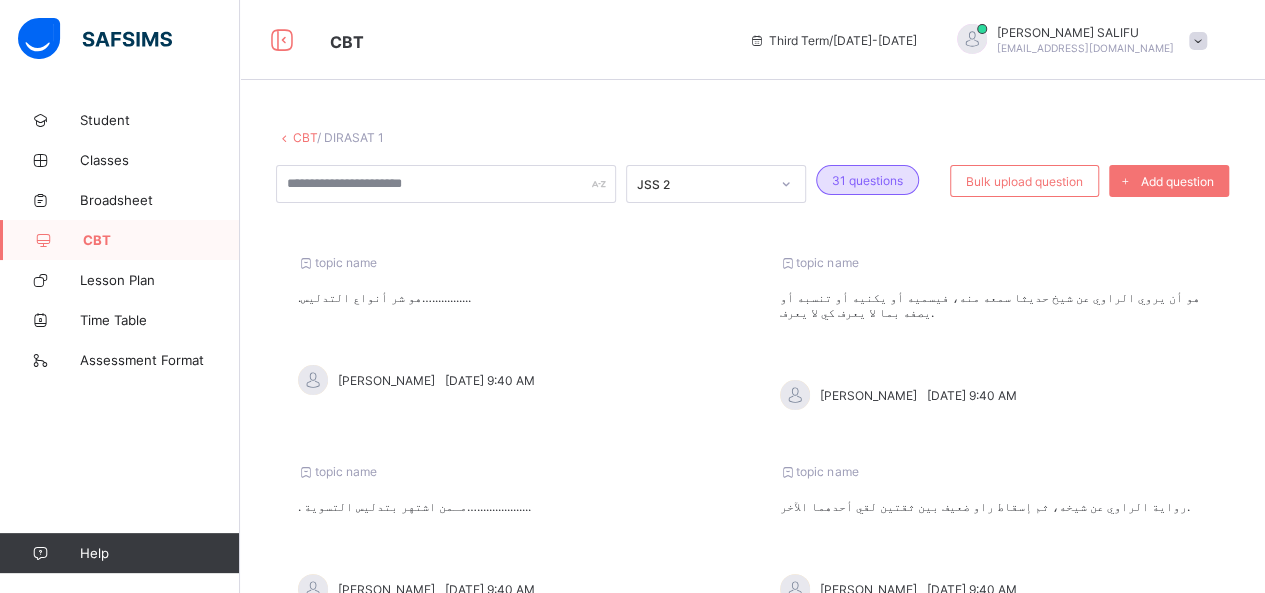 click on "topic name .هو شر أنواع التدليس…............. ABDULRAHMAN   SALIFU Mon, Jul 14, 2025 9:40 AM" at bounding box center [512, 332] 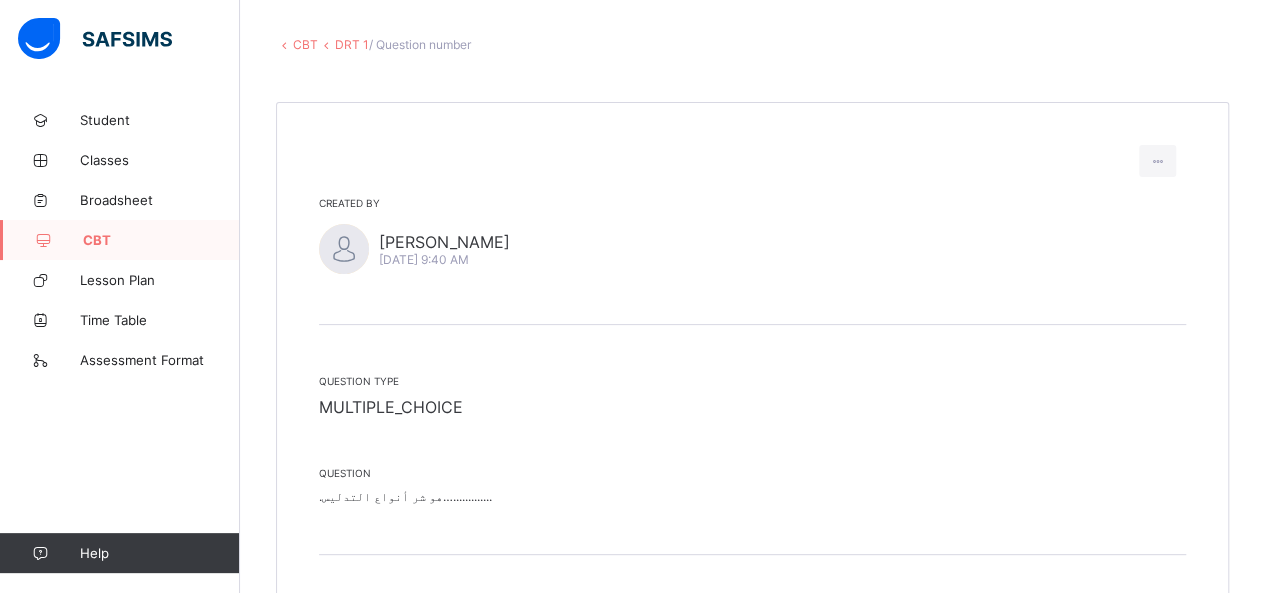 scroll, scrollTop: 0, scrollLeft: 0, axis: both 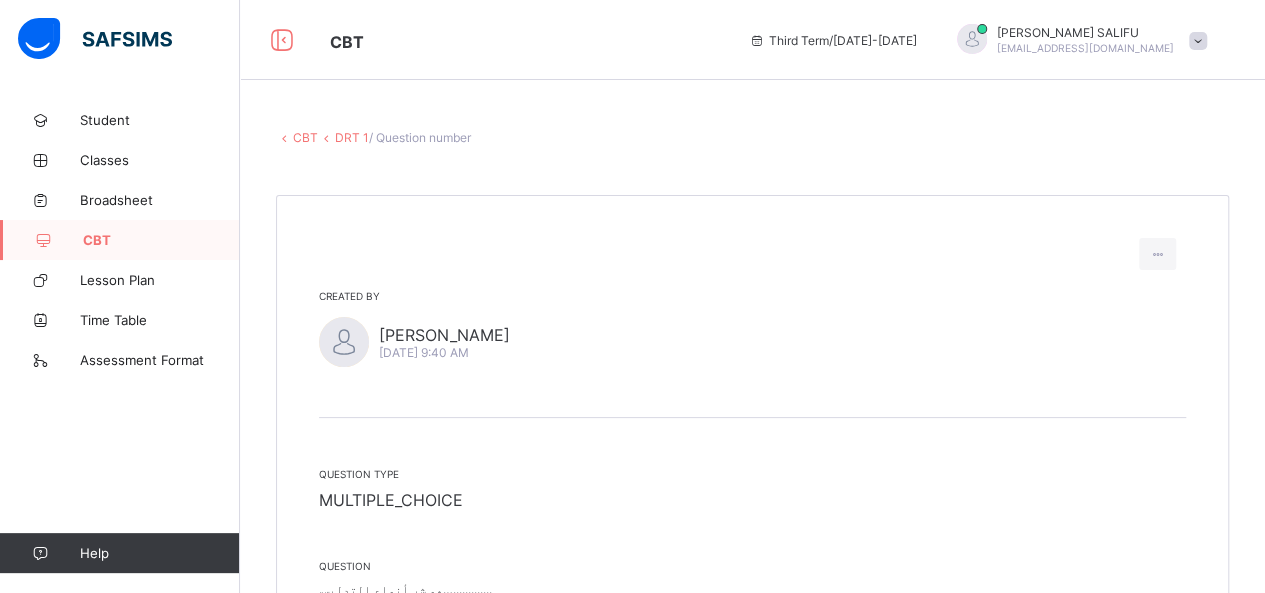click on "DRT 1" at bounding box center (352, 137) 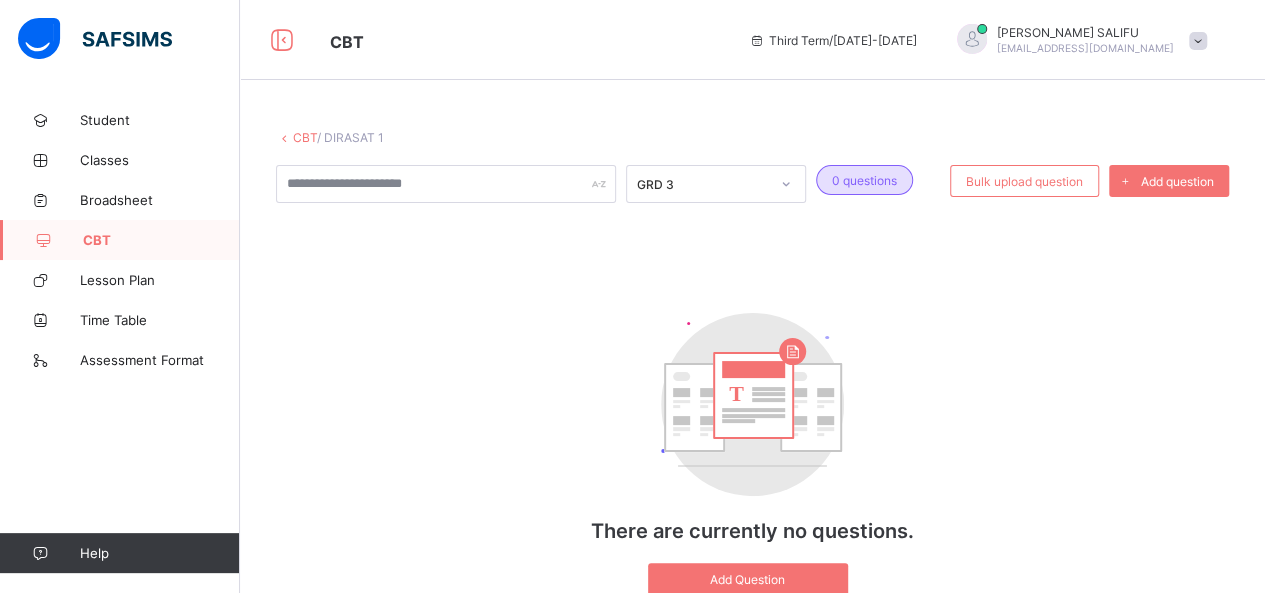 scroll, scrollTop: 82, scrollLeft: 0, axis: vertical 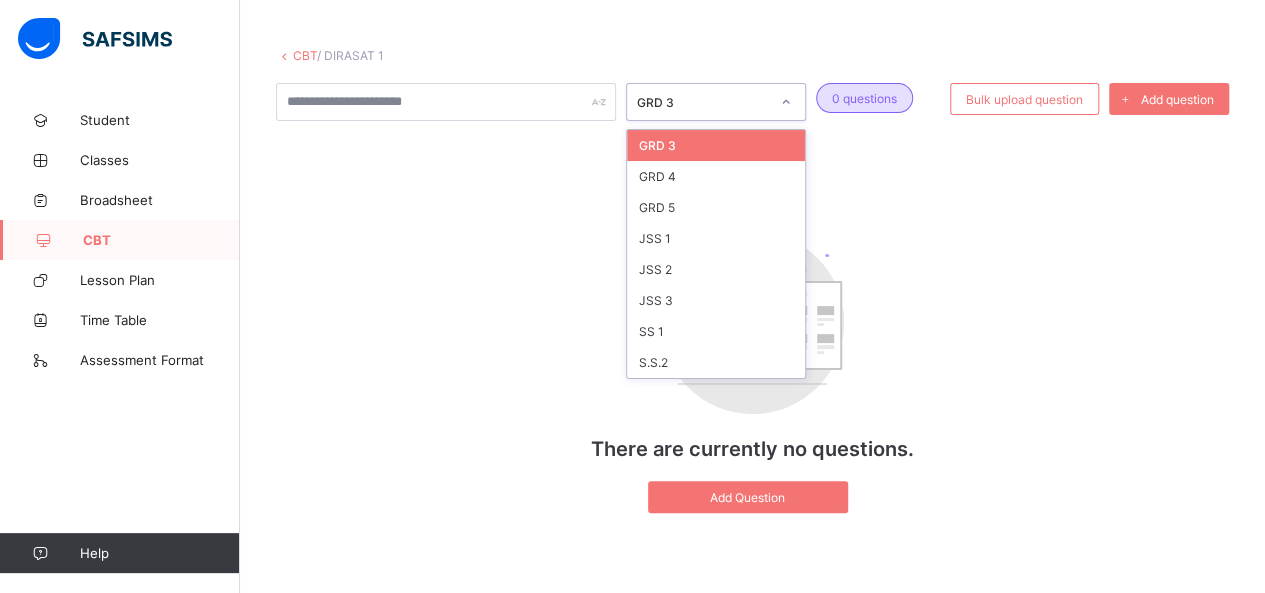 click 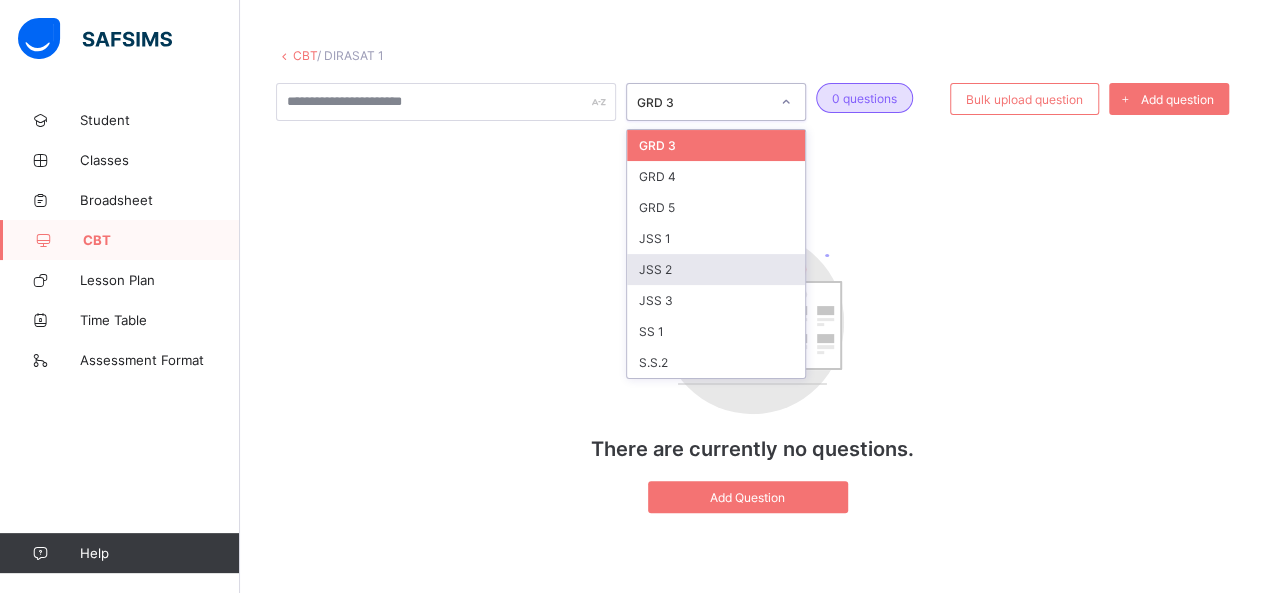click on "JSS 2" at bounding box center [716, 269] 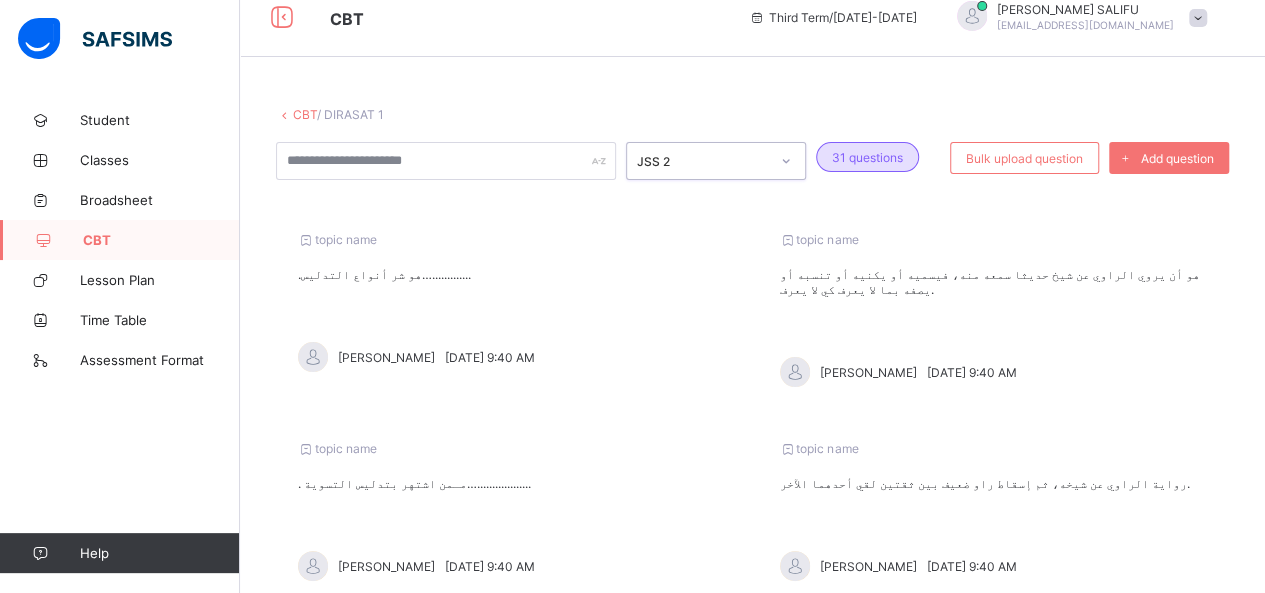 scroll, scrollTop: 0, scrollLeft: 0, axis: both 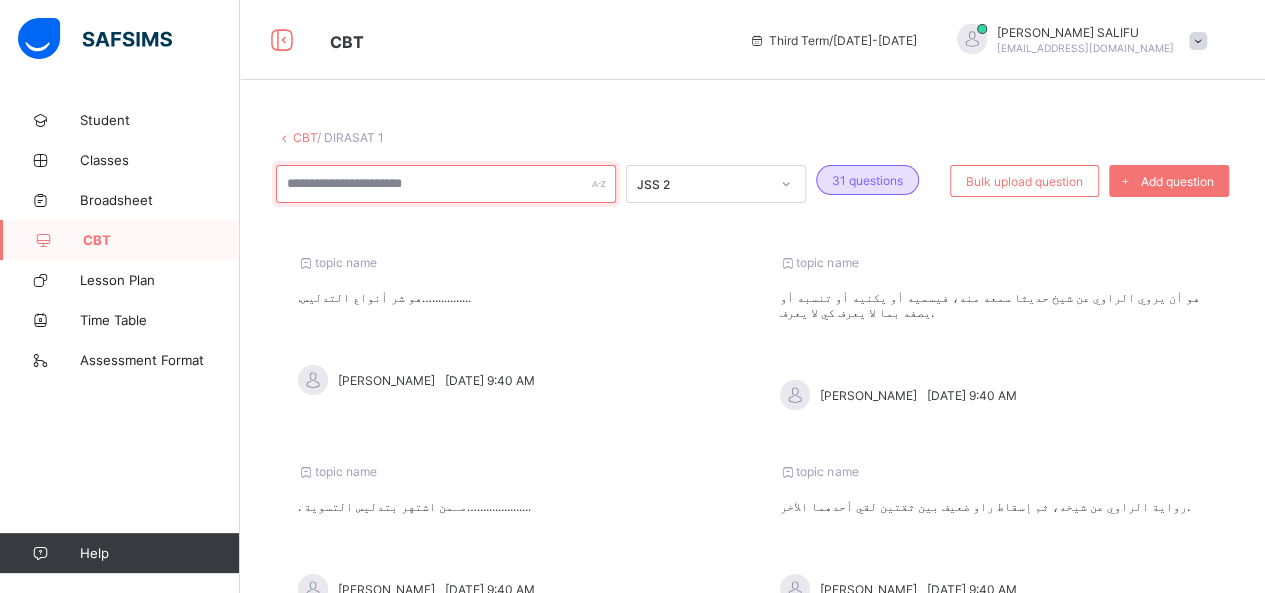 click at bounding box center [446, 184] 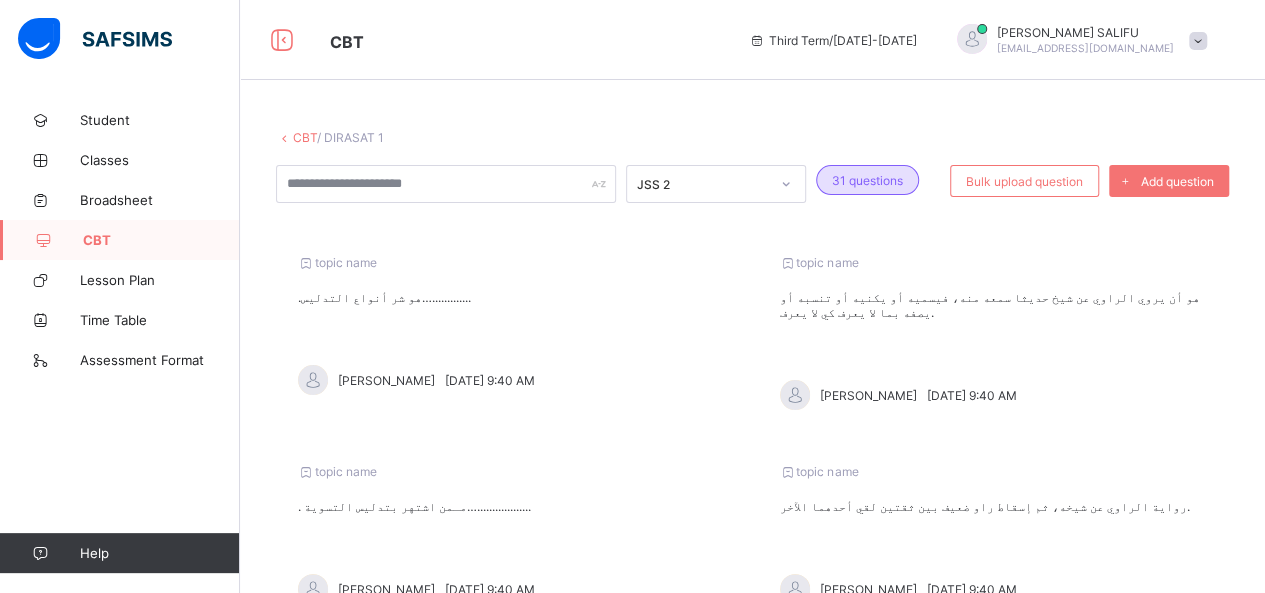 click on ".هو شر أنواع التدليس…............." at bounding box center (512, 297) 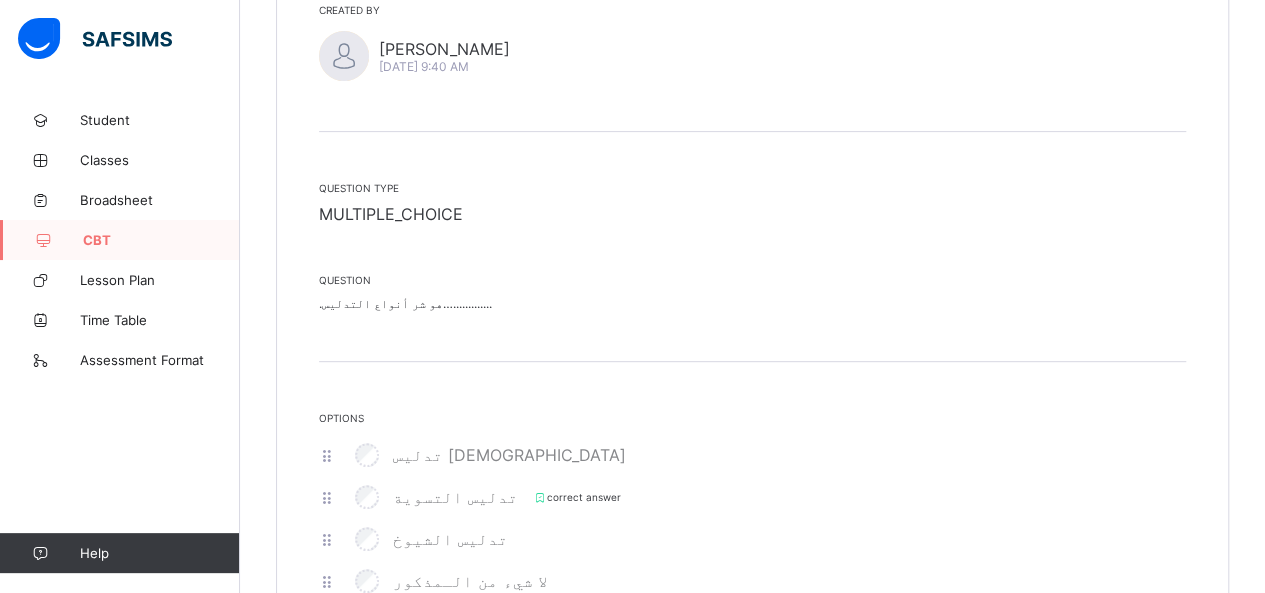 scroll, scrollTop: 427, scrollLeft: 0, axis: vertical 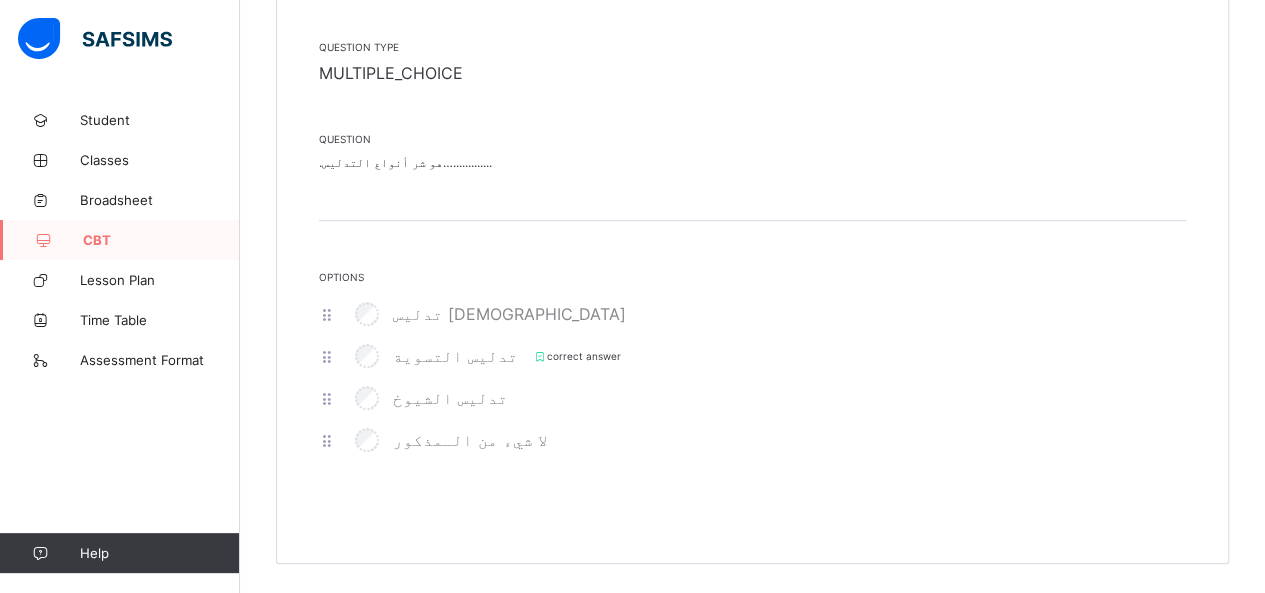 click on "تدليس الشيوخ" at bounding box center (752, 398) 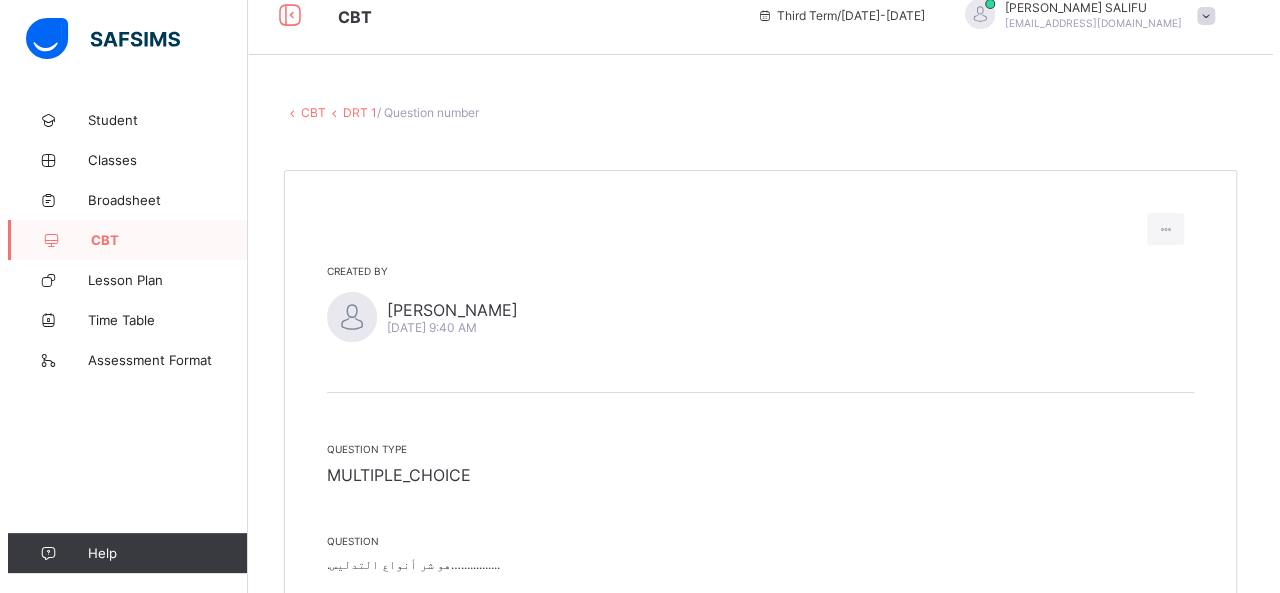 scroll, scrollTop: 0, scrollLeft: 0, axis: both 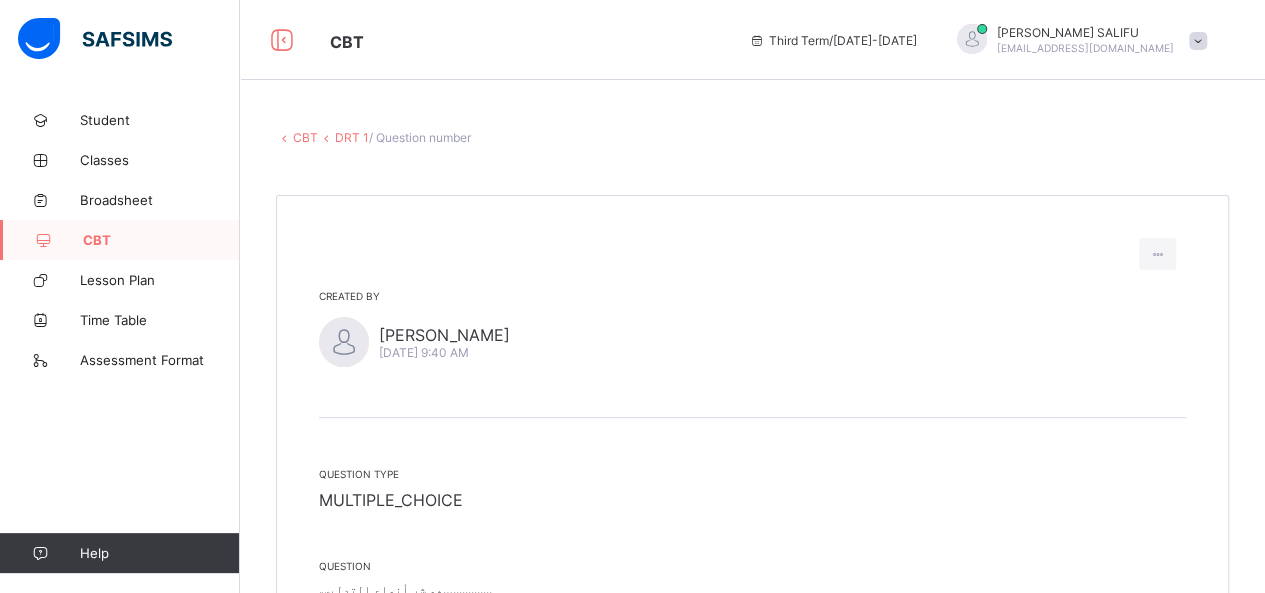click on "CBT DRT 1  / Question number Created by ABDULRAHMAN   SALIFU Mon, Jul 14, 2025 9:40 AM Question type   MULTIPLE_CHOICE   Question .هو شر أنواع التدليس…............. Options تدليس الإسناد تدليس التسوية correct answer تدليس الشيوخ لا شيء من الـمذكور × Create Question subject DIRASAT 1 class JSS TWO question Undo CTRL+ Z Redo CTRL+ Y  / CTRL+SHIFT+ Z Bold CTRL+ B Underline CTRL+ U Italic CTRL+ I Size Size Font Color Highlight Color Align Horizontal line List Table Link Image Show blocks Code view Align left Align center Align right Align justify (Default) 12 14 16 18 20 Insert Link URL to link Text to display  Open in new window  Download link Submit Insert image Image Link Select from files Image URL Alternative text Width   Height **** x ****  Constrain proportions  Insert description URL to link Text to display  Open in new window  Download link Basic Left Center Right Submit Insert Video Media embed URL, YouTube/Vimeo Width   Height" at bounding box center [752, 560] 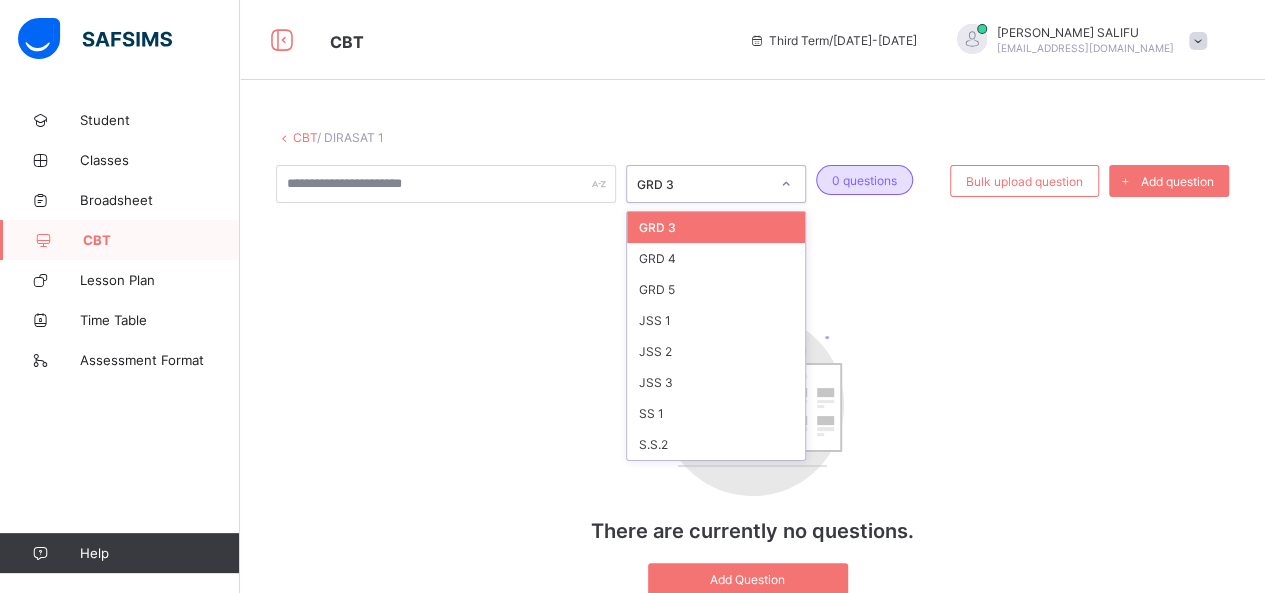 click at bounding box center (786, 184) 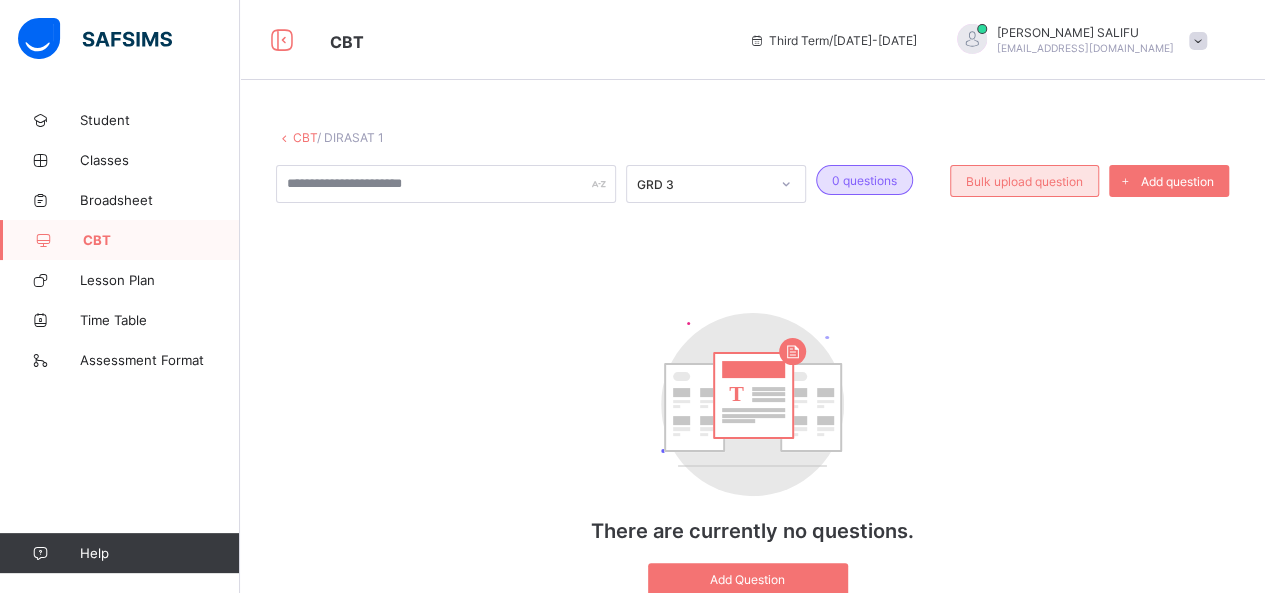 click on "Bulk upload question" at bounding box center [1024, 181] 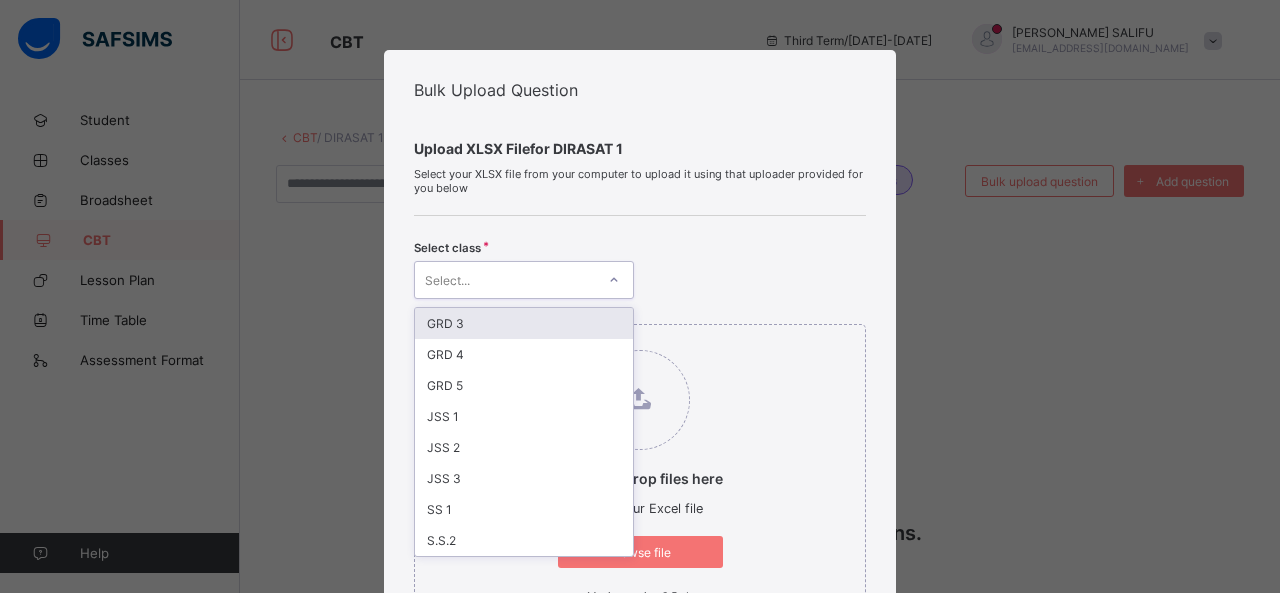 click 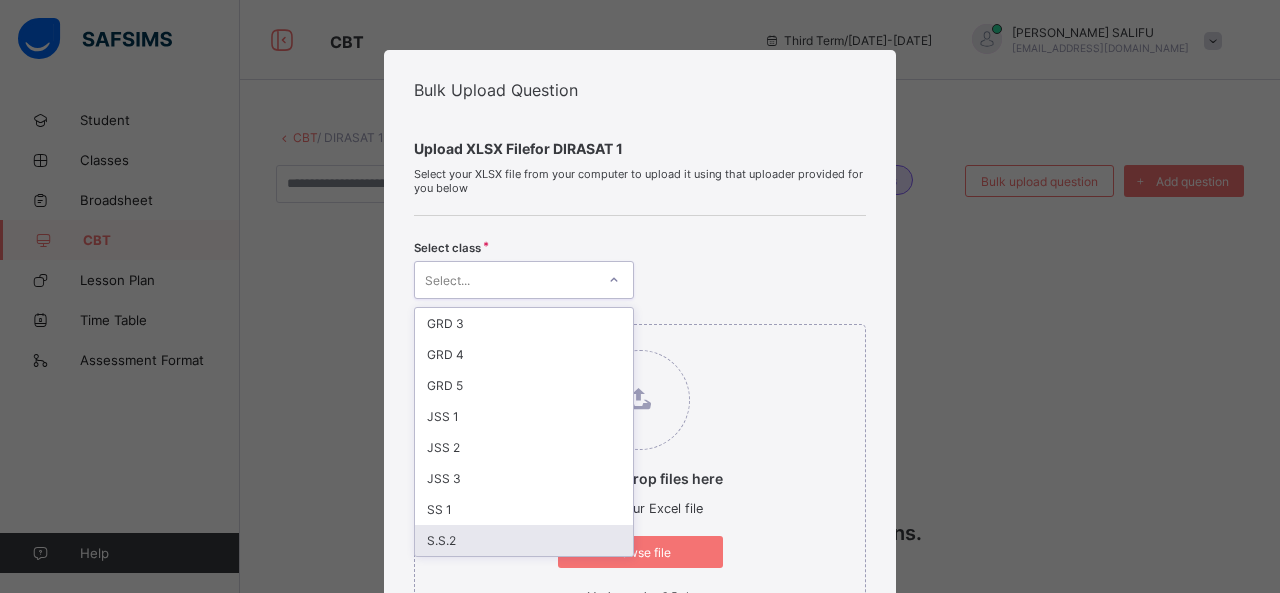 click on "S.S.2" at bounding box center (524, 540) 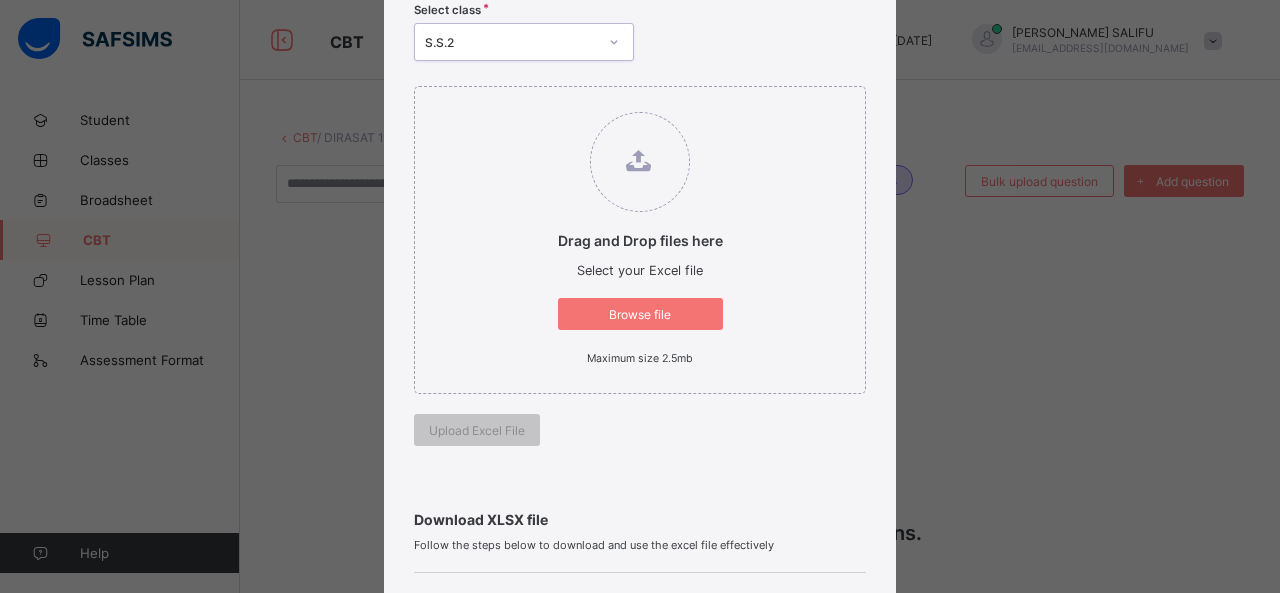 scroll, scrollTop: 251, scrollLeft: 0, axis: vertical 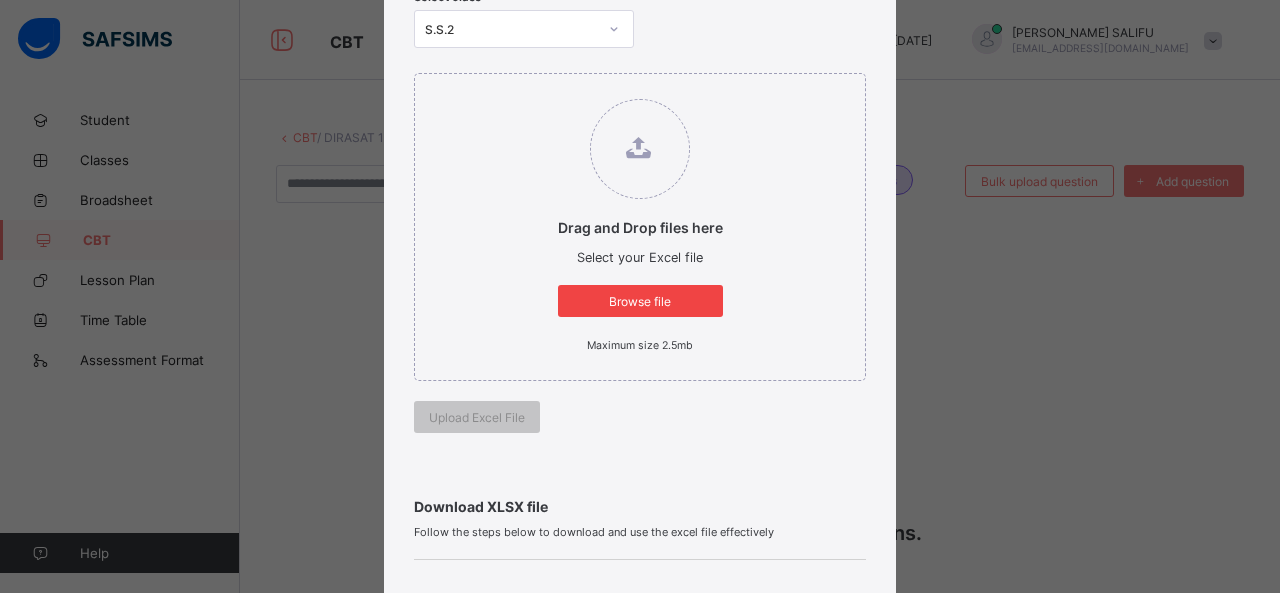 click on "Browse file" at bounding box center [640, 301] 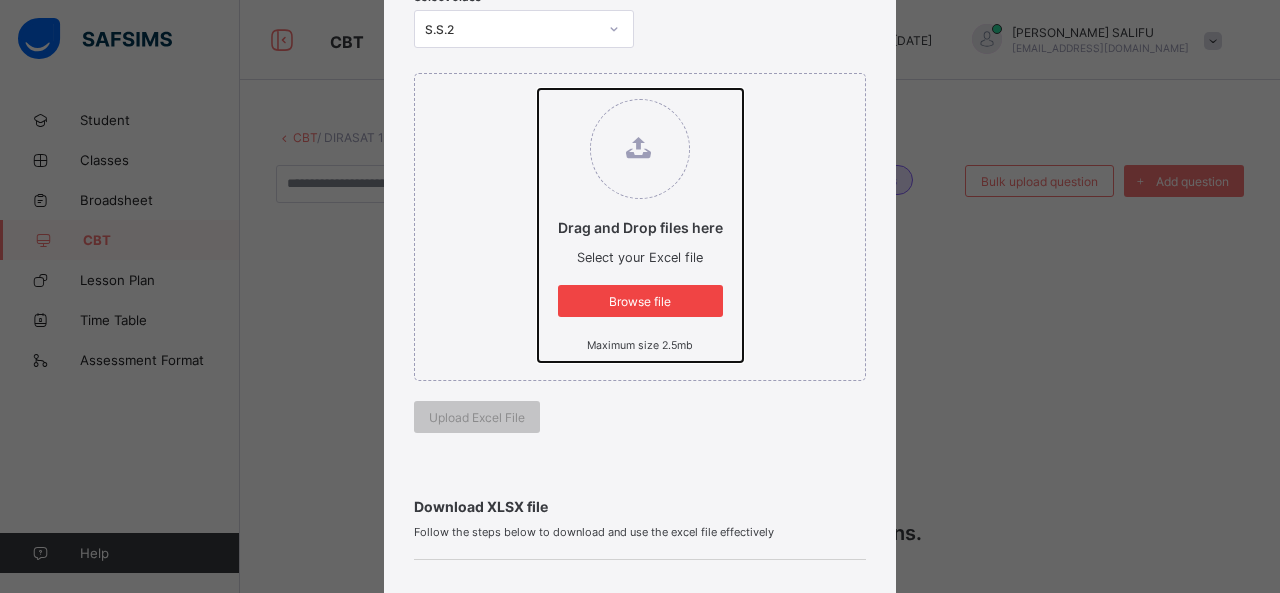click on "Drag and Drop files here Select your Excel file Browse file Maximum size 2.5mb" at bounding box center (538, 89) 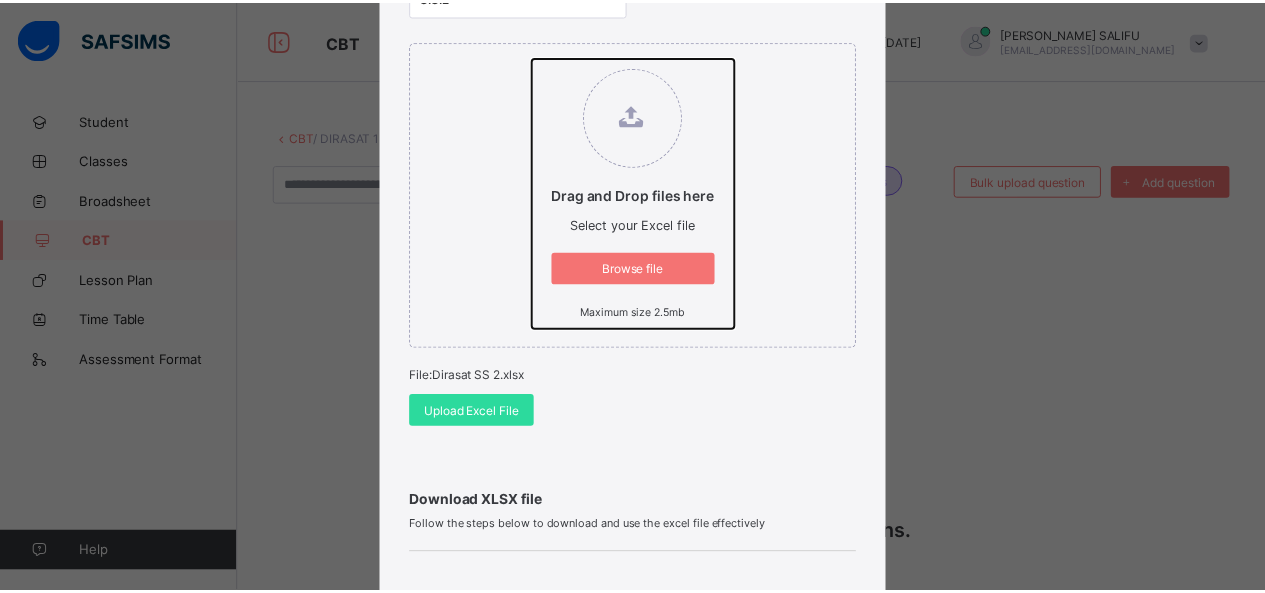 scroll, scrollTop: 287, scrollLeft: 0, axis: vertical 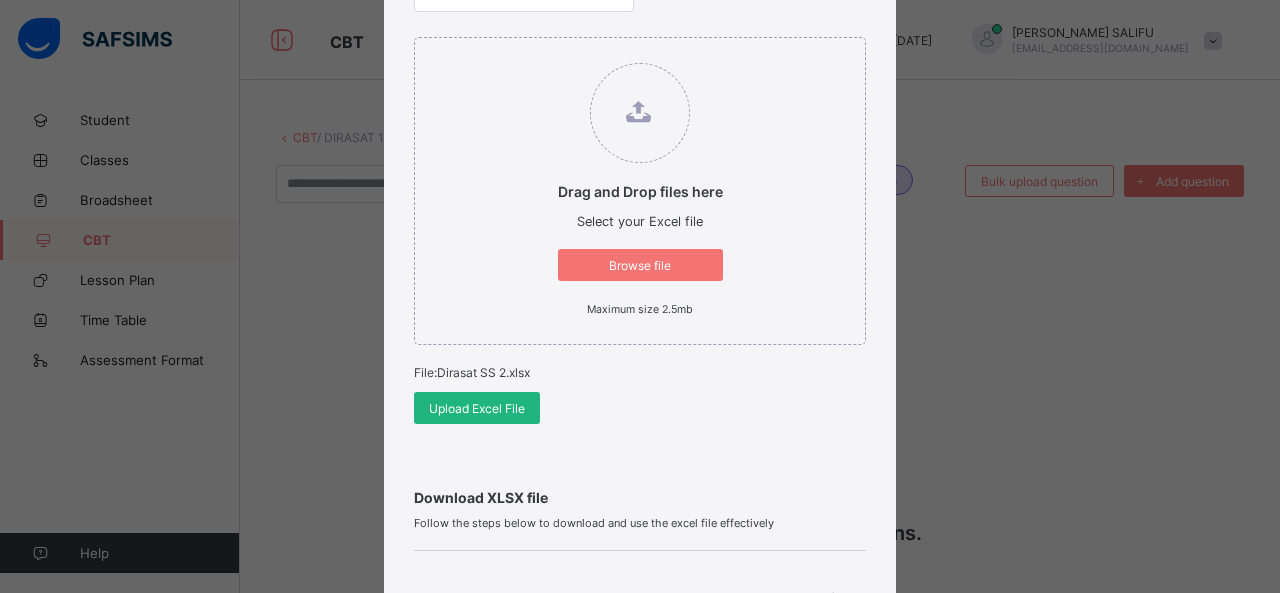 click on "Upload Excel File" at bounding box center (477, 408) 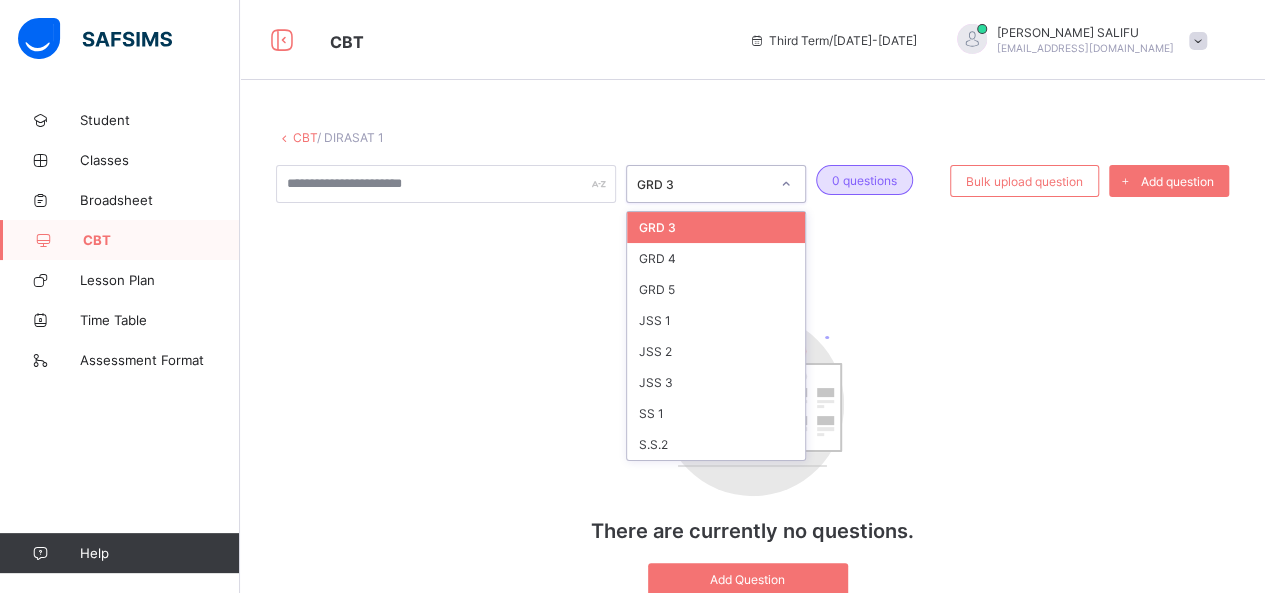 click 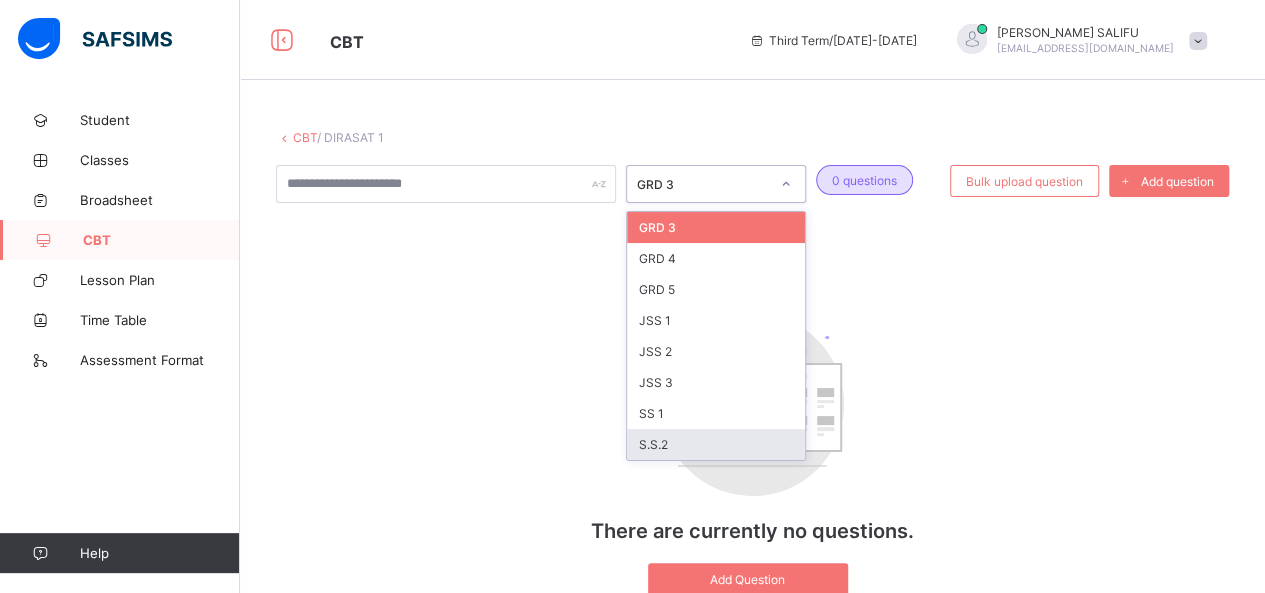 click on "S.S.2" at bounding box center [716, 444] 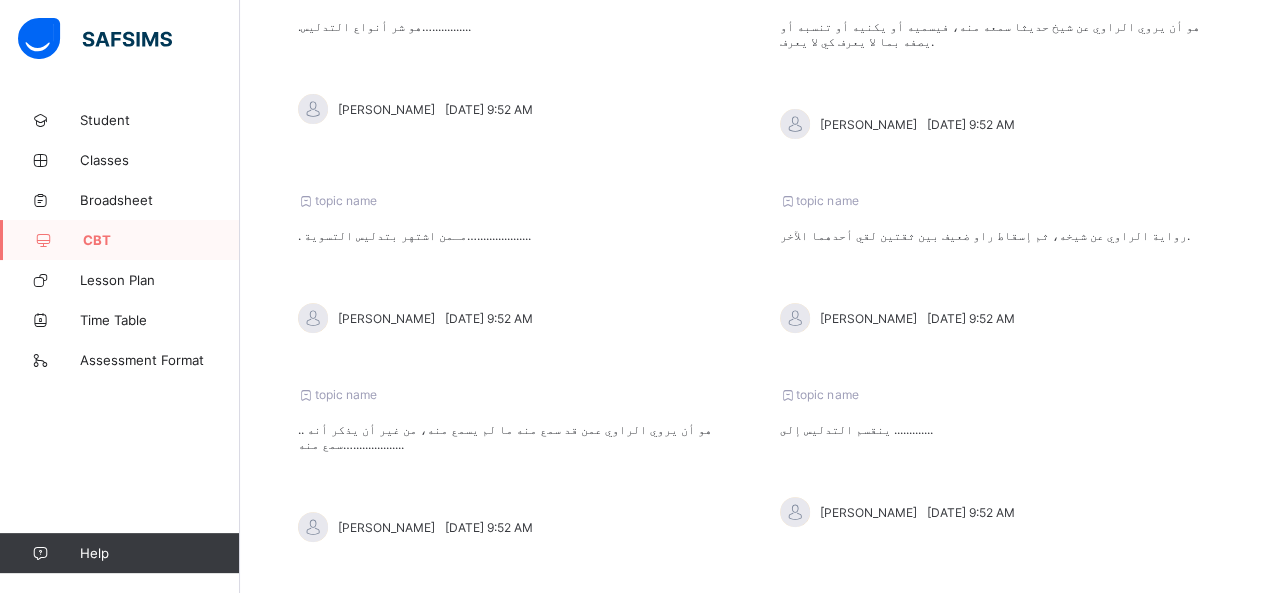 scroll, scrollTop: 231, scrollLeft: 0, axis: vertical 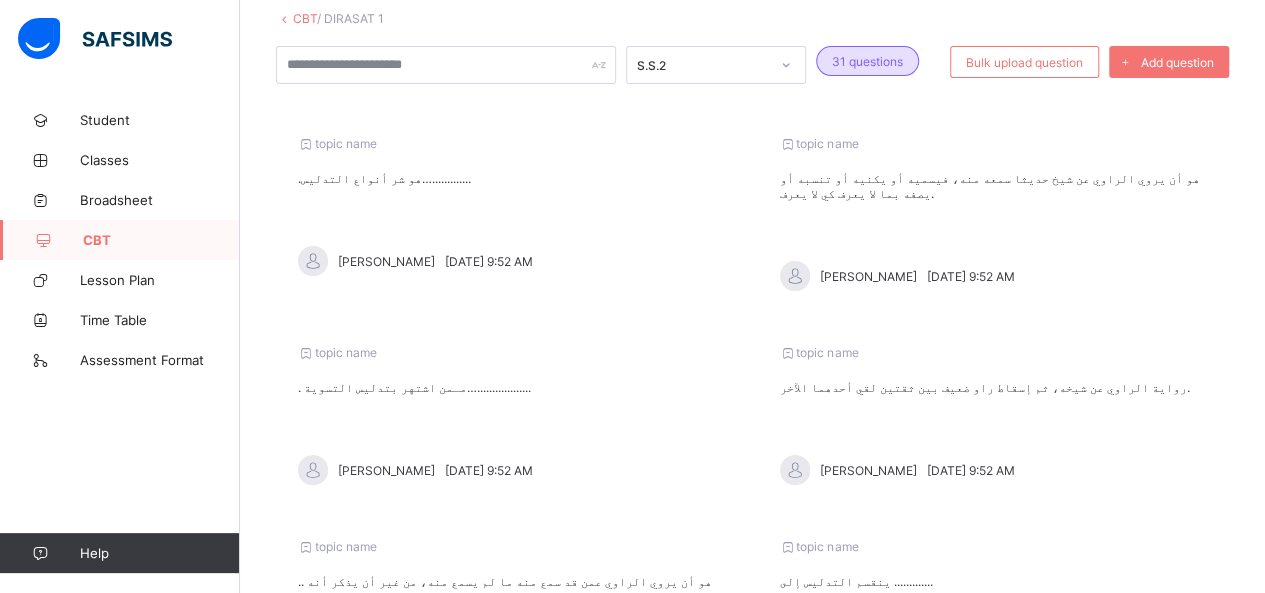 click on ".هو شر أنواع التدليس…............." at bounding box center [512, 178] 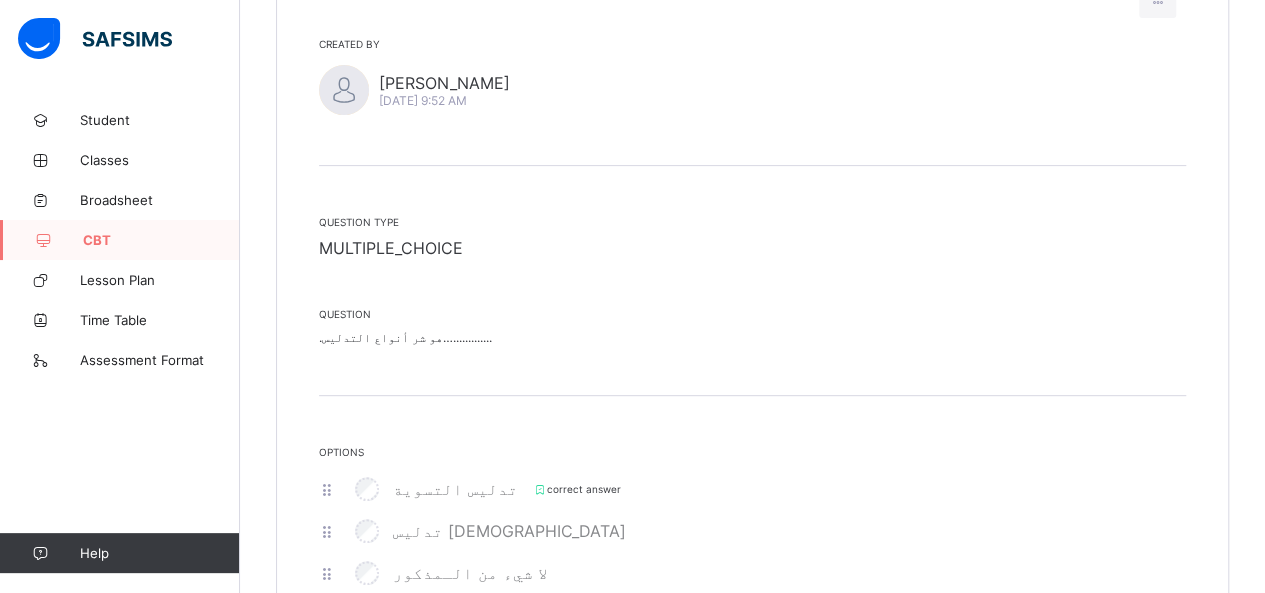 scroll, scrollTop: 0, scrollLeft: 0, axis: both 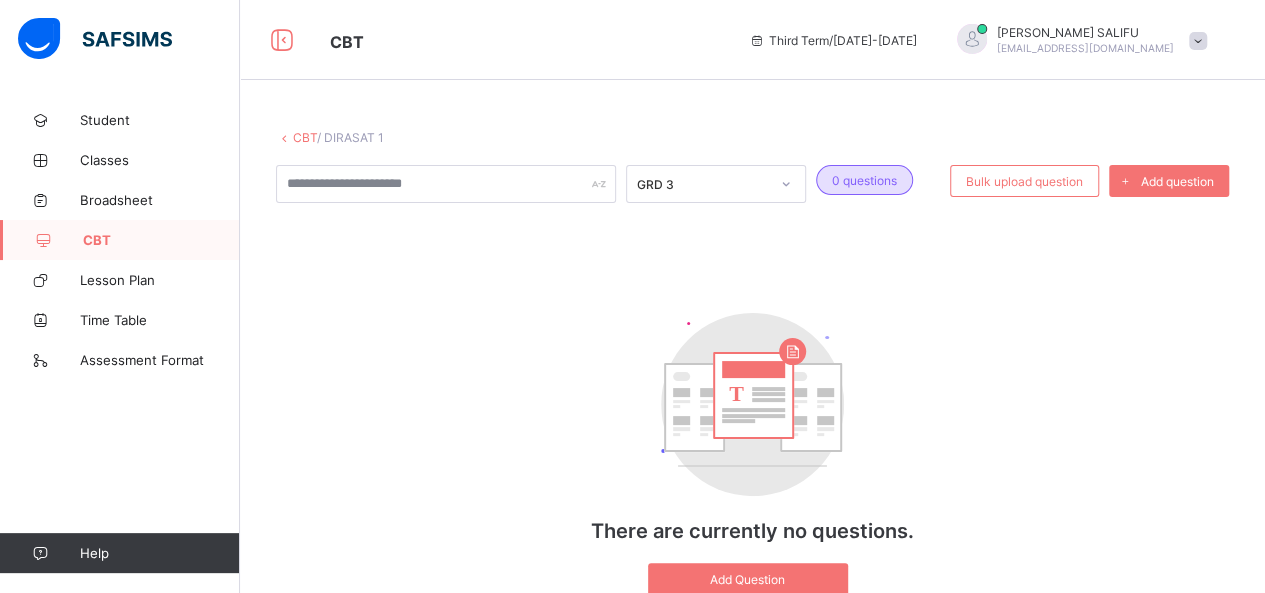 click on "CBT" at bounding box center [305, 137] 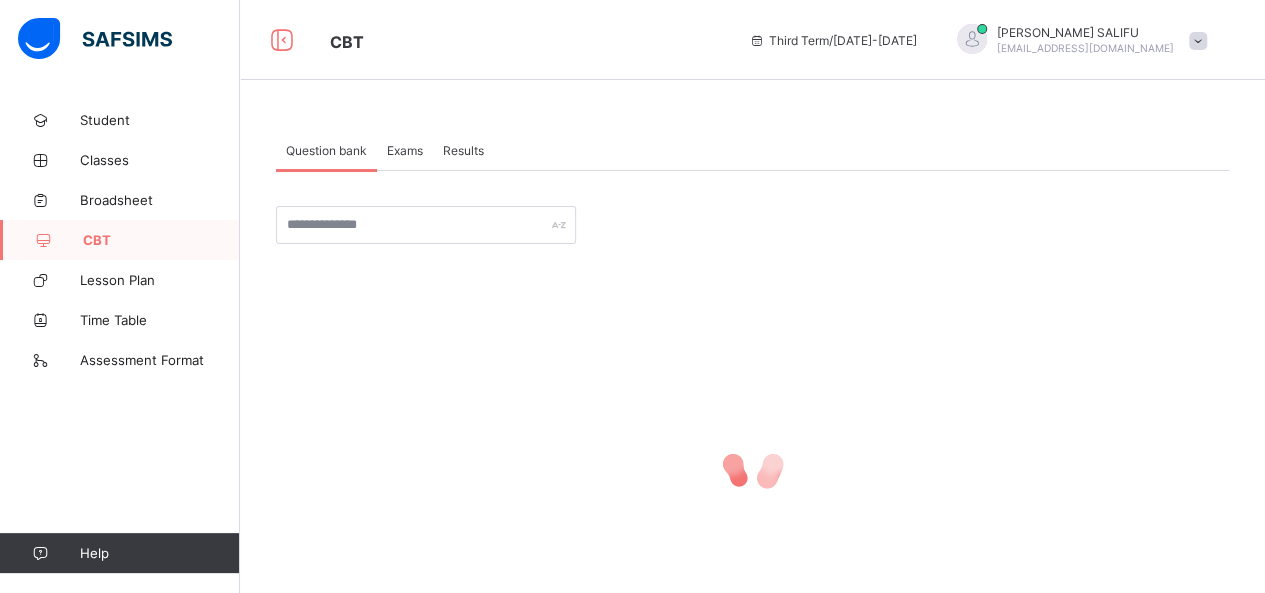 click on "Exams" at bounding box center [405, 150] 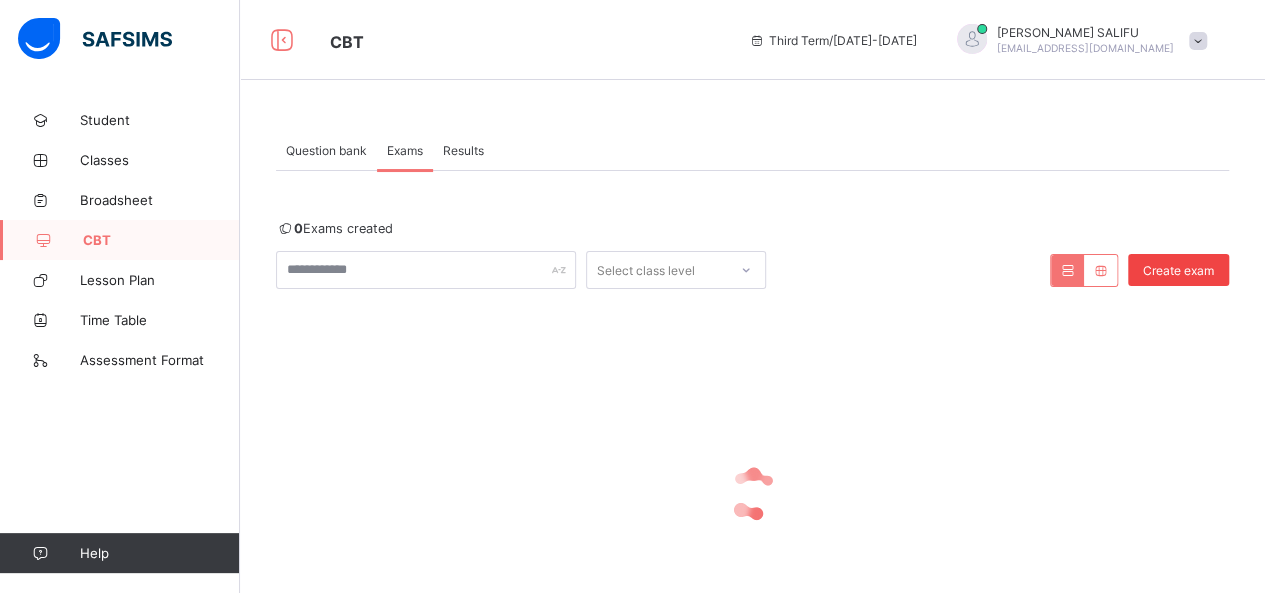 click on "Create exam" at bounding box center [1178, 270] 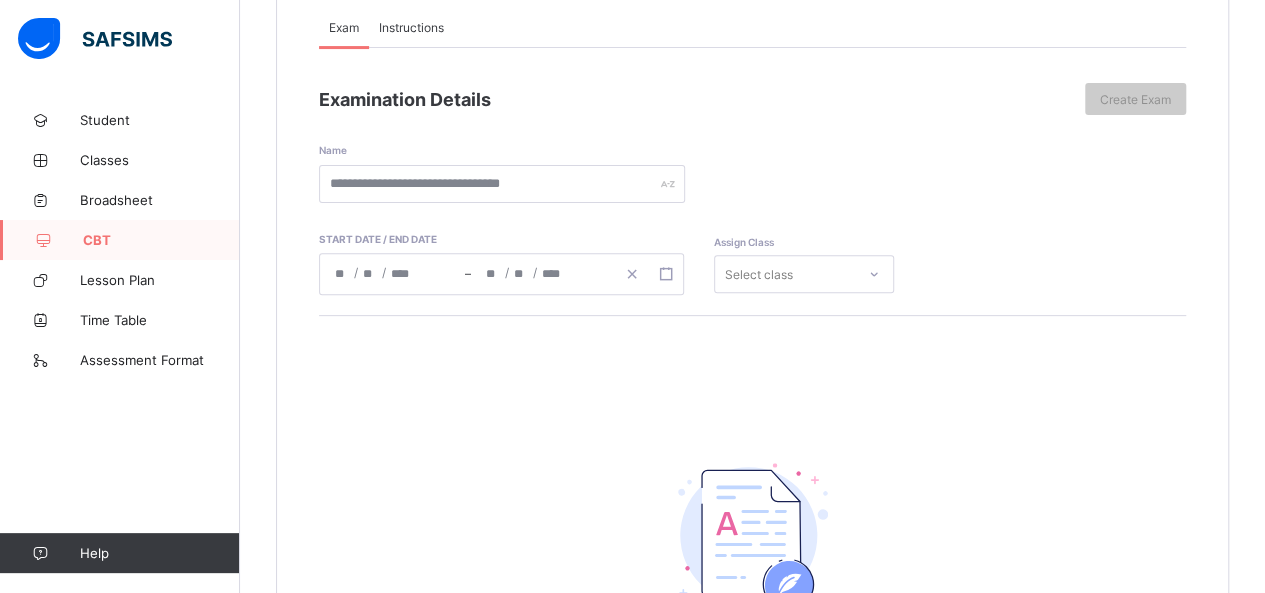 scroll, scrollTop: 232, scrollLeft: 0, axis: vertical 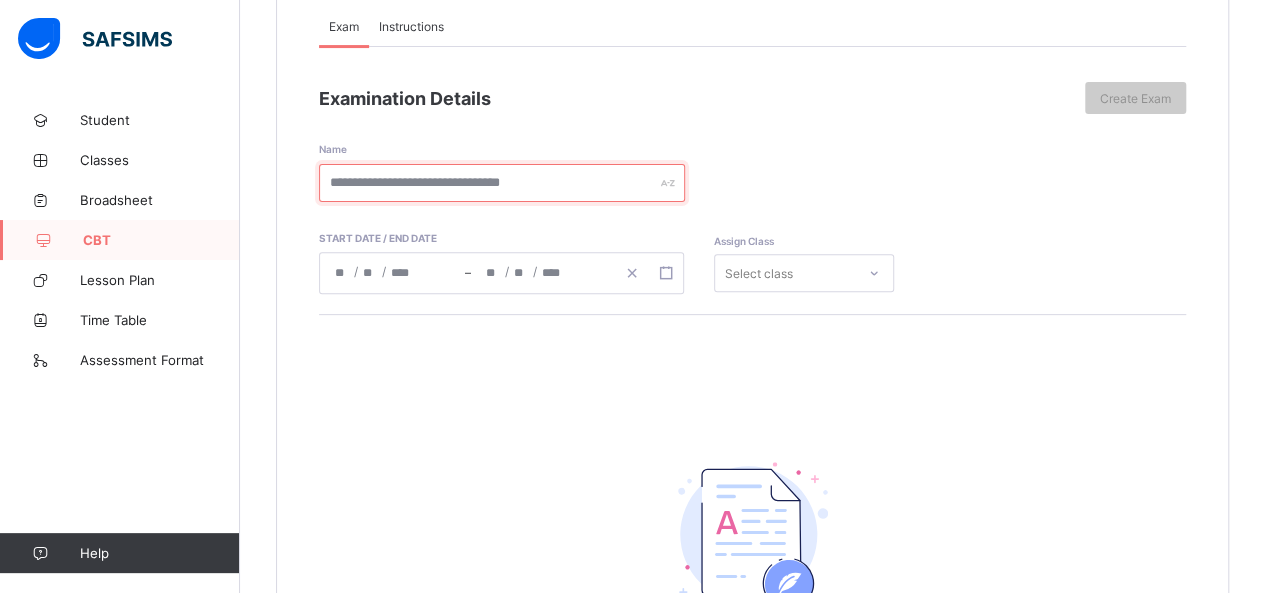 click at bounding box center [502, 183] 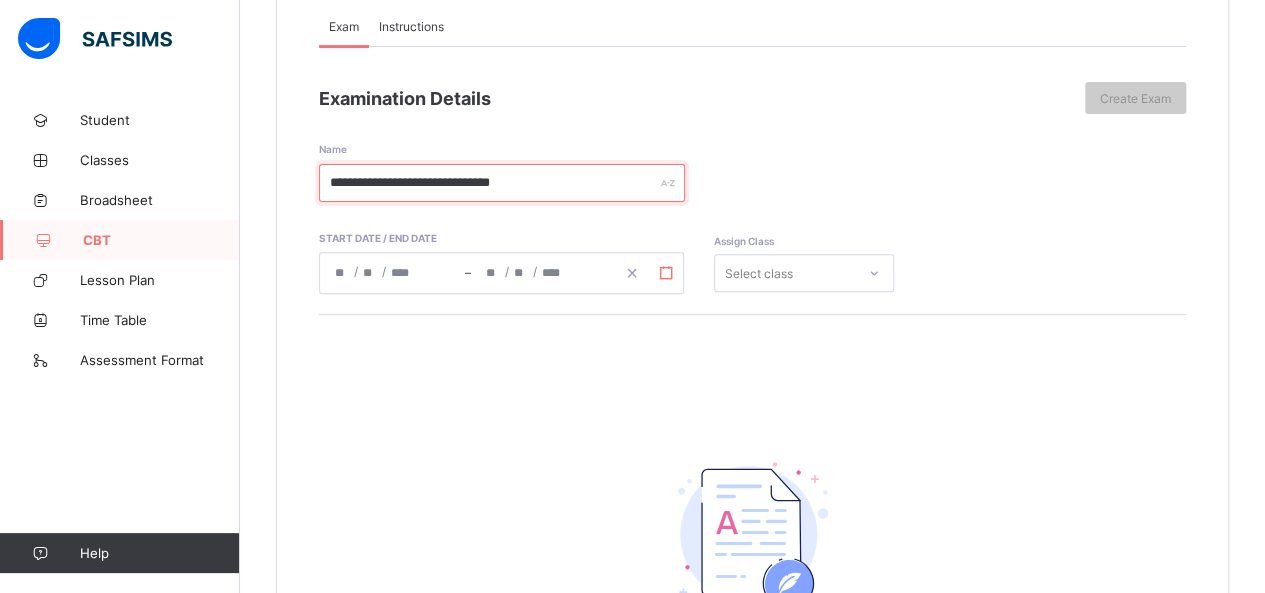 type on "**********" 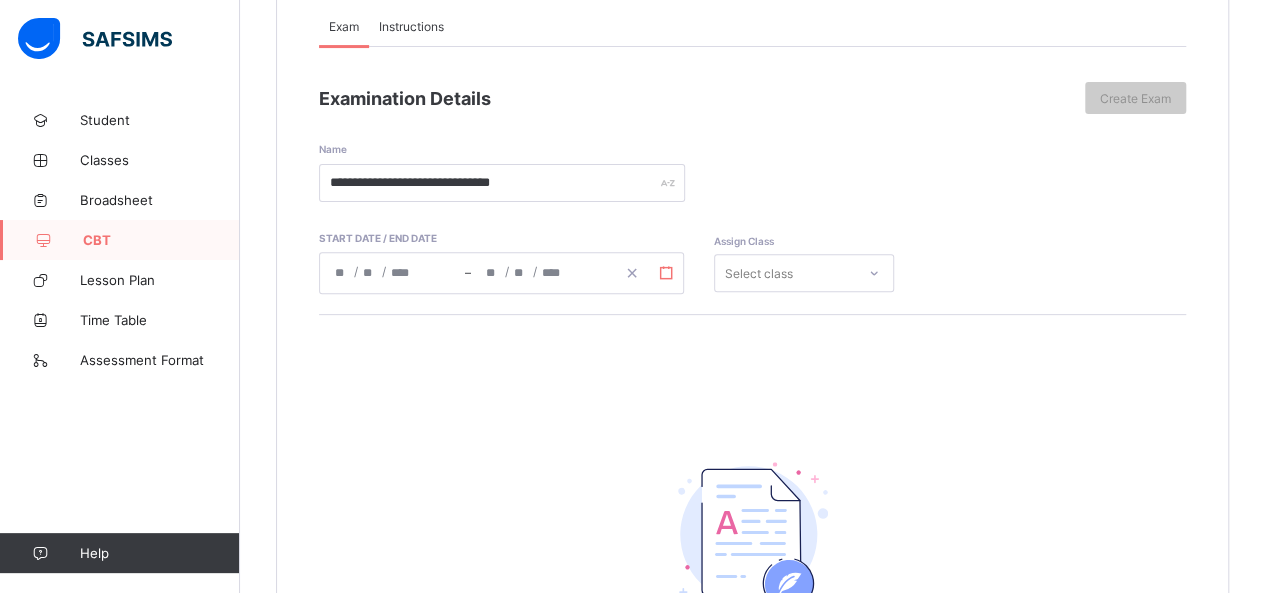 click 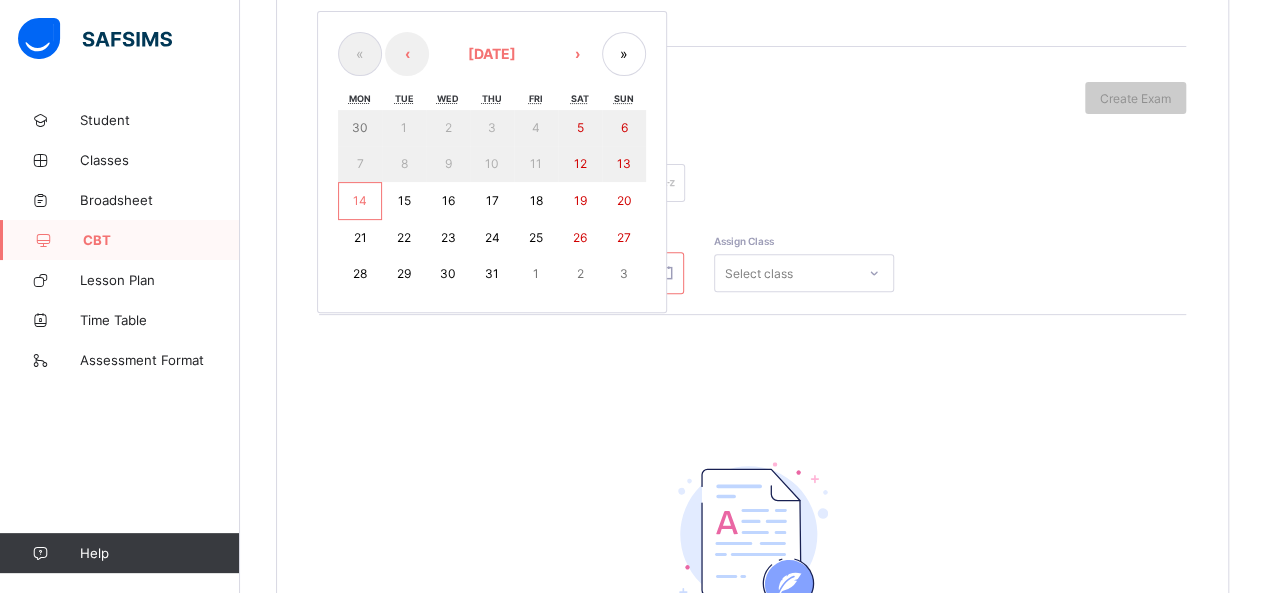 click on "14" at bounding box center [360, 200] 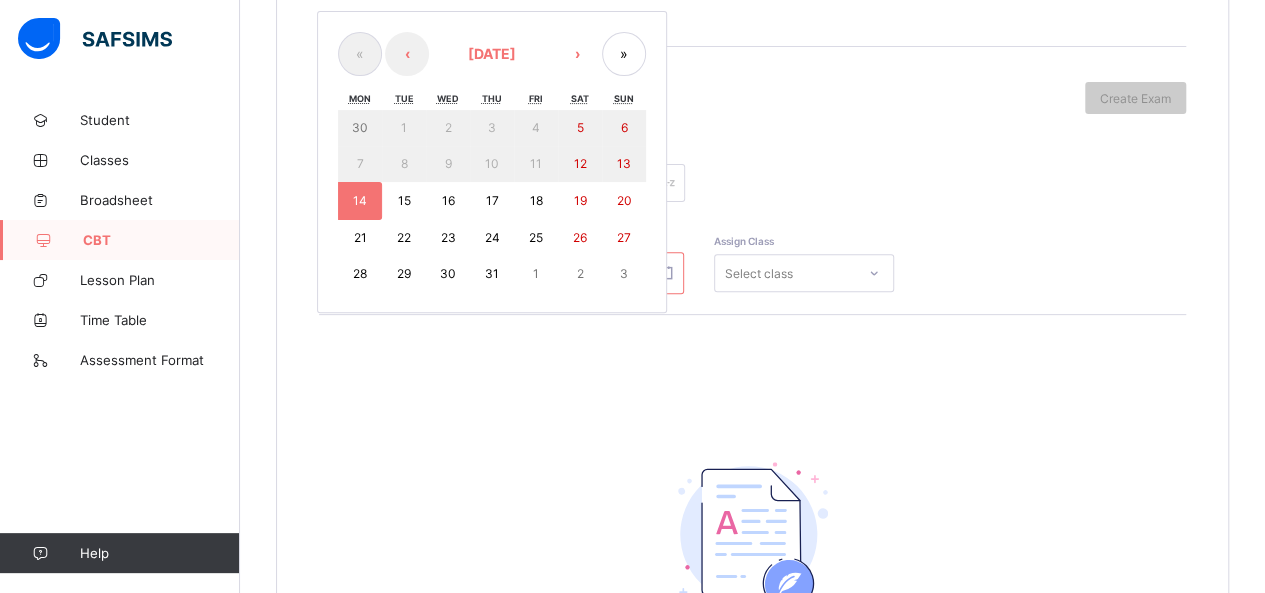 click on "14" at bounding box center [360, 201] 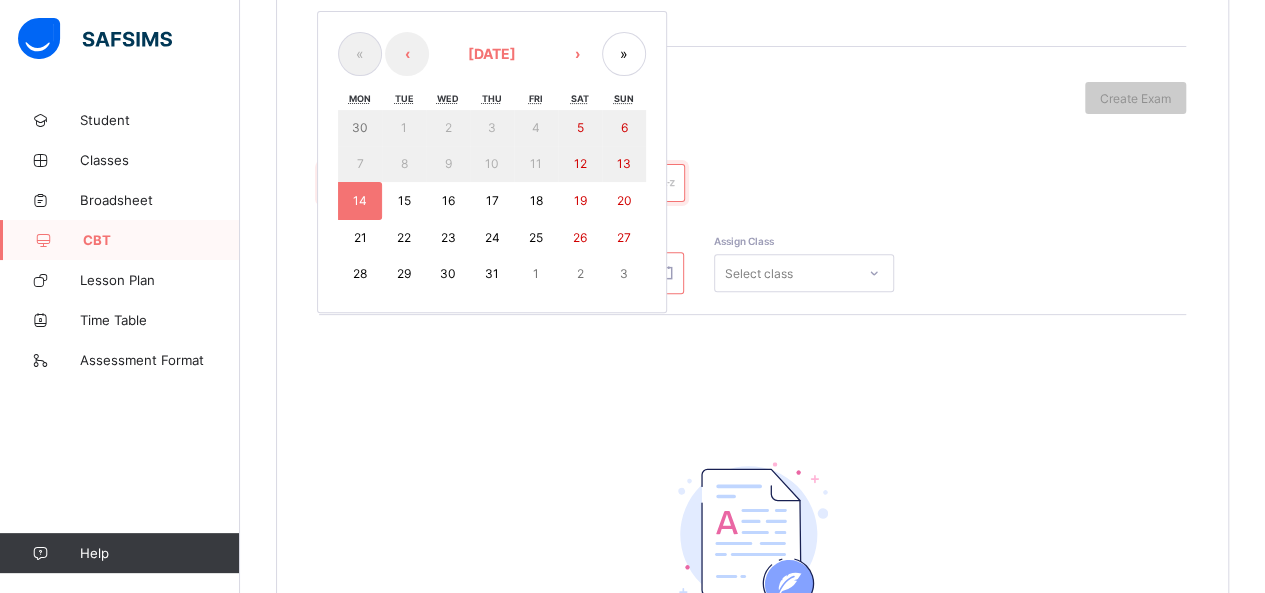 type on "**********" 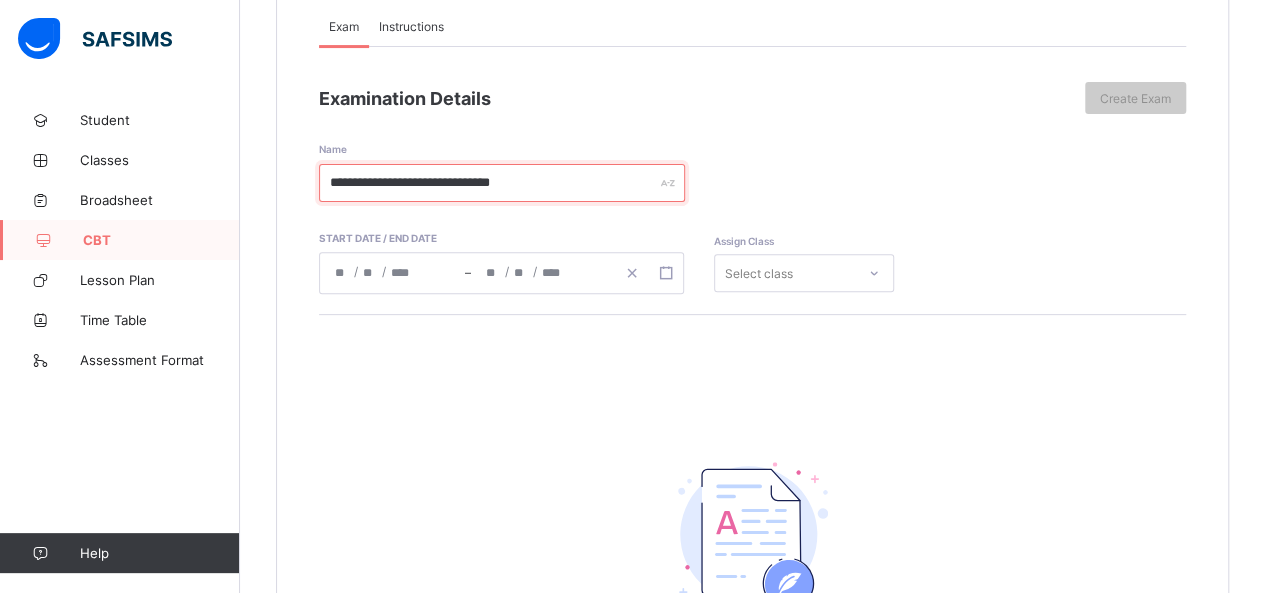 click on "**********" at bounding box center (502, 183) 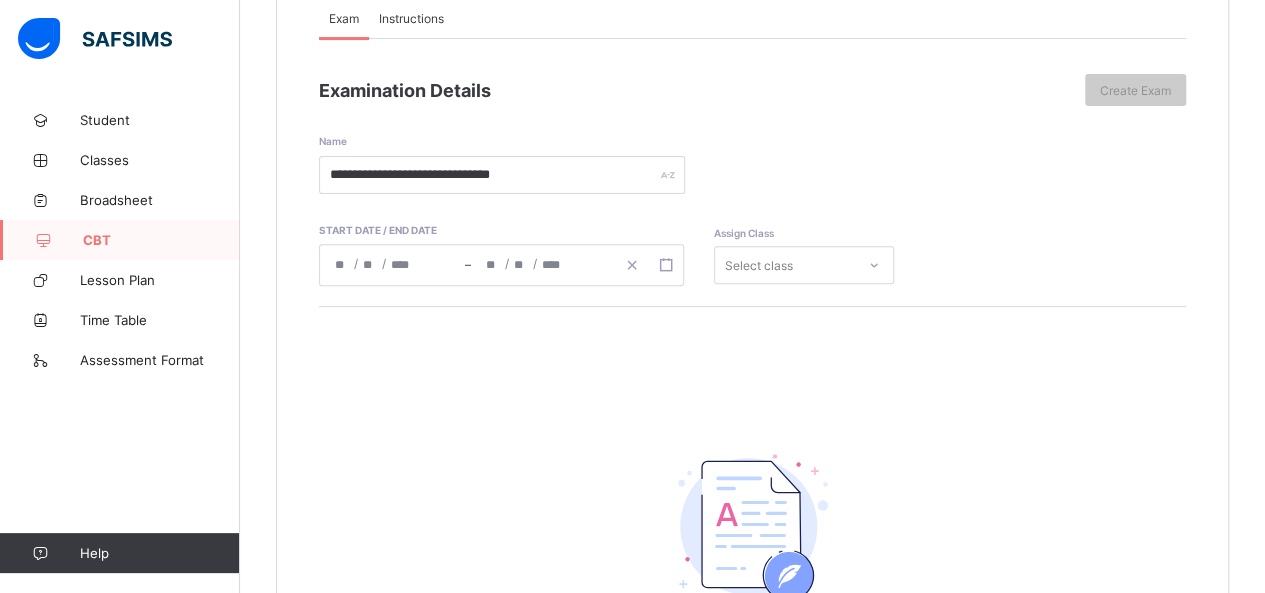 click on "**********" at bounding box center (752, 413) 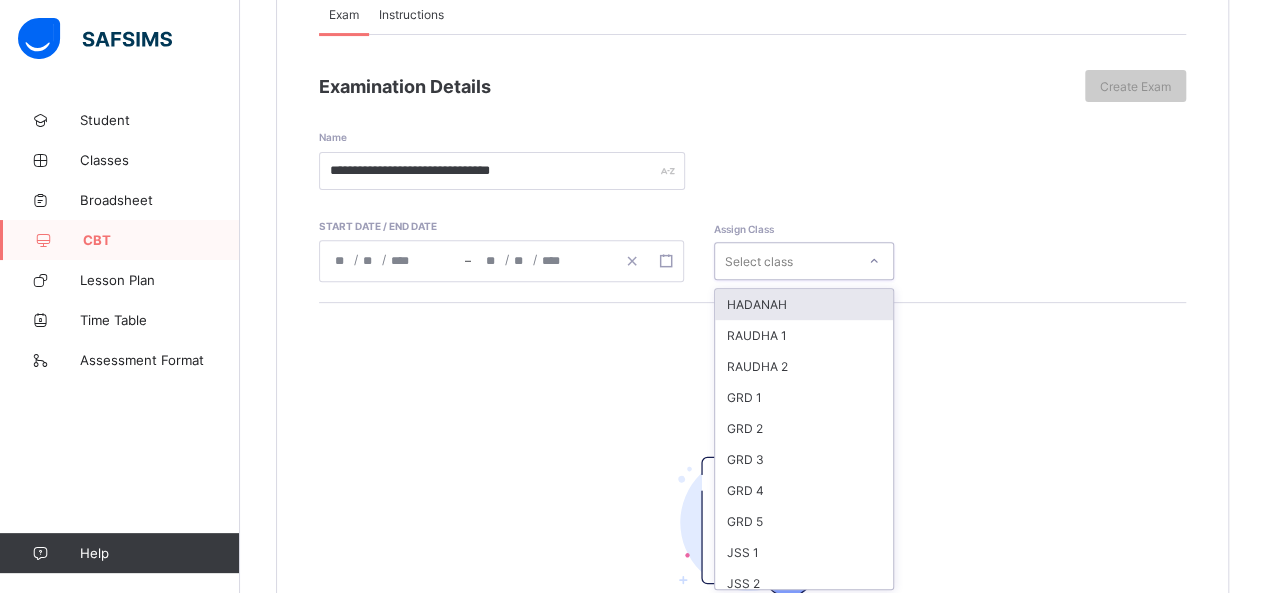 scroll, scrollTop: 246, scrollLeft: 0, axis: vertical 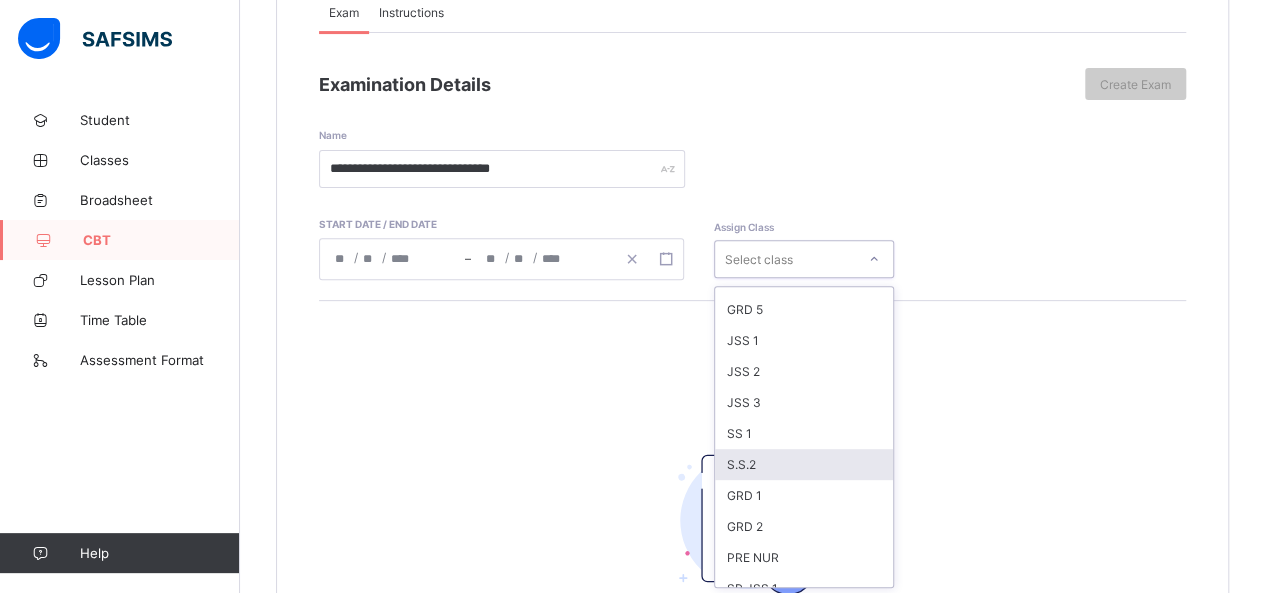 click on "S.S.2" at bounding box center [804, 464] 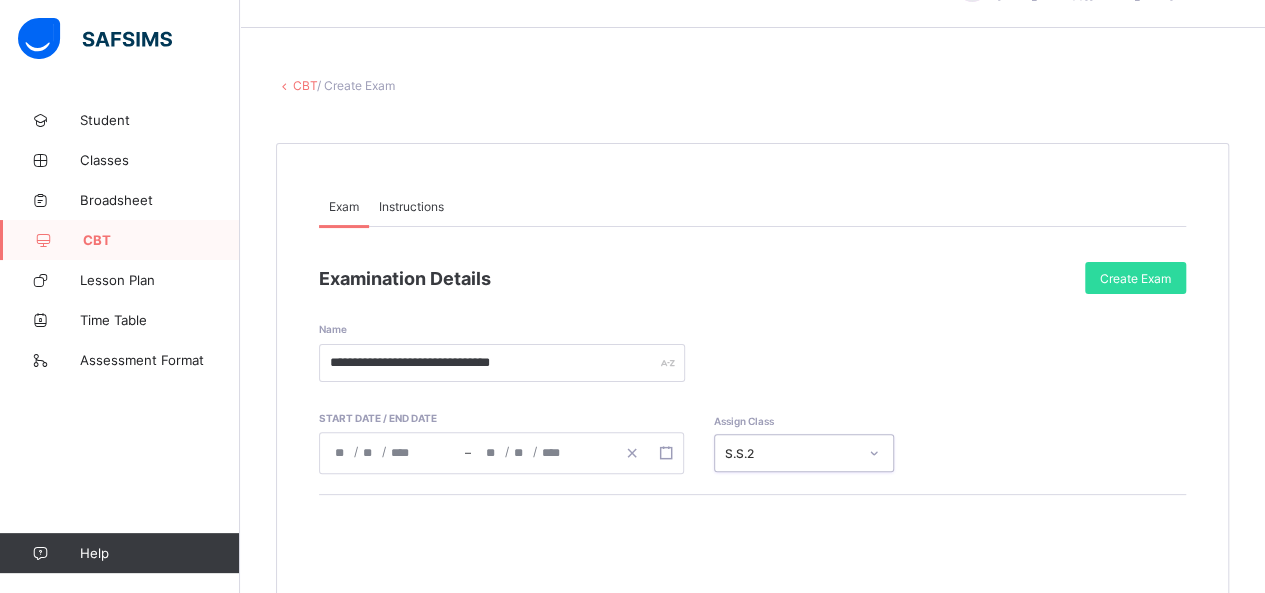 scroll, scrollTop: 50, scrollLeft: 0, axis: vertical 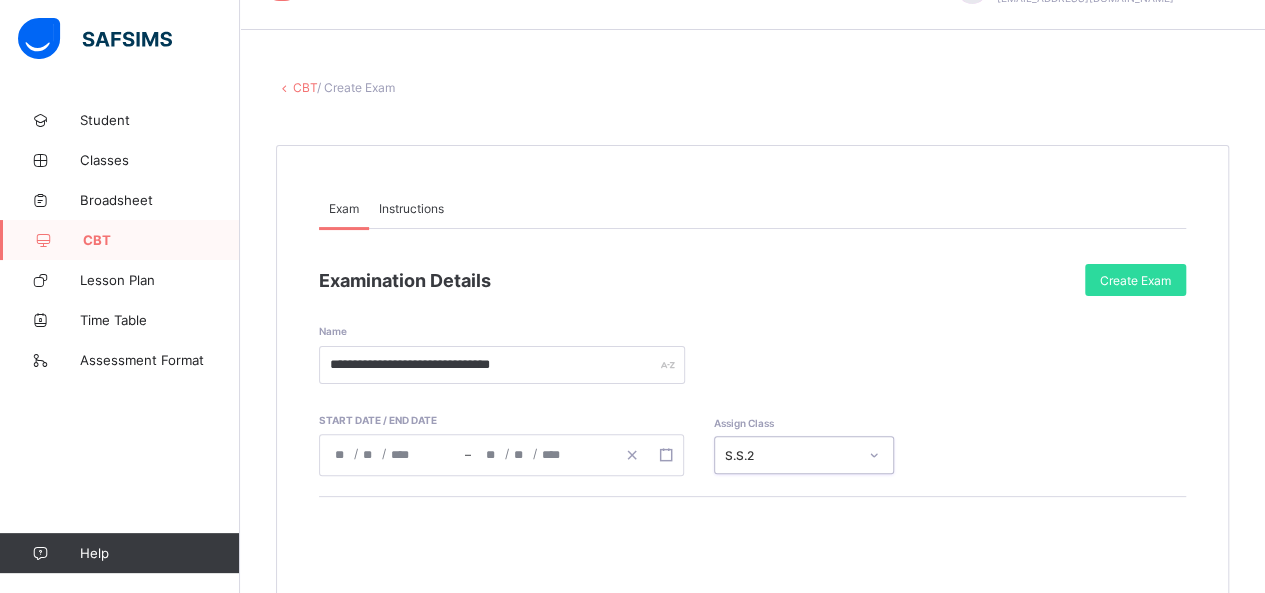 click on "Instructions" at bounding box center (411, 208) 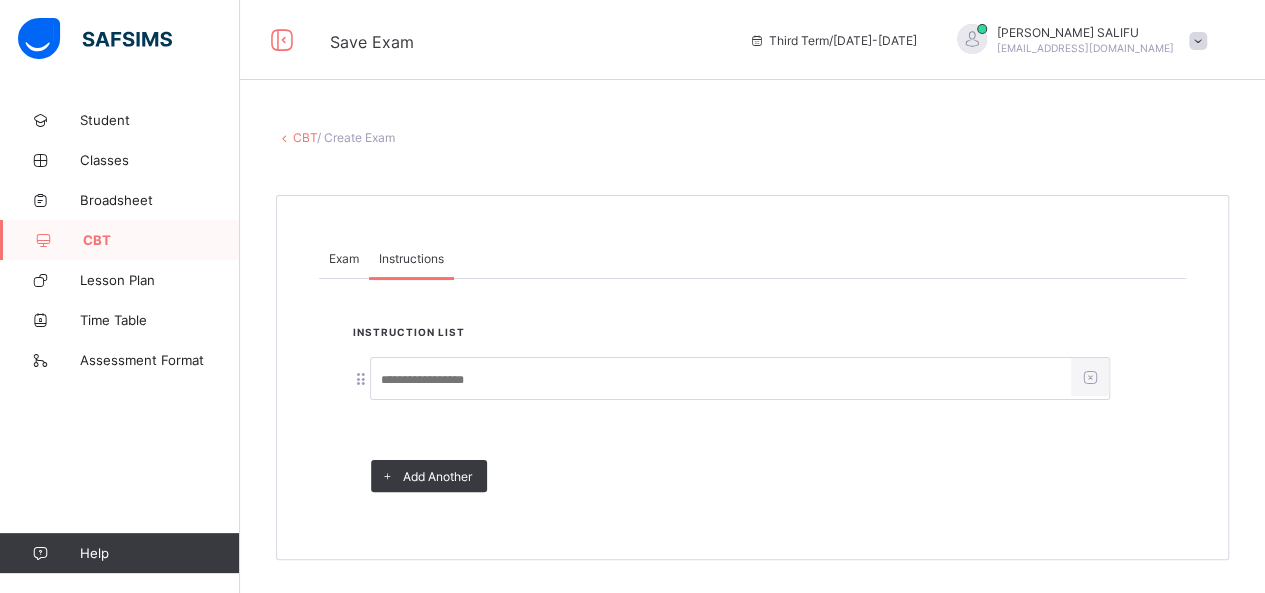 scroll, scrollTop: 0, scrollLeft: 0, axis: both 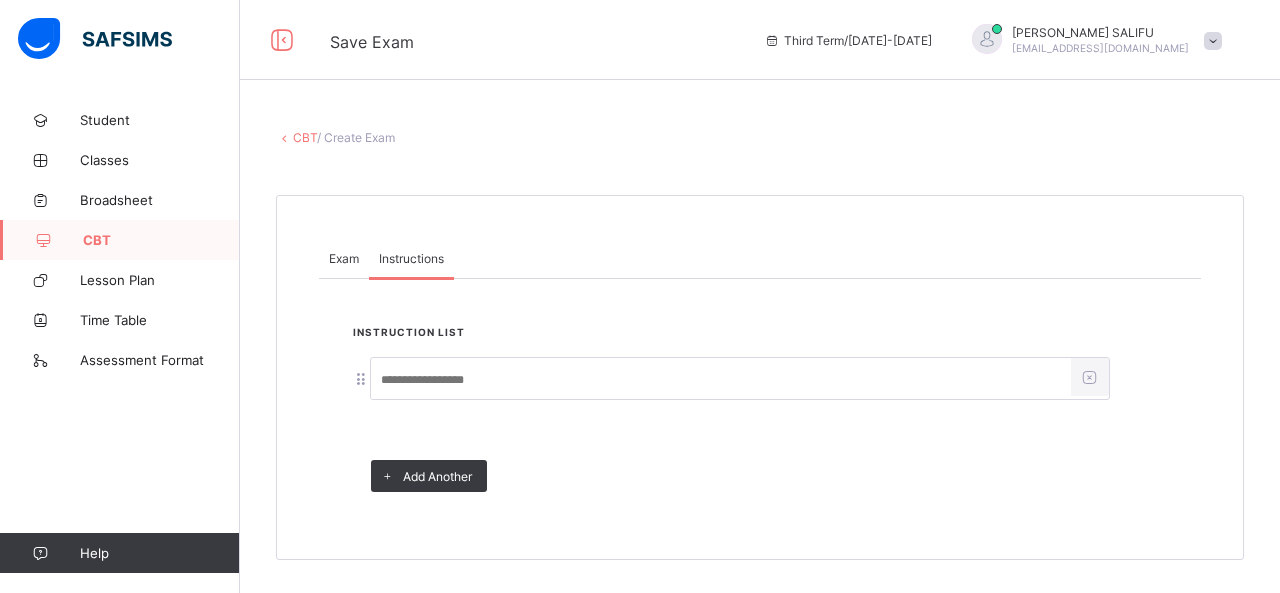 click at bounding box center (721, 380) 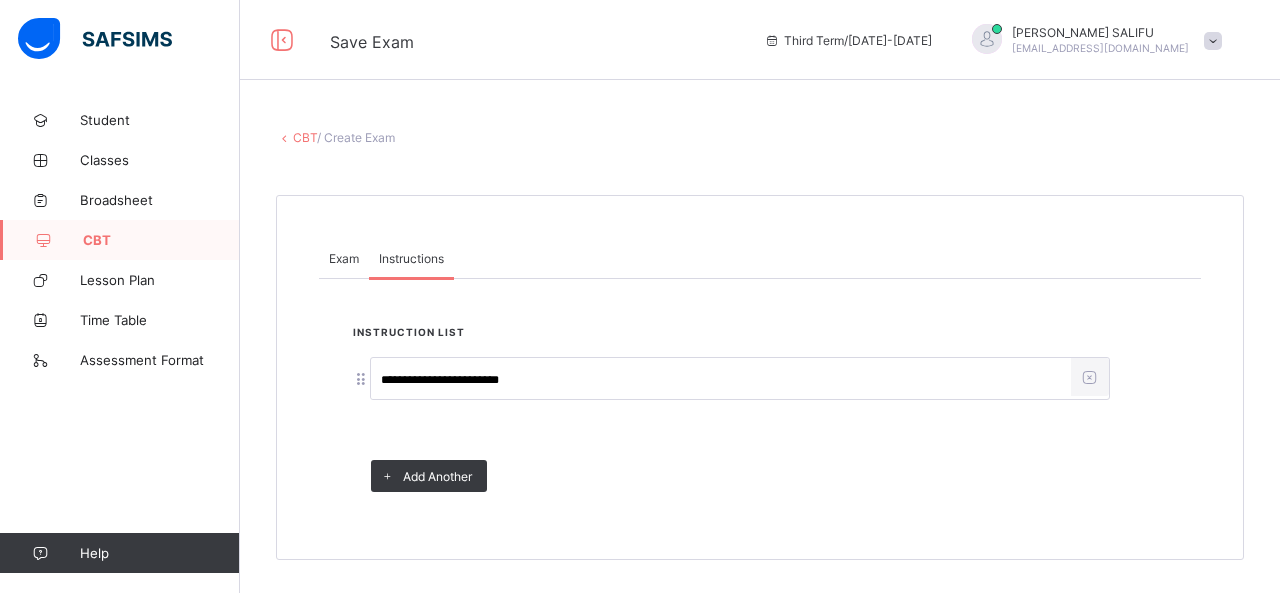 type on "**********" 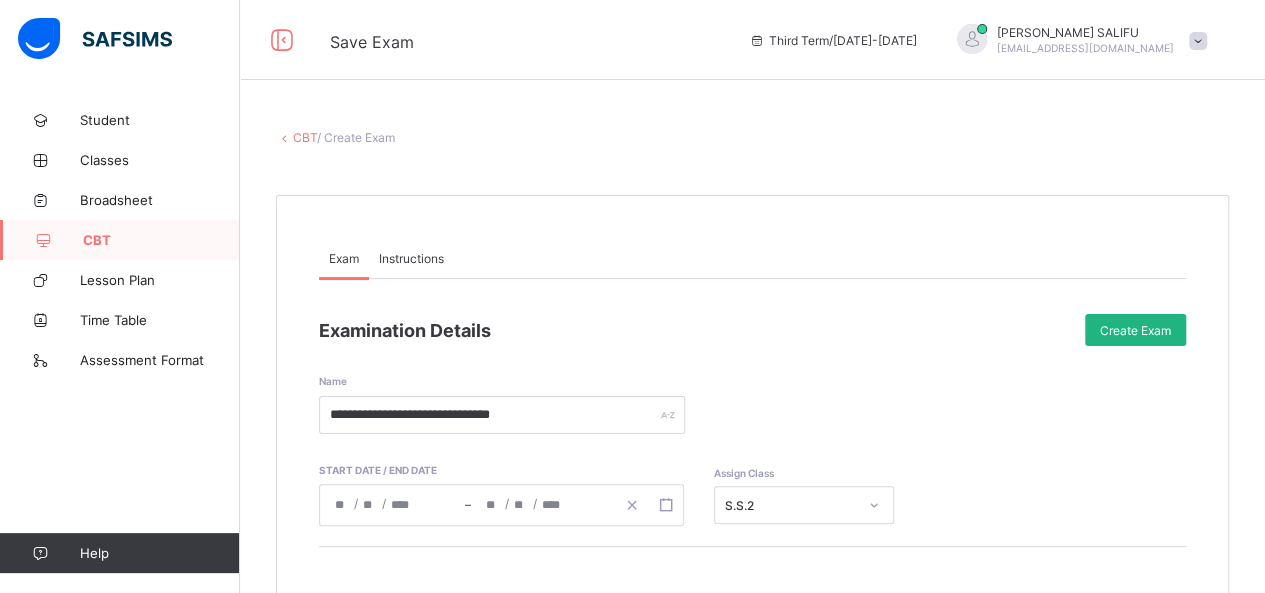 click on "Create Exam" at bounding box center [1135, 330] 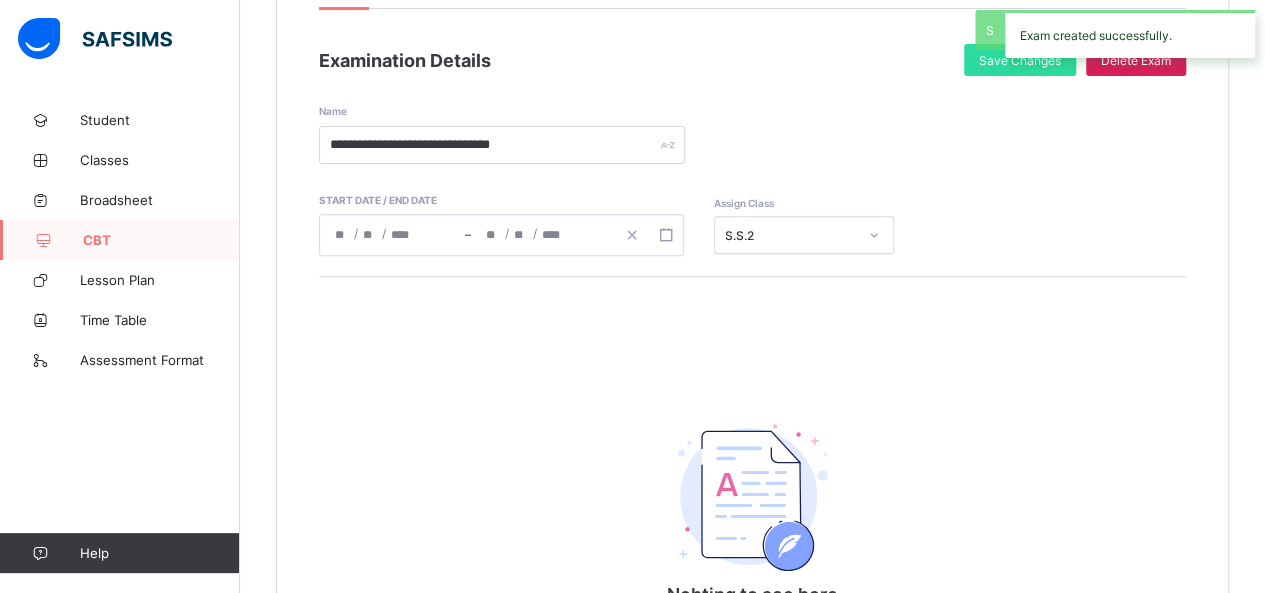 scroll, scrollTop: 526, scrollLeft: 0, axis: vertical 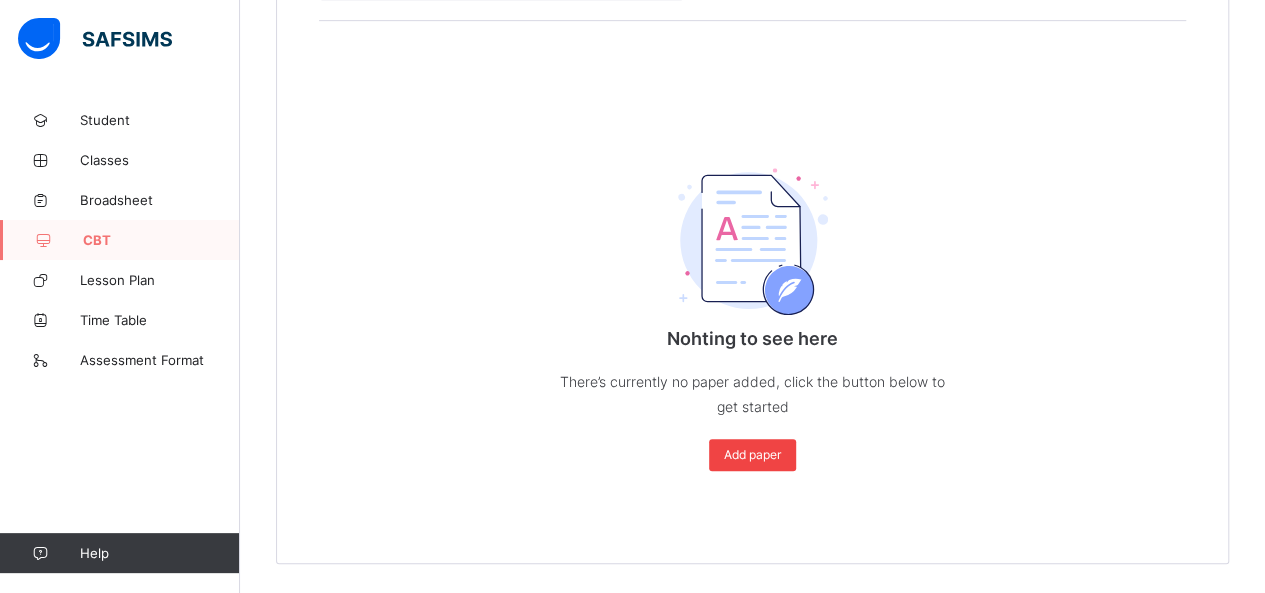 click on "Add paper" at bounding box center (752, 454) 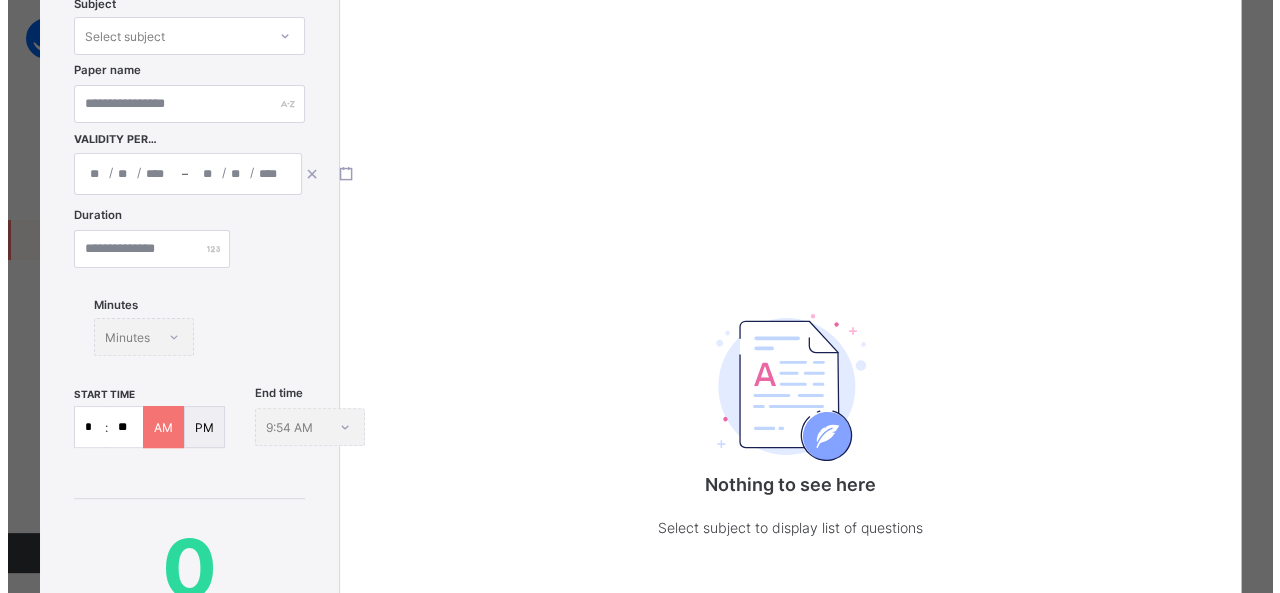 scroll, scrollTop: 0, scrollLeft: 0, axis: both 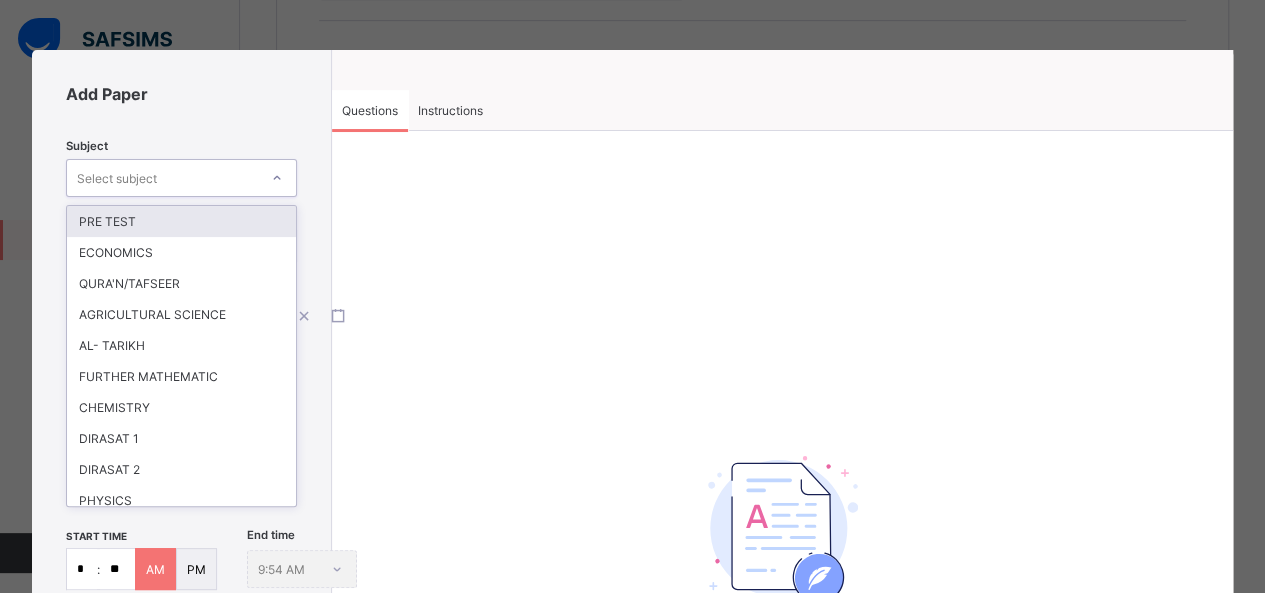click on "Select subject" at bounding box center (162, 178) 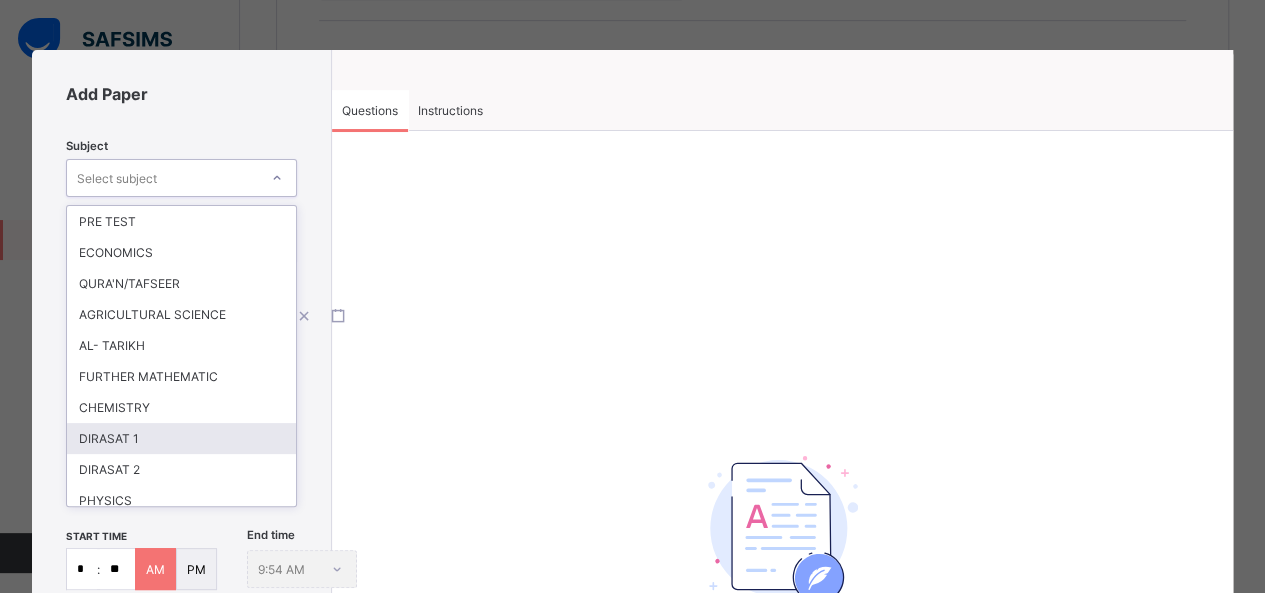 click on "DIRASAT 1" at bounding box center [181, 438] 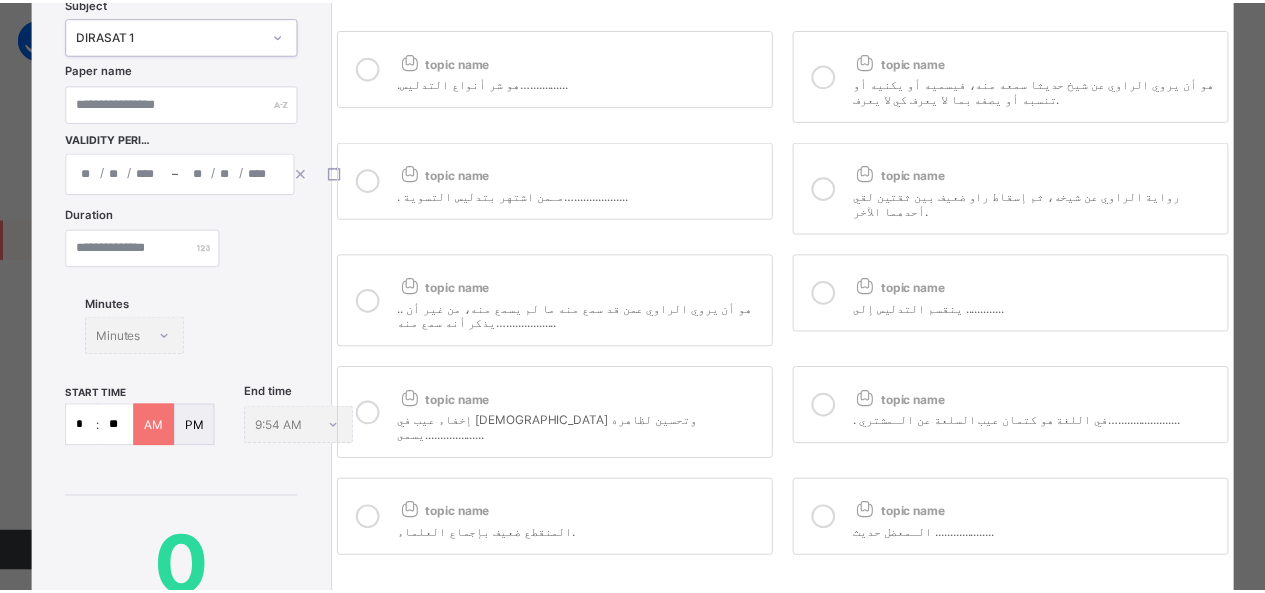 scroll, scrollTop: 154, scrollLeft: 0, axis: vertical 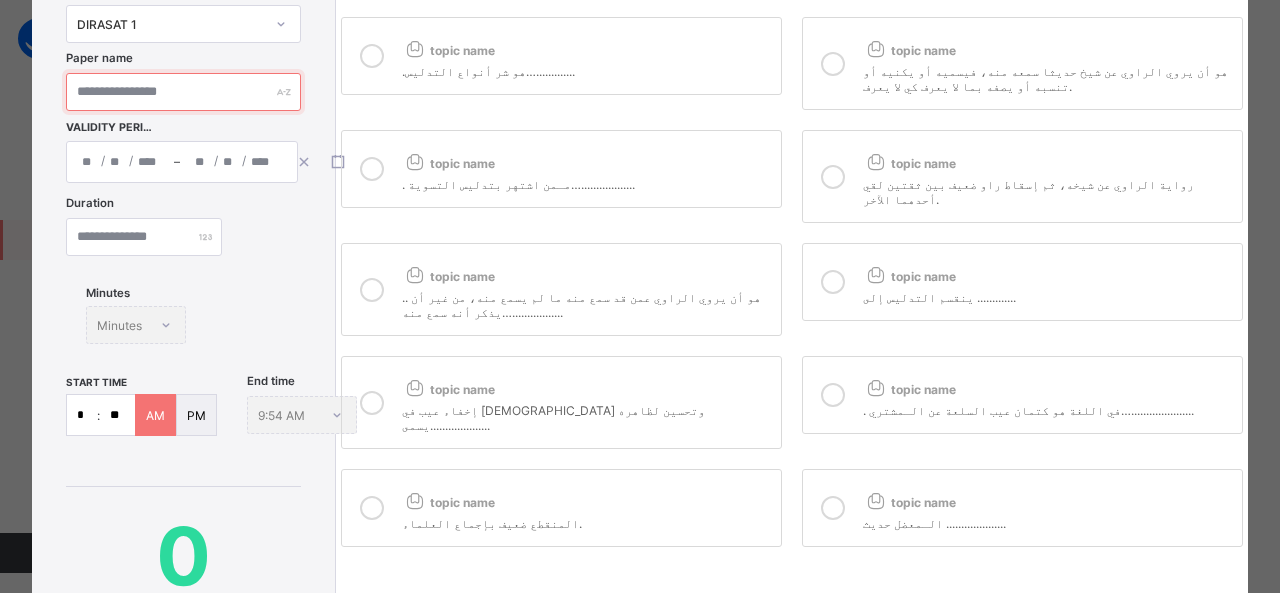 click at bounding box center [183, 92] 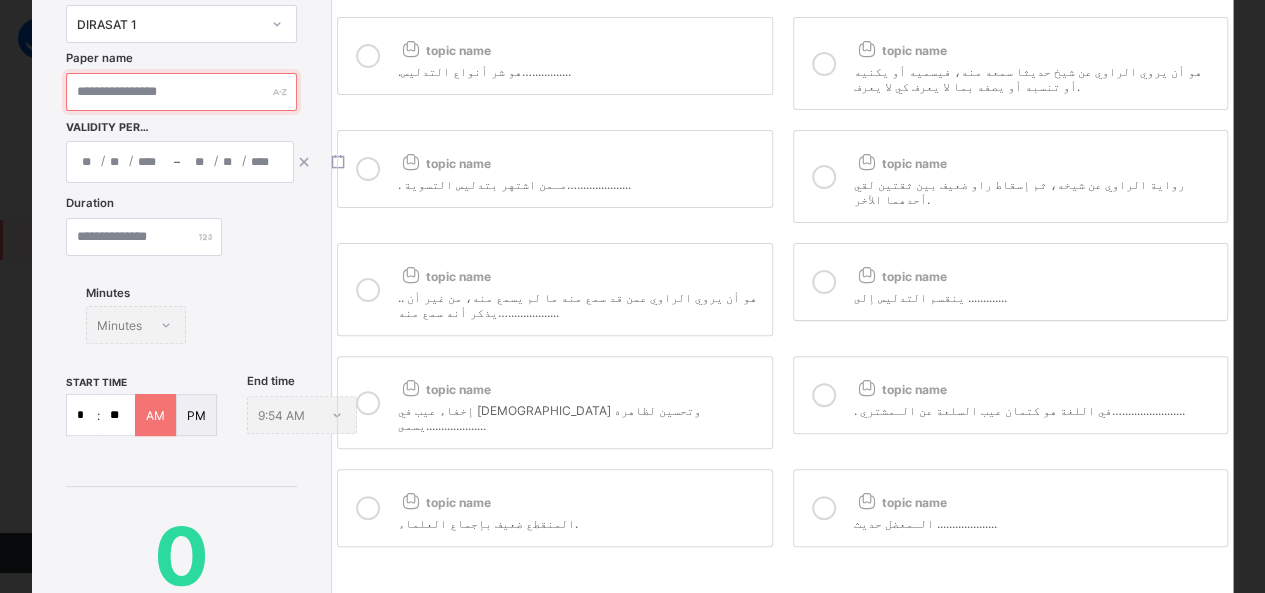 scroll, scrollTop: 0, scrollLeft: 0, axis: both 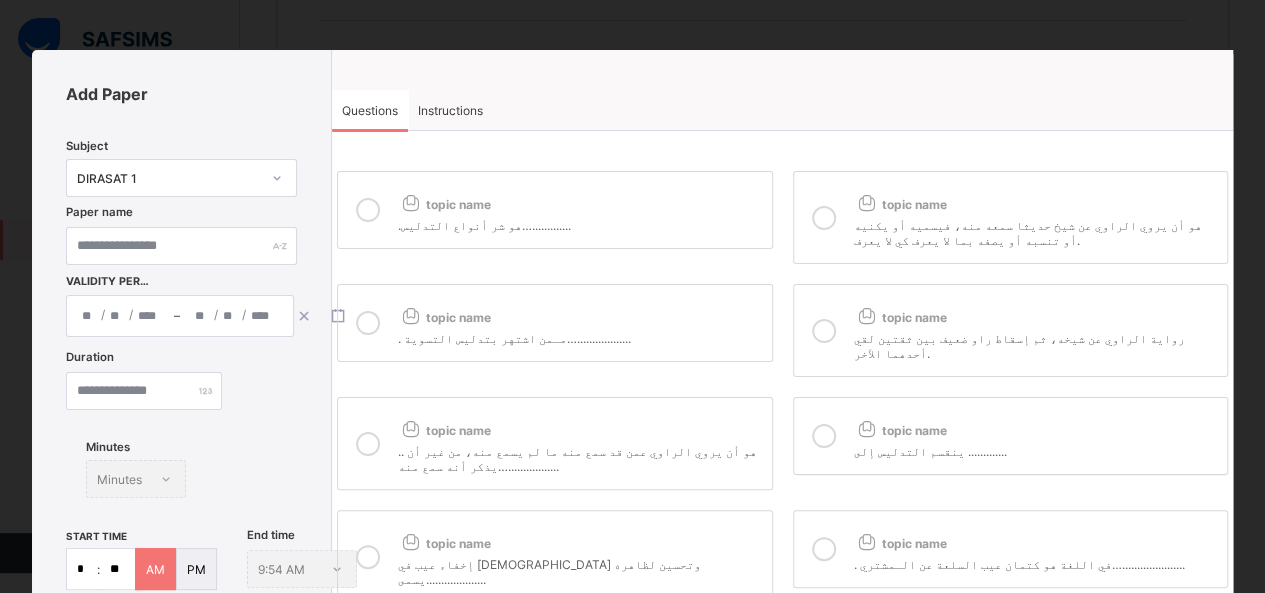 click on "Add Paper Subject DIRASAT 1 Paper name Validity Period / / – / / Duration Minutes Minutes start time * : ** AM PM End time 9:54 AM   0  Question Selected  Cancel Add paper Questions Instructions Questions Instructions     topic name   .هو شر أنواع التدليس….............       topic name   هو أن يروي الراوي عن شيخ حديثا سمعه منه، فيسميه أو يكنيه أو تنسبه أو يصفه بما لا يعرف كي لا يعرف.       topic name   . مـمن اشتهر بتدليس التسوية…..................       topic name   رواية الراوي عن شيخه، ثم إسقاط راو ضعيف بين ثقتين لقي أحدهما الآخر.        topic name   .. هو أن يروي الراوي عمن قد سمع منه ما لم يسمع منه، من غير أن يذكر أنه سمع منه….................       topic name   ينقسم التدليس إلى .............       topic name         topic name         topic name             1" at bounding box center (632, 296) 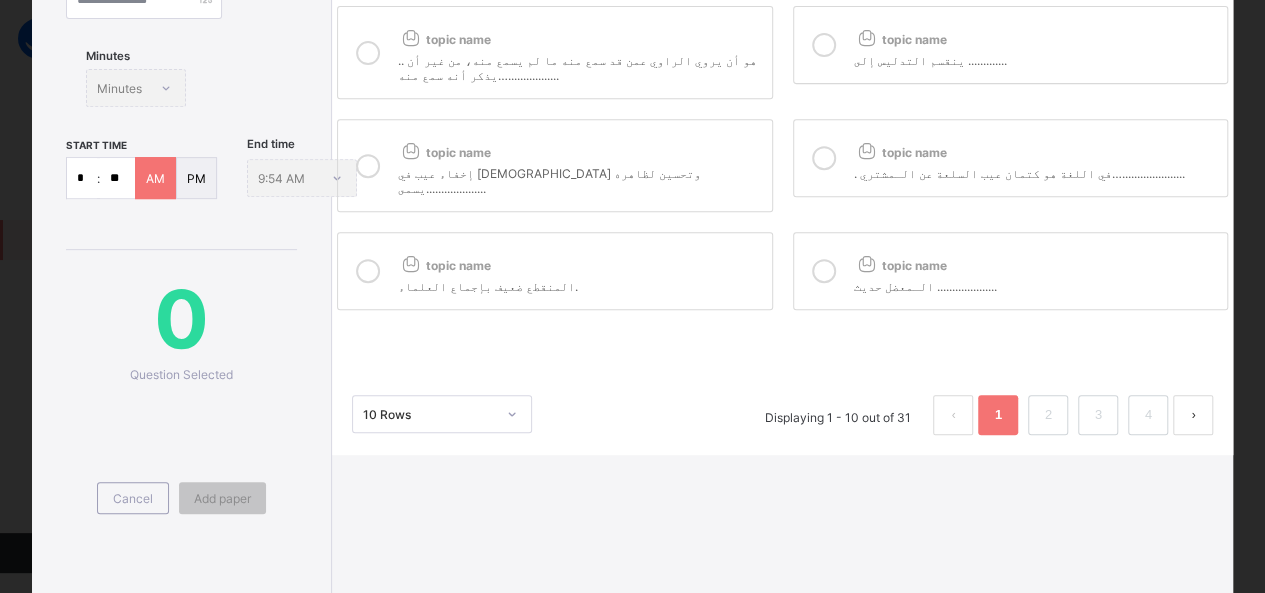 scroll, scrollTop: 442, scrollLeft: 0, axis: vertical 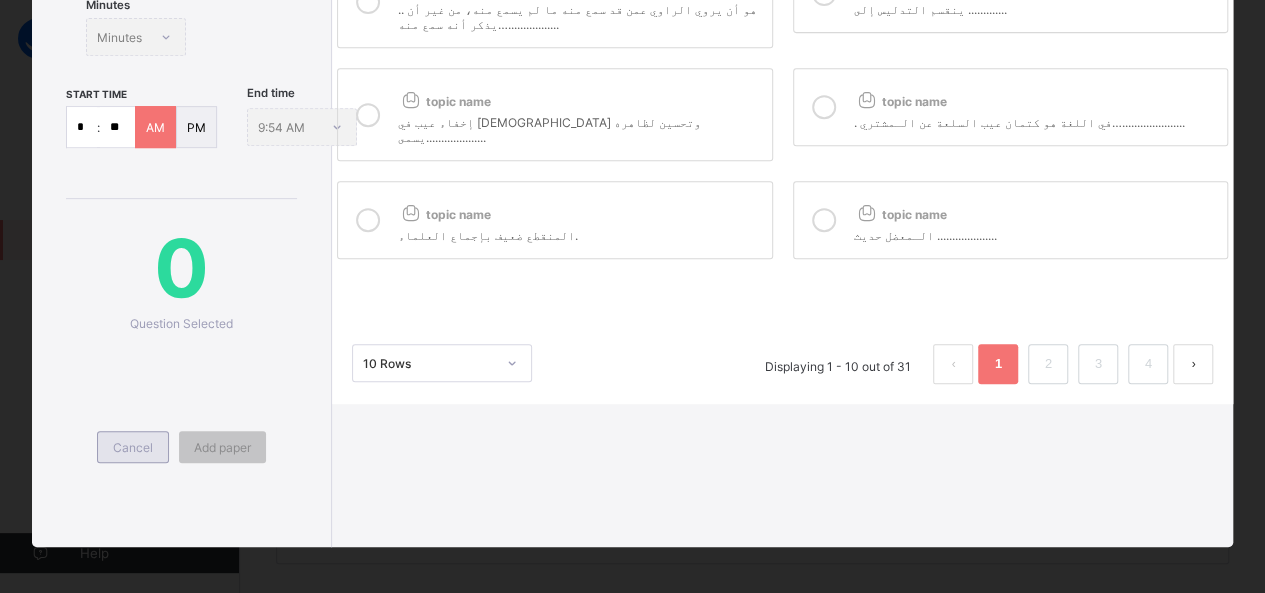 click on "Cancel" at bounding box center (133, 447) 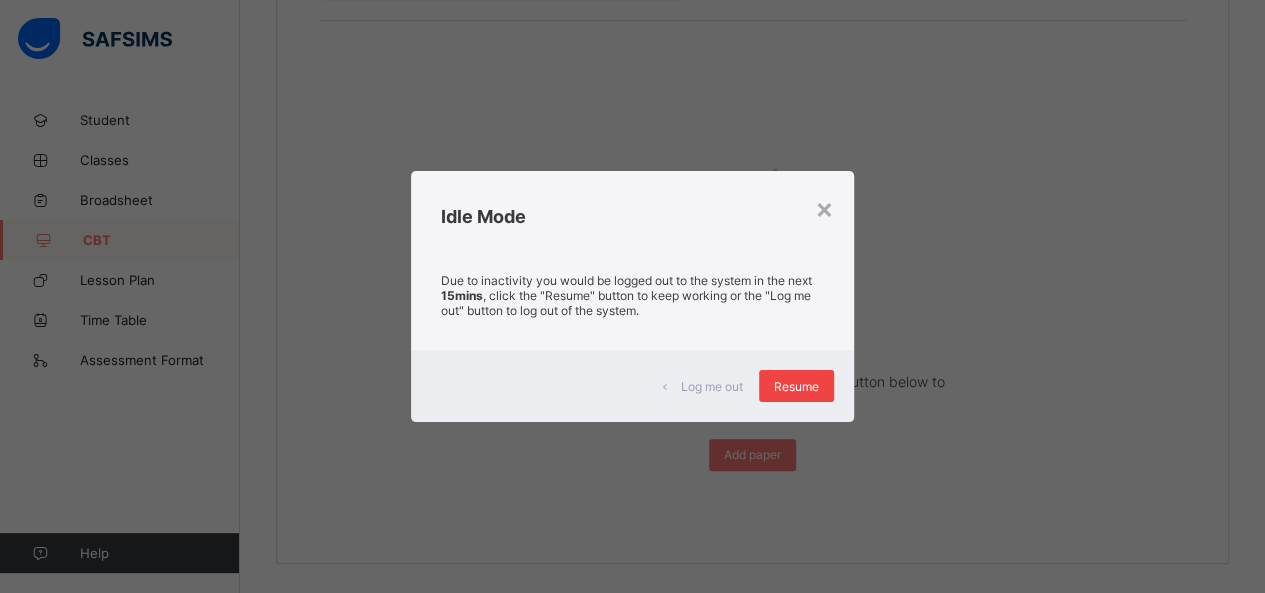 click on "Resume" at bounding box center (796, 386) 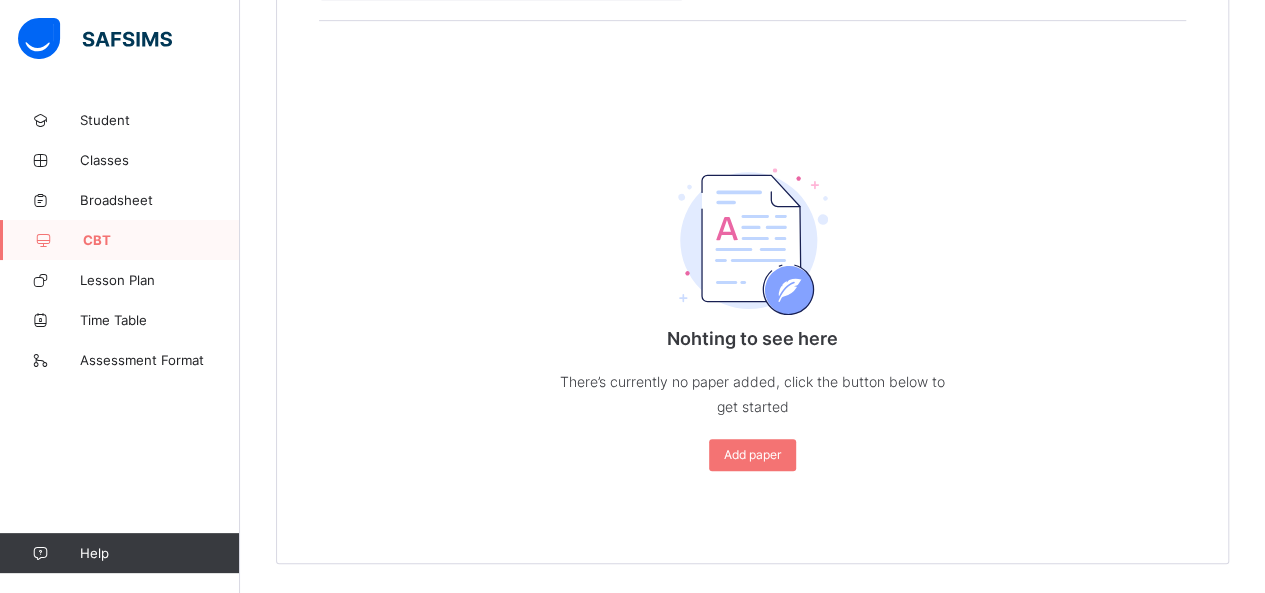 click on "CBT" at bounding box center (161, 240) 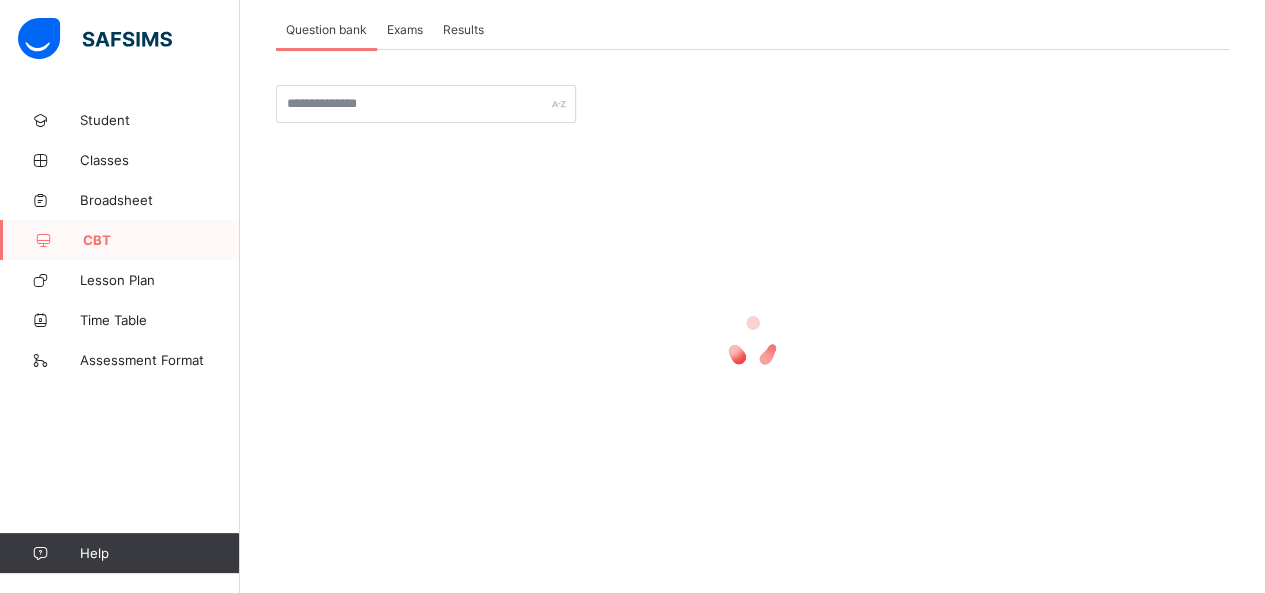 scroll, scrollTop: 120, scrollLeft: 0, axis: vertical 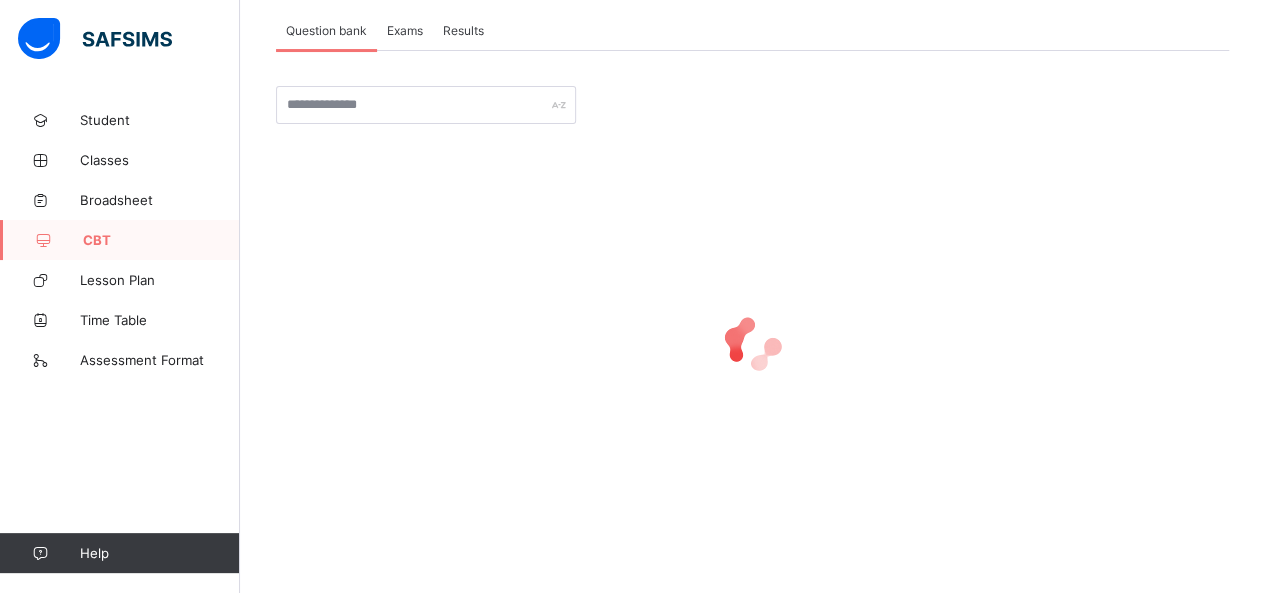 click on "Exams" at bounding box center [405, 30] 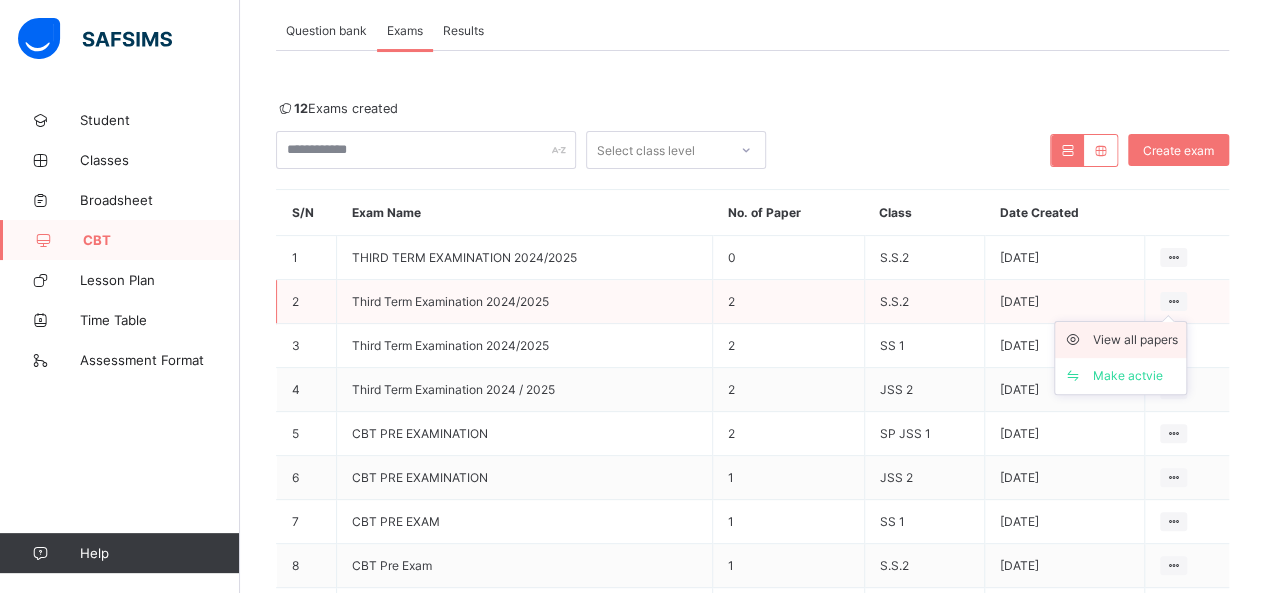 click on "View all papers" at bounding box center (1135, 340) 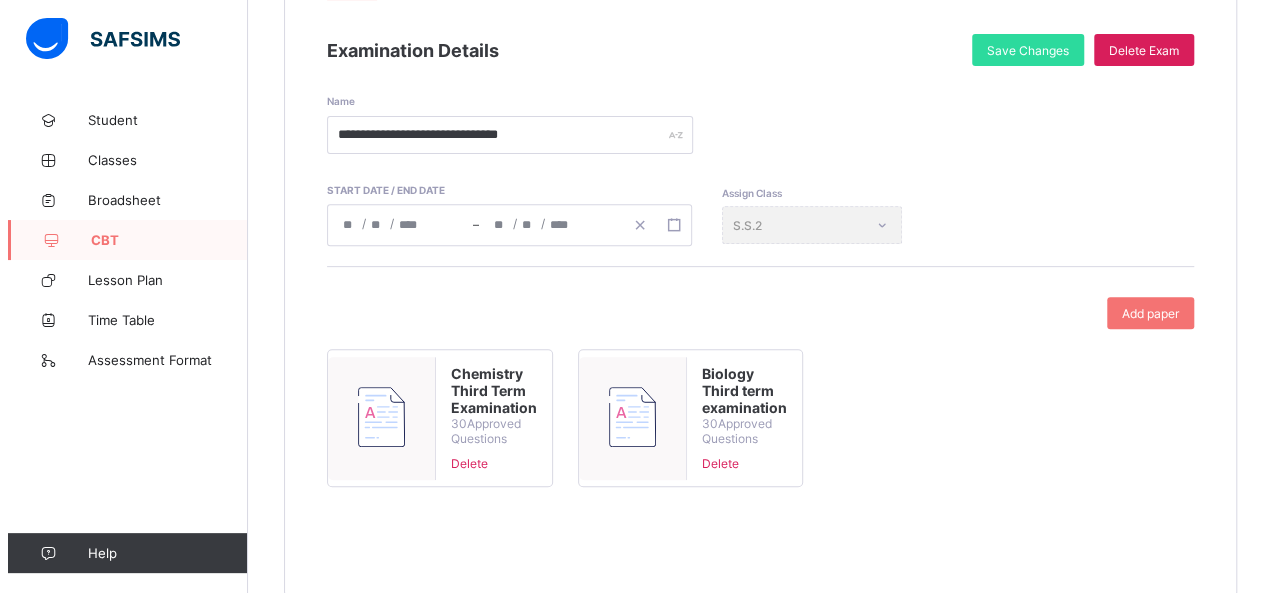 scroll, scrollTop: 282, scrollLeft: 0, axis: vertical 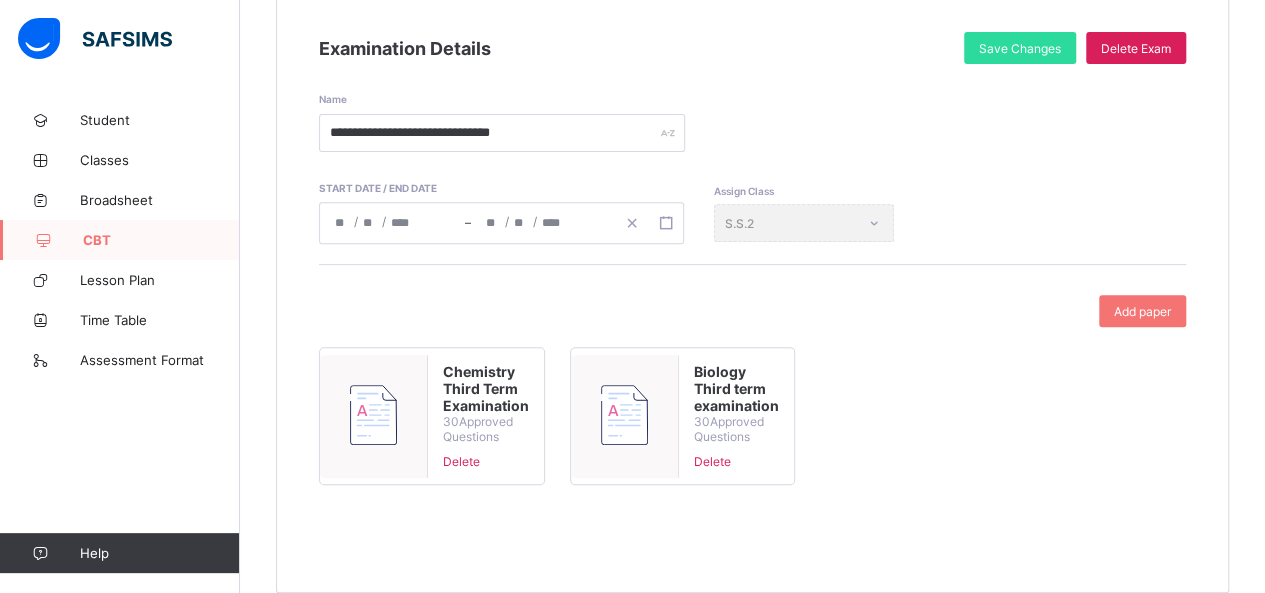 click on "Biology Third term examination" at bounding box center [736, 388] 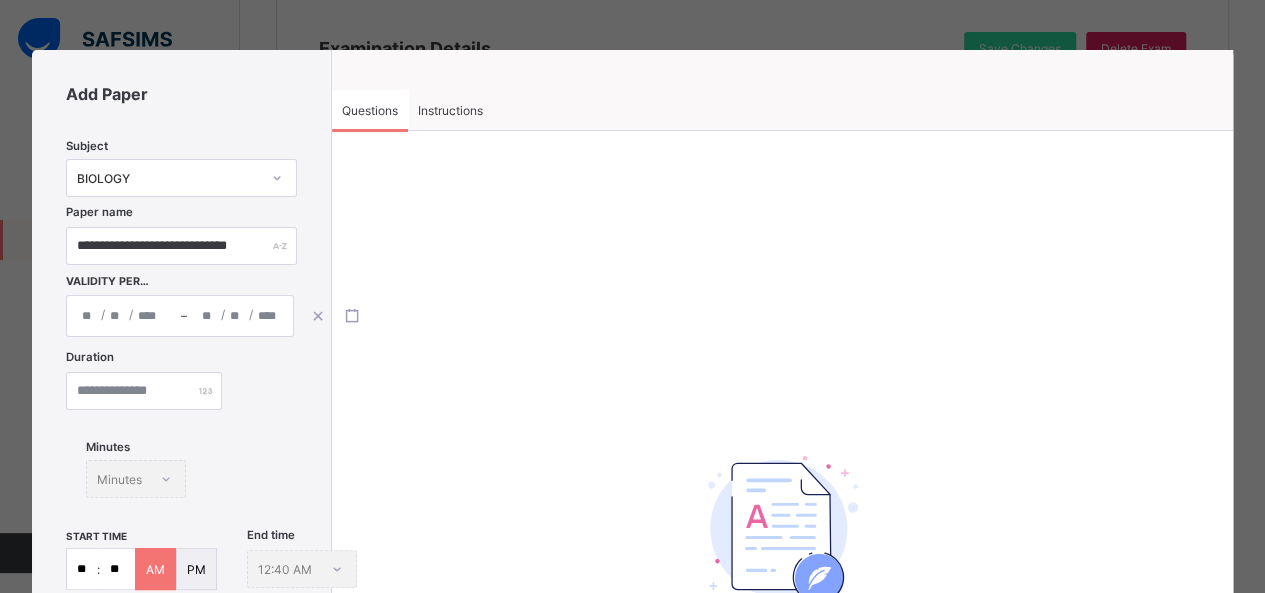 type on "**********" 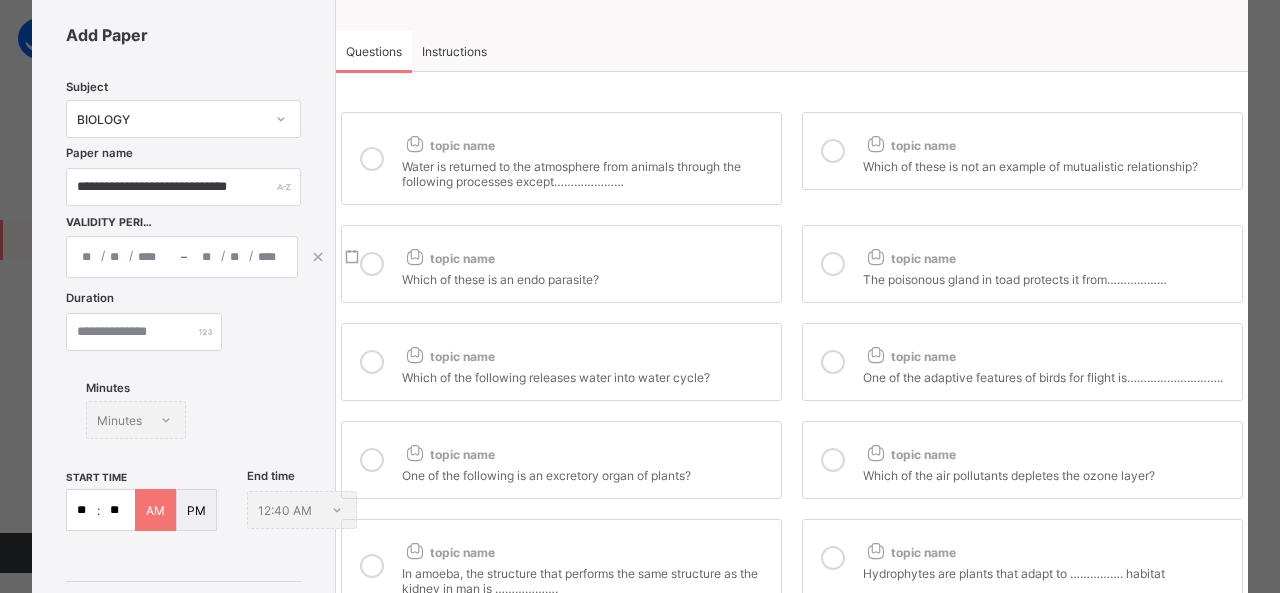 scroll, scrollTop: 58, scrollLeft: 0, axis: vertical 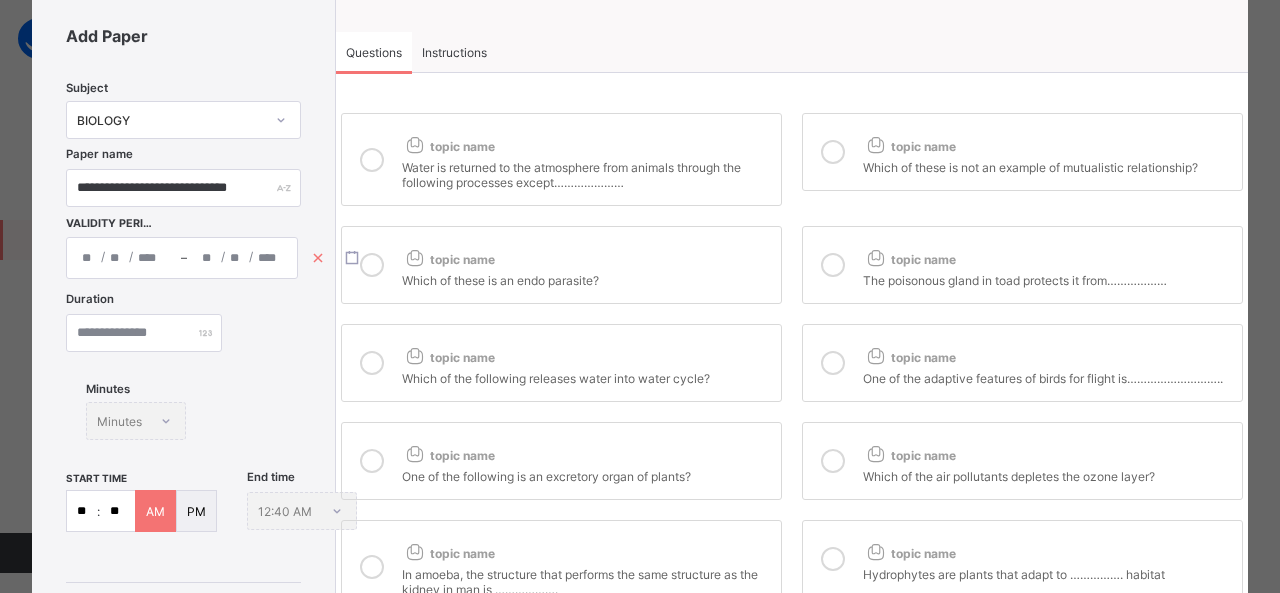 click 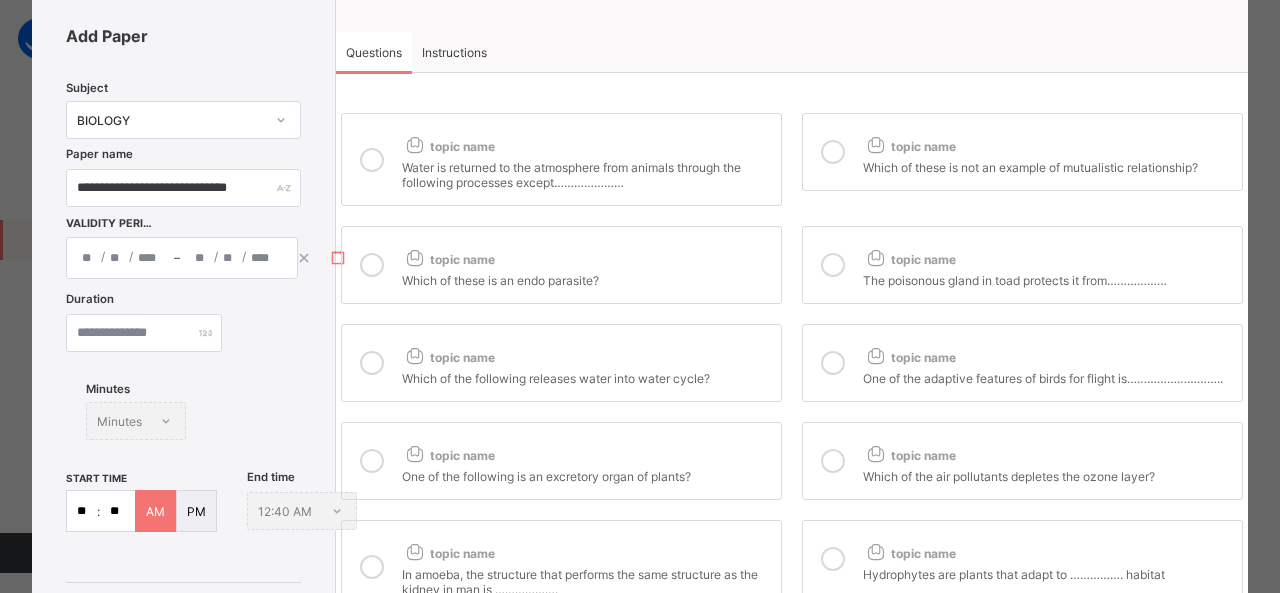 click 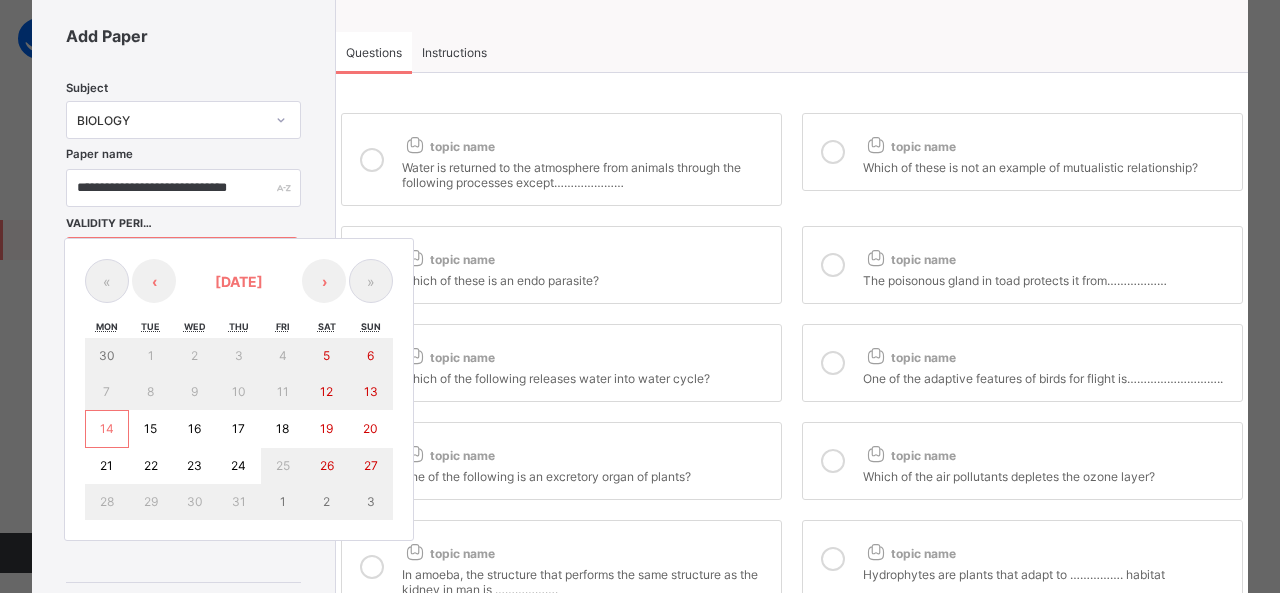 click on "14" at bounding box center [107, 429] 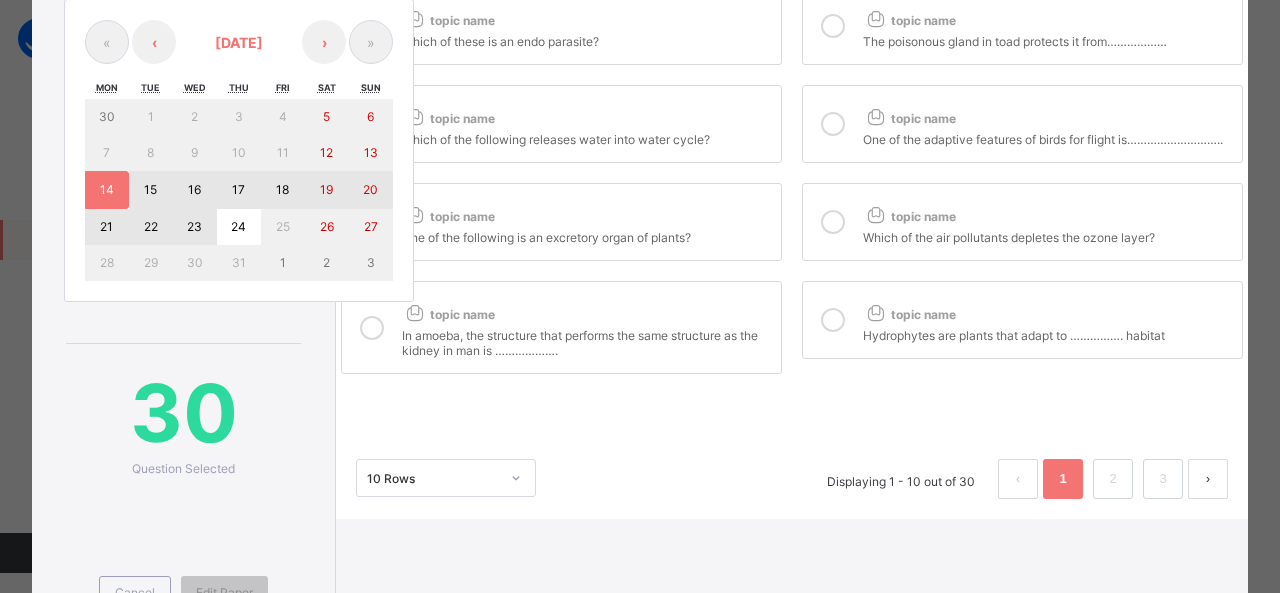 scroll, scrollTop: 298, scrollLeft: 0, axis: vertical 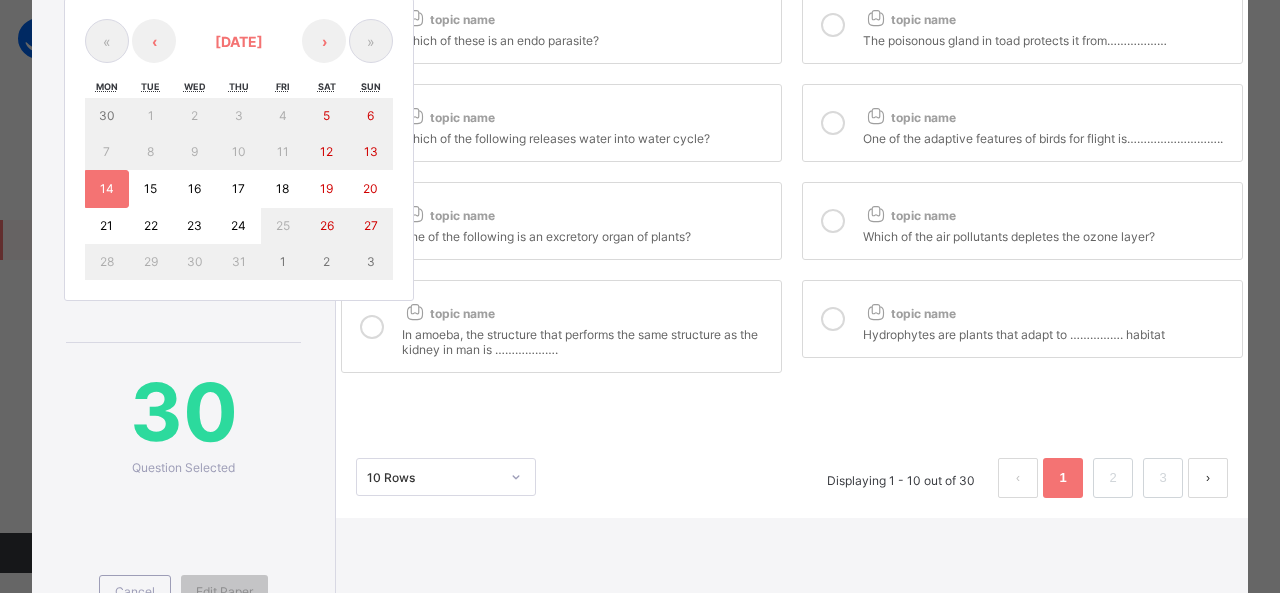click on "14" at bounding box center (107, 188) 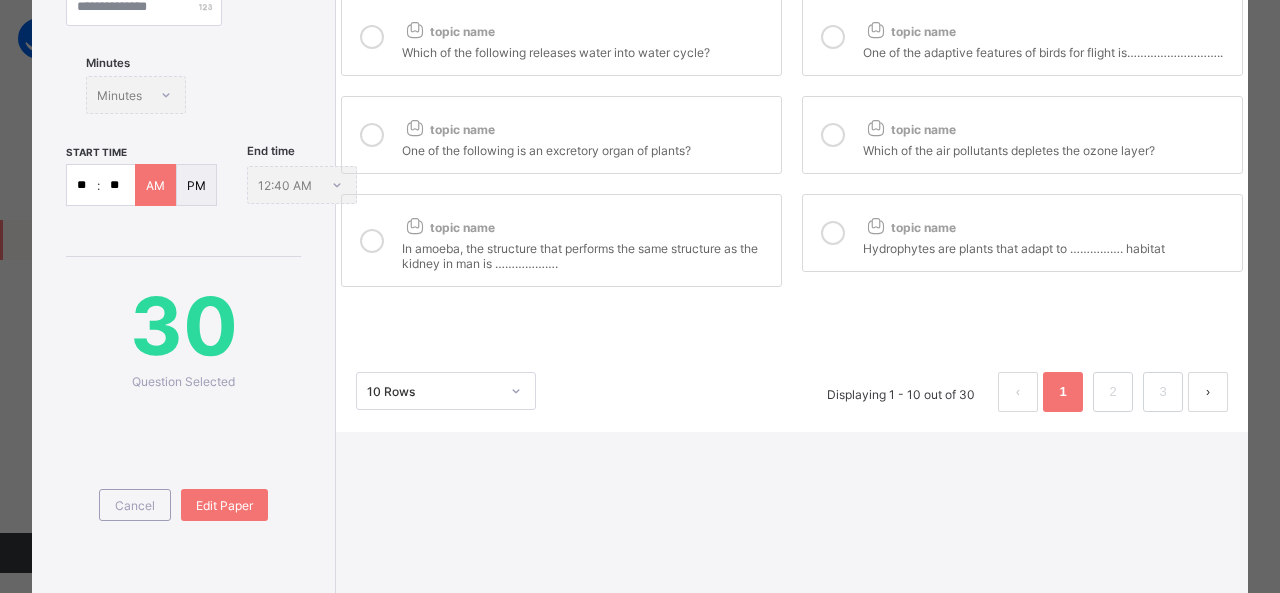 scroll, scrollTop: 392, scrollLeft: 0, axis: vertical 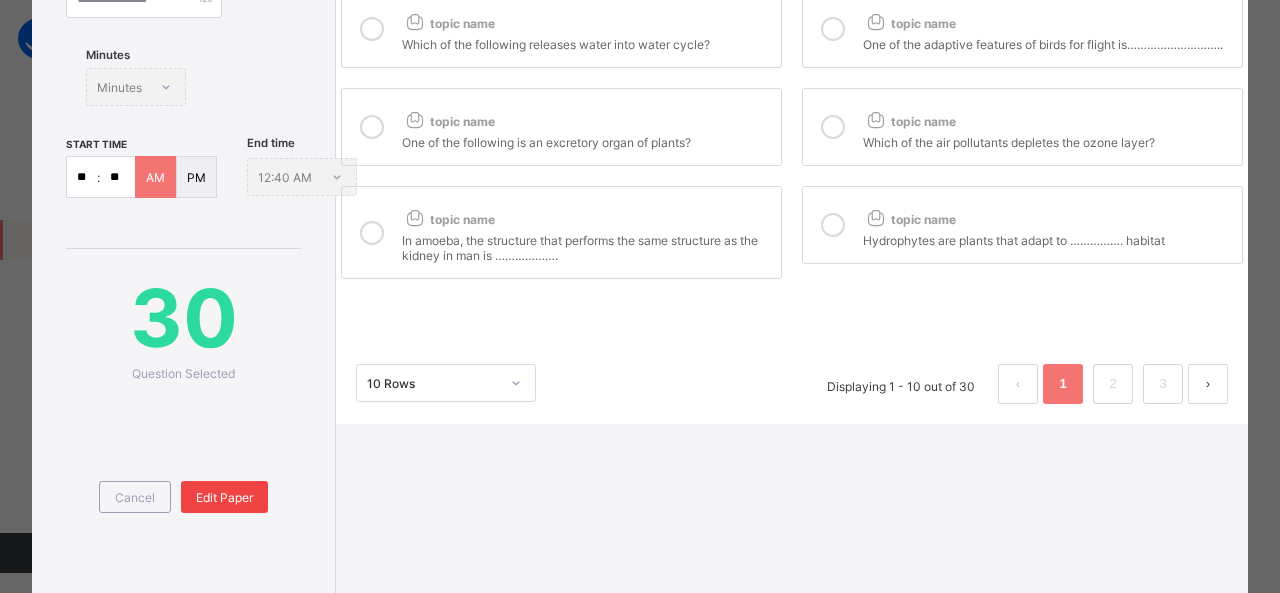 click on "Edit Paper" at bounding box center [224, 497] 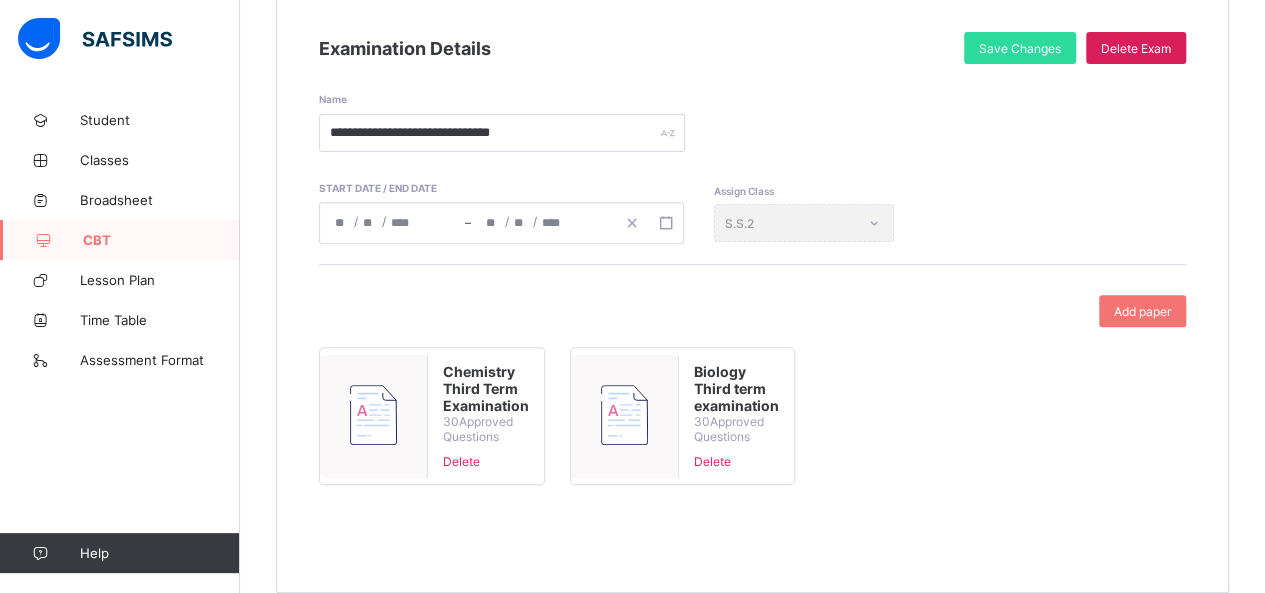click at bounding box center [624, 415] 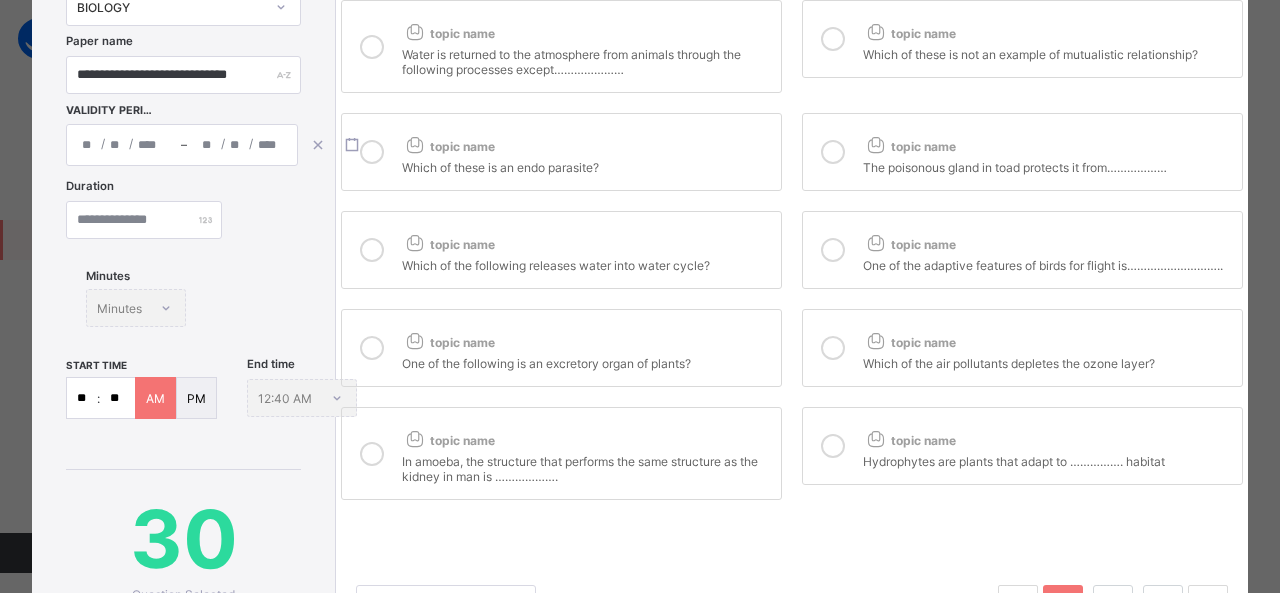 scroll, scrollTop: 170, scrollLeft: 0, axis: vertical 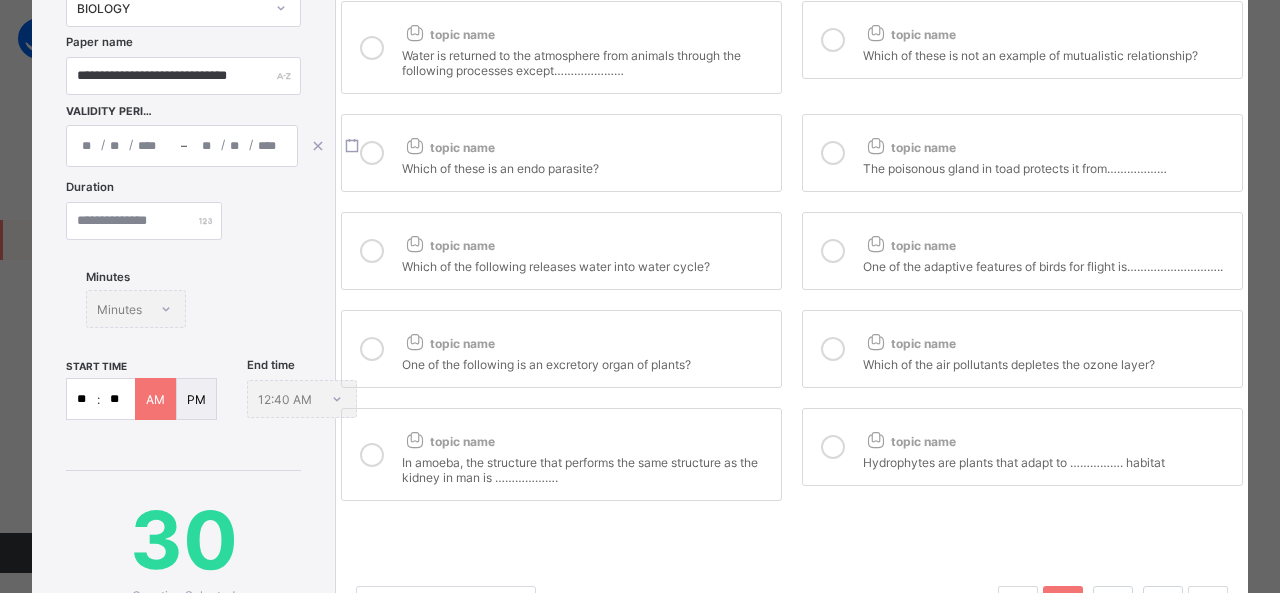 click at bounding box center (196, 111) 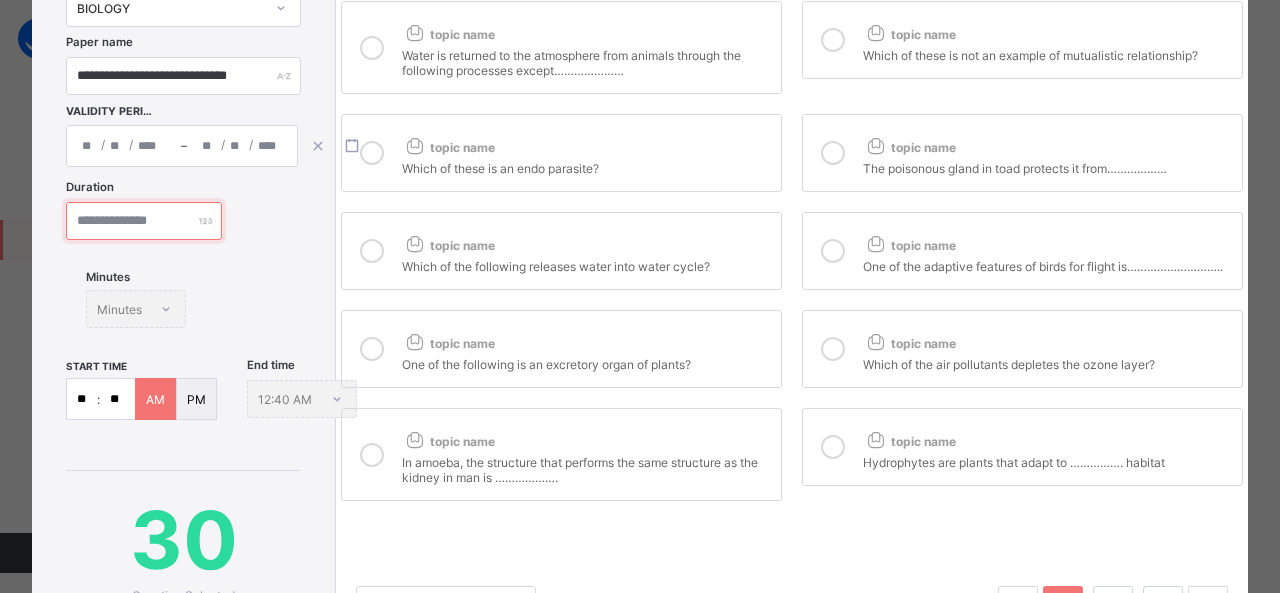 type on "**" 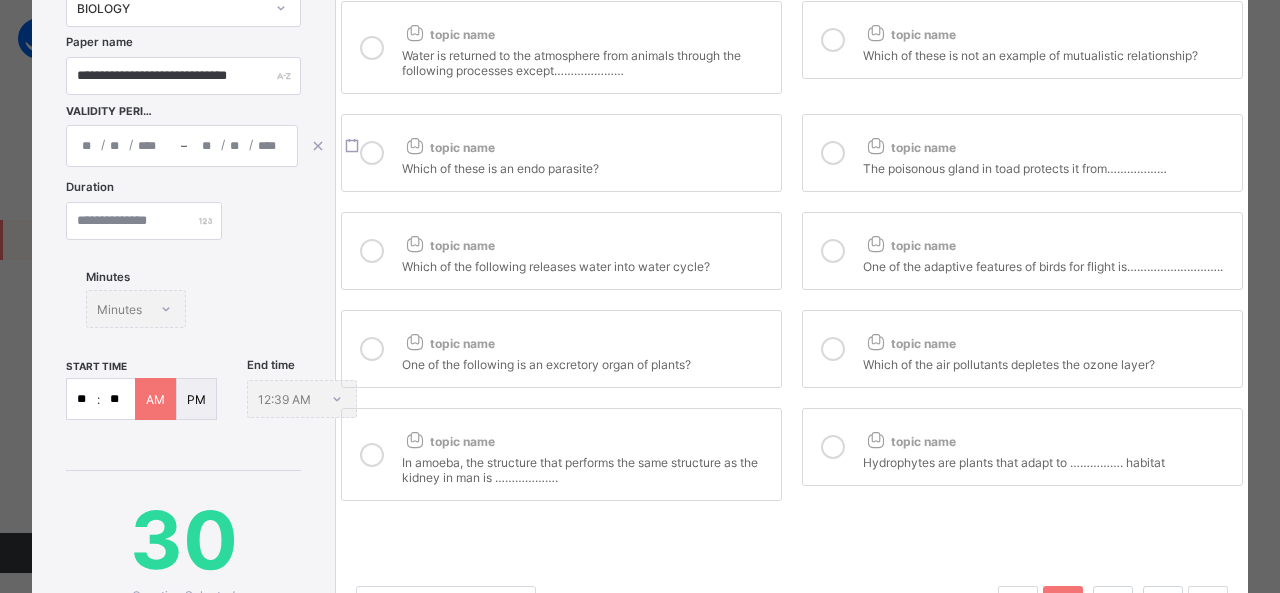 click on "**" at bounding box center [144, 221] 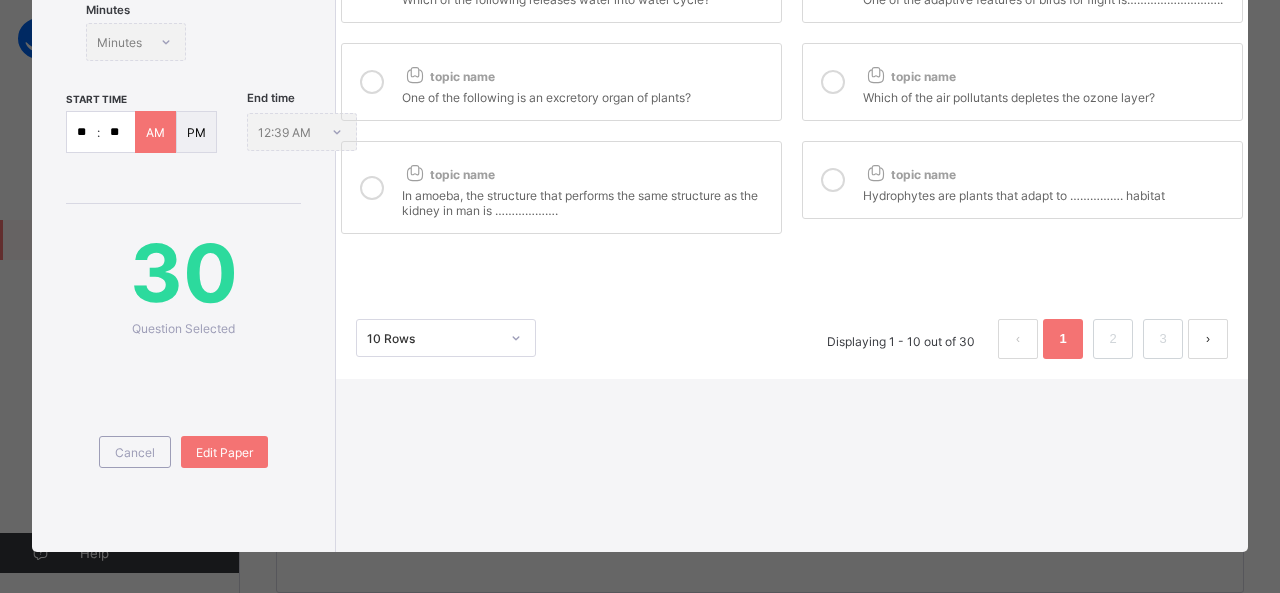 scroll, scrollTop: 442, scrollLeft: 0, axis: vertical 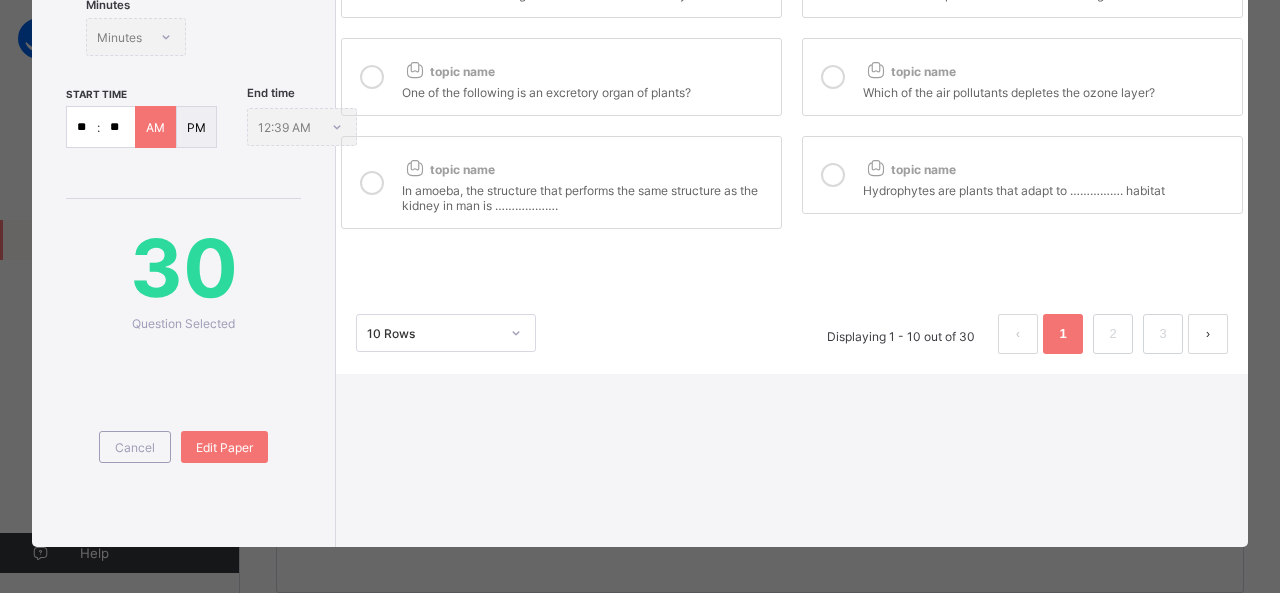 click on "**" at bounding box center [82, 127] 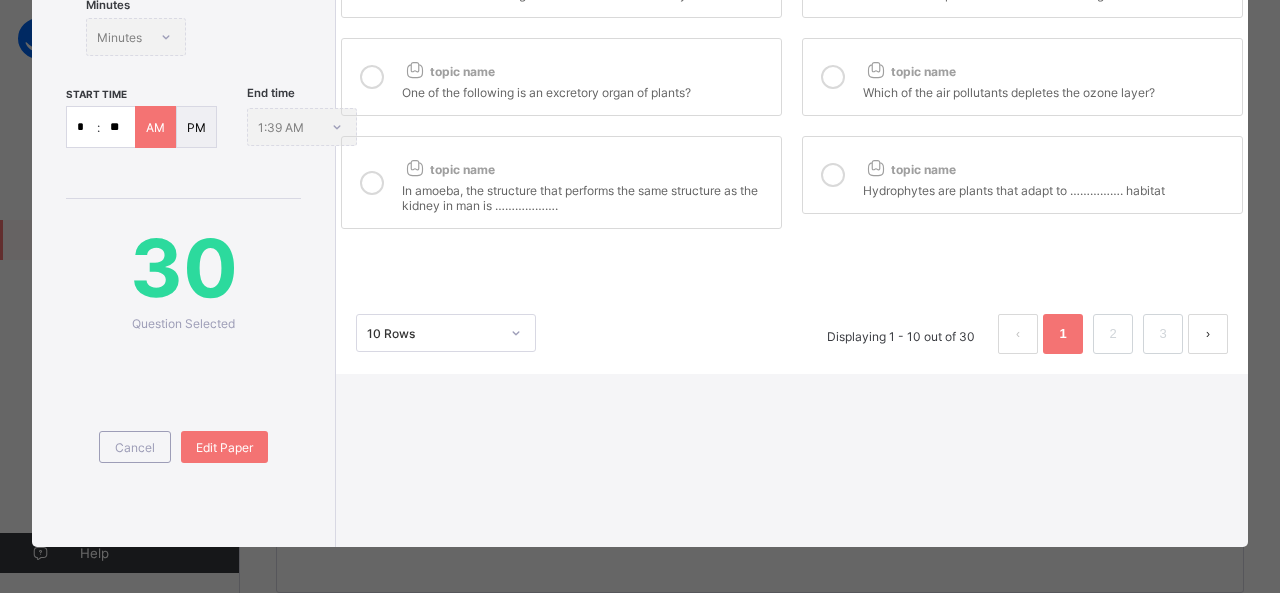 type on "**" 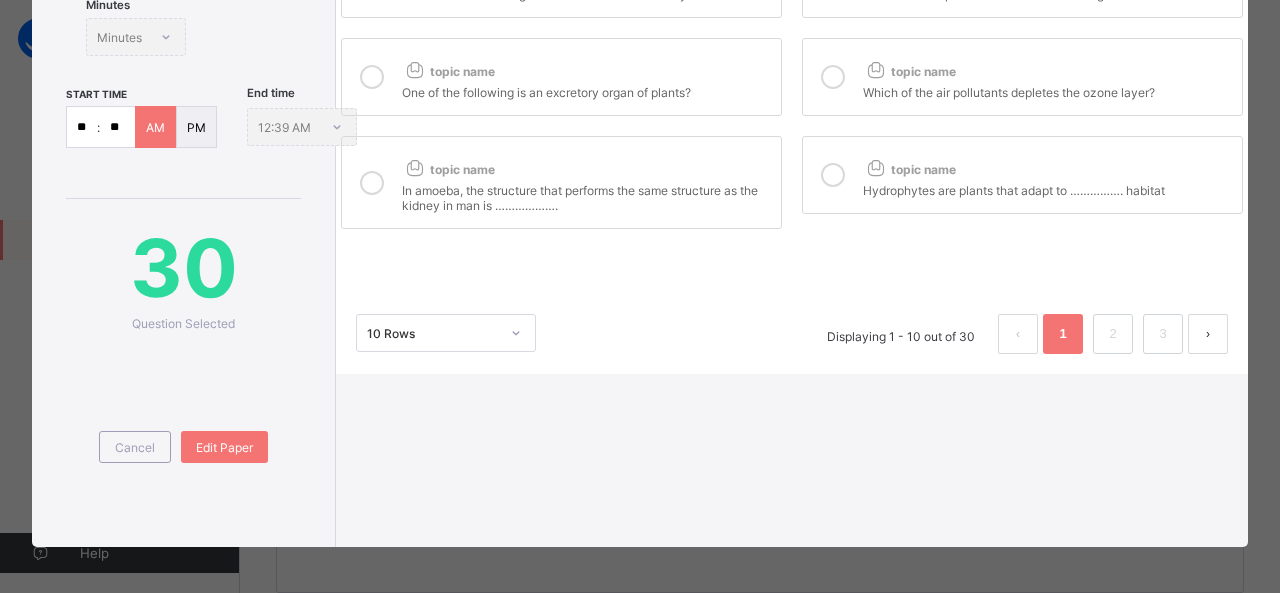 click on "topic name   Hydrophytes are plants that adapt to ……………. habitat" at bounding box center [1022, 175] 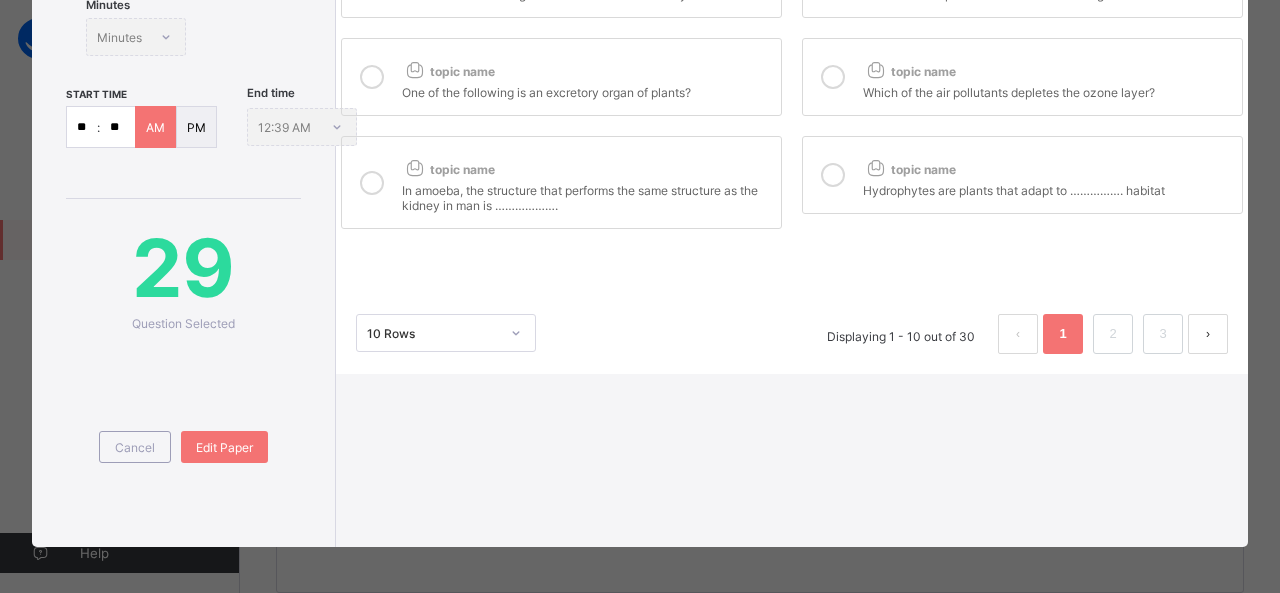 scroll, scrollTop: 208, scrollLeft: 0, axis: vertical 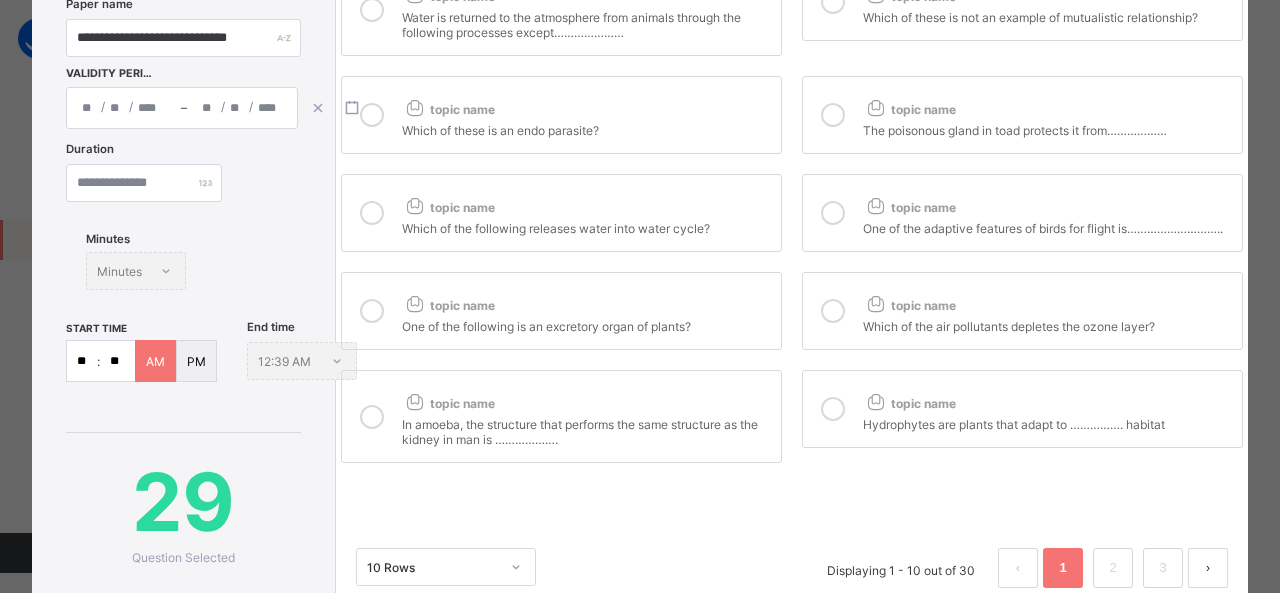 click at bounding box center [833, 409] 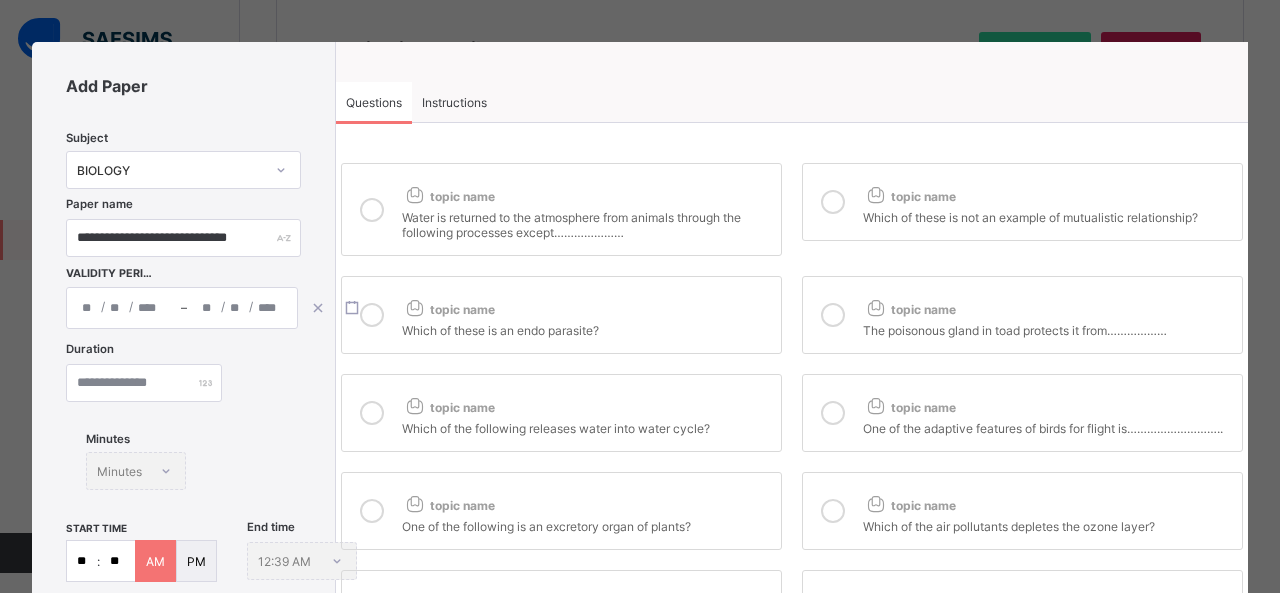 scroll, scrollTop: 0, scrollLeft: 0, axis: both 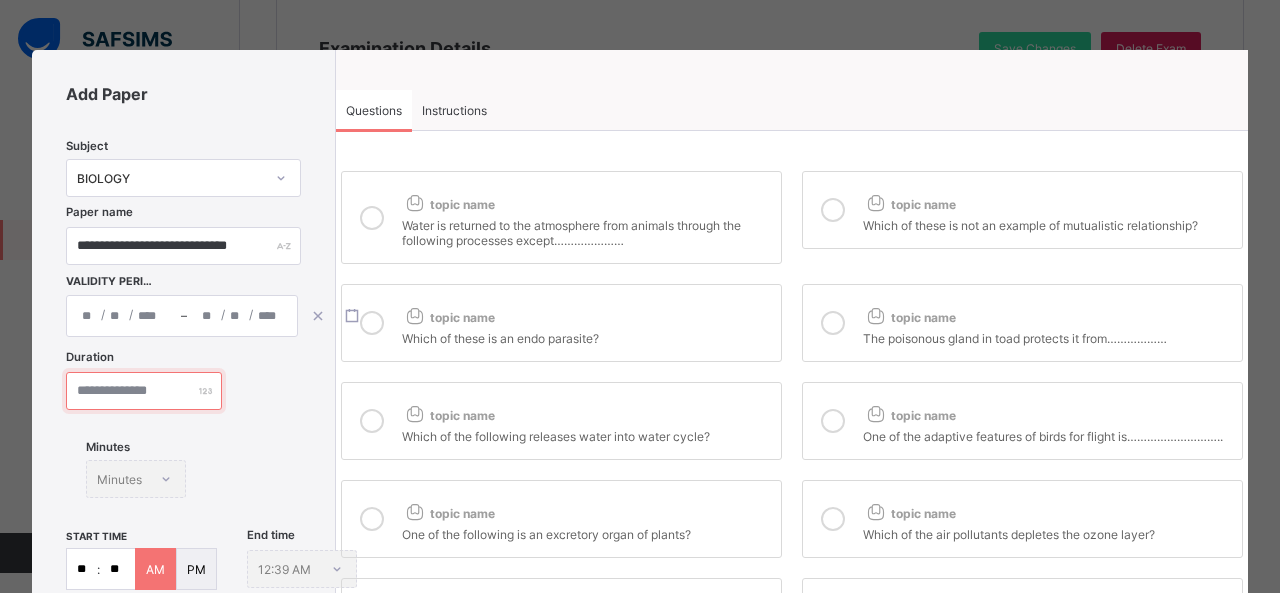 click on "**" at bounding box center [144, 391] 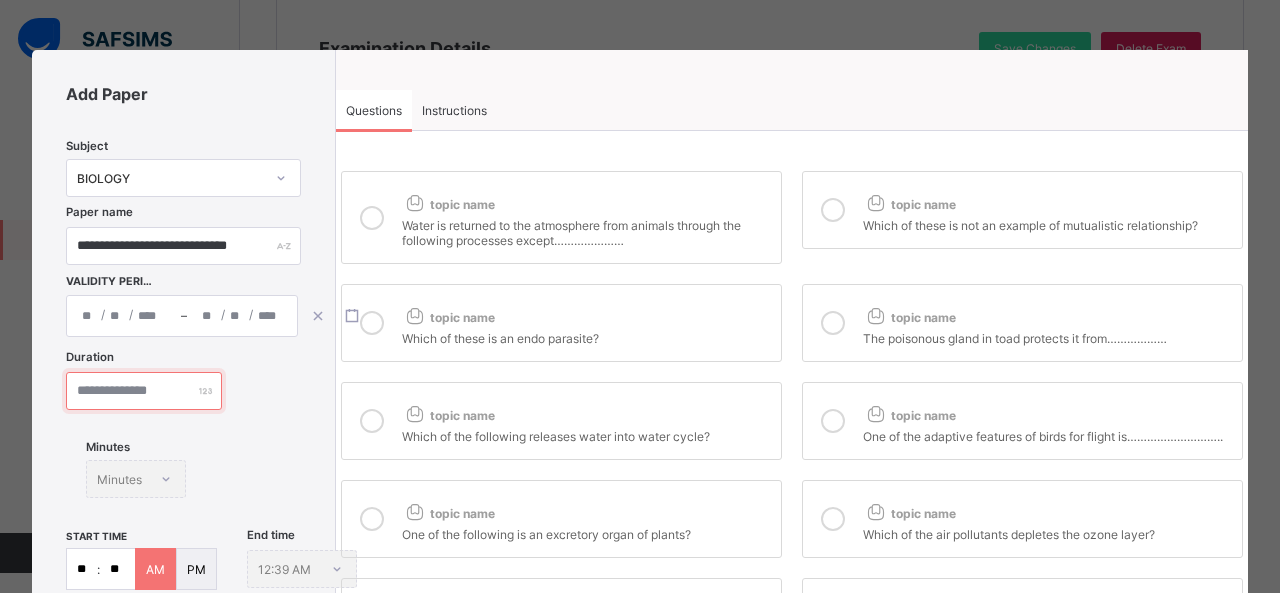 type on "*" 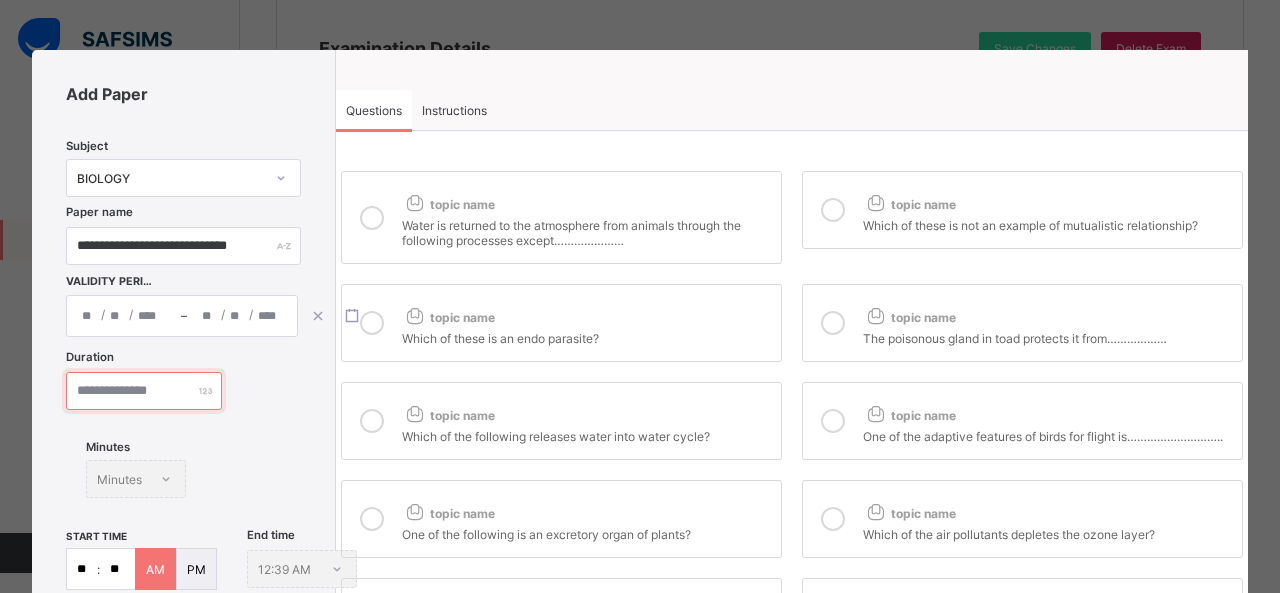 type on "**" 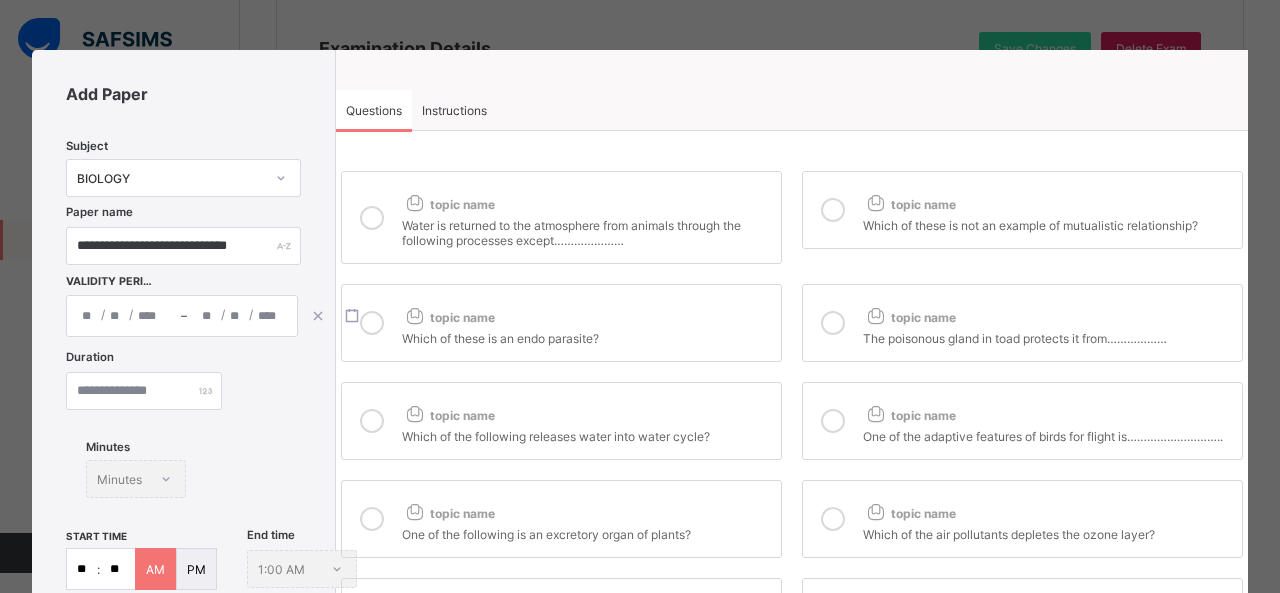 click on "Minutes Minutes" at bounding box center [136, 479] 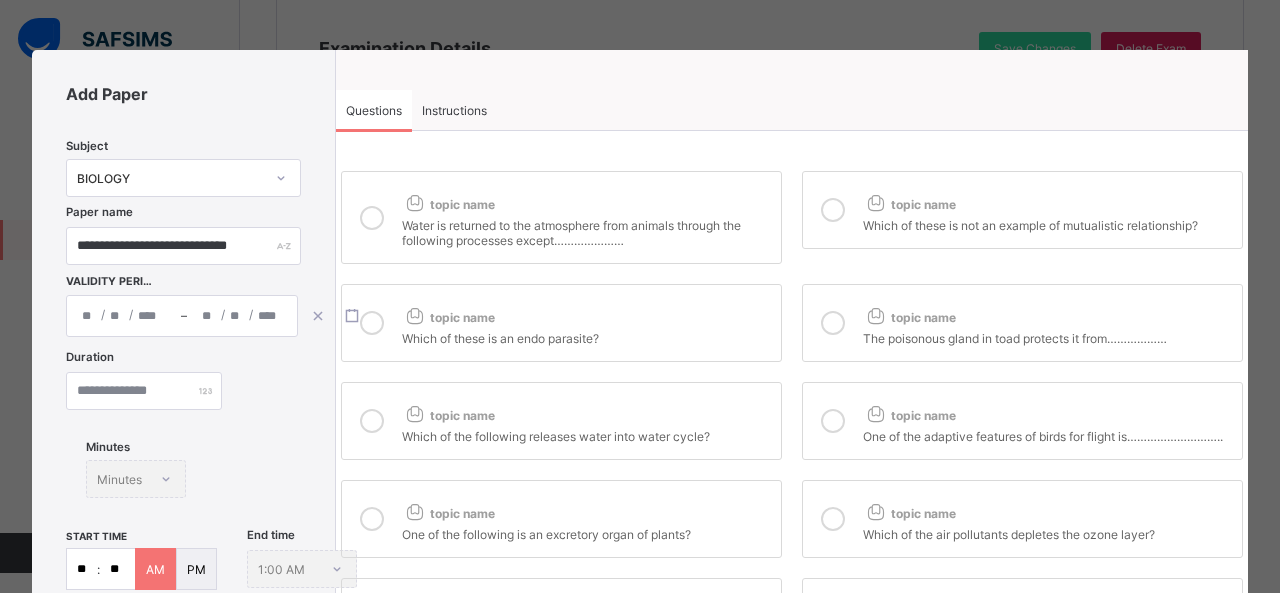 click on "**********" at bounding box center [640, 296] 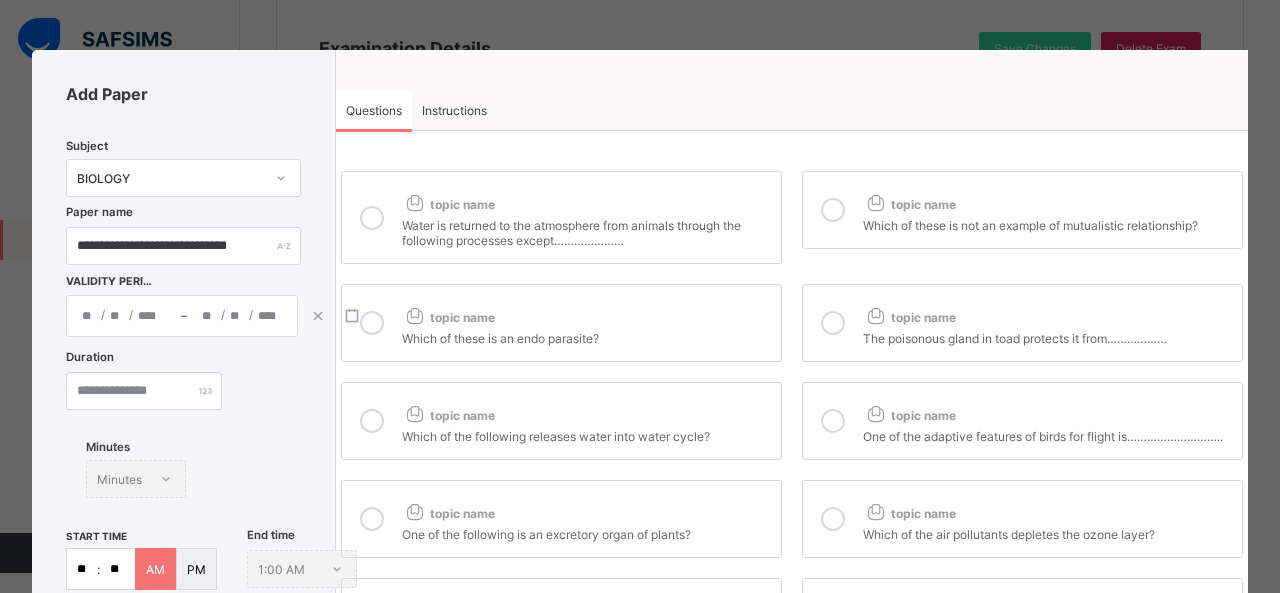 click on "**********" at bounding box center (640, 296) 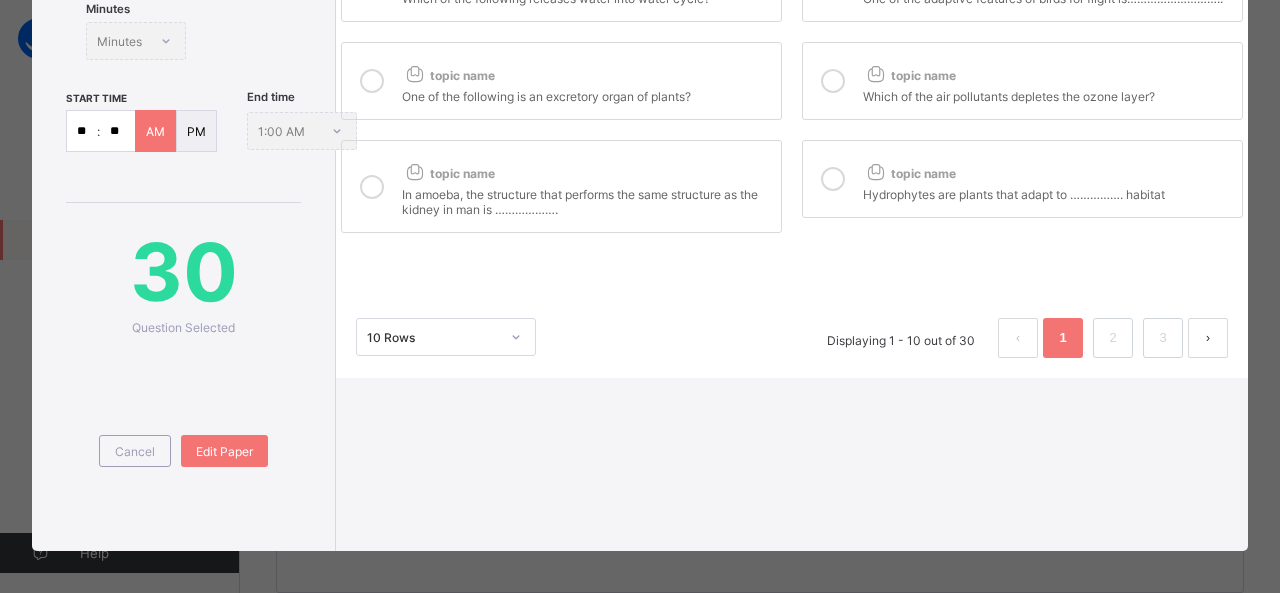 scroll, scrollTop: 442, scrollLeft: 0, axis: vertical 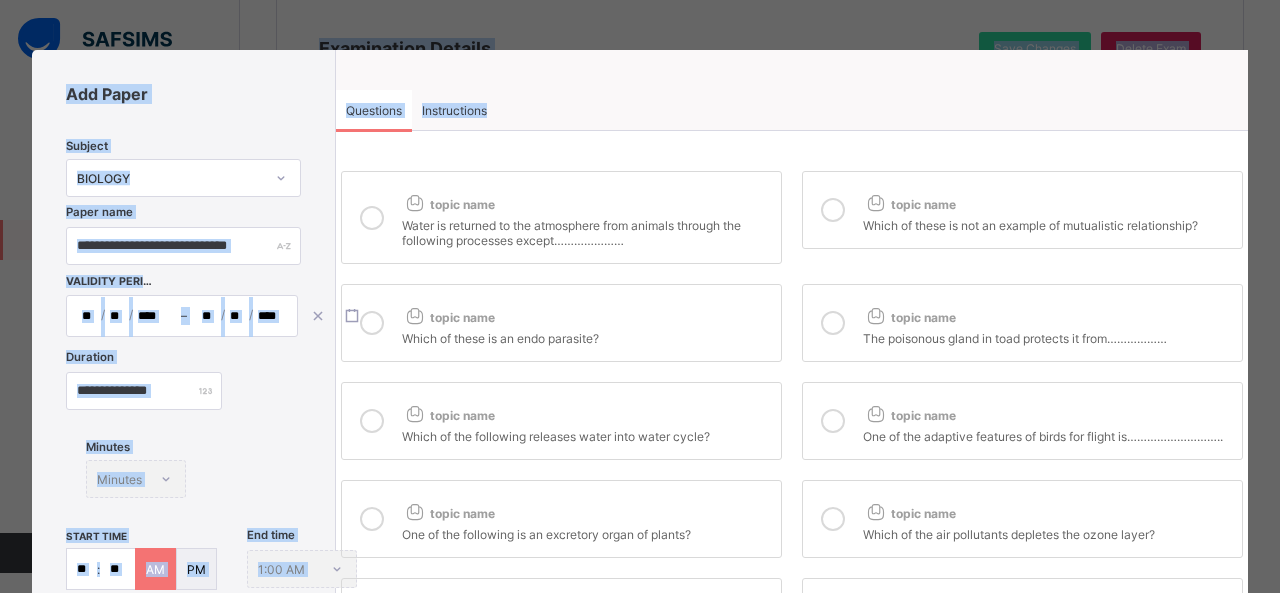 drag, startPoint x: 913, startPoint y: 21, endPoint x: 0, endPoint y: -55, distance: 916.1577 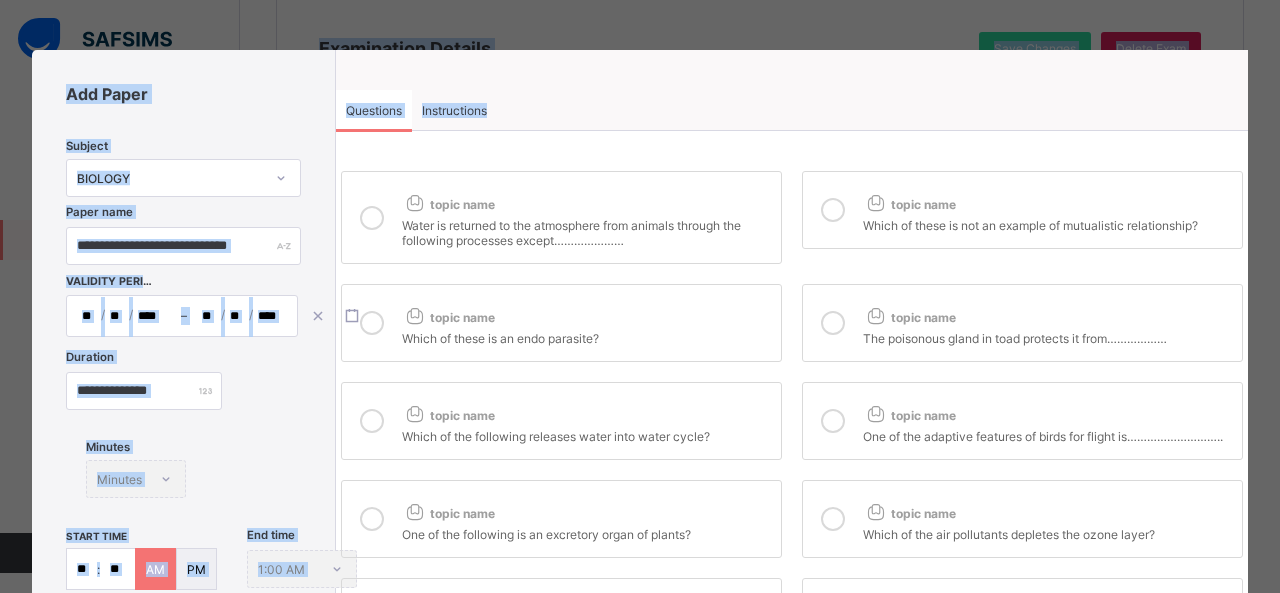 click on "**********" at bounding box center [640, 296] 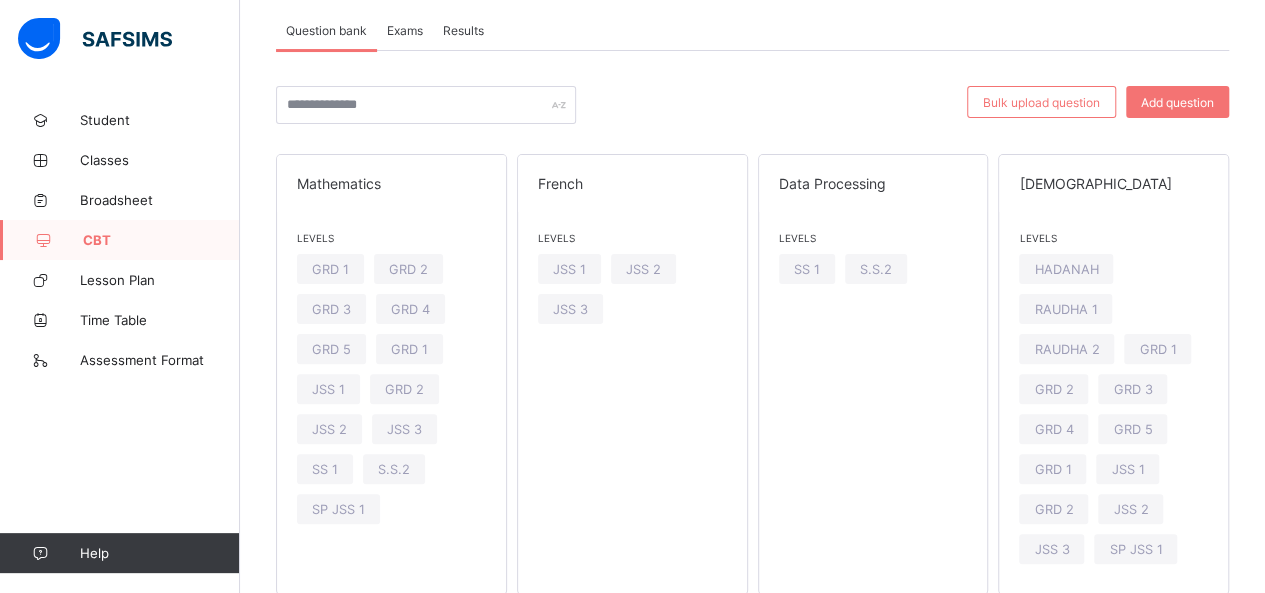 scroll, scrollTop: 282, scrollLeft: 0, axis: vertical 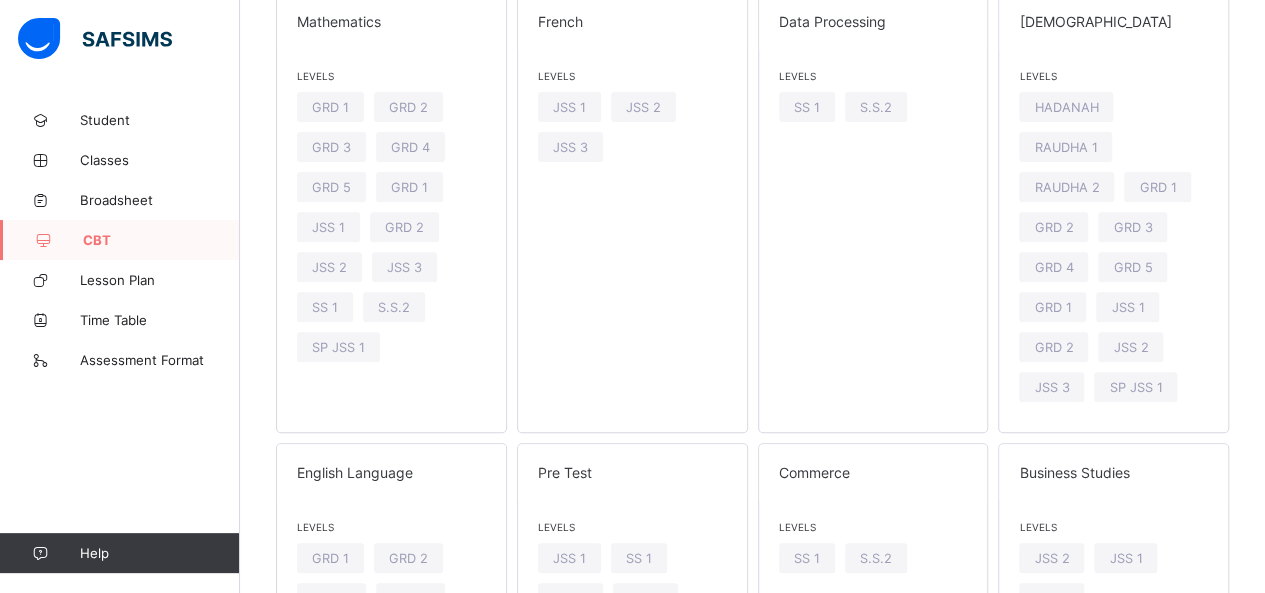 click on "Student Classes Broadsheet CBT Lesson Plan Time Table Assessment Format   Help" at bounding box center [120, 336] 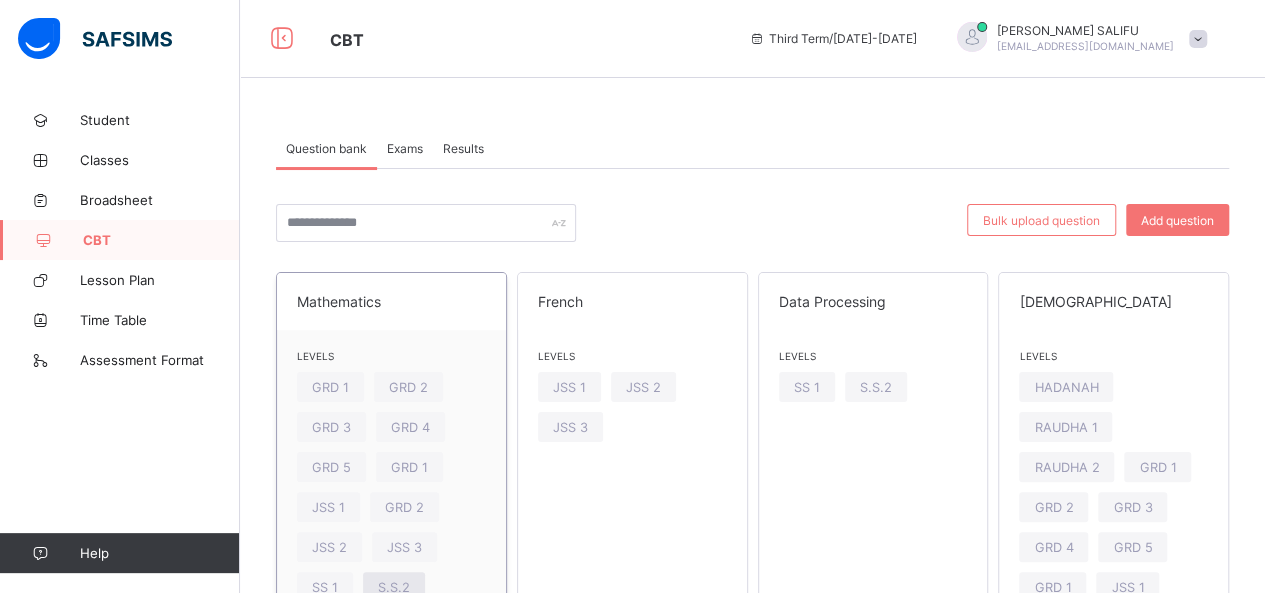 scroll, scrollTop: 0, scrollLeft: 0, axis: both 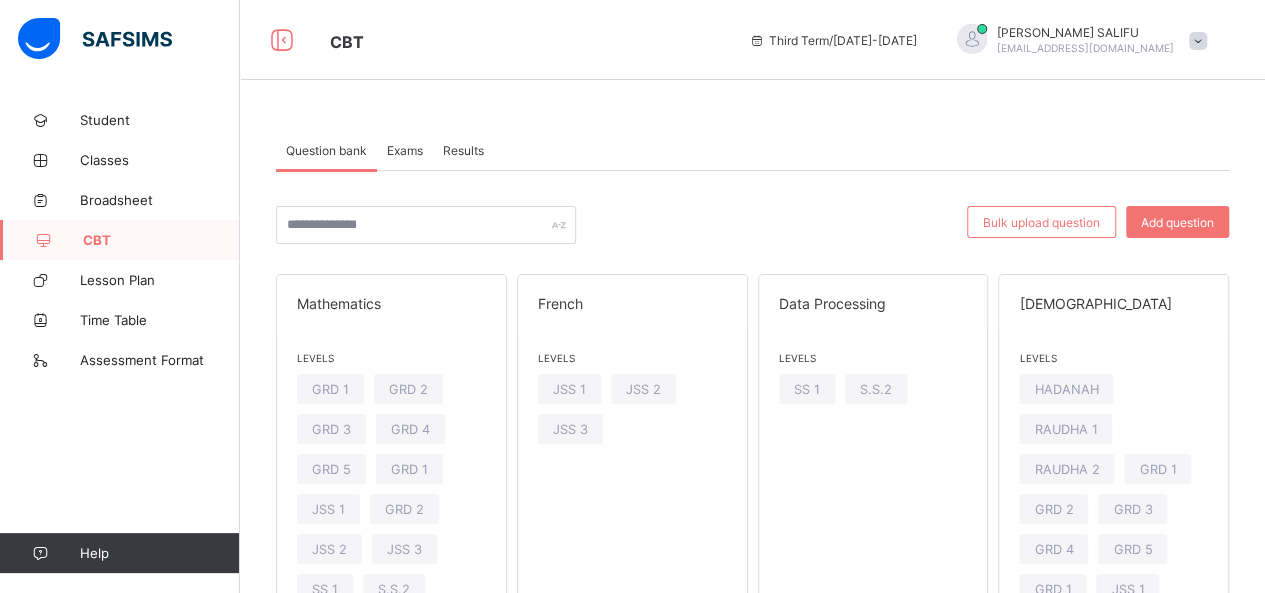 click on "Exams" at bounding box center [405, 150] 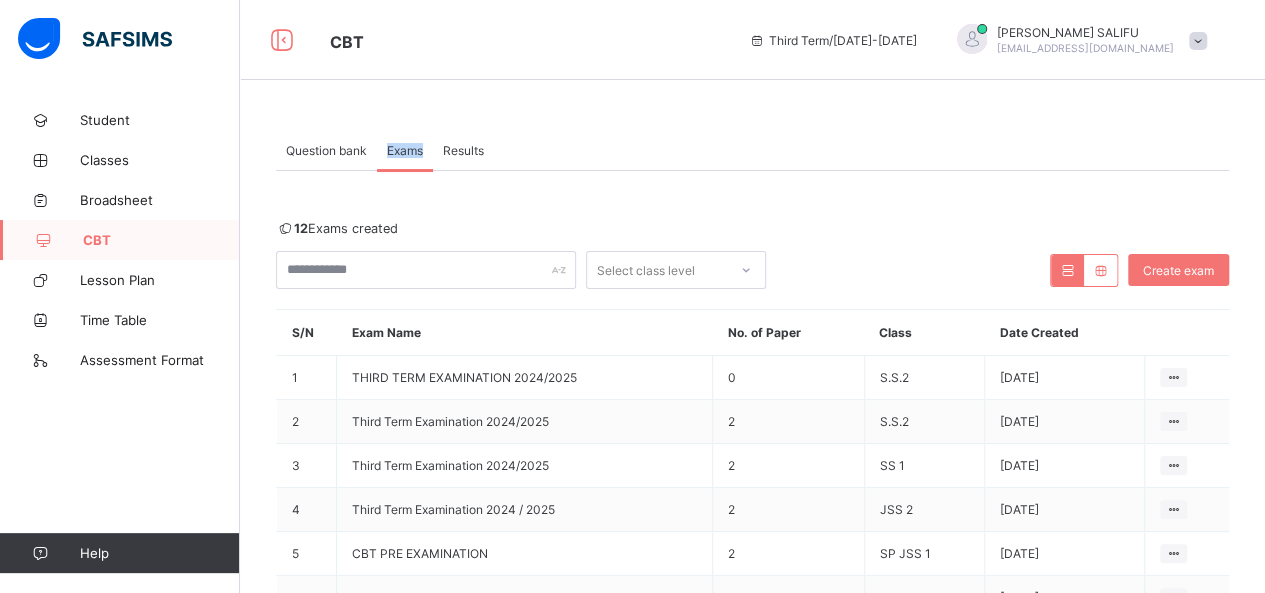 click on "Exams" at bounding box center (405, 150) 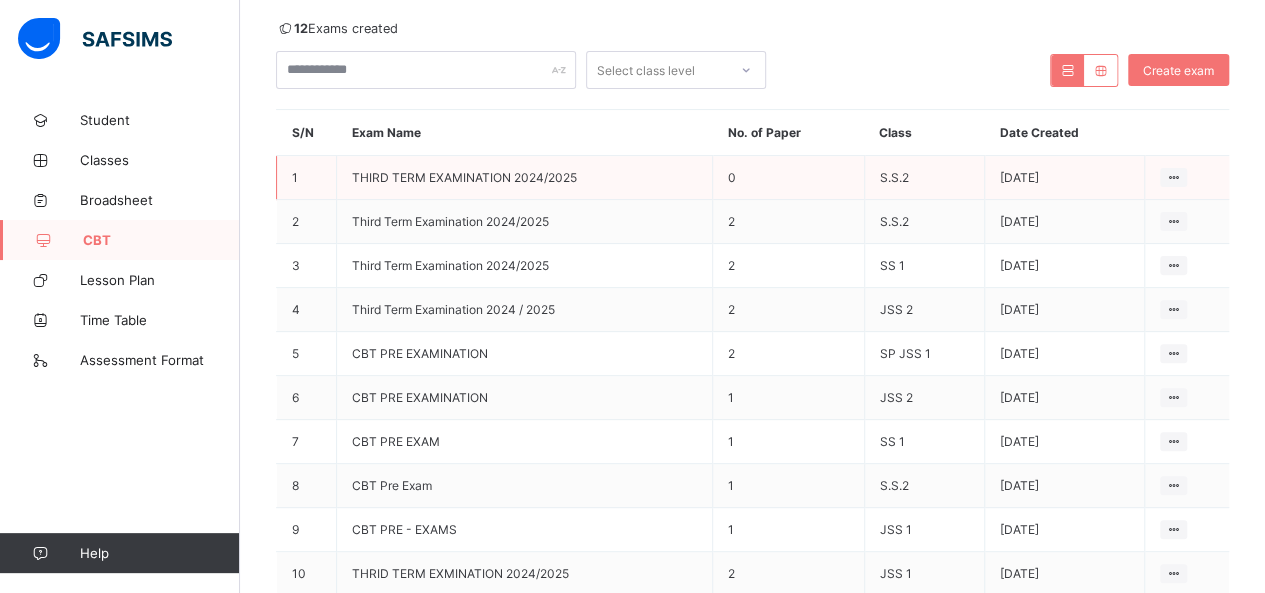 scroll, scrollTop: 240, scrollLeft: 0, axis: vertical 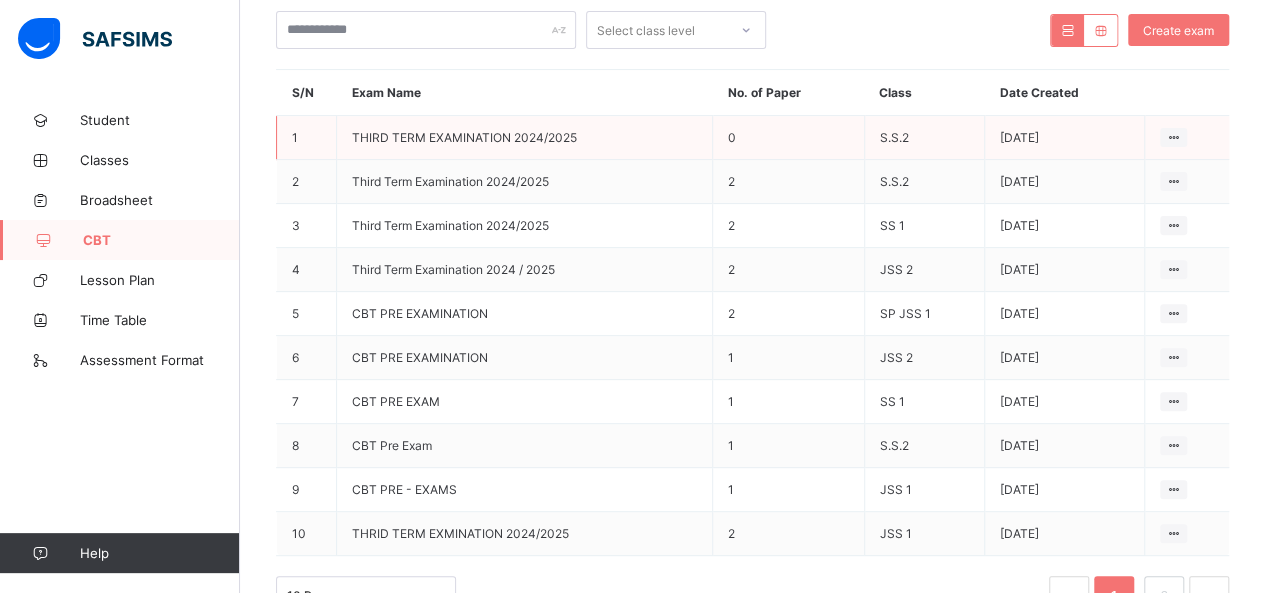 click on "0" at bounding box center (788, 138) 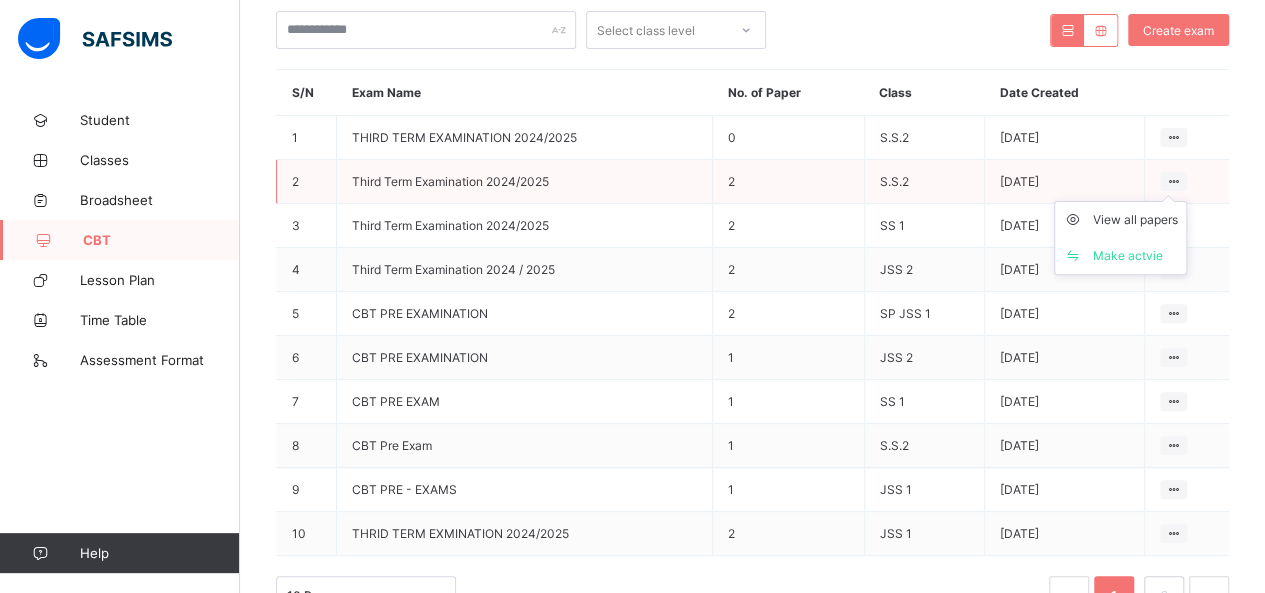 click at bounding box center [1173, 181] 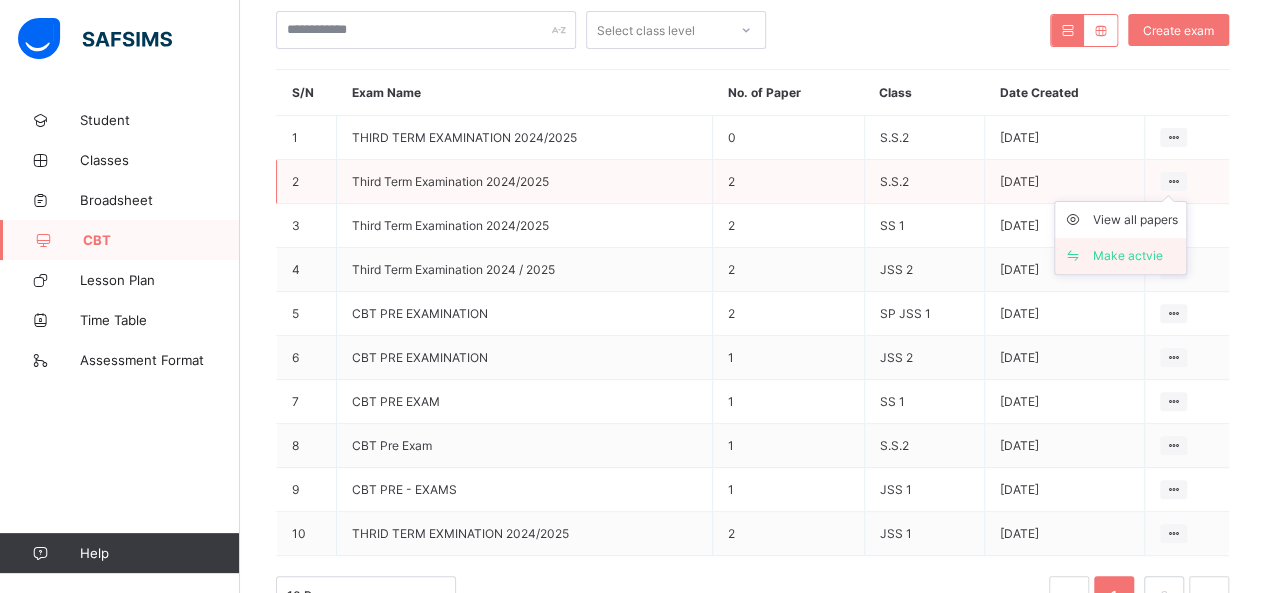 click on "Make actvie" at bounding box center (1135, 256) 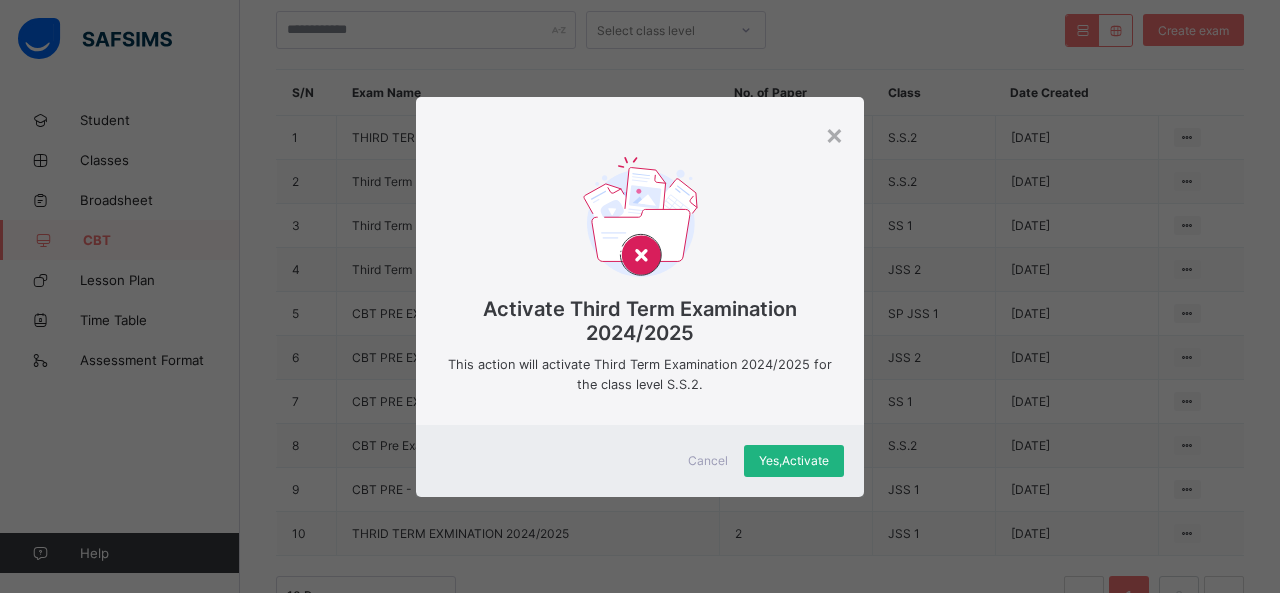 click on "Yes,  Activate" at bounding box center (794, 460) 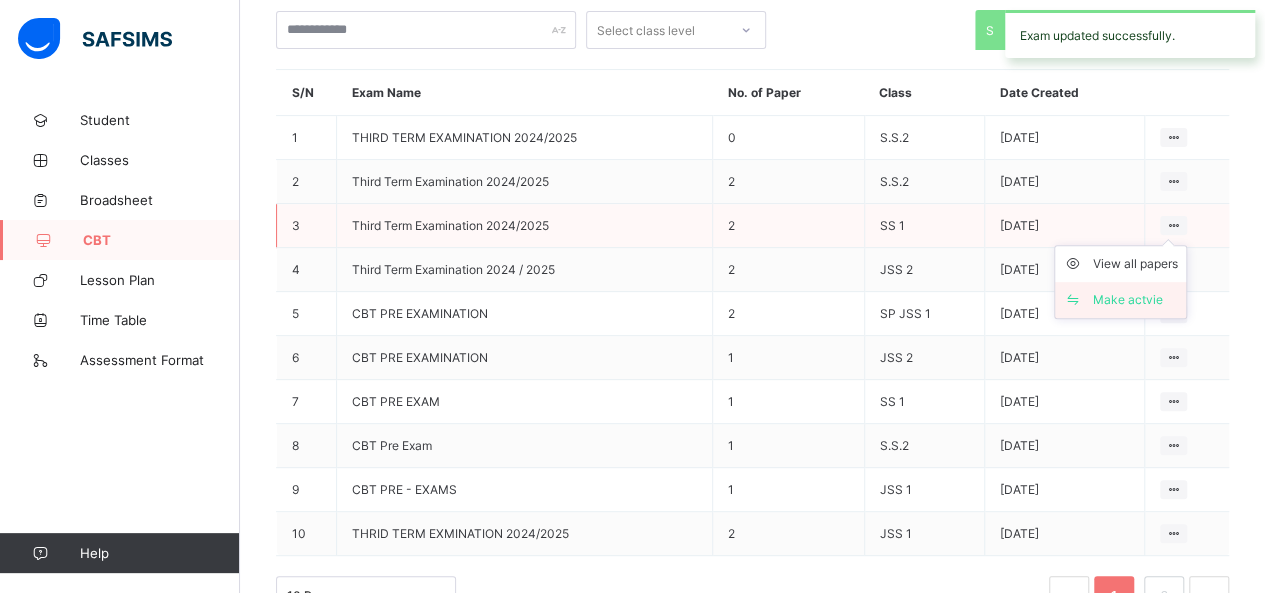 click on "Make actvie" at bounding box center [1135, 300] 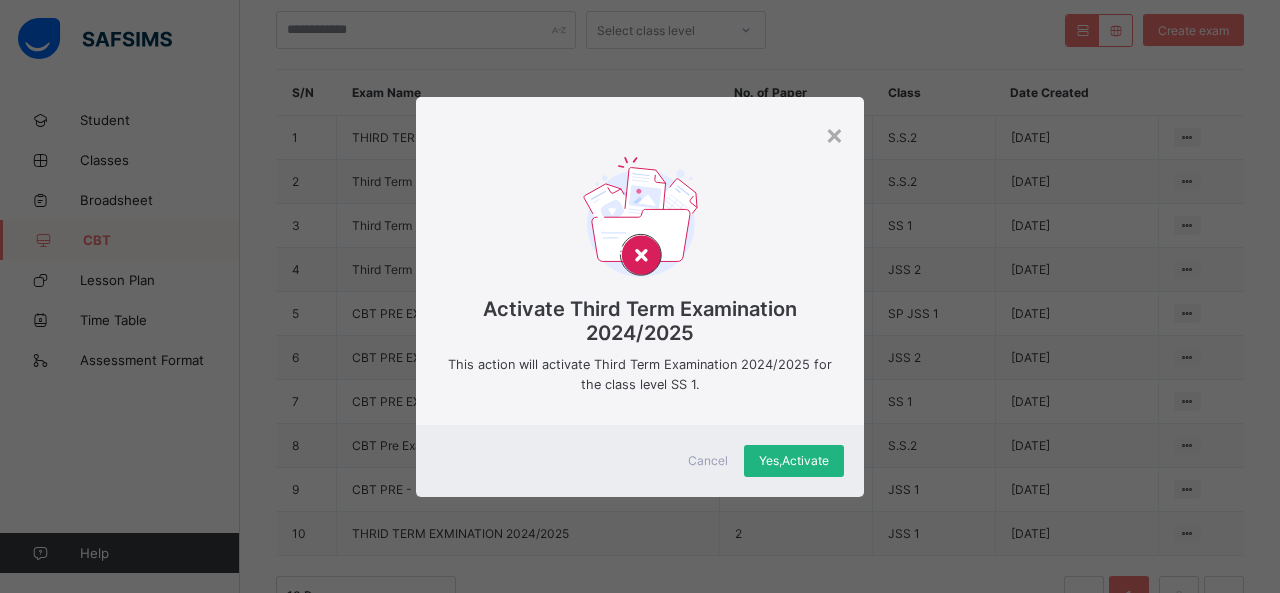 click on "Yes,  Activate" at bounding box center [794, 460] 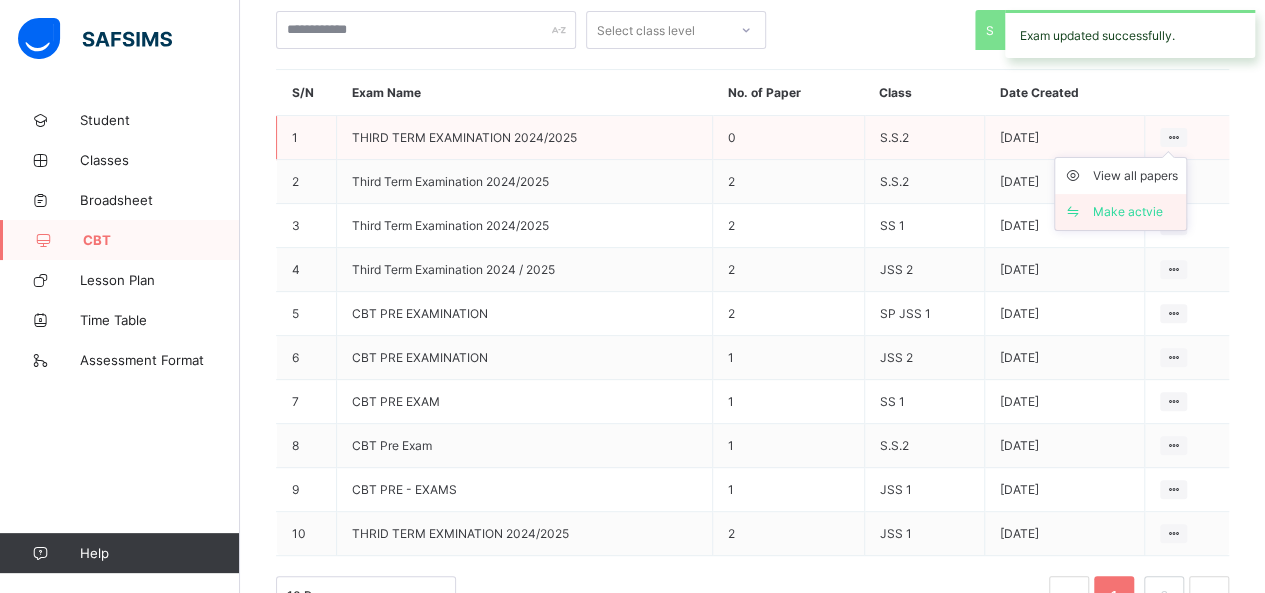 click on "Make actvie" at bounding box center [1135, 212] 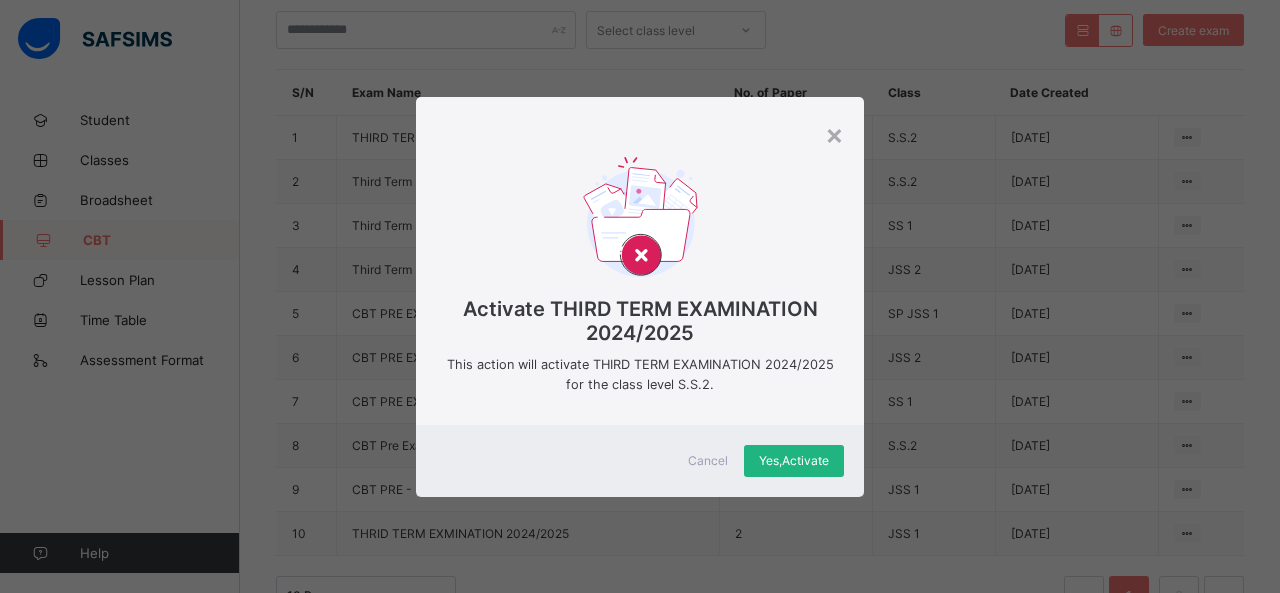 click on "Yes,  Activate" at bounding box center (794, 460) 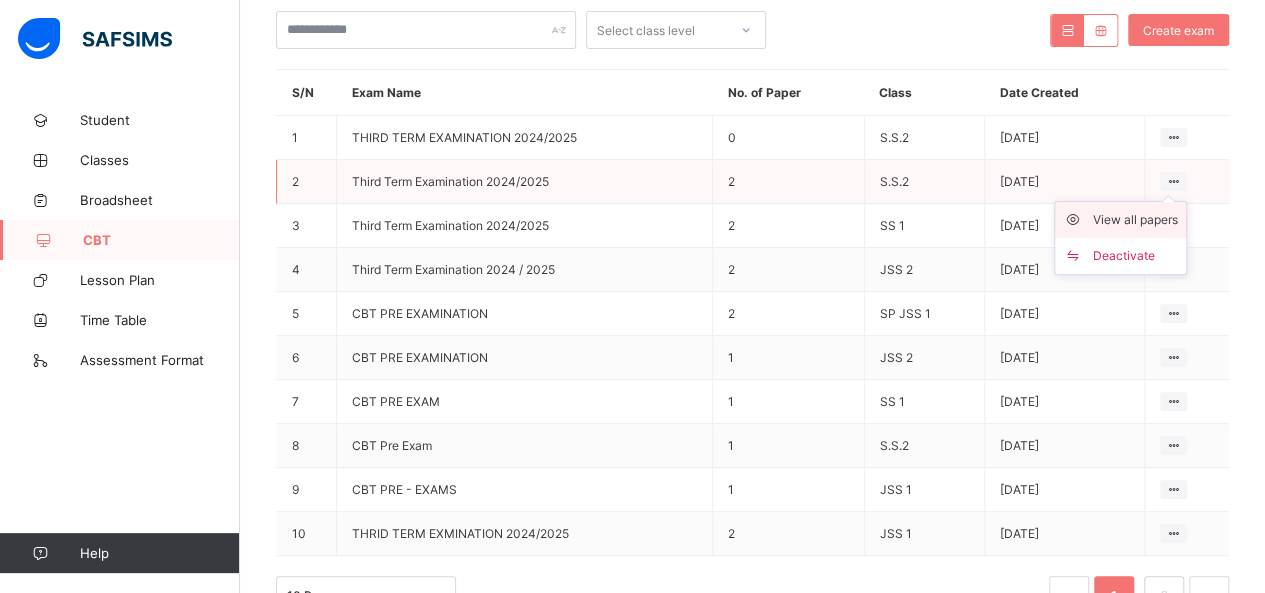 click on "View all papers" at bounding box center (1135, 220) 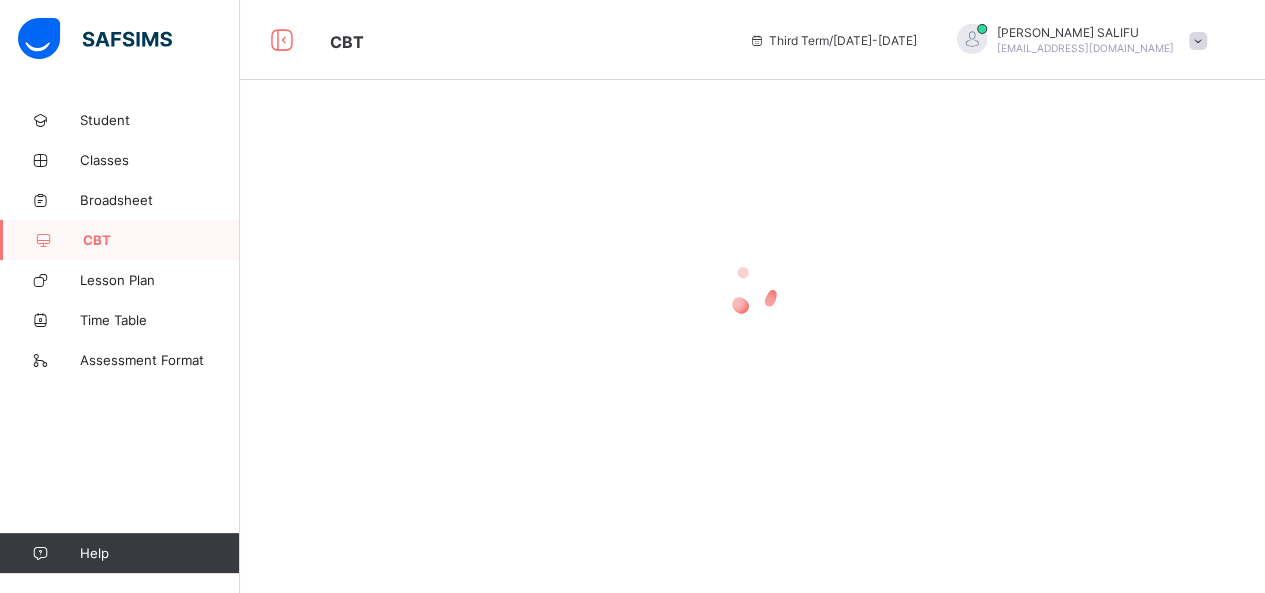 scroll, scrollTop: 0, scrollLeft: 0, axis: both 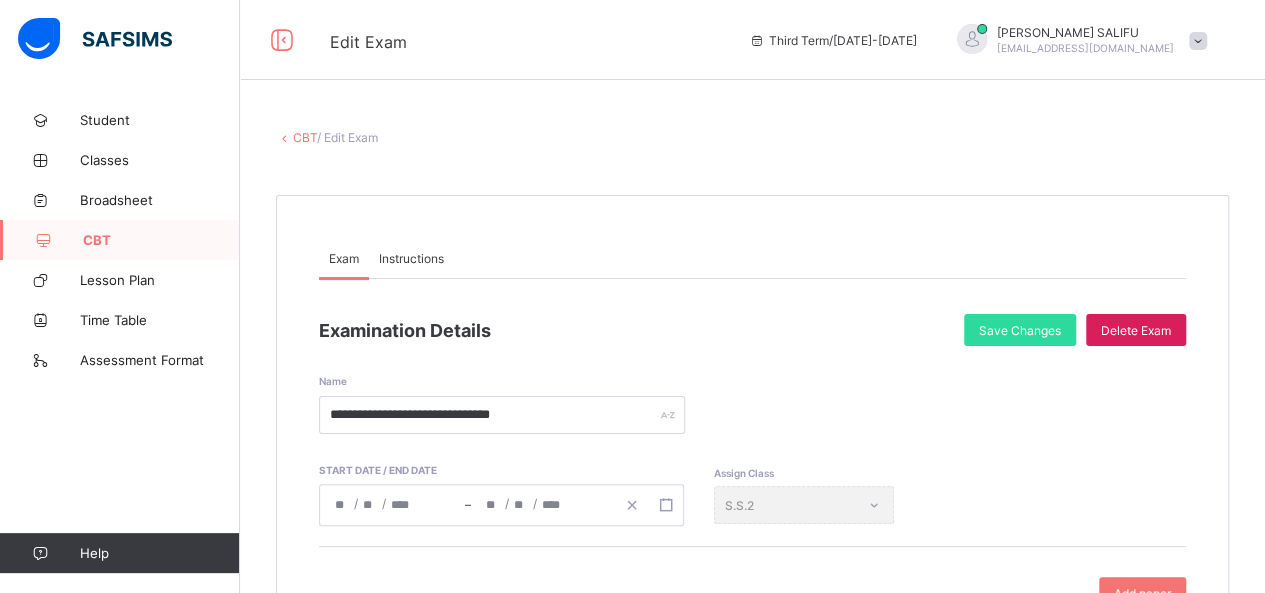 click on "**********" at bounding box center (752, 390) 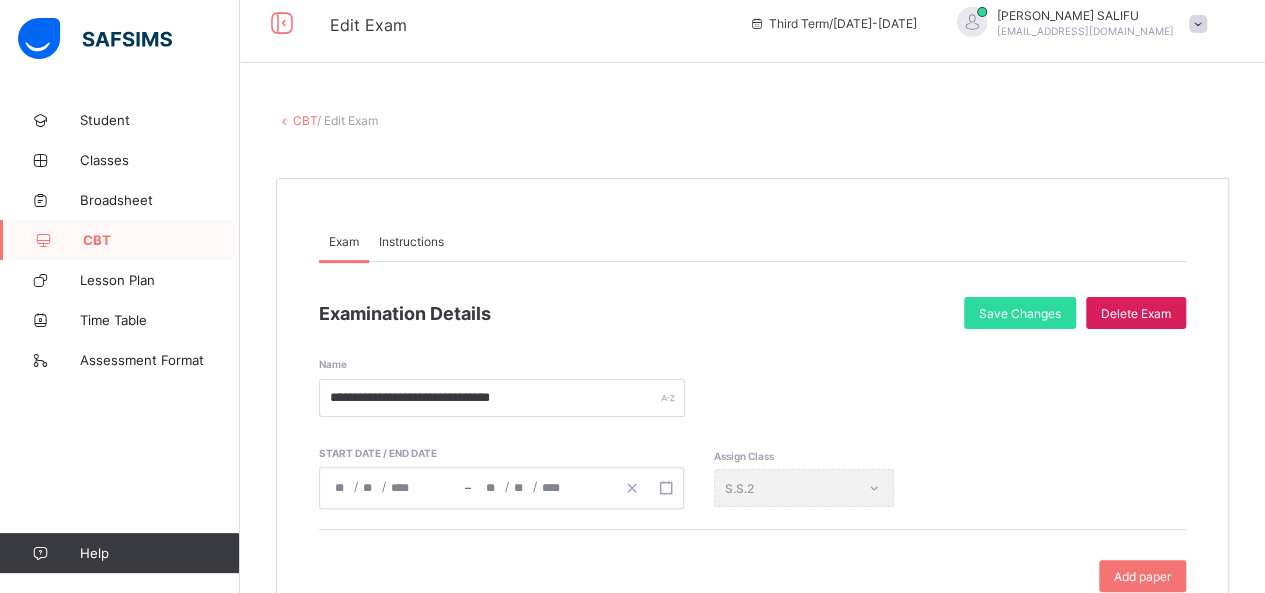 scroll, scrollTop: 0, scrollLeft: 0, axis: both 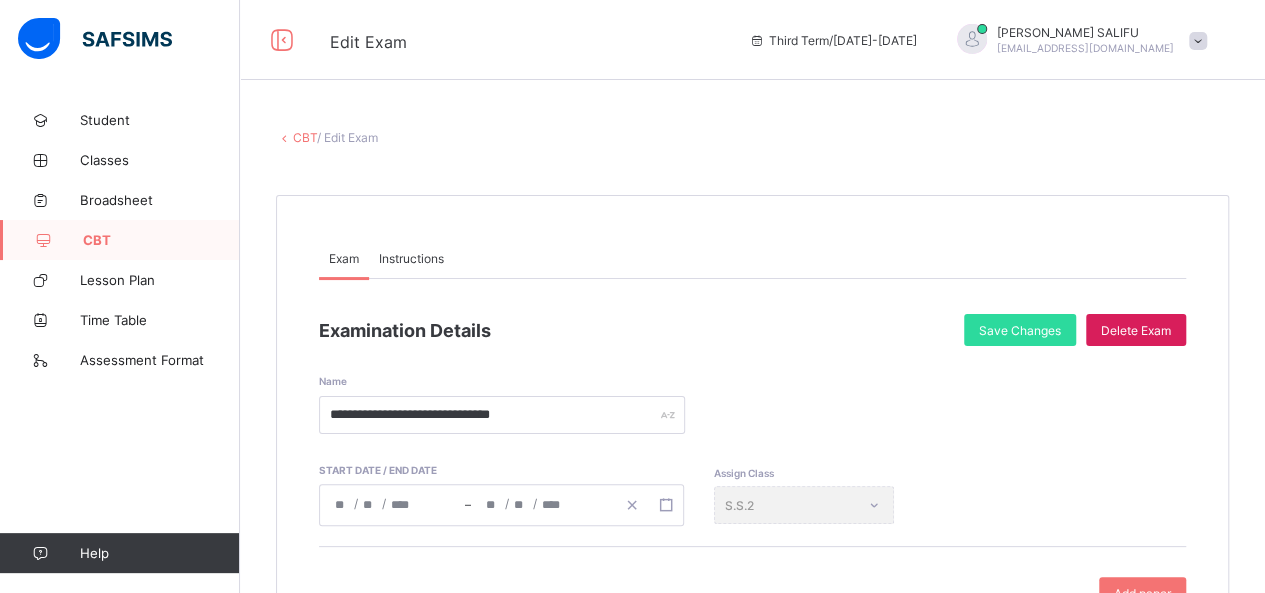 click on "Exam" at bounding box center (344, 258) 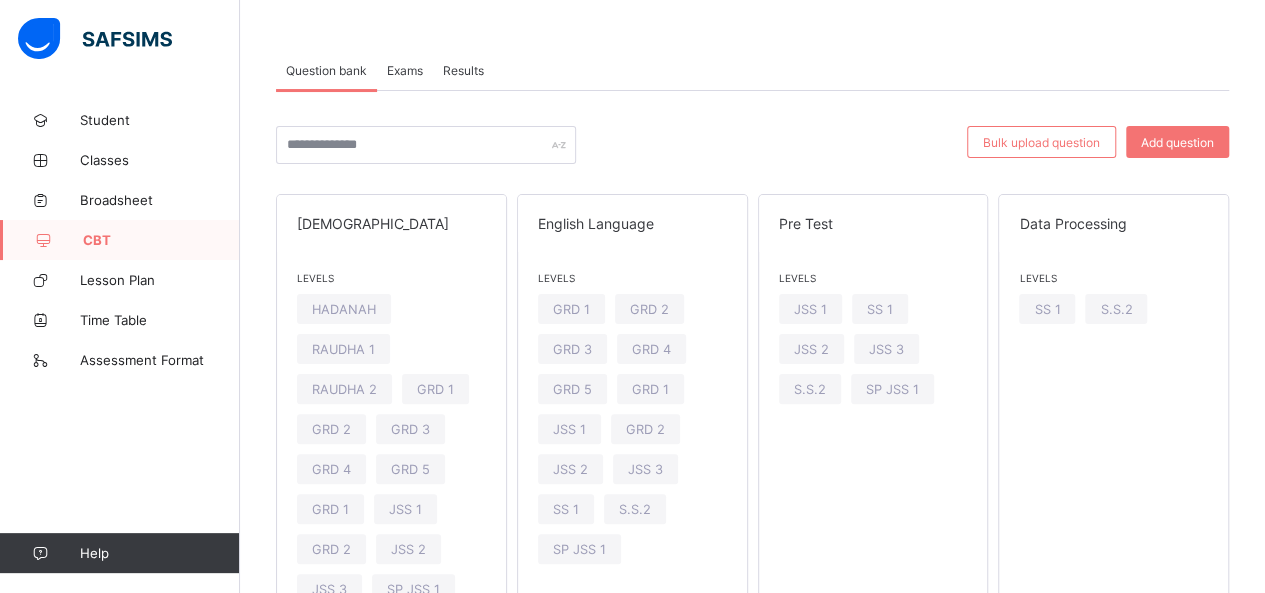 scroll, scrollTop: 40, scrollLeft: 0, axis: vertical 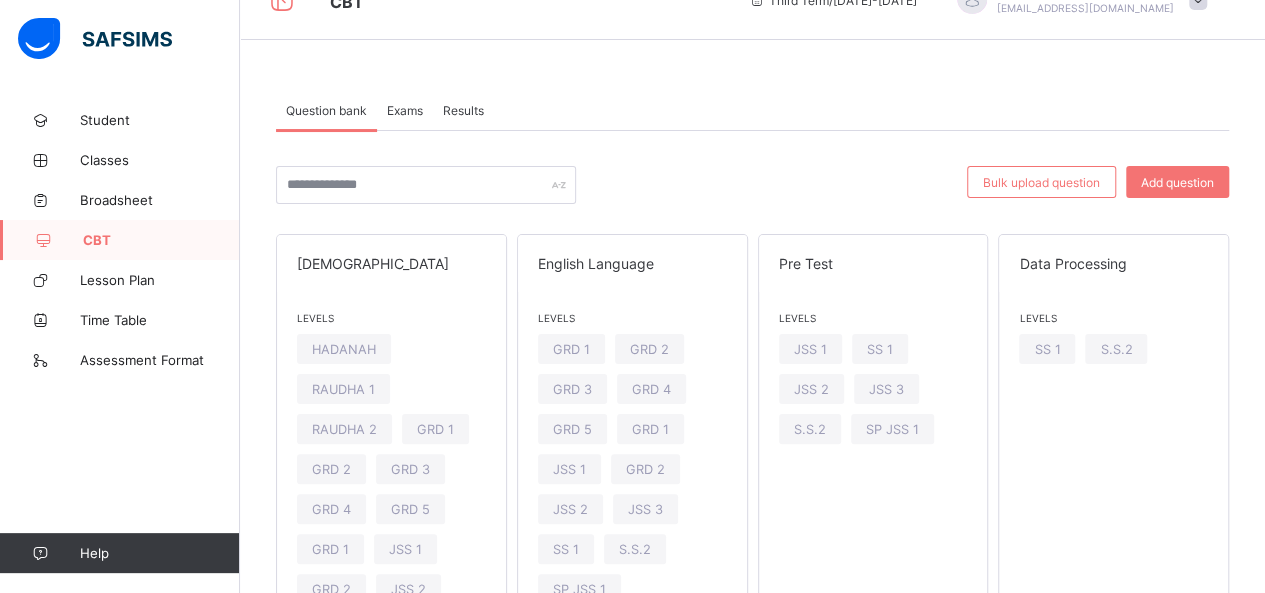 click on "Exams" at bounding box center (405, 110) 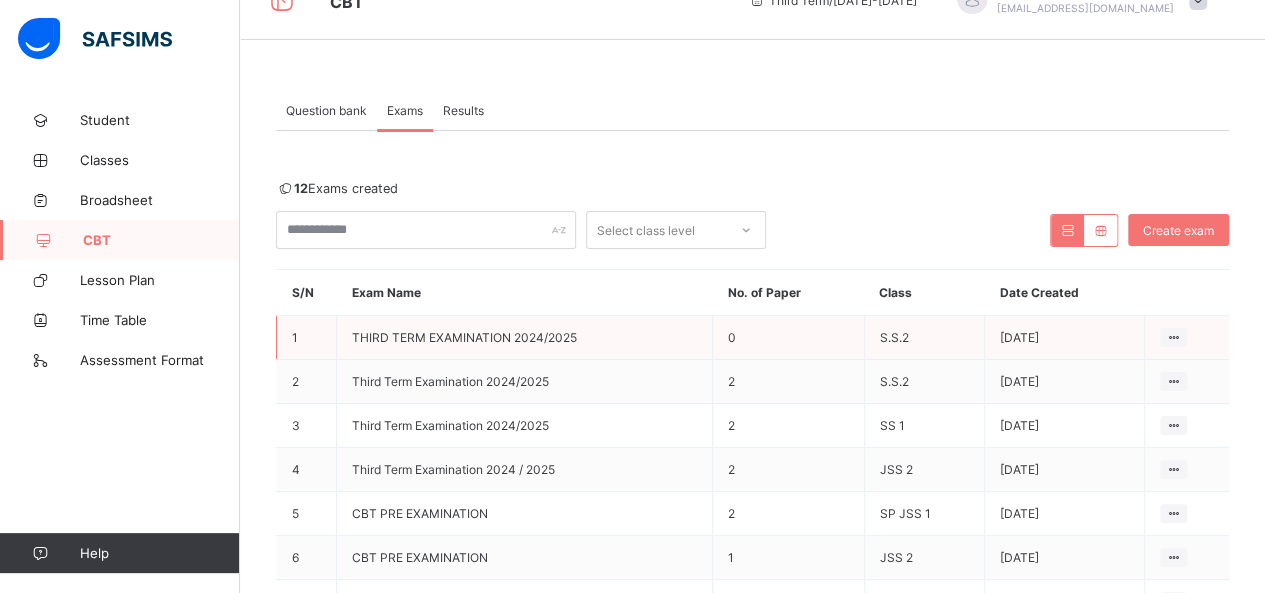 click on "THIRD TERM EXAMINATION 2024/2025" at bounding box center [464, 337] 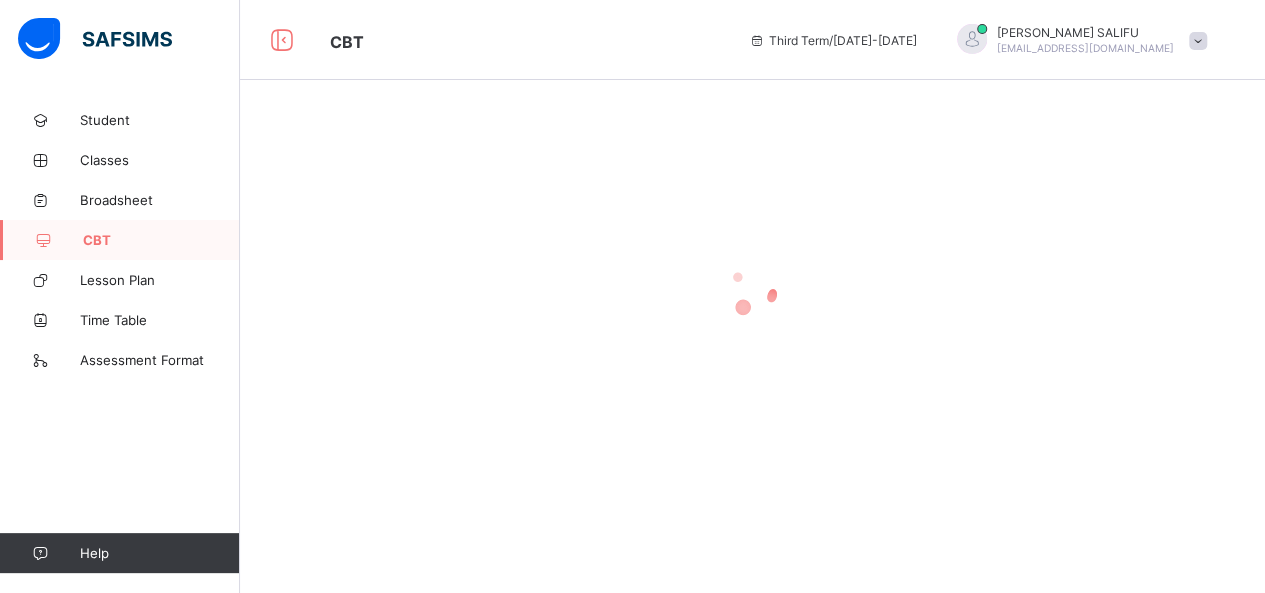 scroll, scrollTop: 0, scrollLeft: 0, axis: both 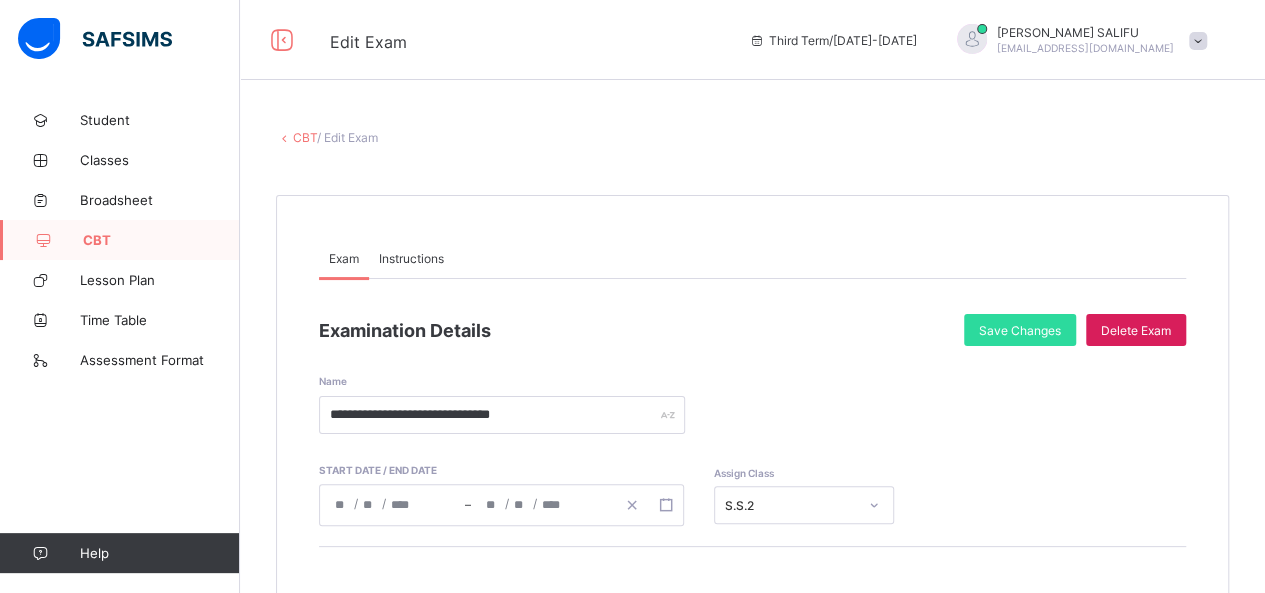 click on "**********" at bounding box center [752, 390] 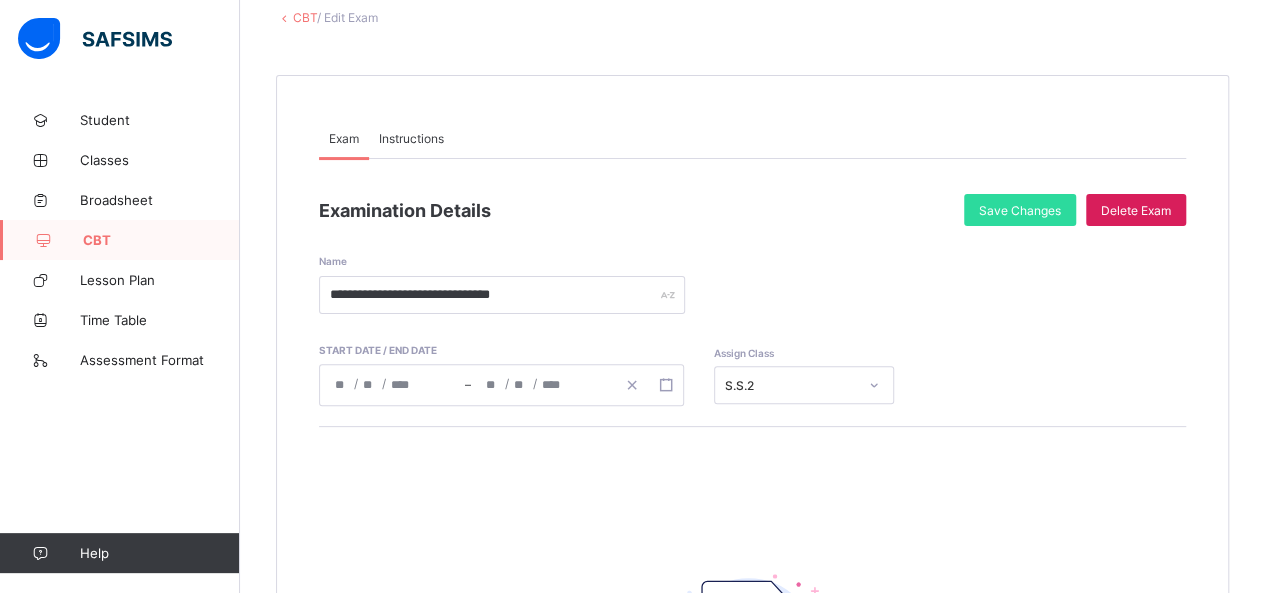 scroll, scrollTop: 160, scrollLeft: 0, axis: vertical 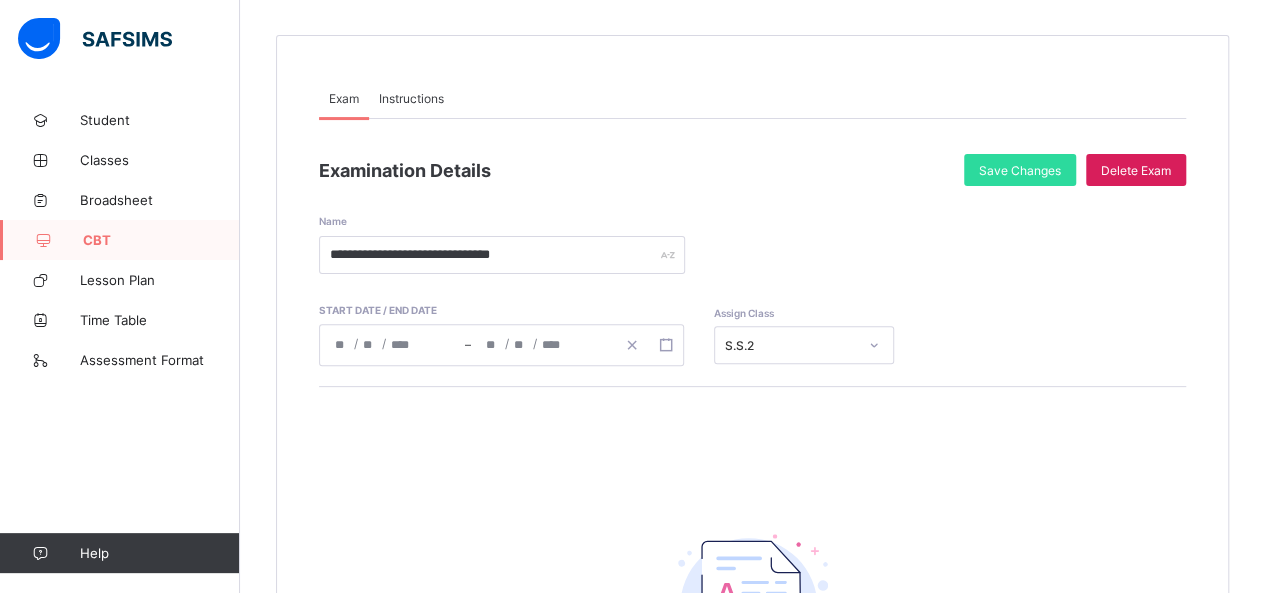 click on "Instructions" at bounding box center (411, 98) 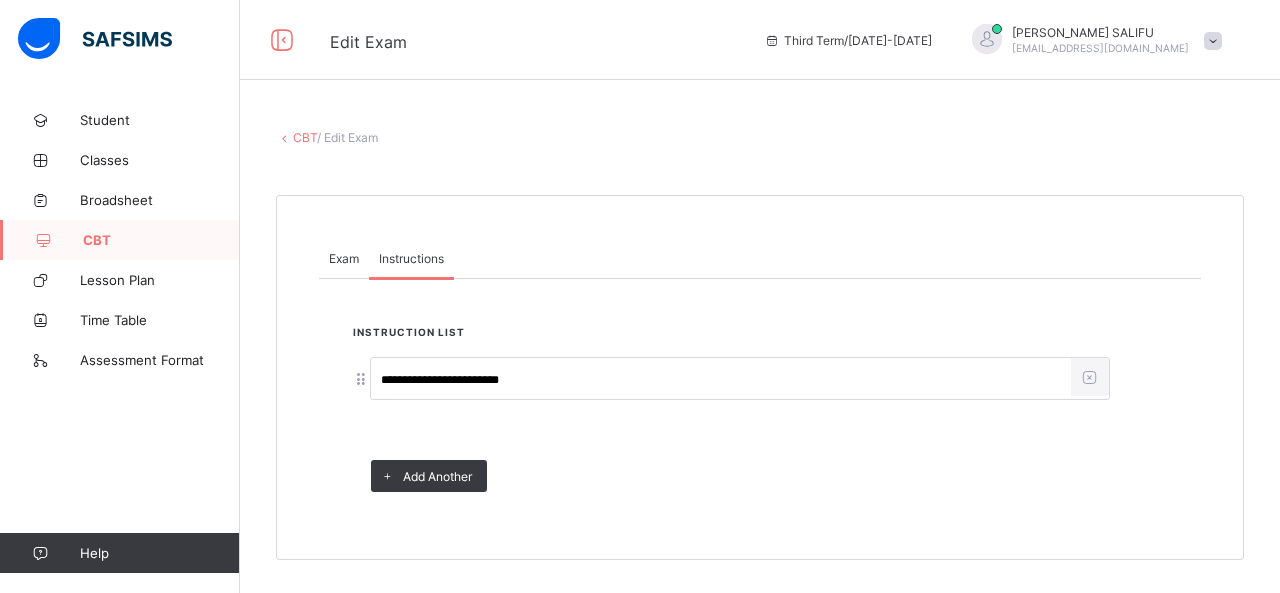 click on "Exam" at bounding box center [344, 258] 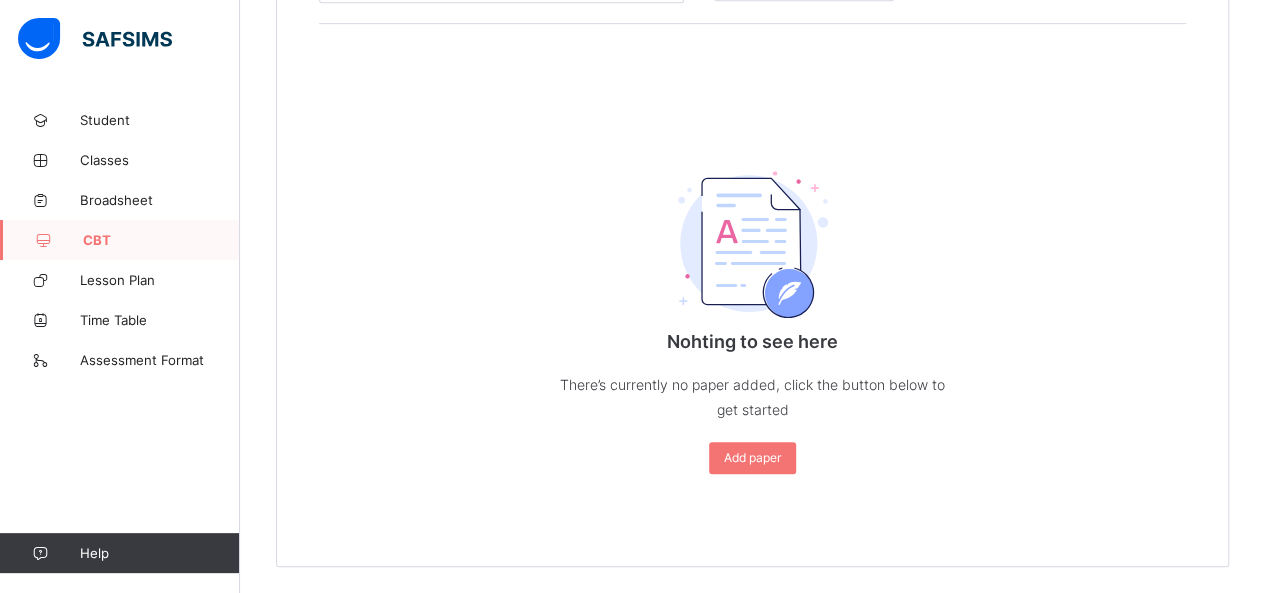 scroll, scrollTop: 526, scrollLeft: 0, axis: vertical 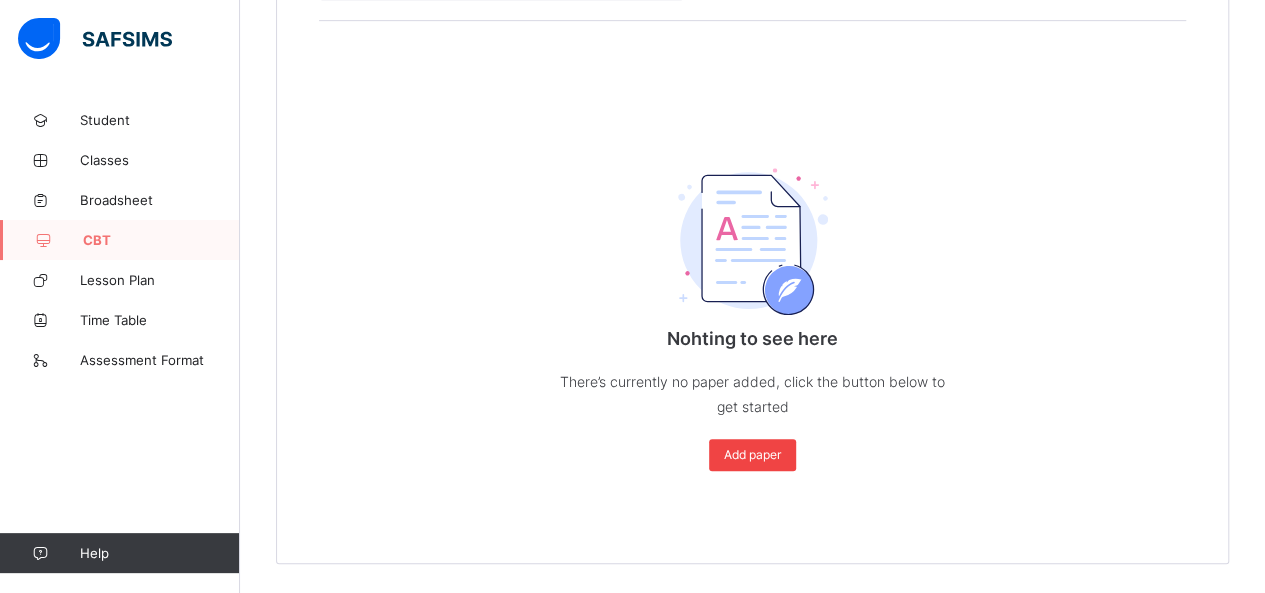 click on "Add paper" at bounding box center (752, 455) 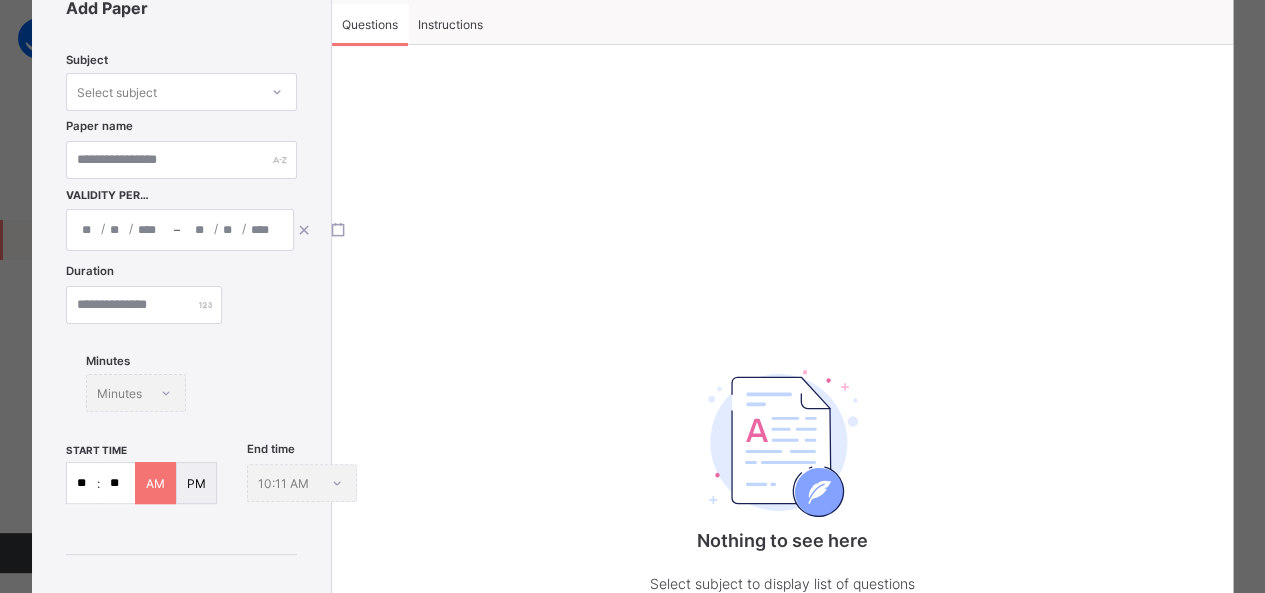 scroll, scrollTop: 0, scrollLeft: 0, axis: both 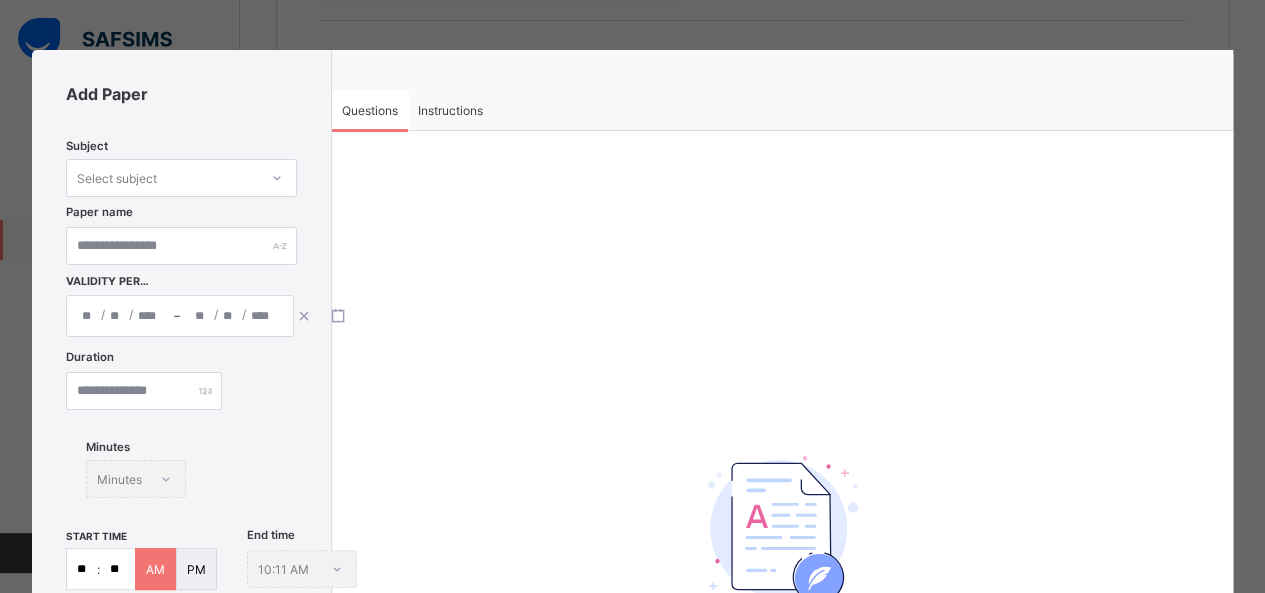 click on "Add Paper Subject Select subject Paper name Validity Period / / – / / Duration Minutes Minutes start time ** : ** AM PM End time 10:11 AM   0  Question Selected  Cancel Add paper Questions Instructions Questions Instructions Nothing to see here Select subject to display list of questions 10 Rows Displaying 0 - 0 out of 0 0 Instruction List Add Another" at bounding box center (632, 296) 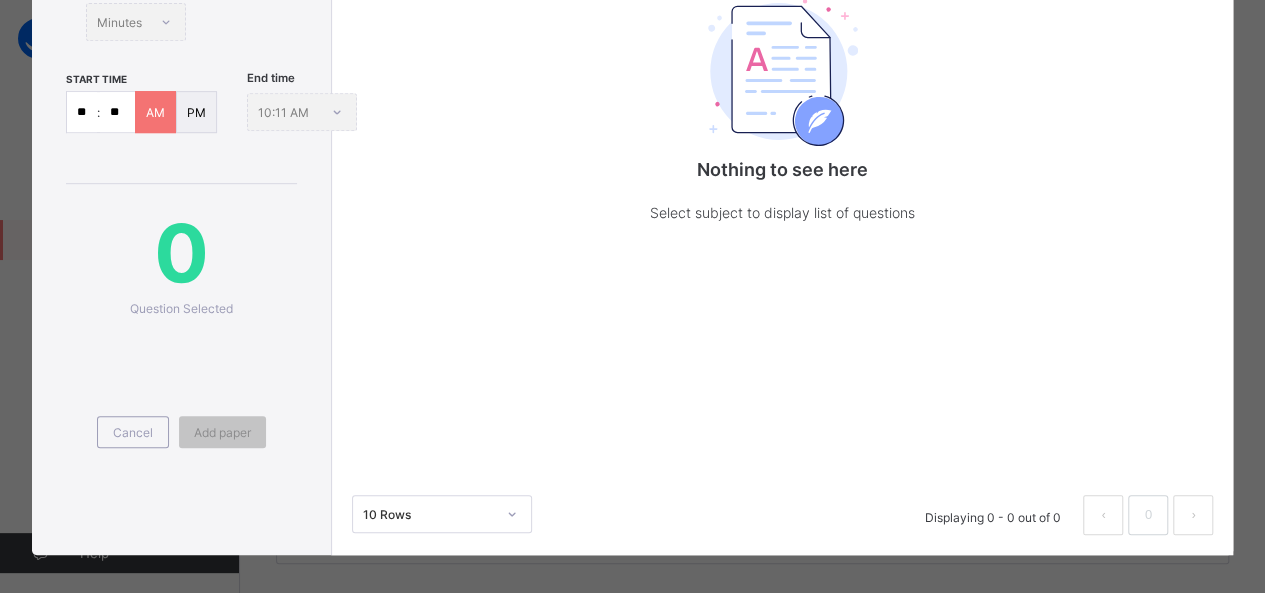 scroll, scrollTop: 468, scrollLeft: 0, axis: vertical 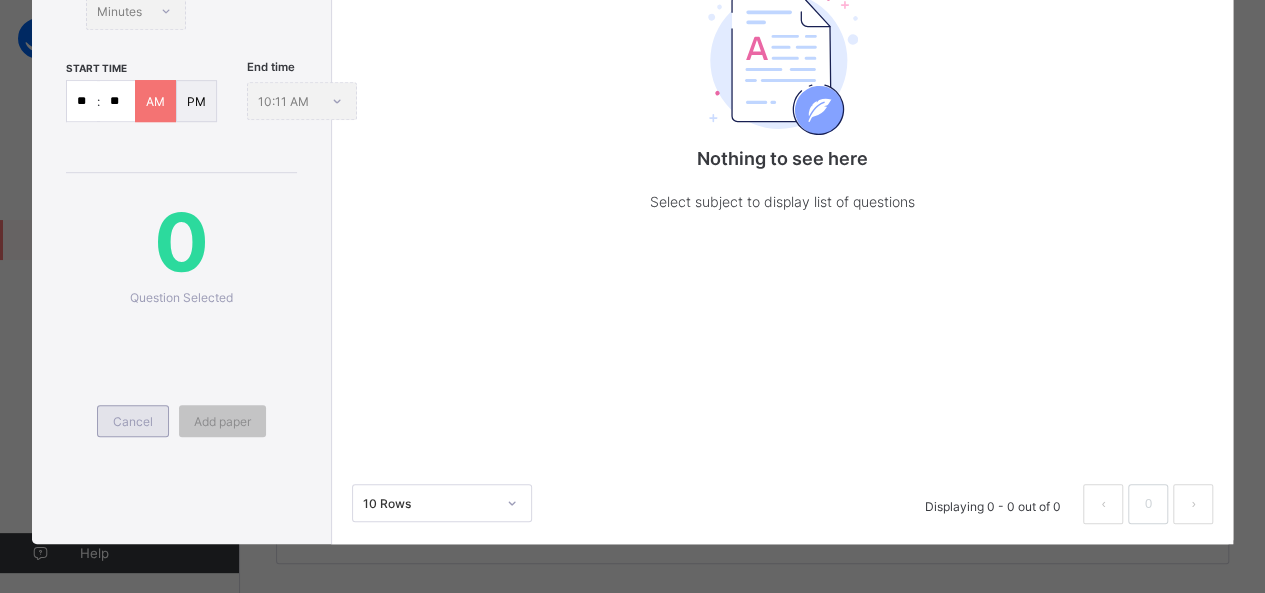 click on "Cancel" at bounding box center (133, 421) 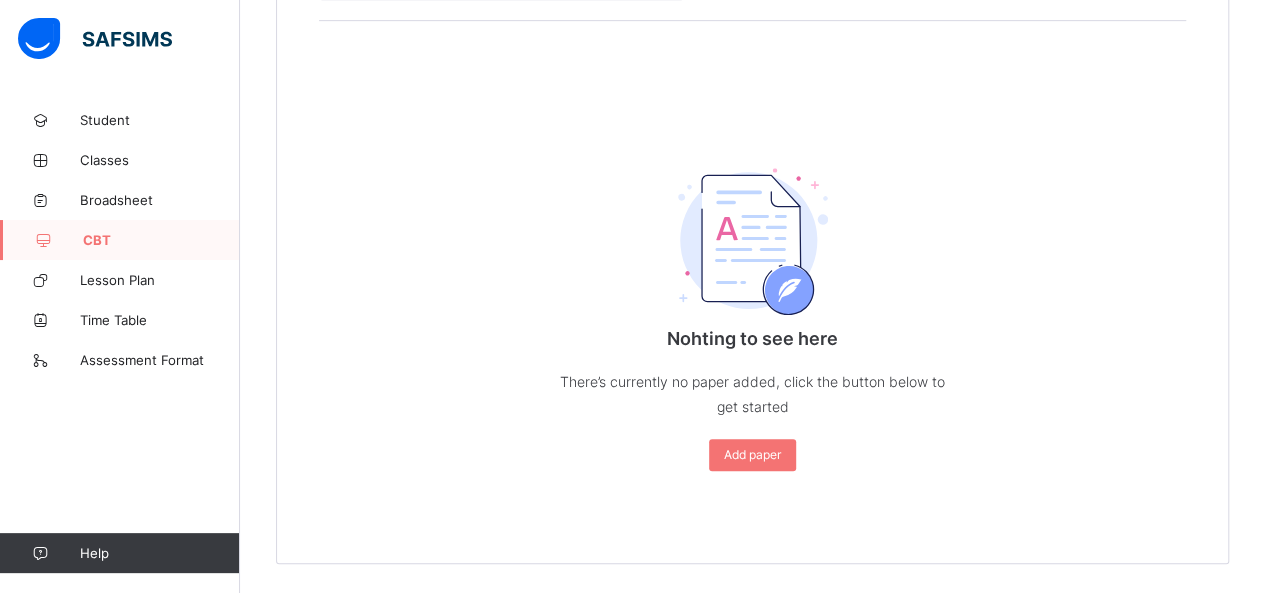 click on "CBT" at bounding box center [161, 240] 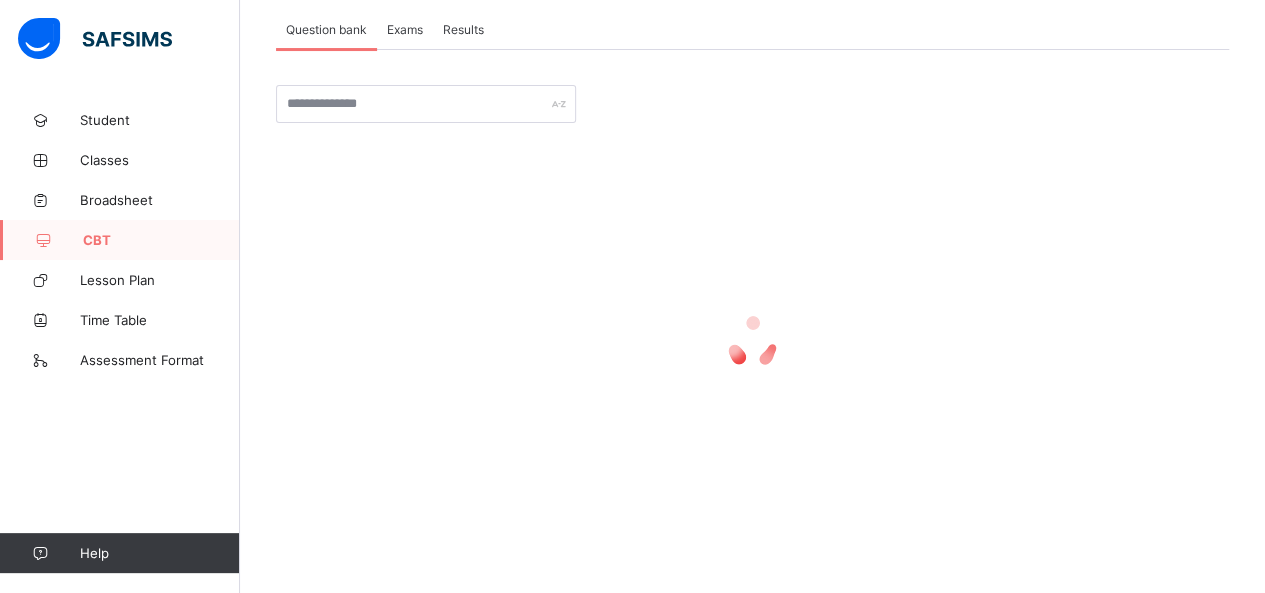 scroll, scrollTop: 120, scrollLeft: 0, axis: vertical 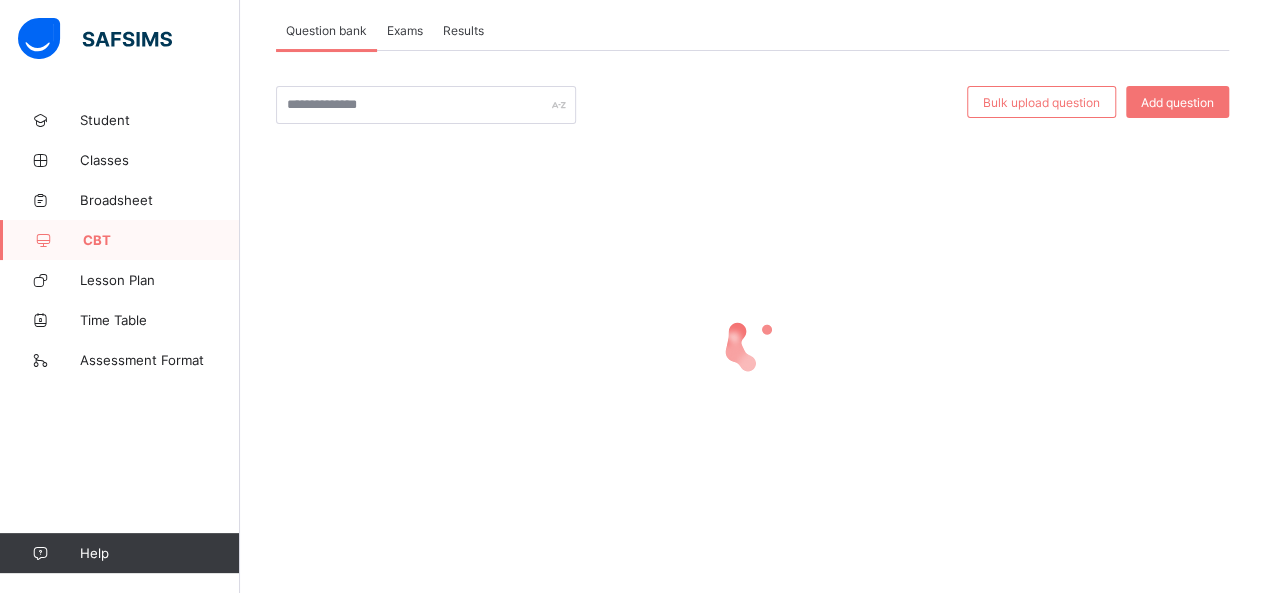 click on "Exams" at bounding box center (405, 30) 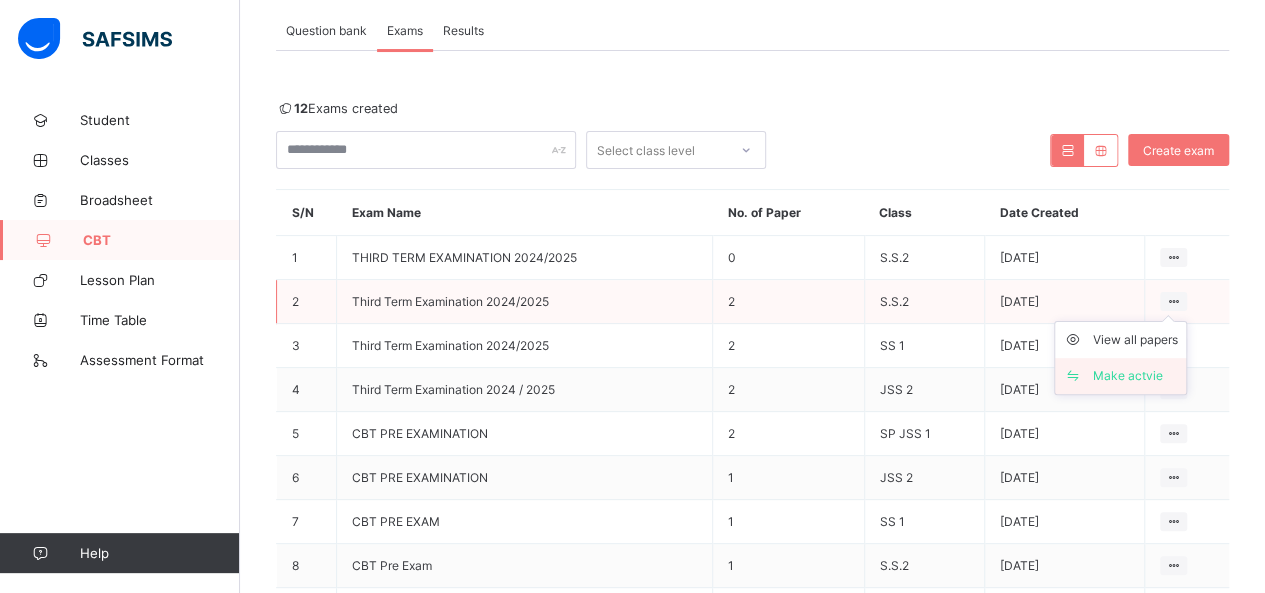 click on "Make actvie" at bounding box center [1135, 376] 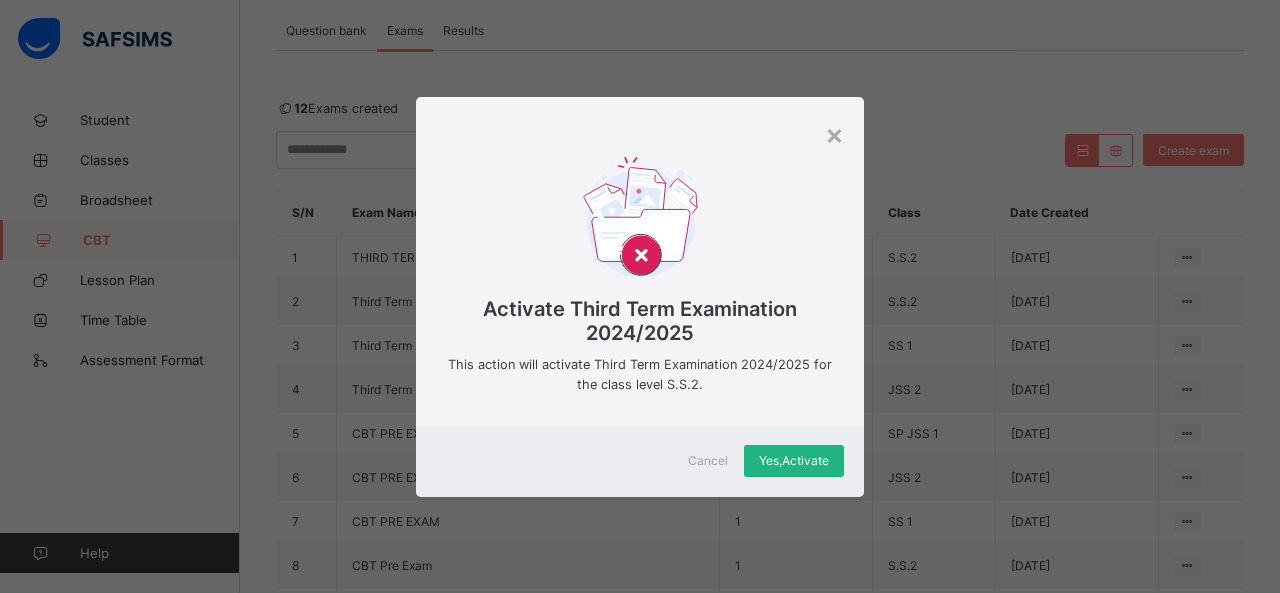click on "Yes,  Activate" at bounding box center [794, 460] 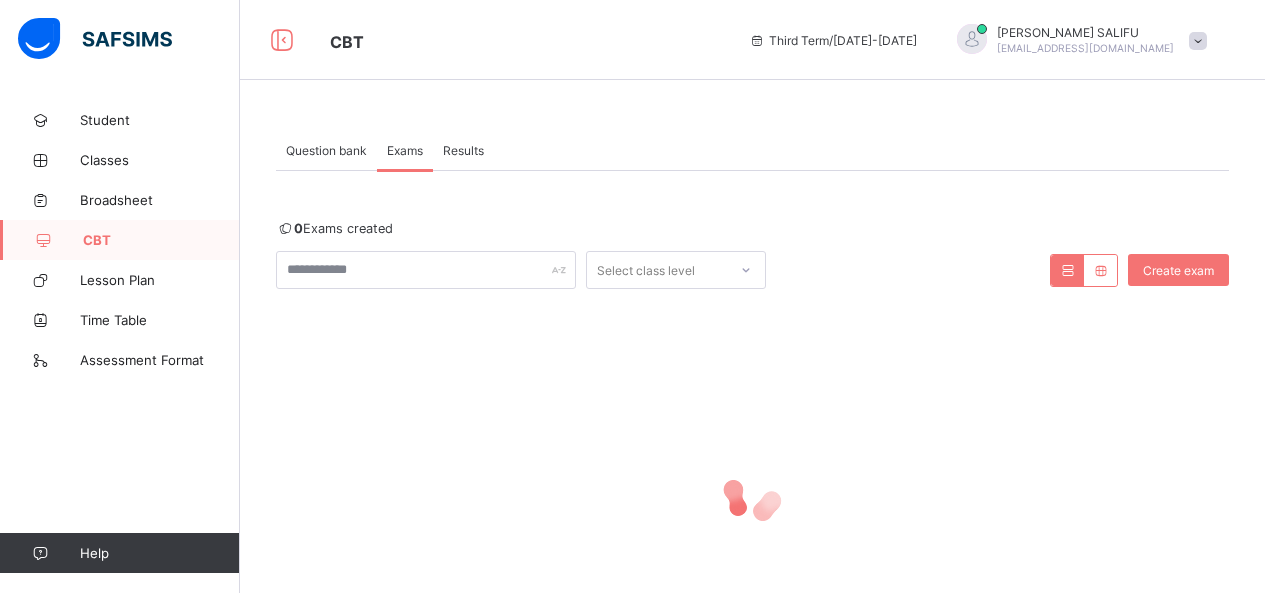 scroll, scrollTop: 120, scrollLeft: 0, axis: vertical 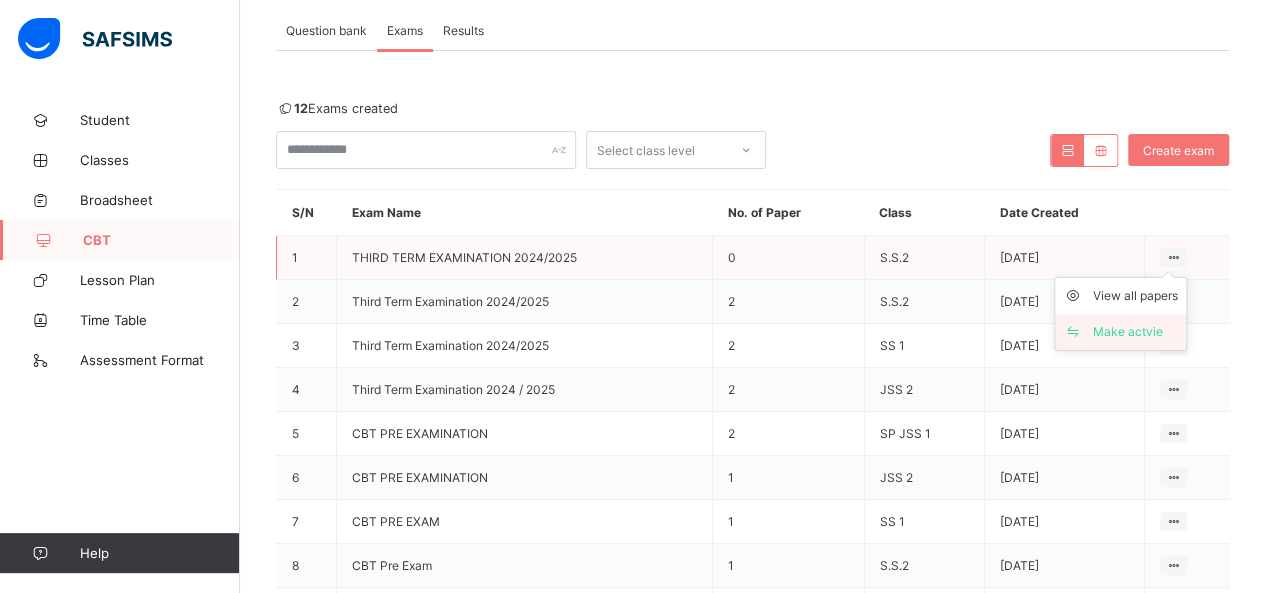 click on "Make actvie" at bounding box center [1135, 332] 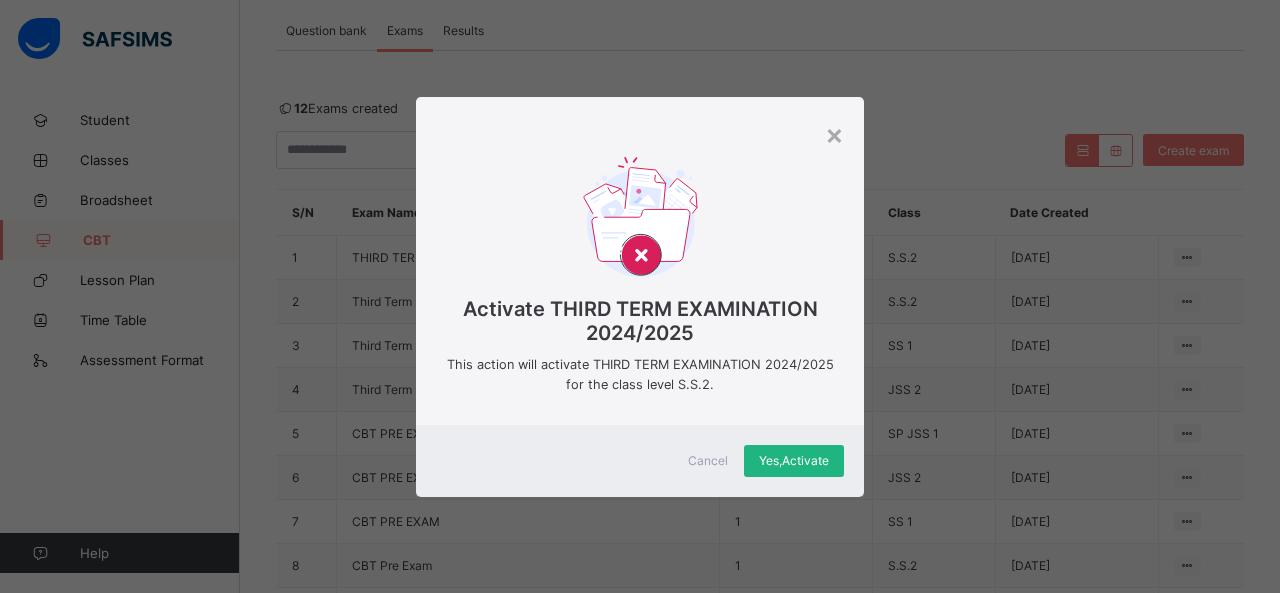 click on "Yes,  Activate" at bounding box center (794, 460) 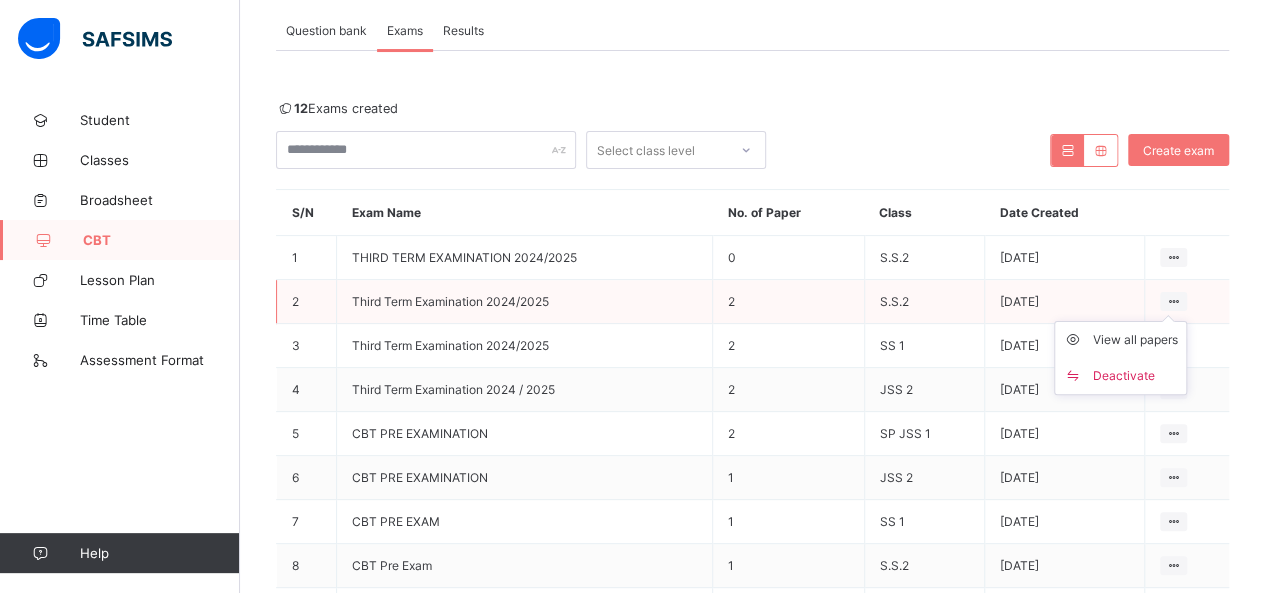click at bounding box center (1173, 301) 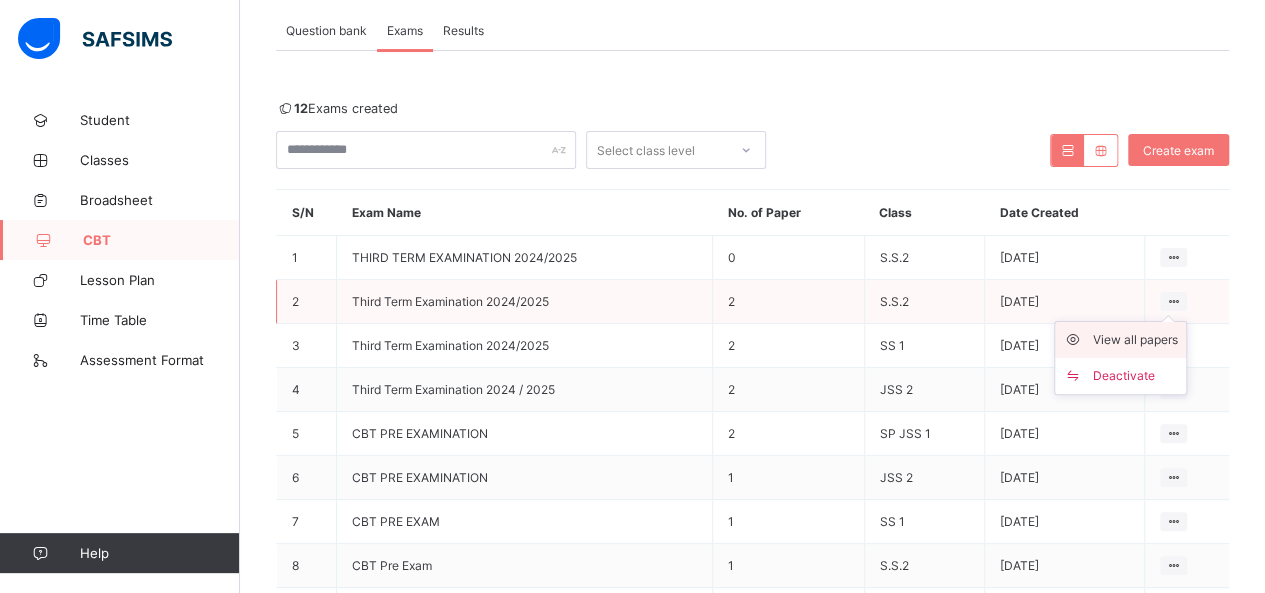 click on "View all papers" at bounding box center [1135, 340] 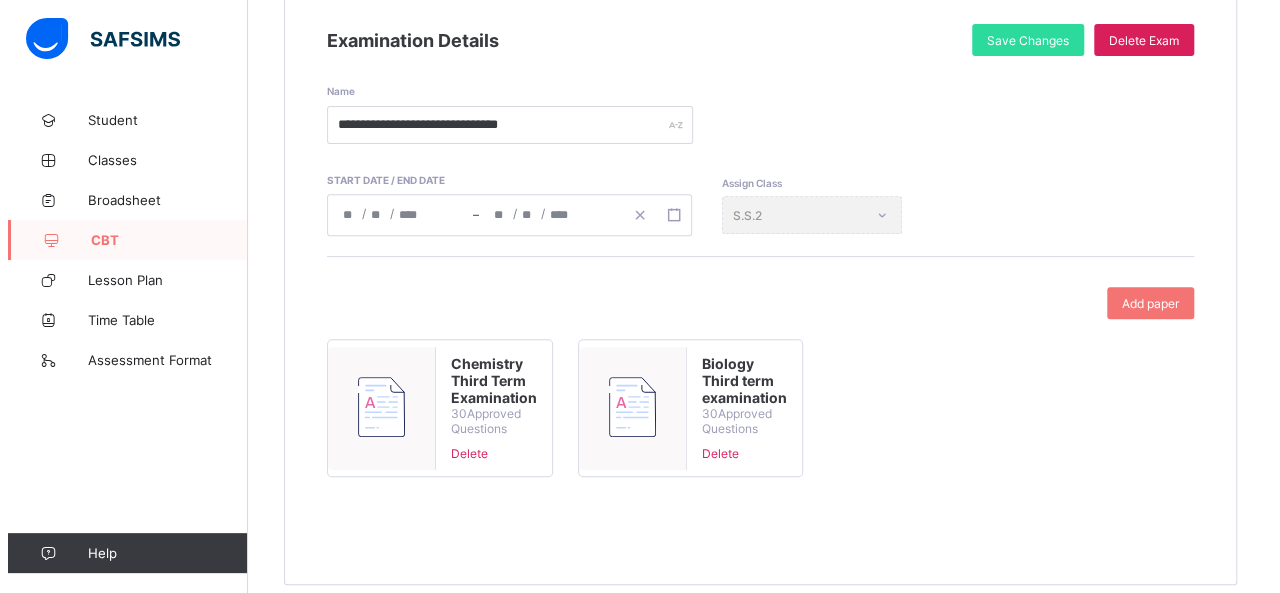 scroll, scrollTop: 304, scrollLeft: 0, axis: vertical 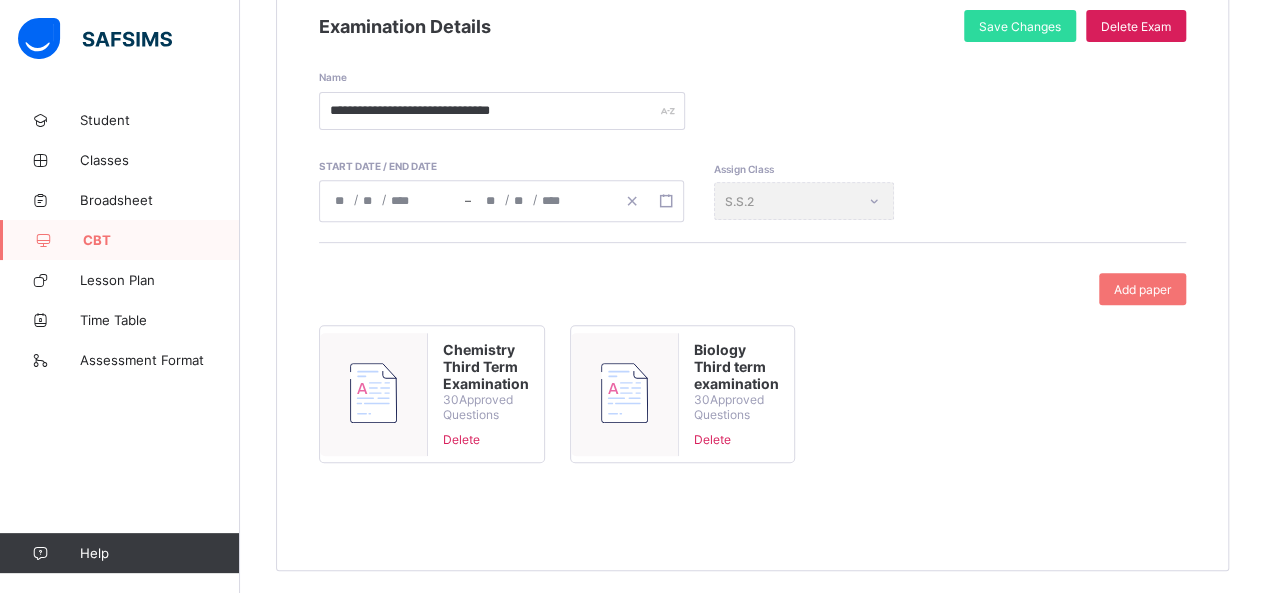click on "Biology Third term examination" at bounding box center (736, 366) 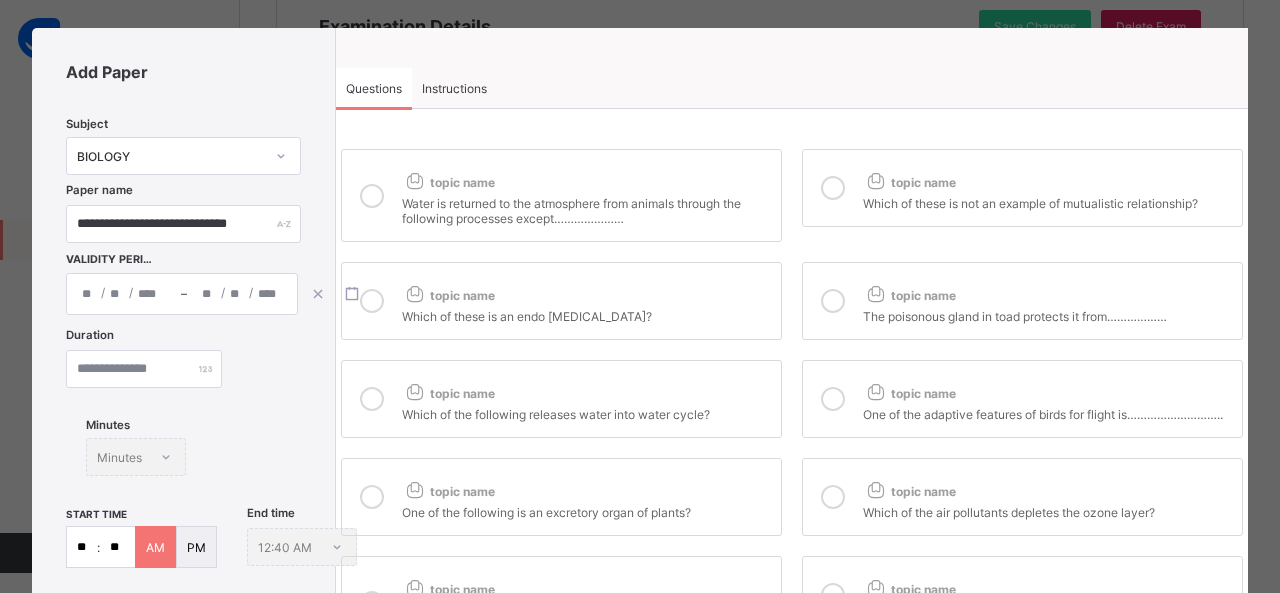 scroll, scrollTop: 0, scrollLeft: 0, axis: both 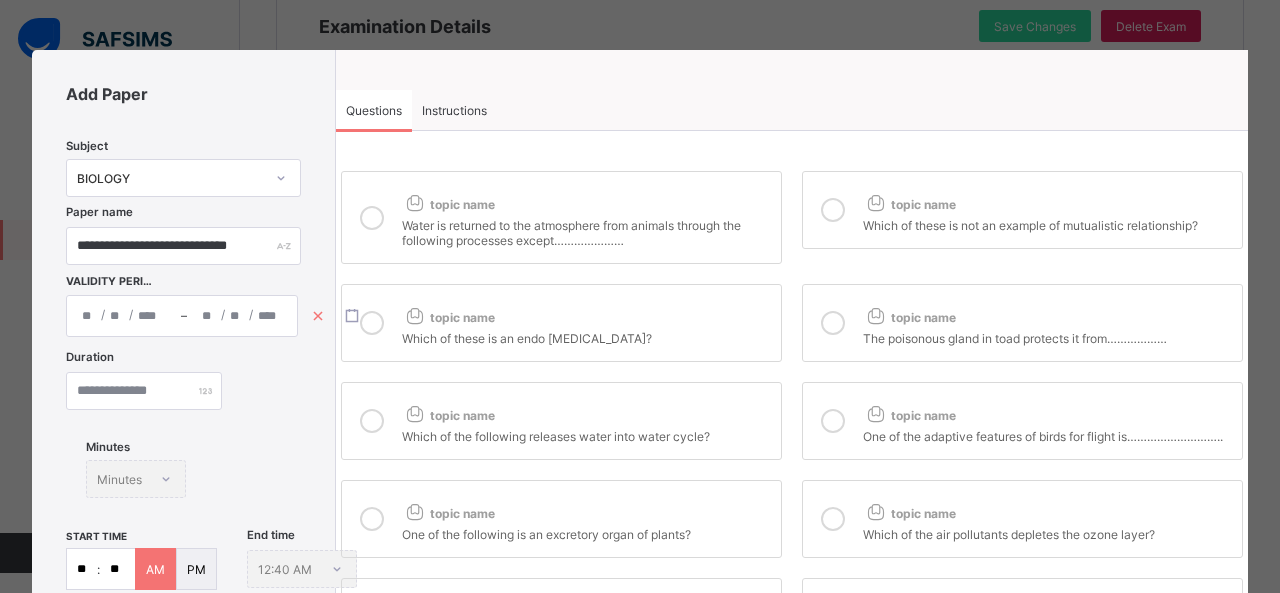 click 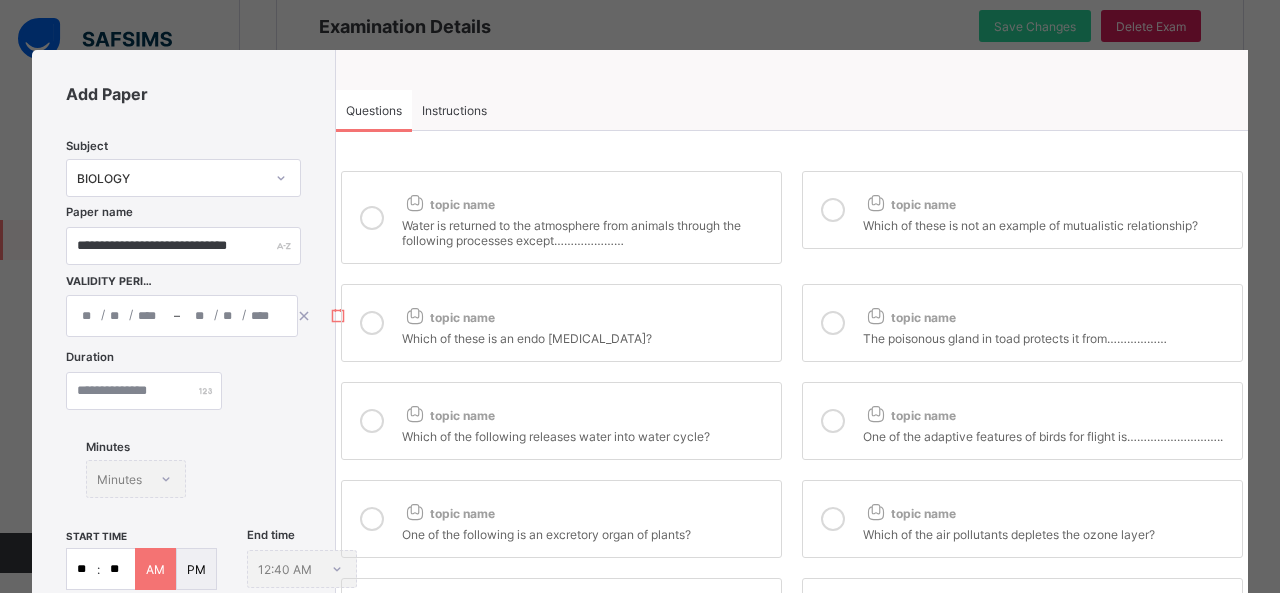 click at bounding box center [338, 316] 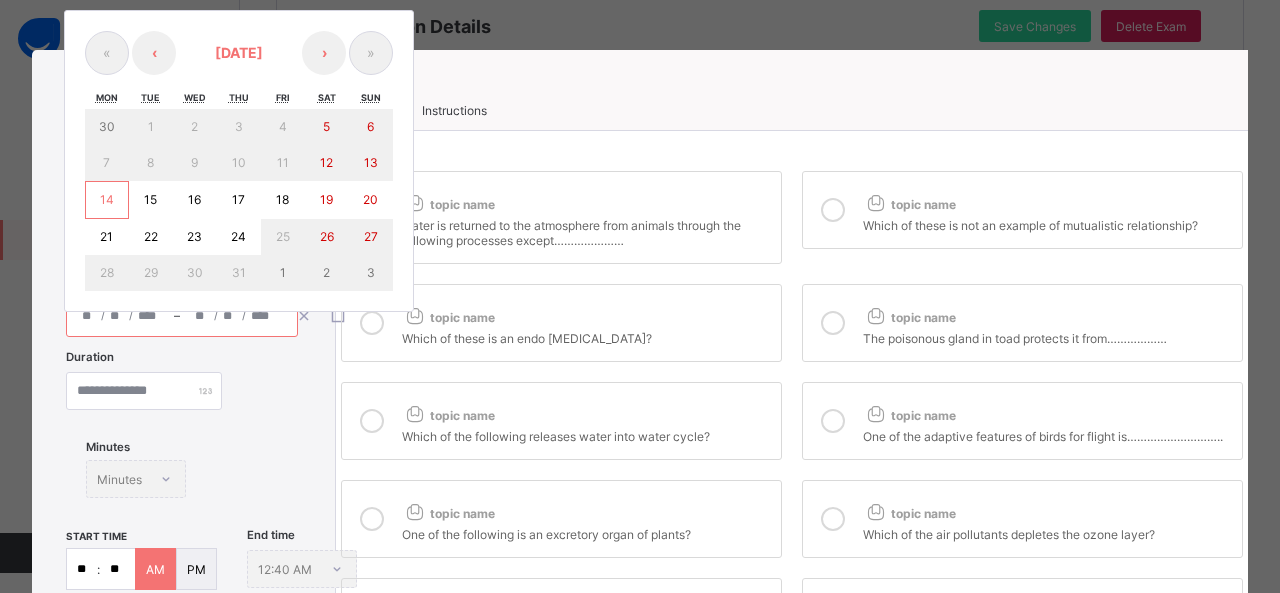 click on "14" at bounding box center (107, 200) 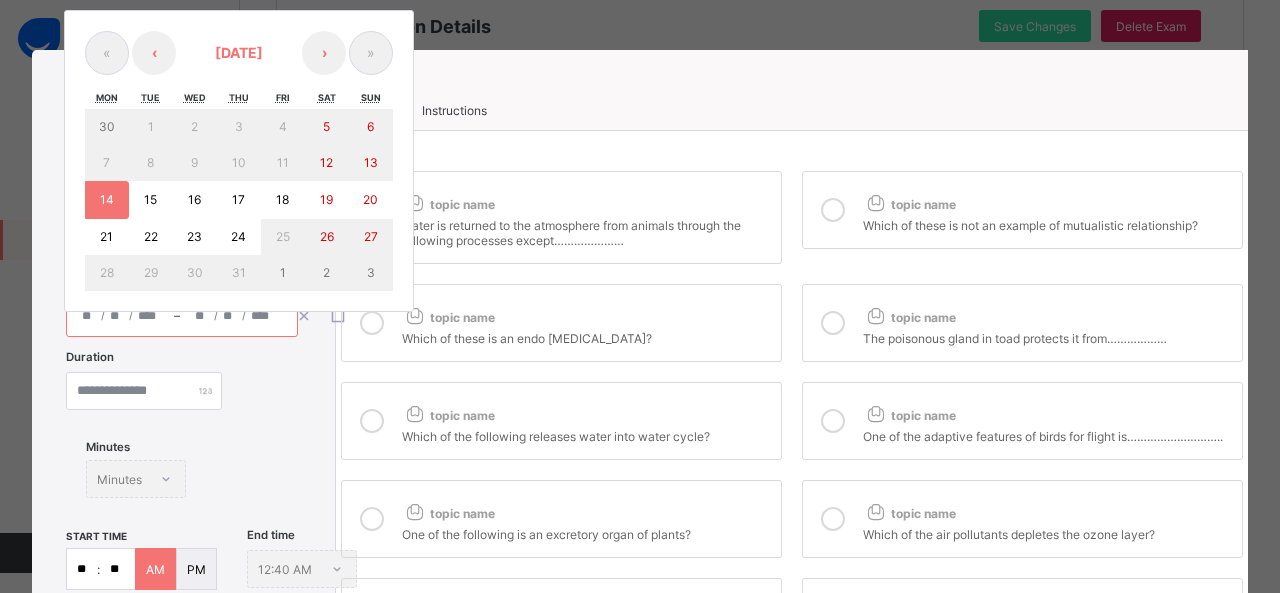click on "14" at bounding box center [107, 200] 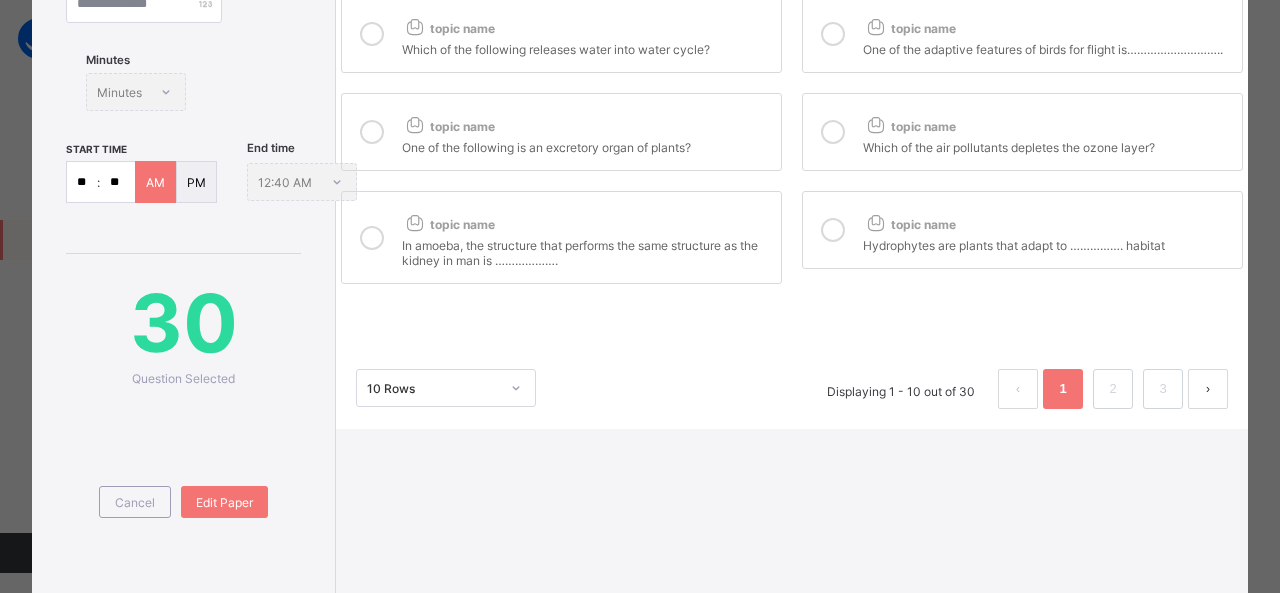 scroll, scrollTop: 442, scrollLeft: 0, axis: vertical 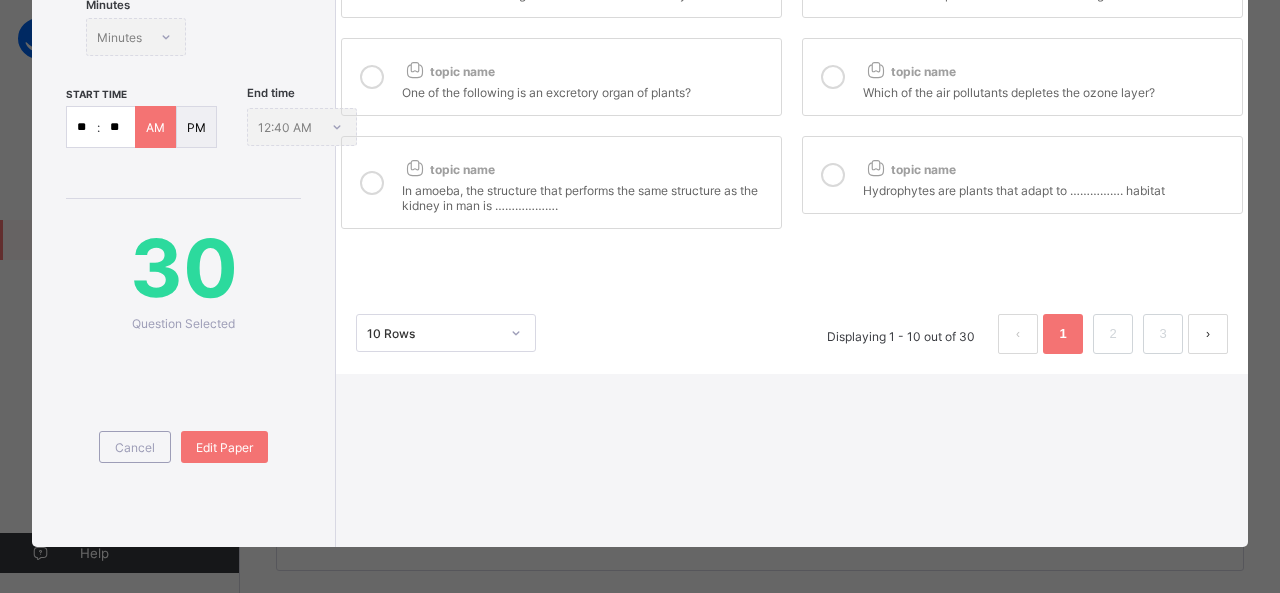 click on "Cancel Edit Paper" at bounding box center [183, 422] 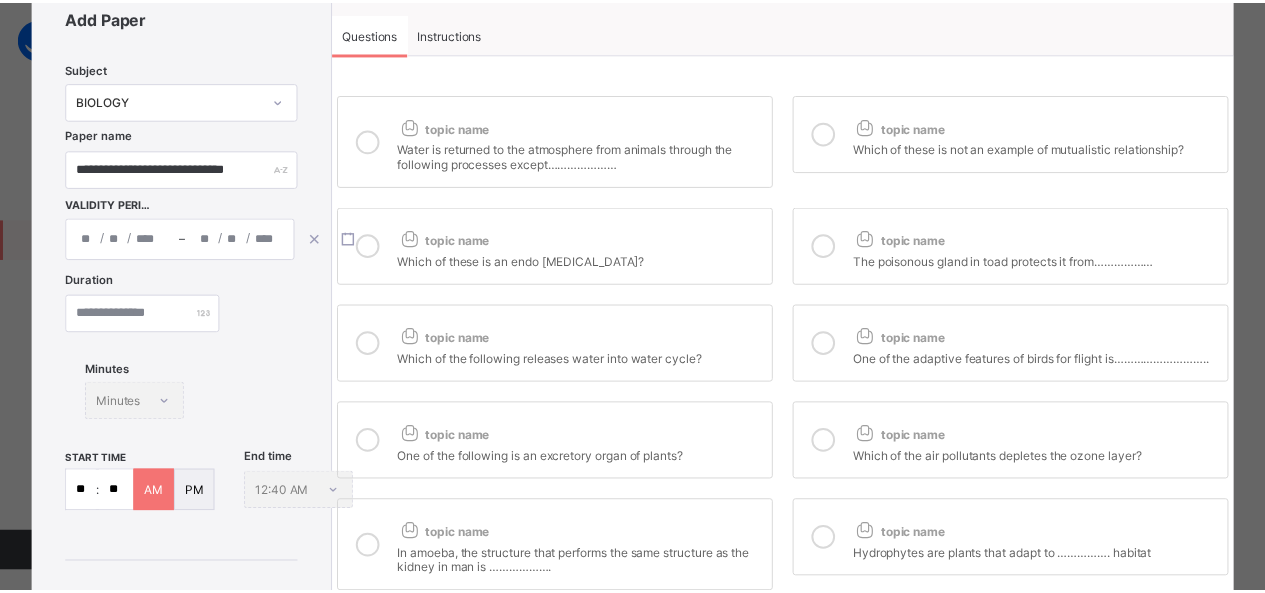 scroll, scrollTop: 442, scrollLeft: 0, axis: vertical 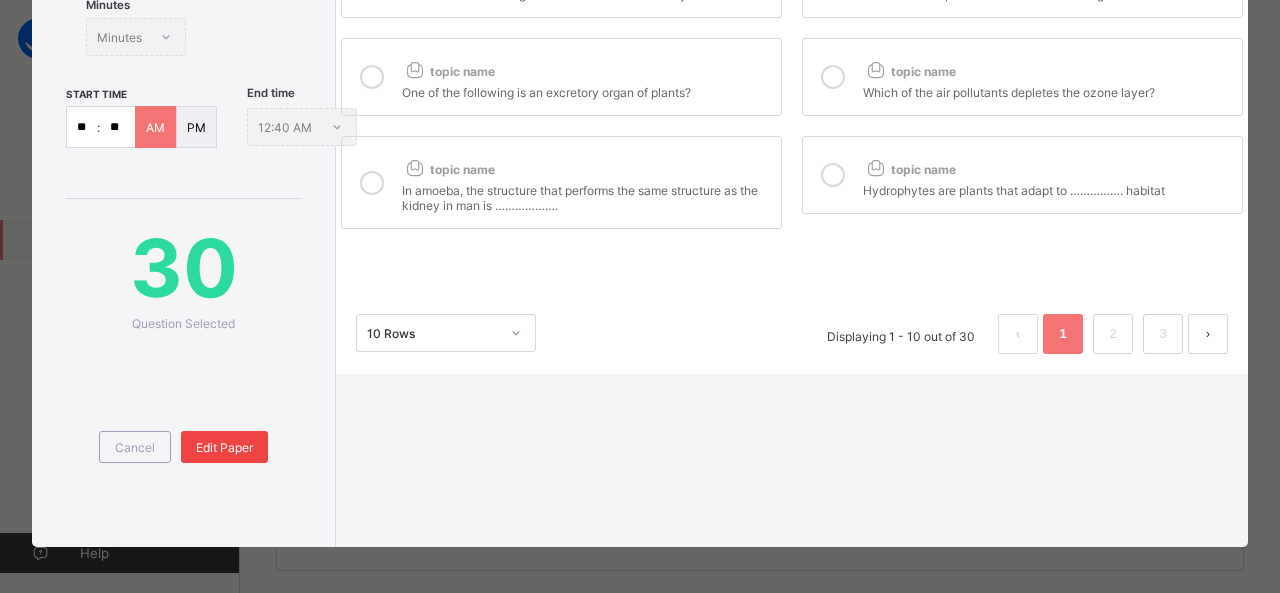 click on "Edit Paper" at bounding box center (224, 447) 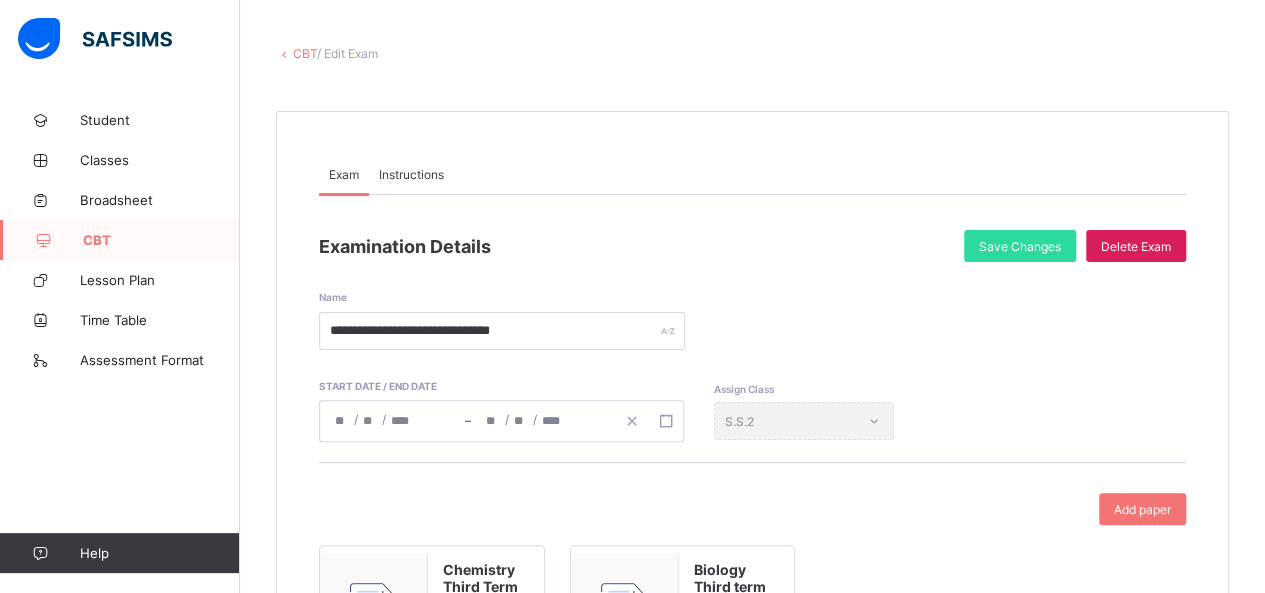 scroll, scrollTop: 0, scrollLeft: 0, axis: both 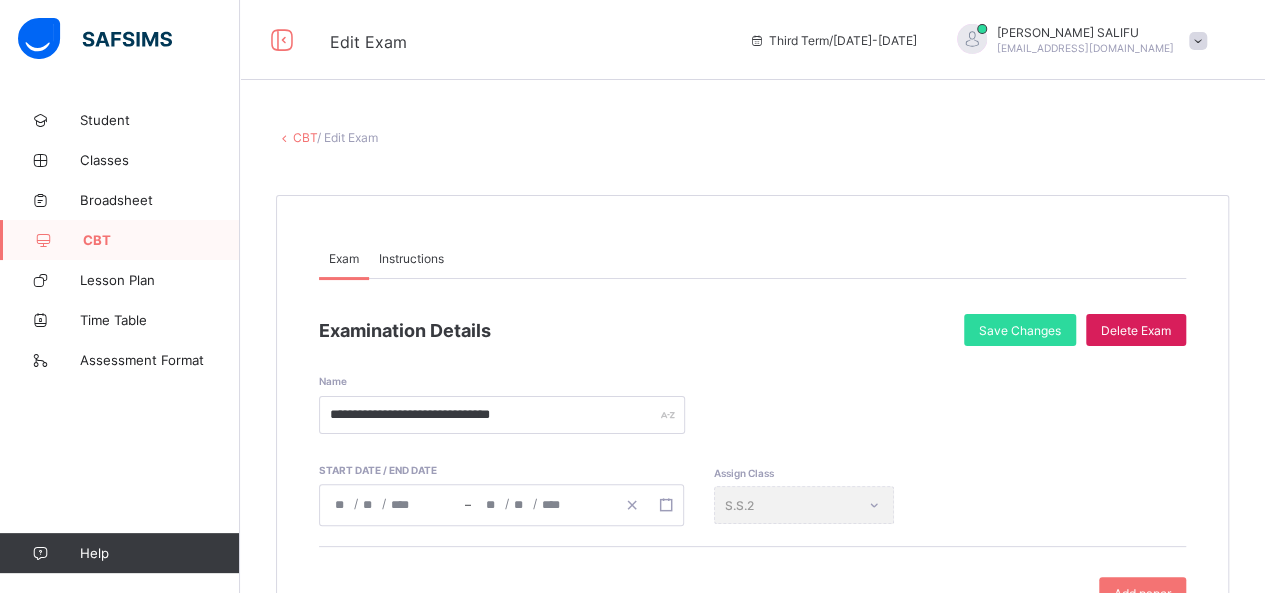 click on "CBT" at bounding box center (305, 137) 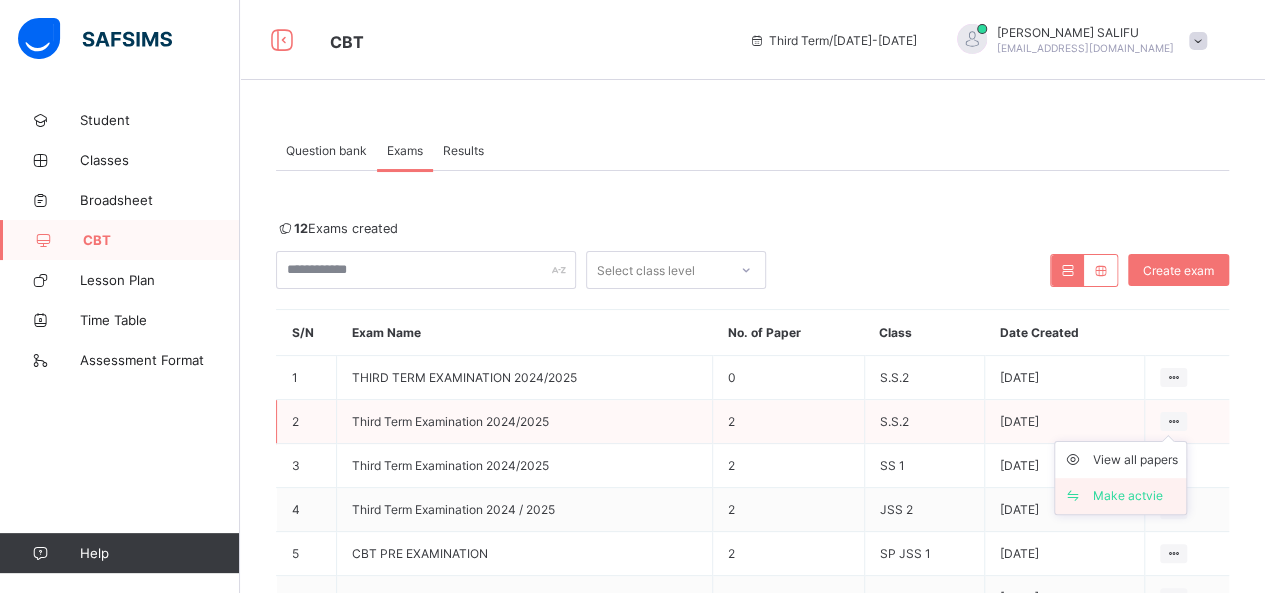 click on "Make actvie" at bounding box center (1135, 496) 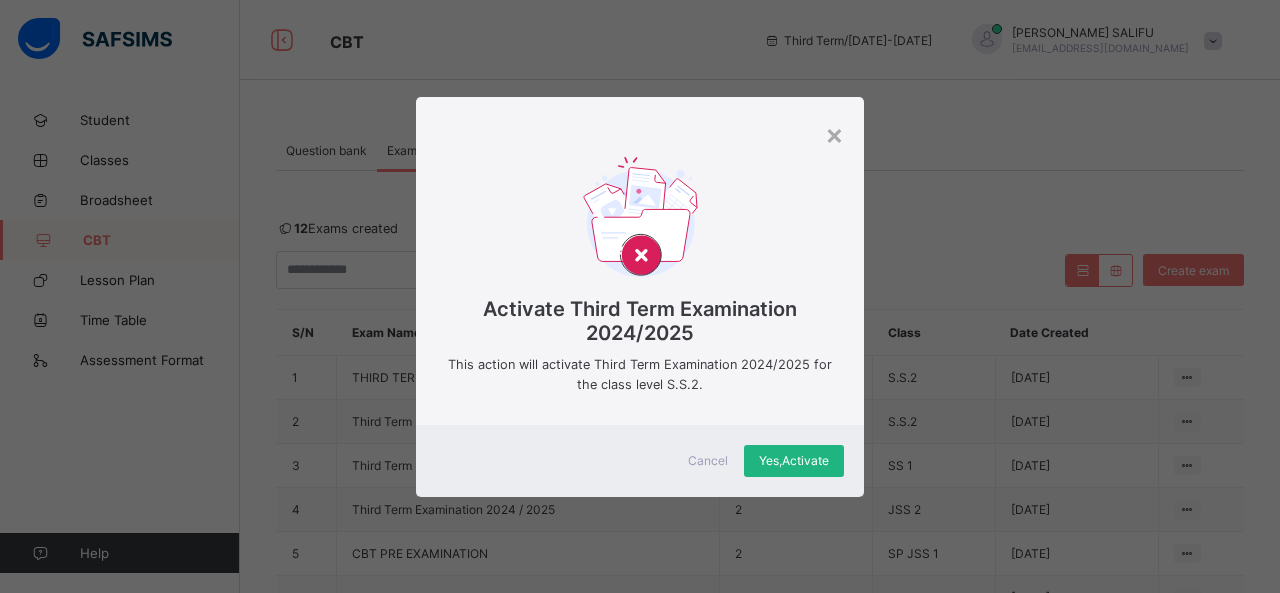 click on "Yes,  Activate" at bounding box center (794, 460) 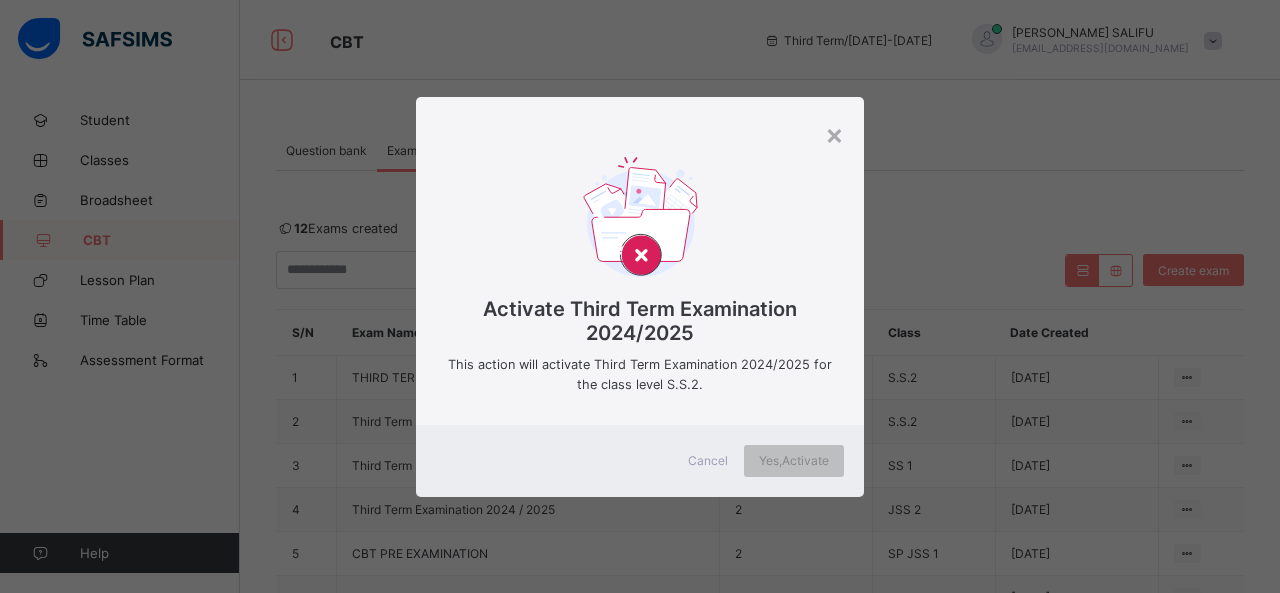click on "× Activate Third Term Examination 2024/2025 This action will activate Third Term Examination 2024/2025 for the class level S.S.2. Cancel Yes,  Activate" at bounding box center (640, 296) 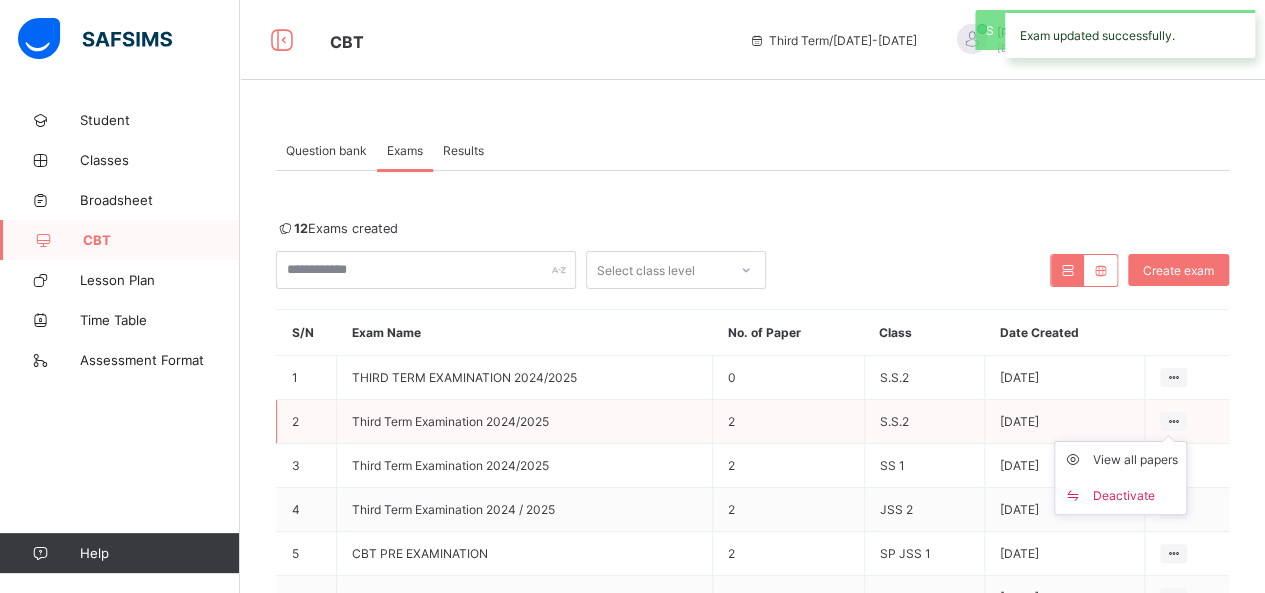 click at bounding box center [1173, 421] 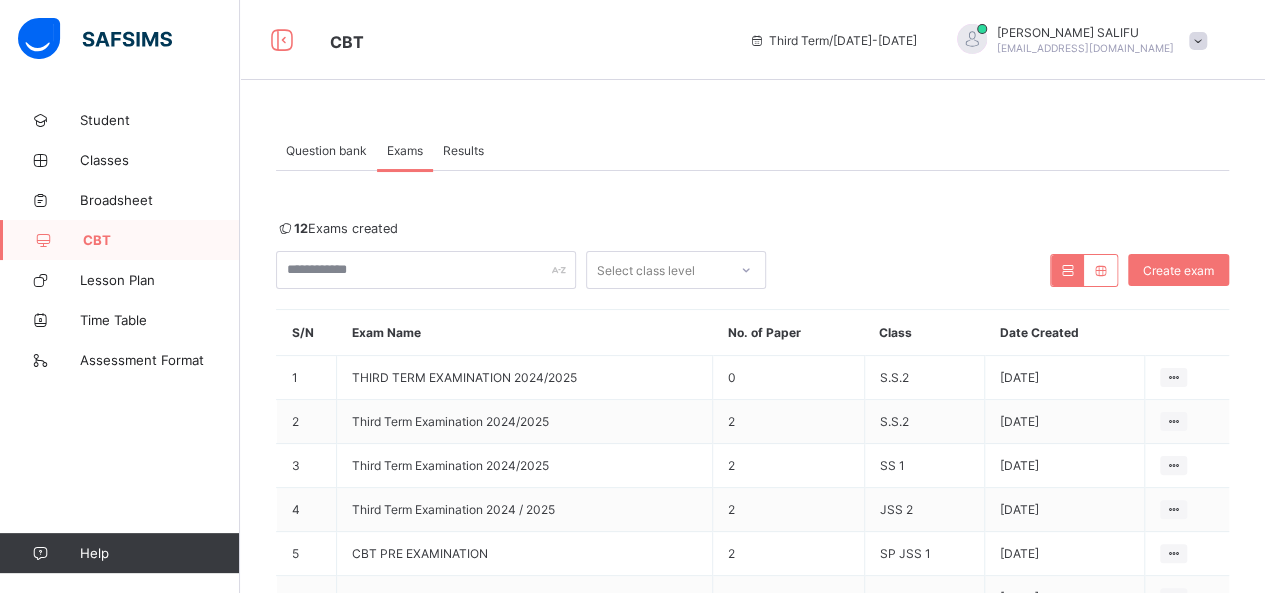 click on "Question bank" at bounding box center (326, 150) 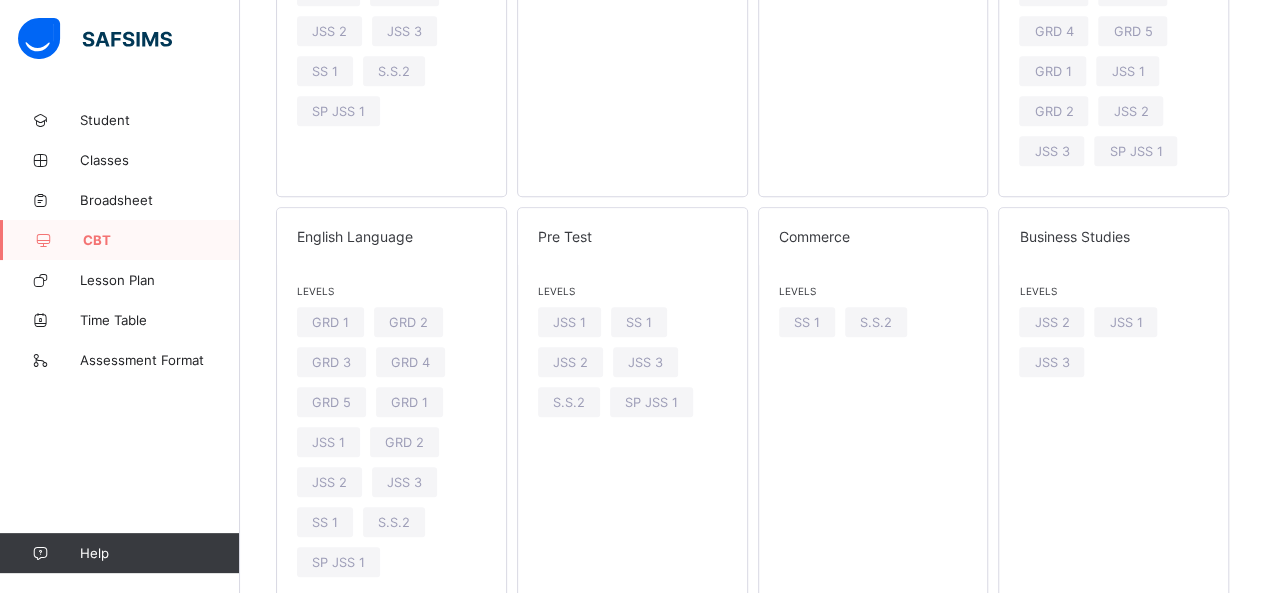 scroll, scrollTop: 1037, scrollLeft: 0, axis: vertical 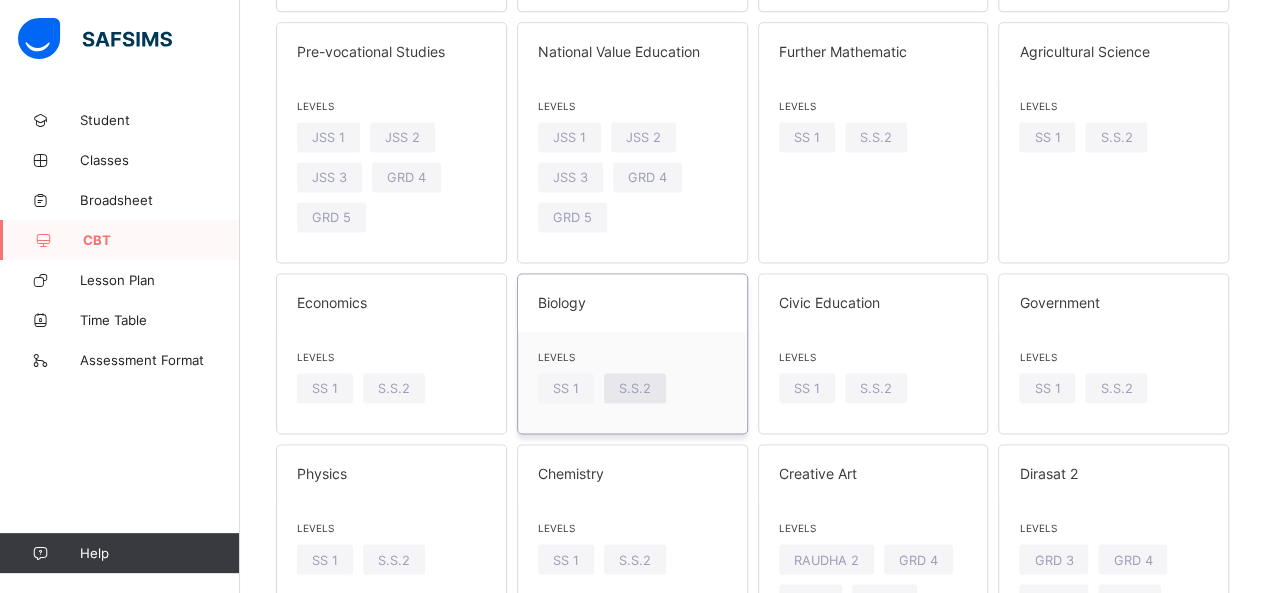 click on "S.S.2" at bounding box center (635, 388) 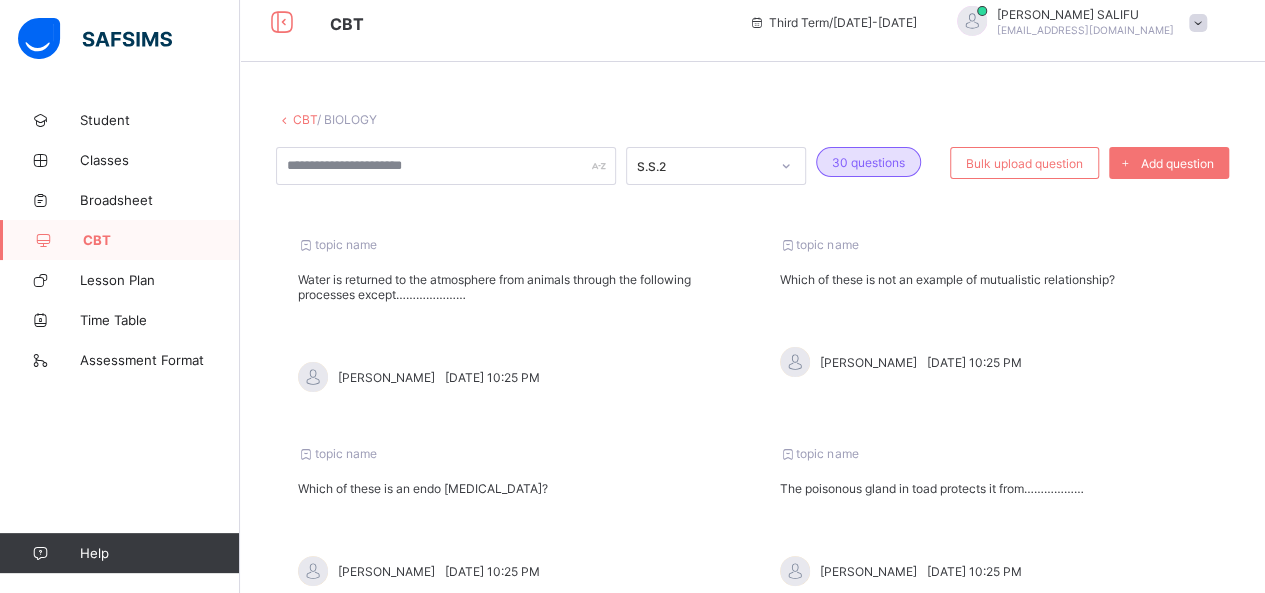scroll, scrollTop: 736, scrollLeft: 0, axis: vertical 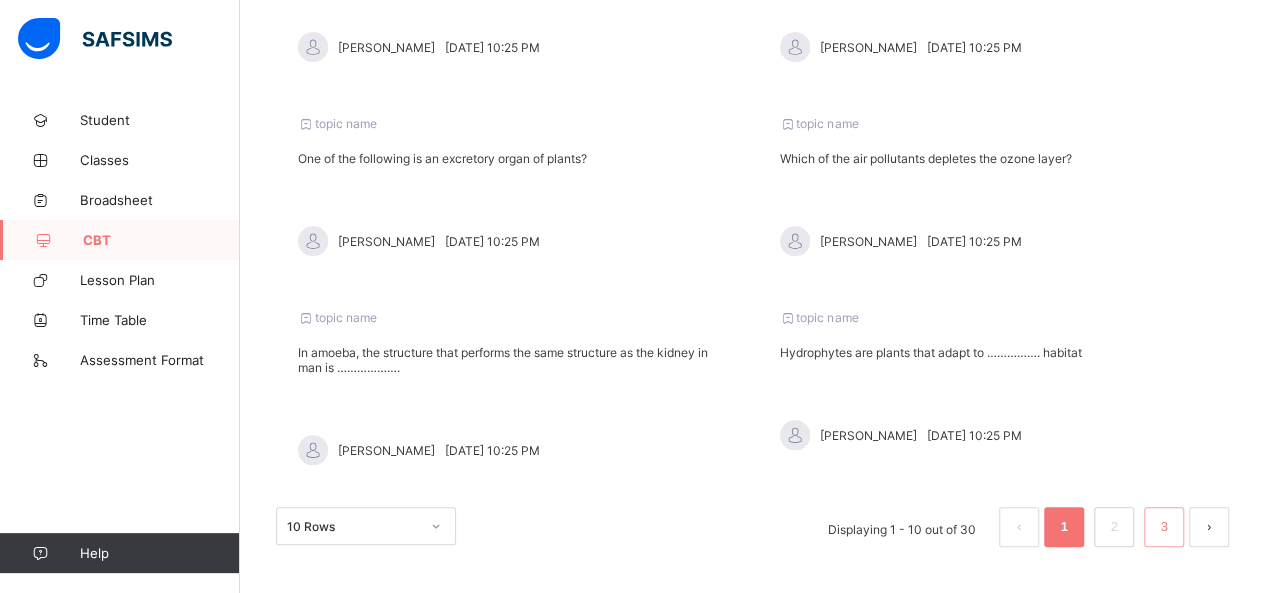 click on "3" at bounding box center [1164, 527] 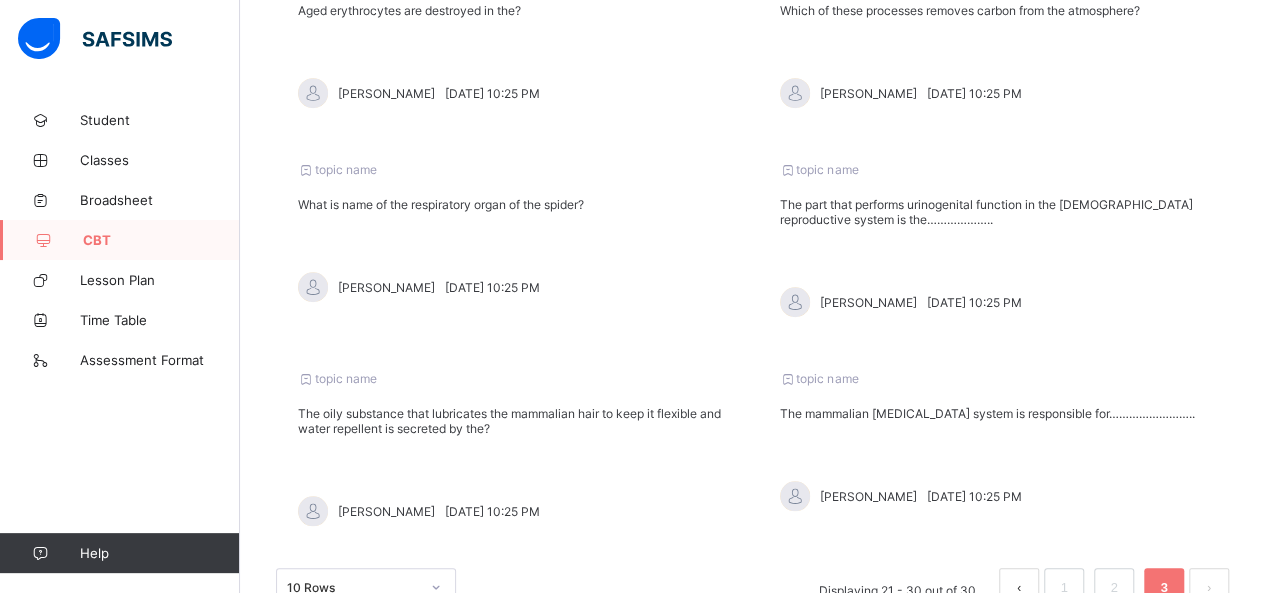 scroll, scrollTop: 750, scrollLeft: 0, axis: vertical 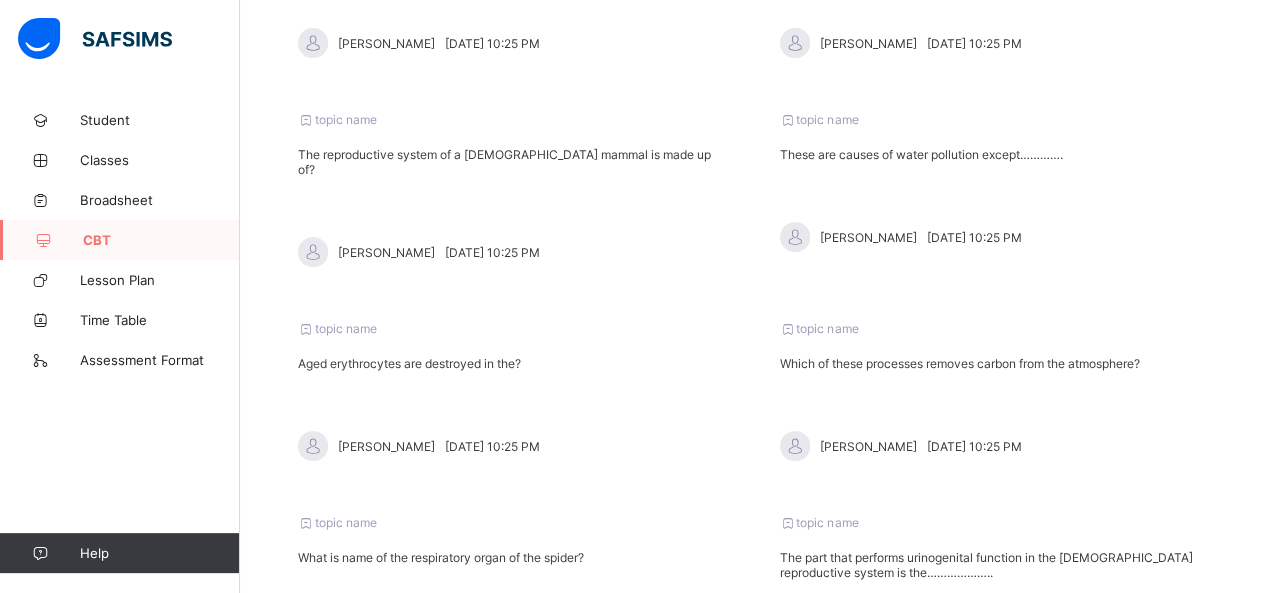 click on "These are causes of water pollution except…………." at bounding box center [994, 154] 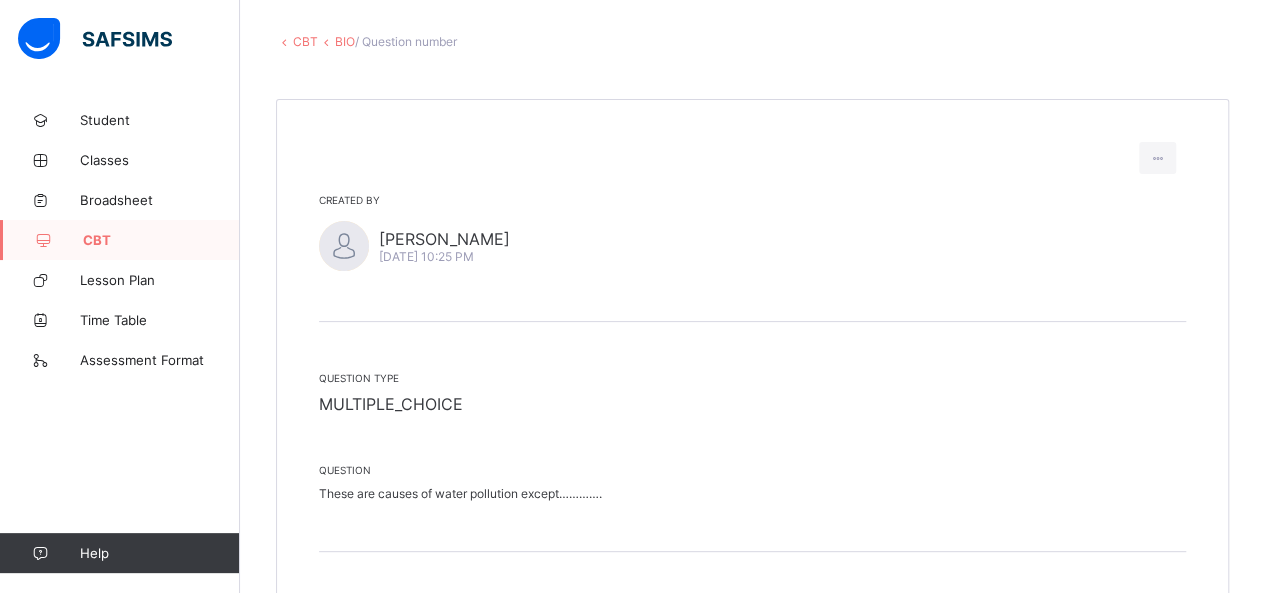 scroll, scrollTop: 352, scrollLeft: 0, axis: vertical 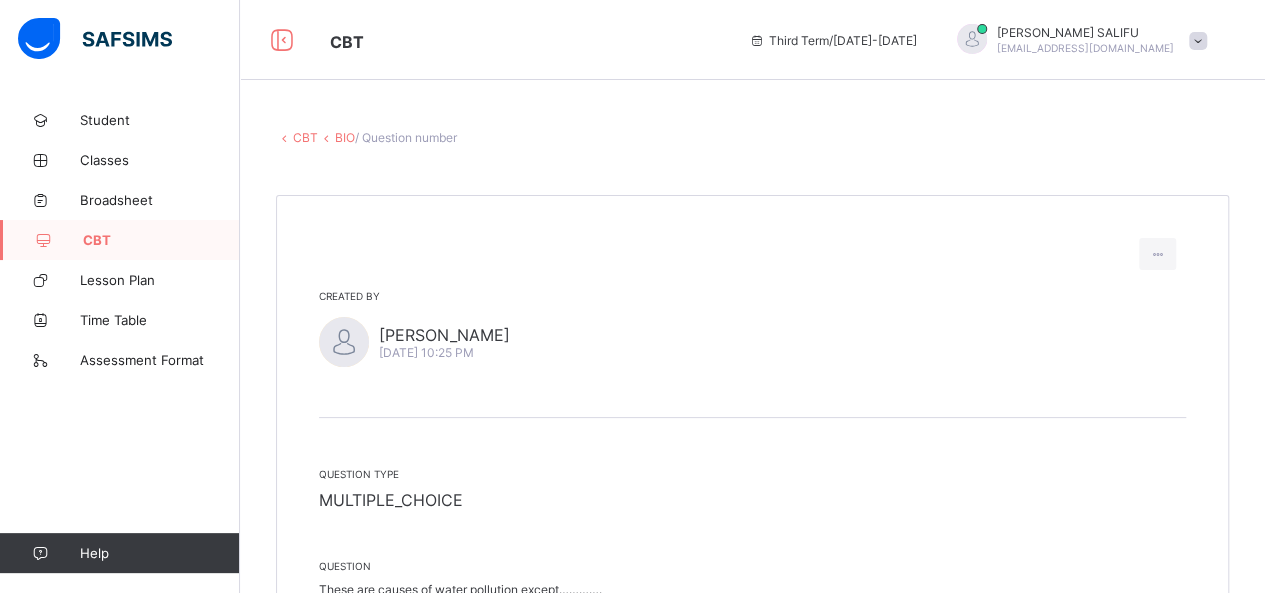 click on "CBT" at bounding box center (305, 137) 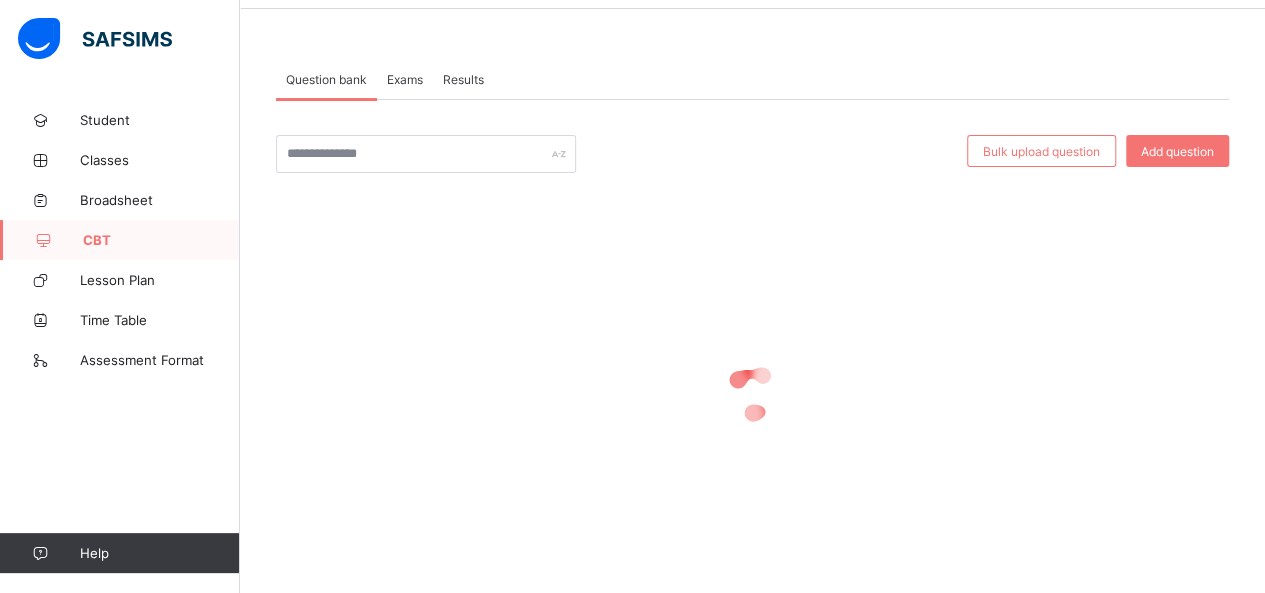 scroll, scrollTop: 120, scrollLeft: 0, axis: vertical 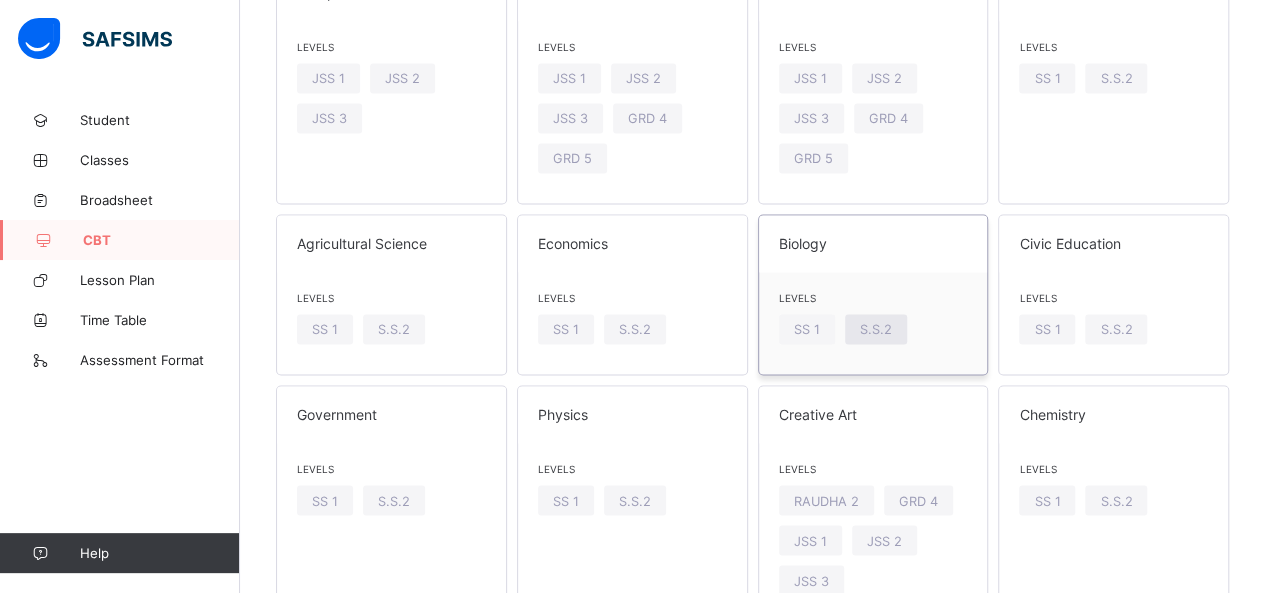 click on "S.S.2" at bounding box center [876, 329] 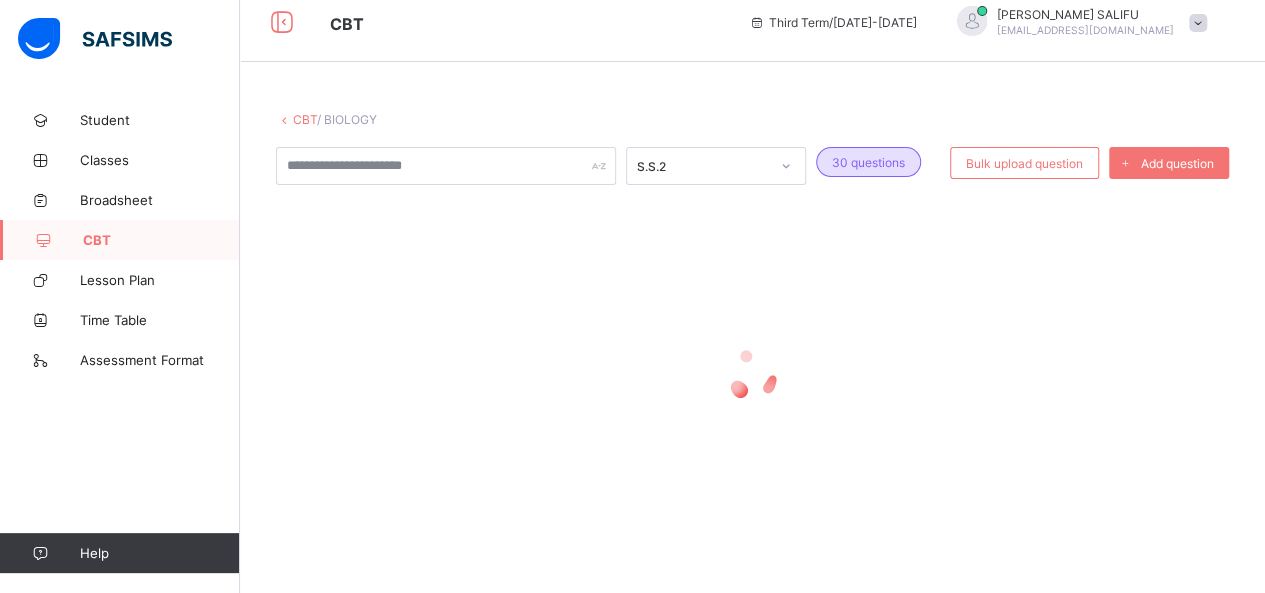 scroll, scrollTop: 736, scrollLeft: 0, axis: vertical 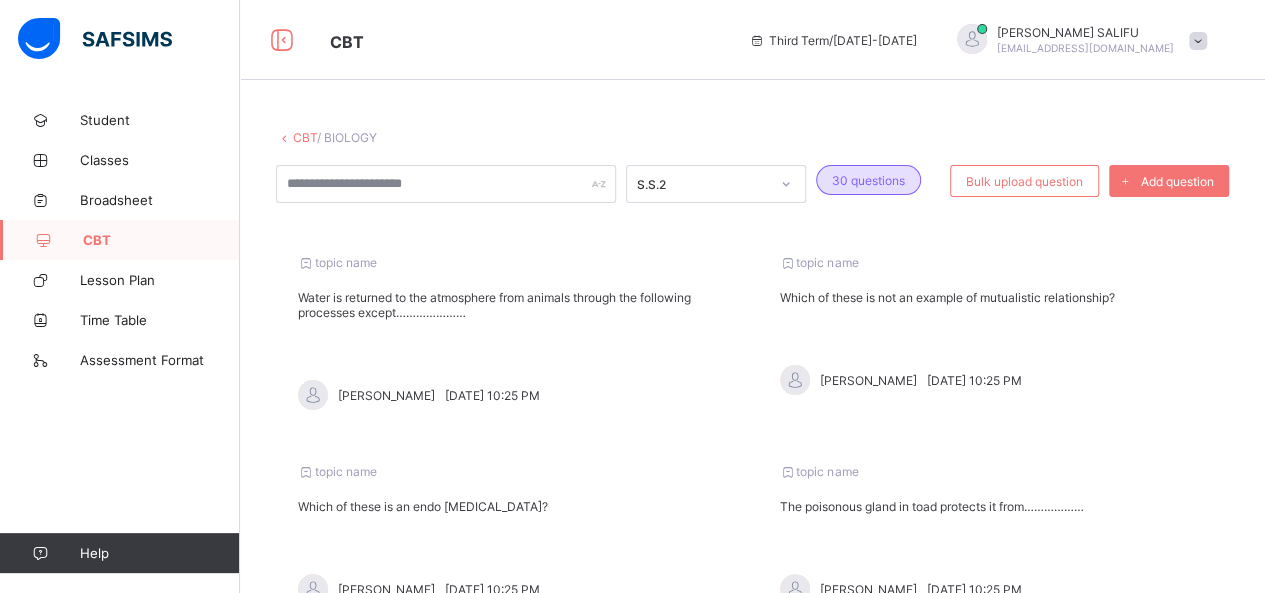 click on "CBT" at bounding box center [161, 240] 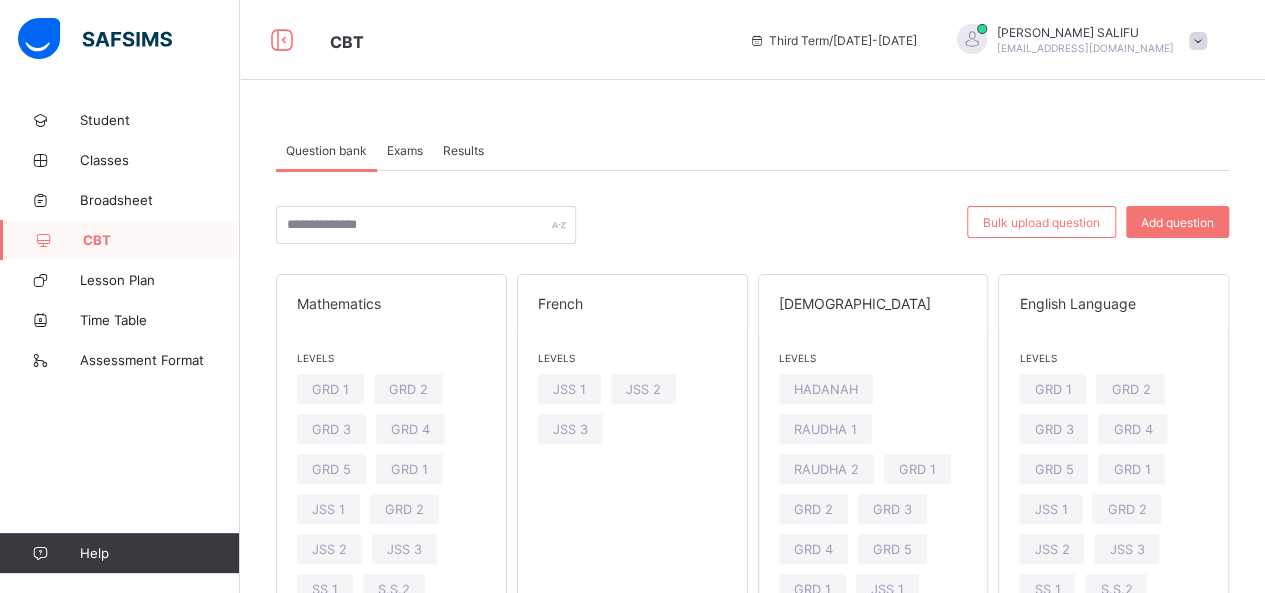 click on "Exams" at bounding box center [405, 150] 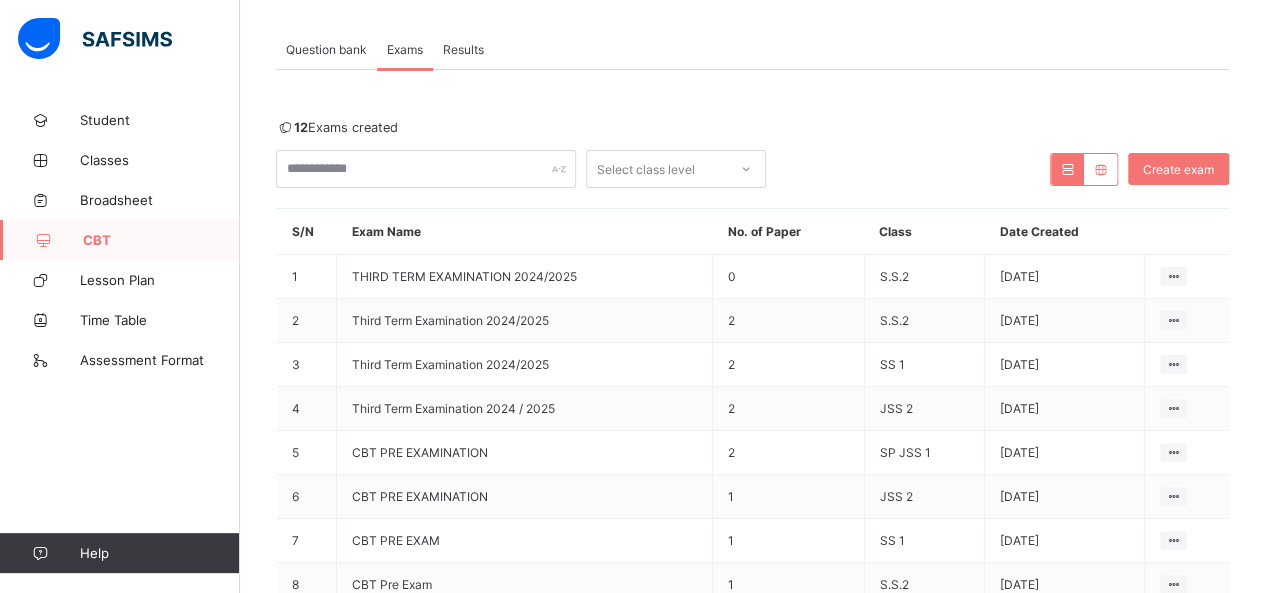 scroll, scrollTop: 141, scrollLeft: 0, axis: vertical 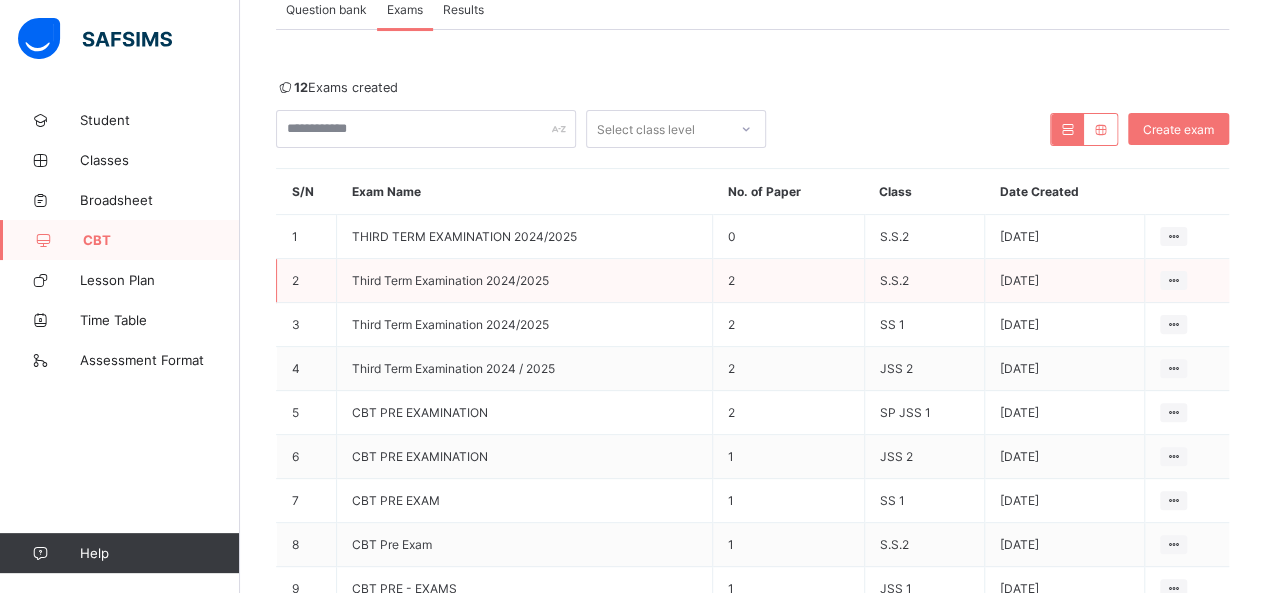 click on "Third Term Examination 2024/2025" at bounding box center [450, 280] 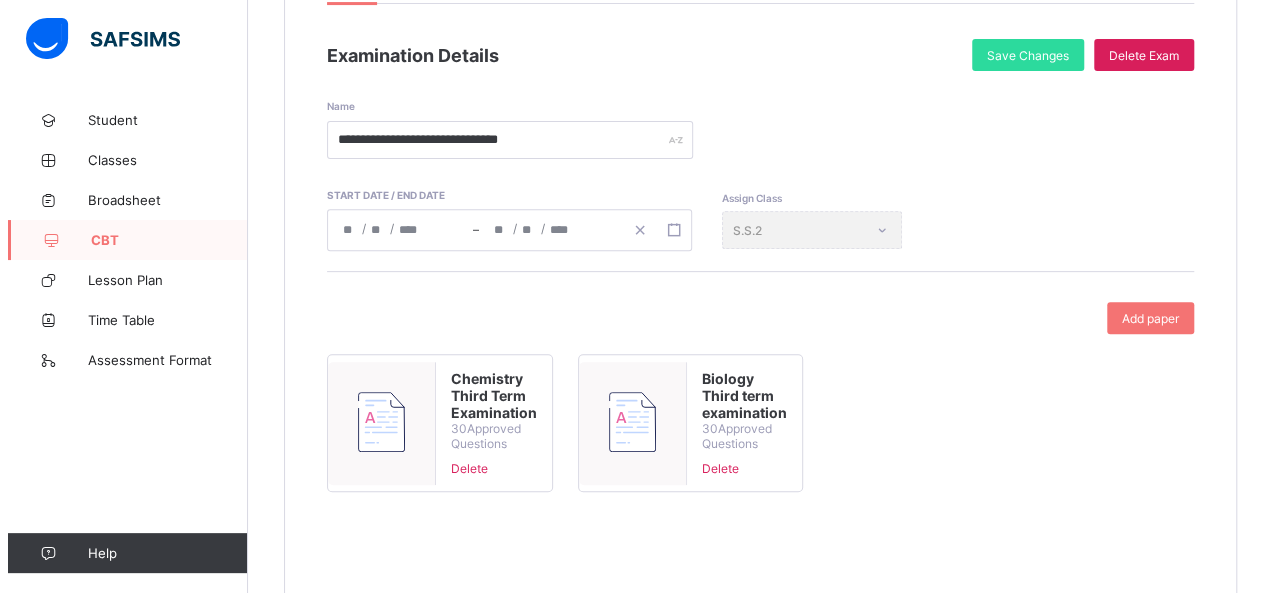 scroll, scrollTop: 304, scrollLeft: 0, axis: vertical 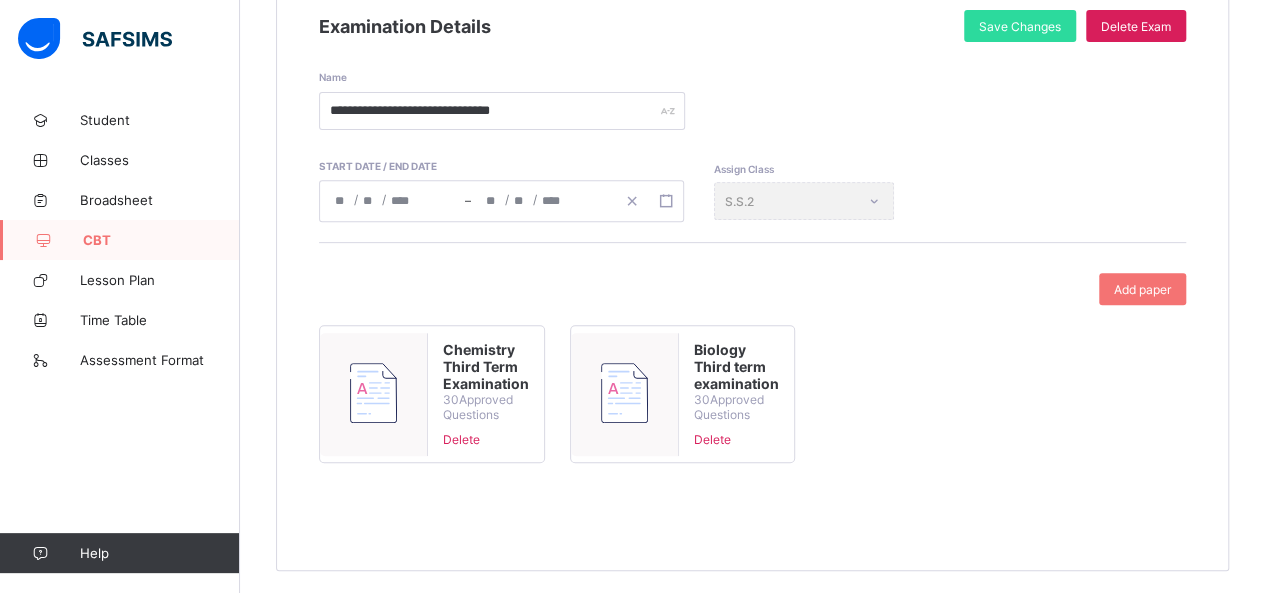 click on "Biology Third term examination" at bounding box center [736, 366] 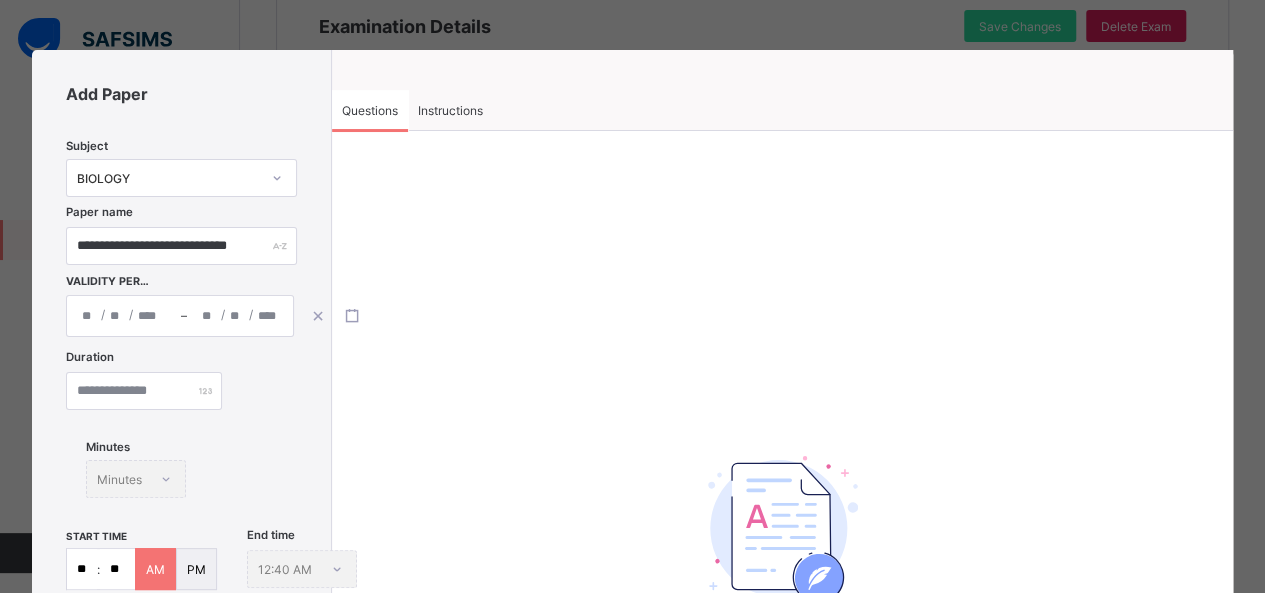 type on "**********" 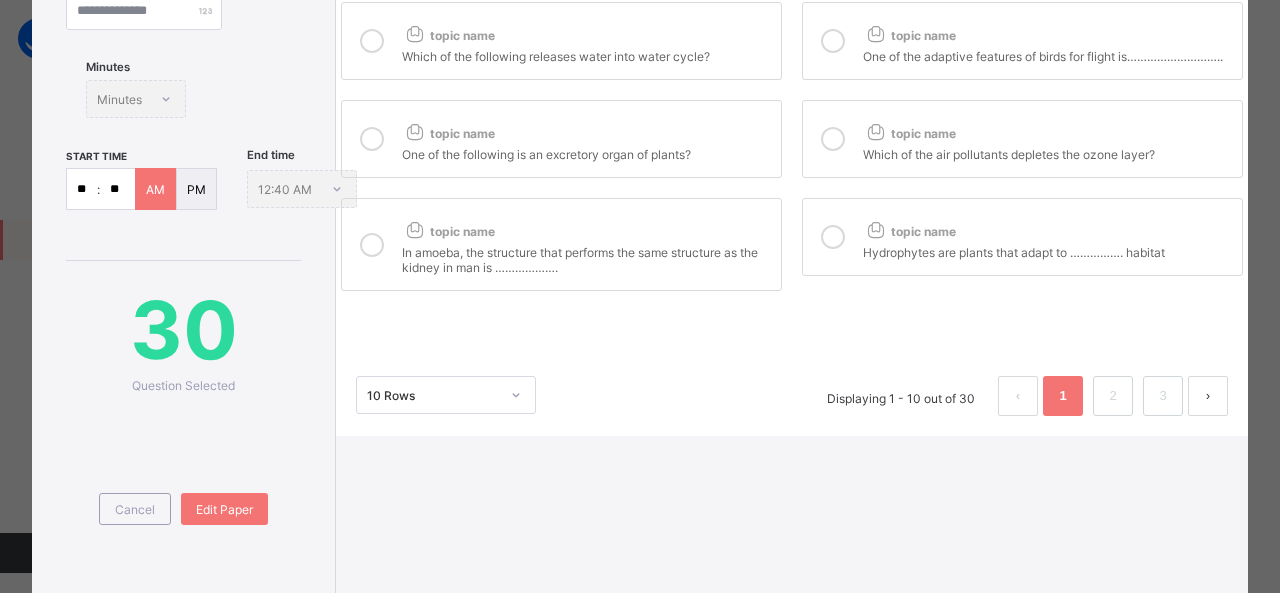 scroll, scrollTop: 388, scrollLeft: 0, axis: vertical 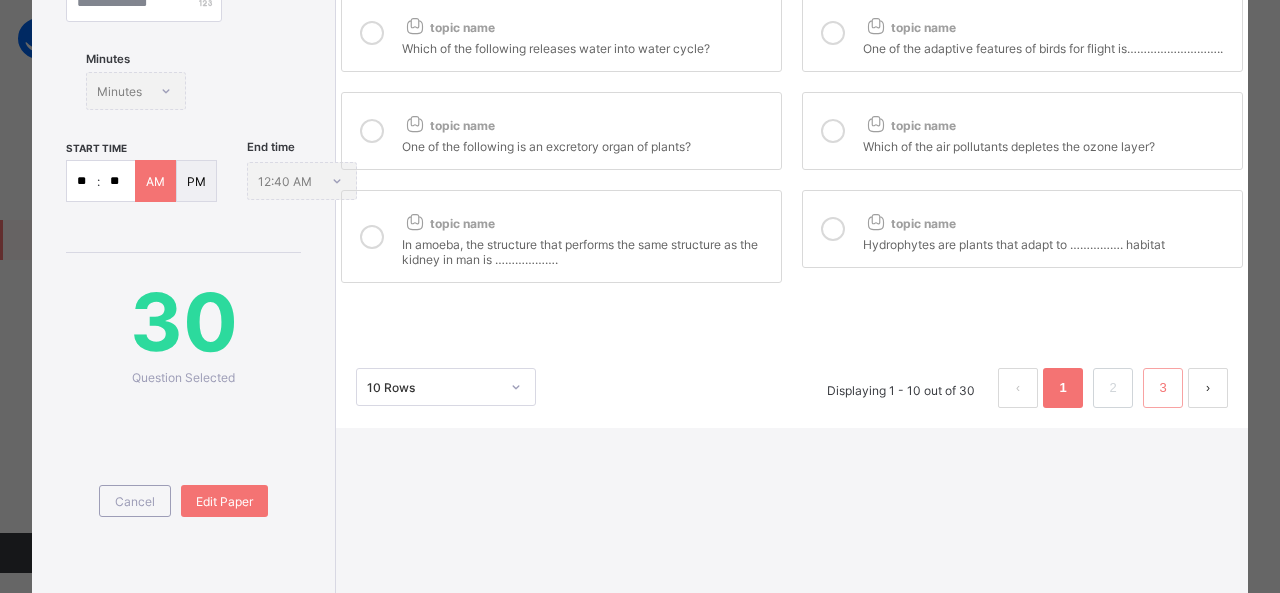 click on "3" at bounding box center (1162, 388) 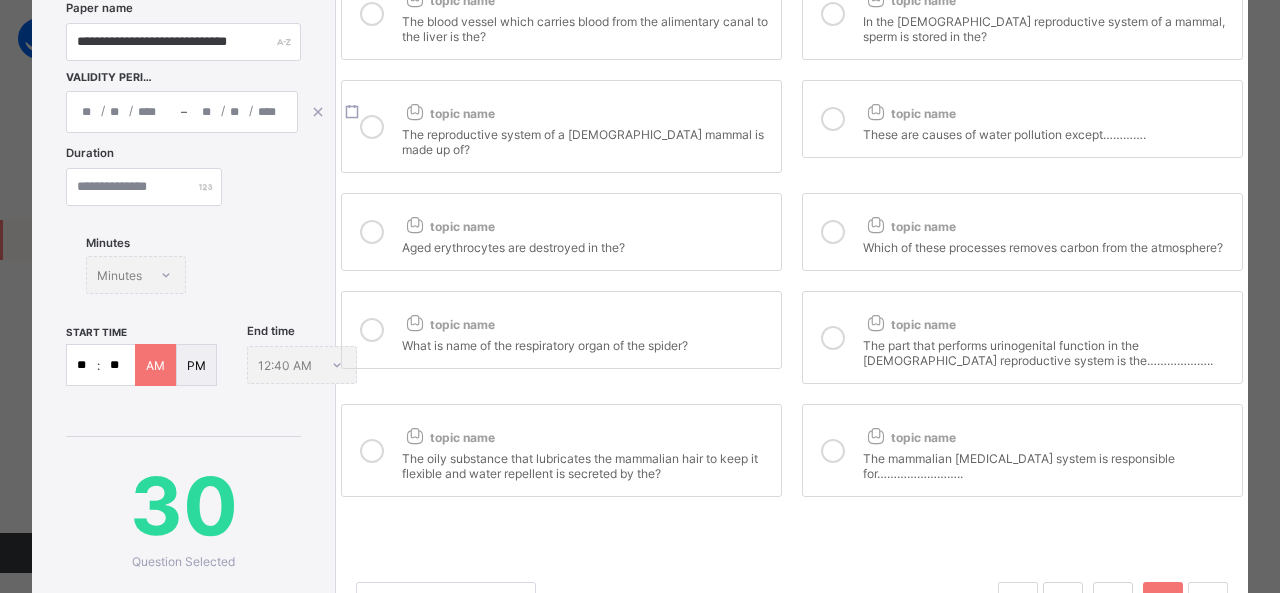 scroll, scrollTop: 74, scrollLeft: 0, axis: vertical 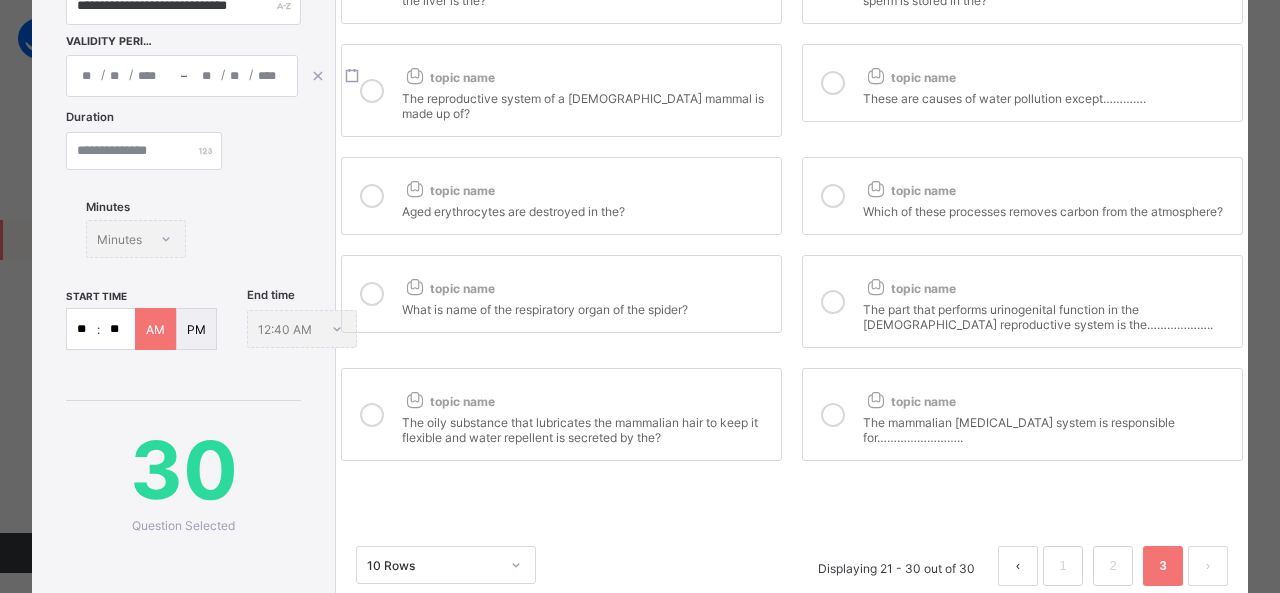 click on "These are causes of water pollution except…………." at bounding box center (1047, 96) 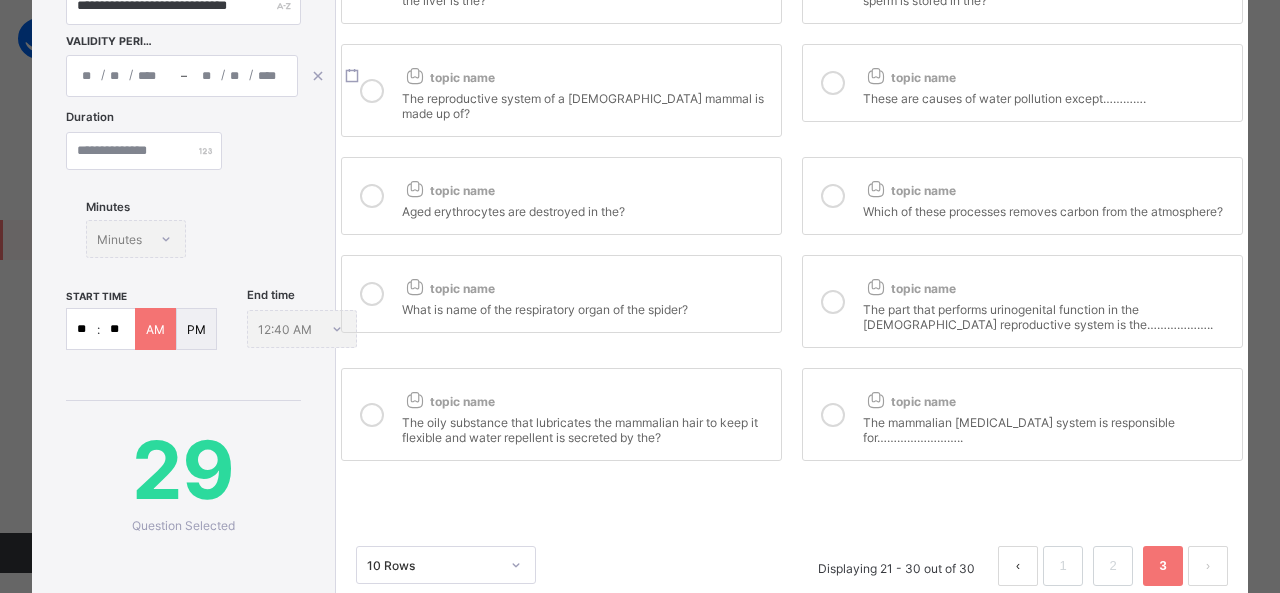 click on "These are causes of water pollution except…………." at bounding box center (1047, 96) 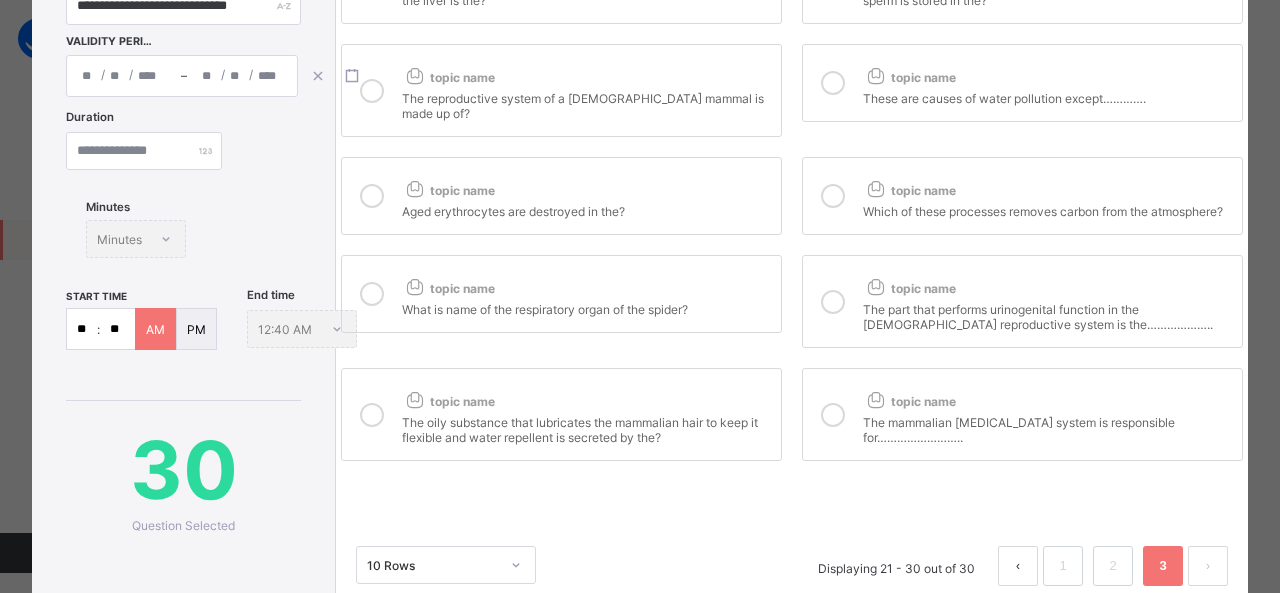 click on "These are causes of water pollution except…………." at bounding box center [1047, 96] 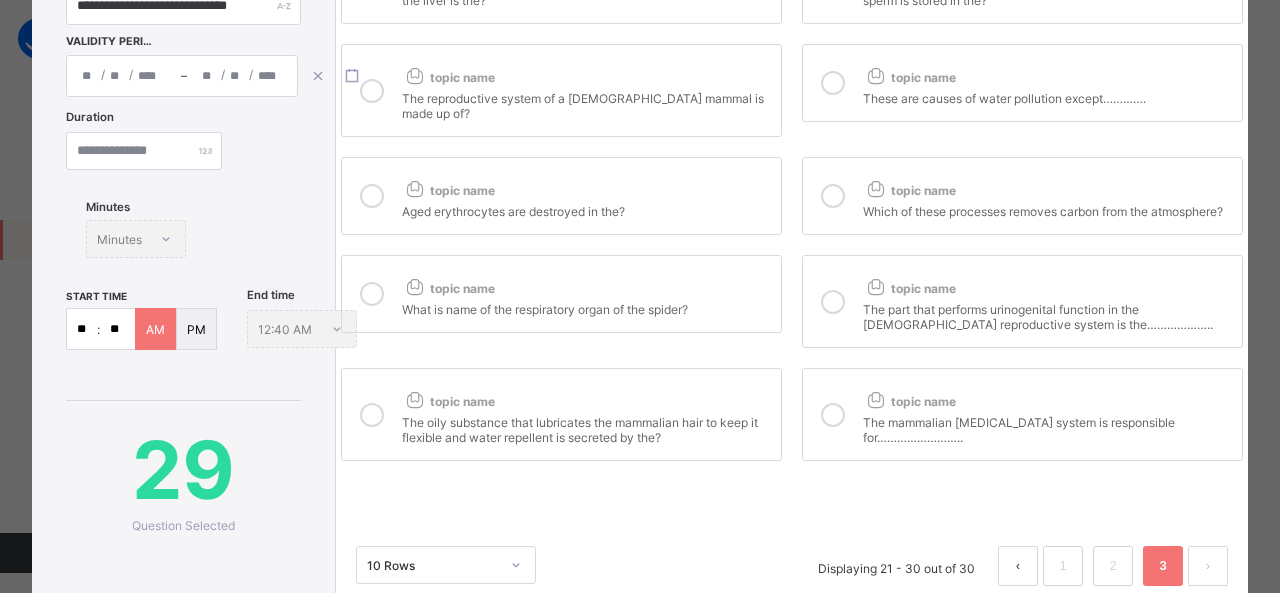 click on "These are causes of water pollution except…………." at bounding box center [1047, 96] 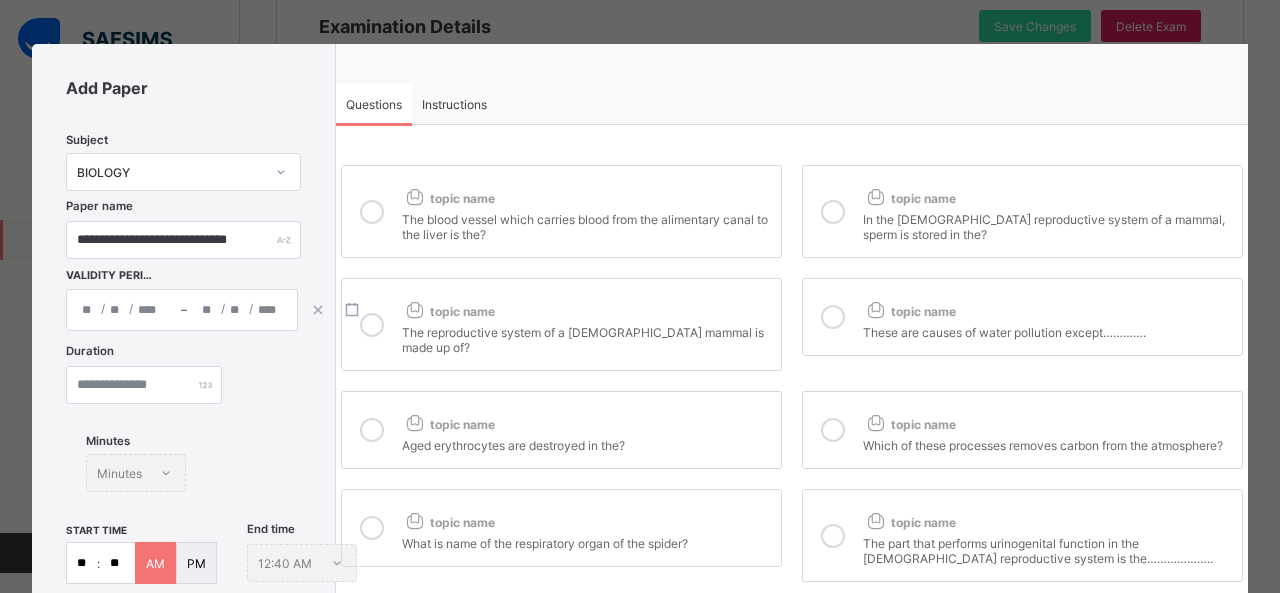 scroll, scrollTop: 0, scrollLeft: 0, axis: both 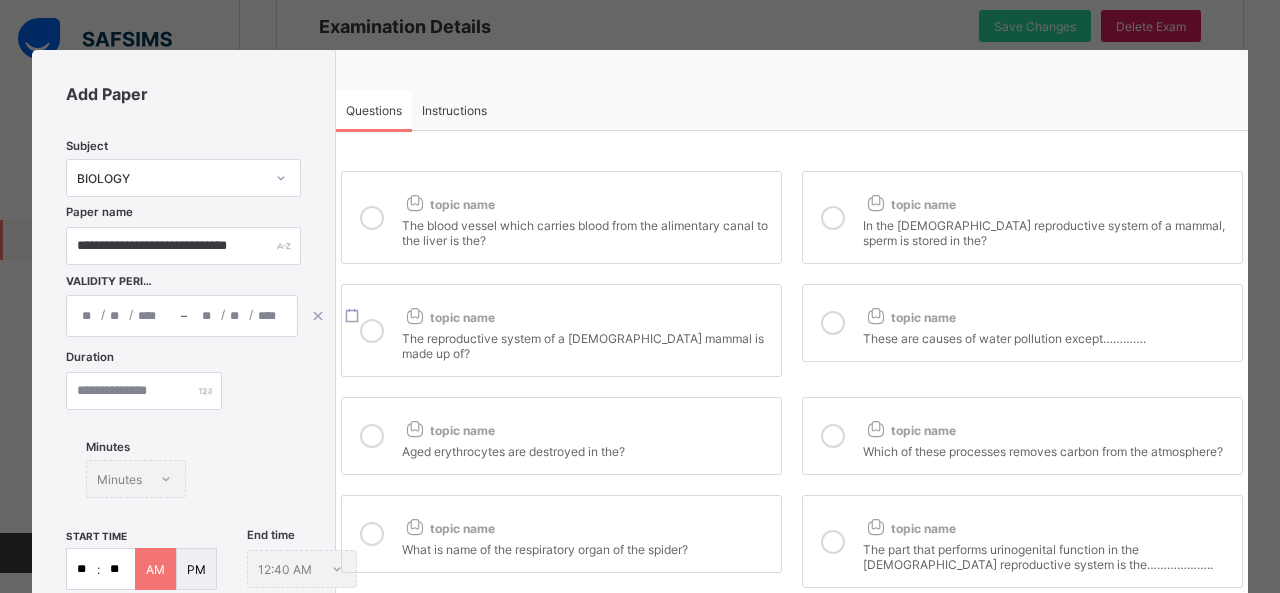 click on "**********" at bounding box center [640, 296] 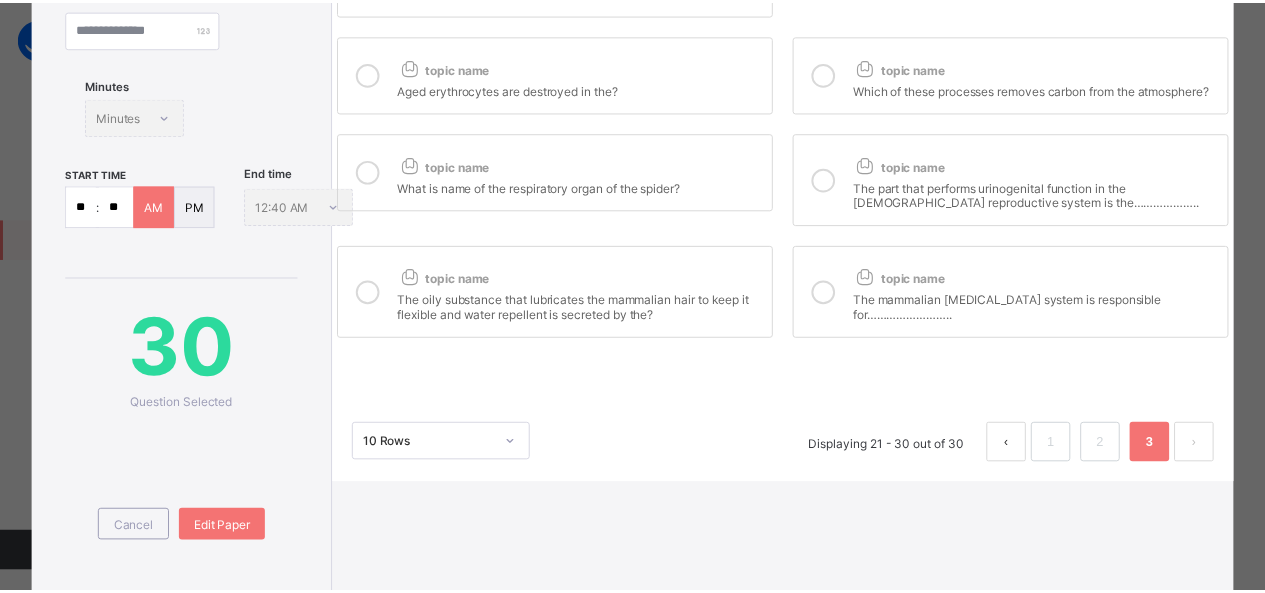 scroll, scrollTop: 442, scrollLeft: 0, axis: vertical 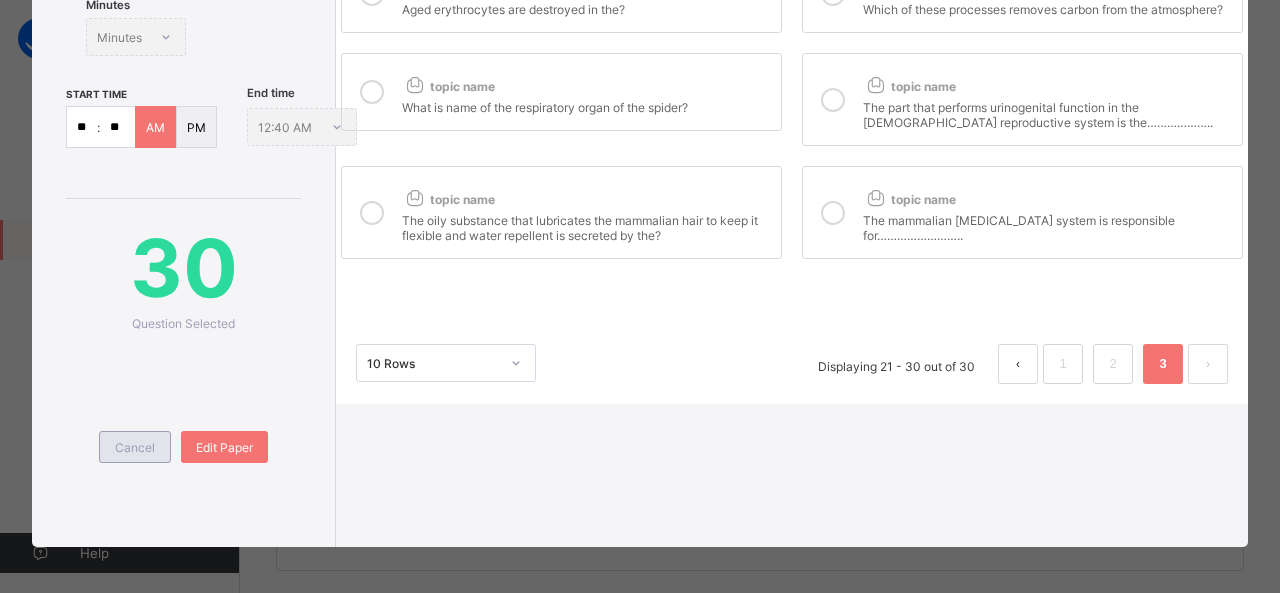 click on "Cancel" at bounding box center [135, 447] 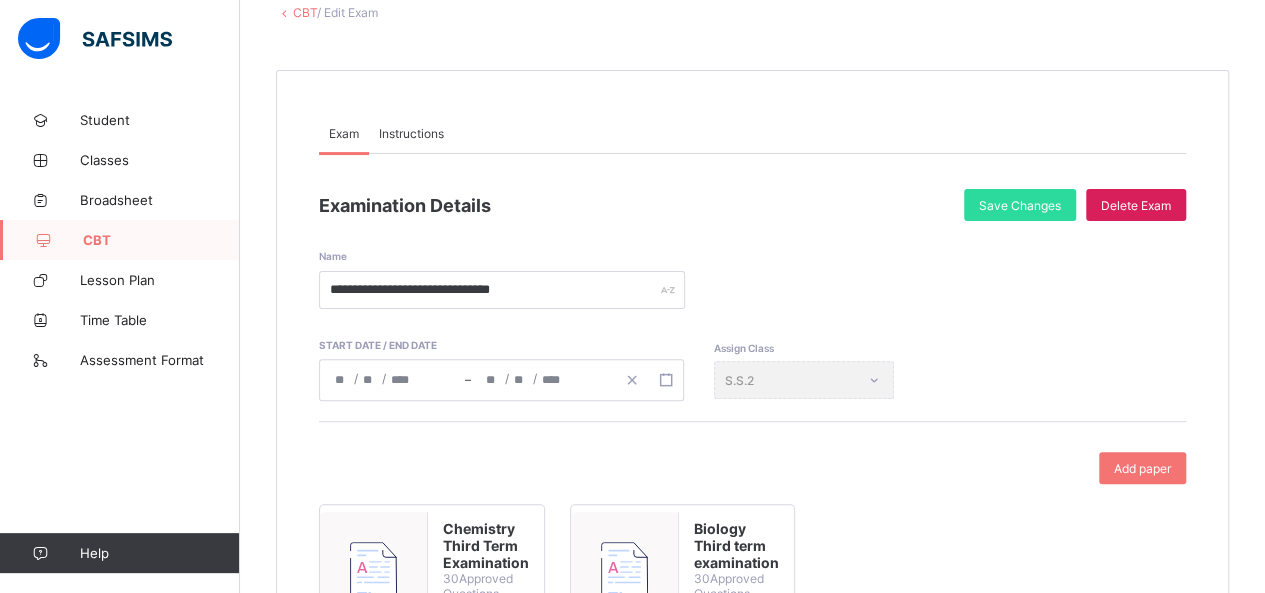 scroll, scrollTop: 200, scrollLeft: 0, axis: vertical 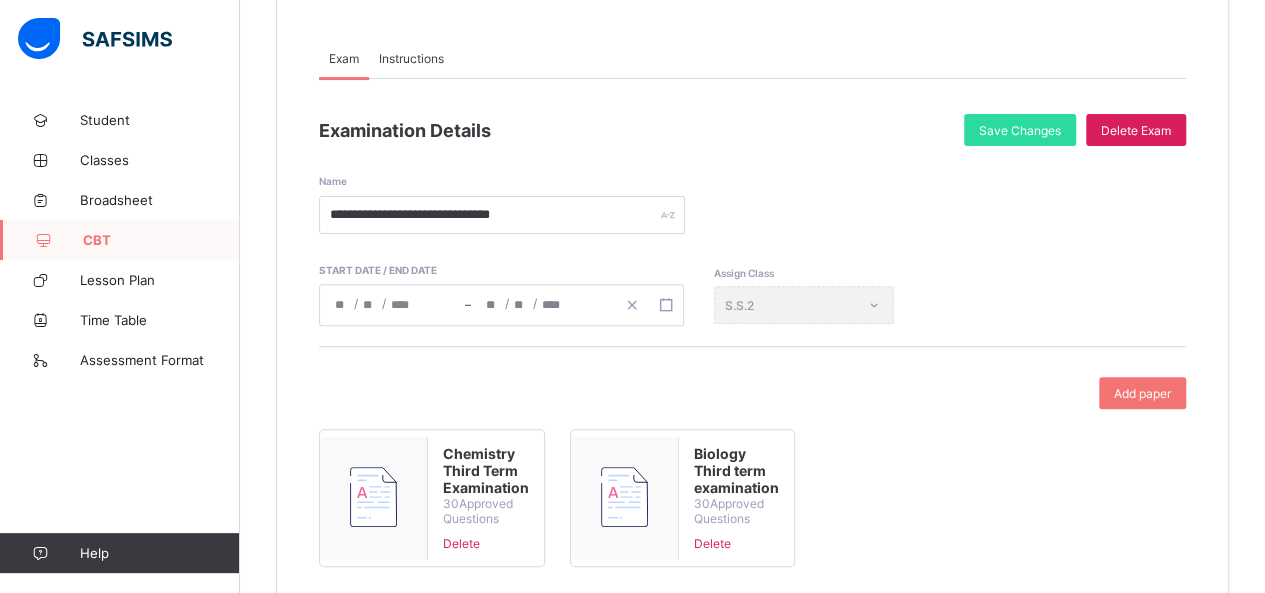 click on "CBT" at bounding box center [161, 240] 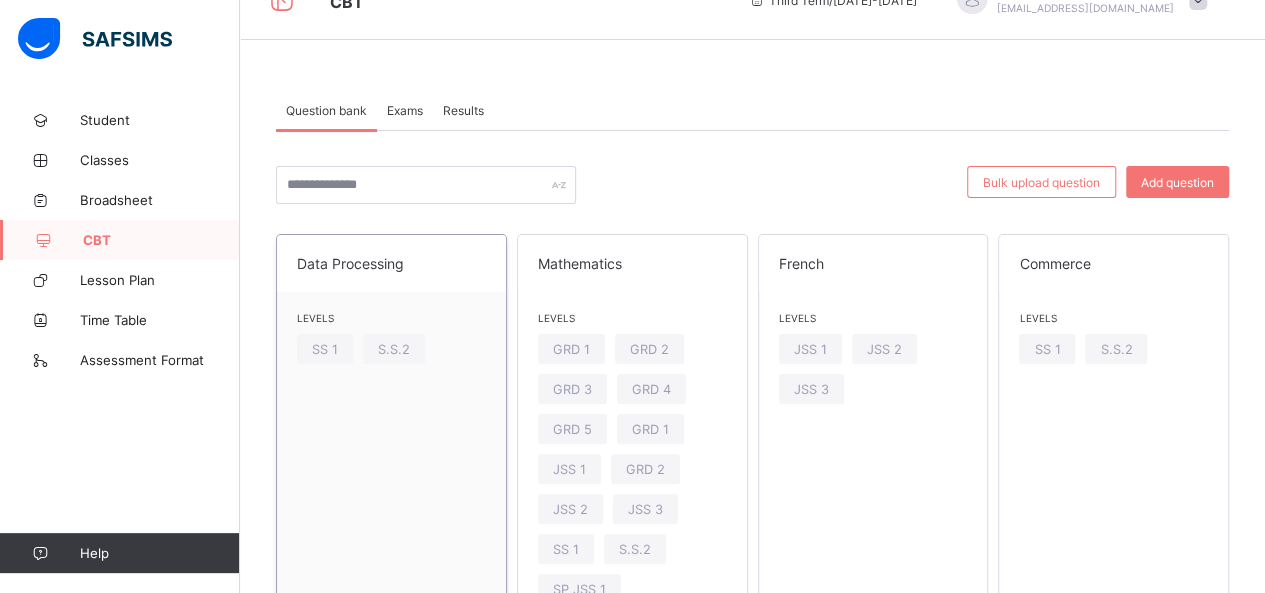 scroll, scrollTop: 0, scrollLeft: 0, axis: both 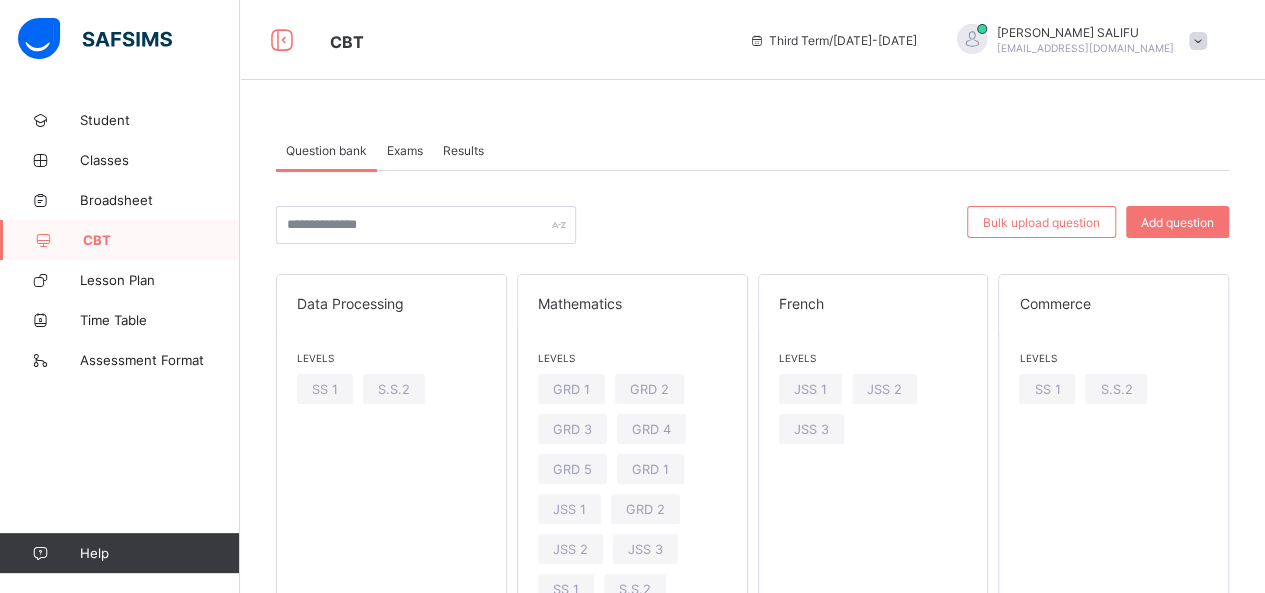 click on "Exams" at bounding box center [405, 150] 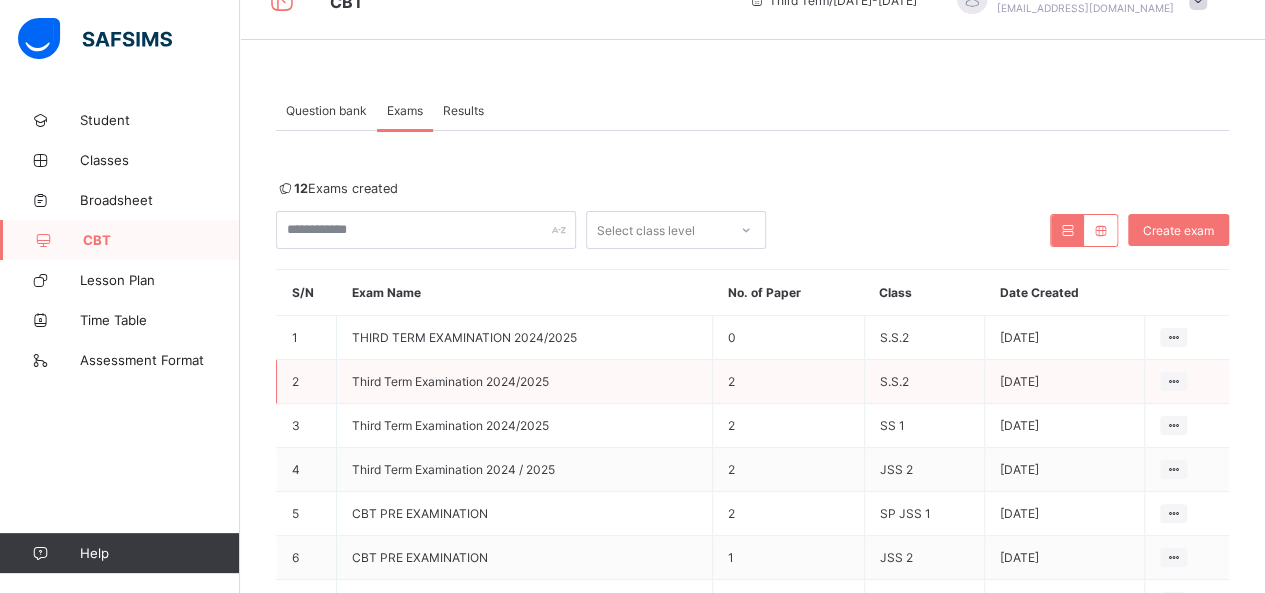 scroll, scrollTop: 80, scrollLeft: 0, axis: vertical 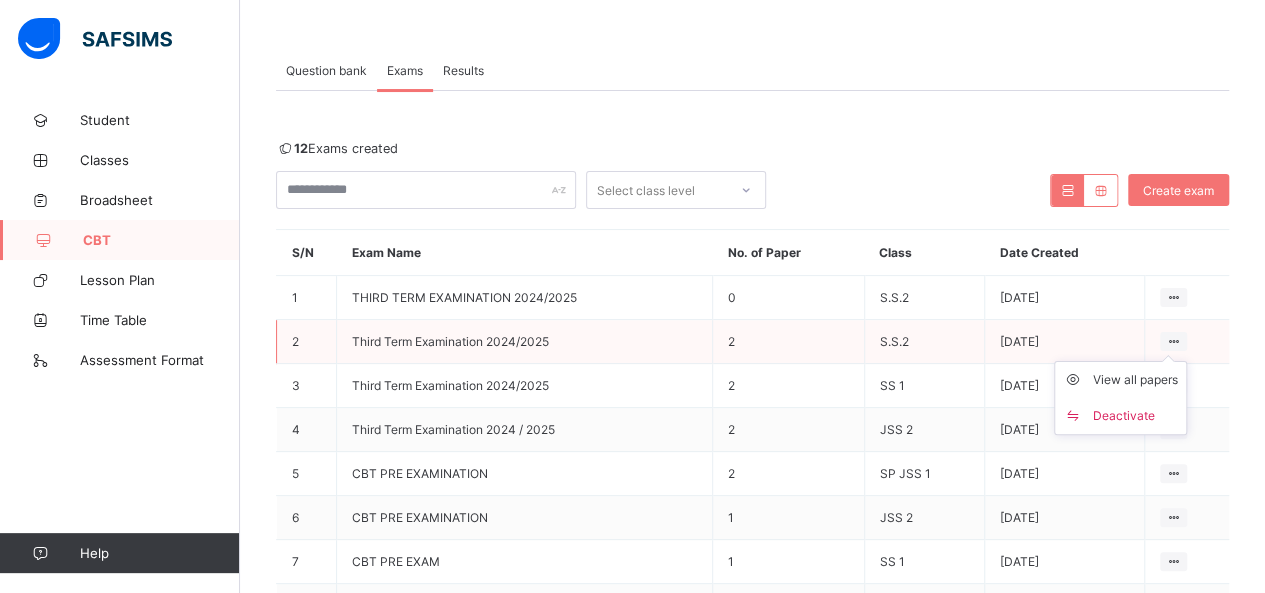 click on "View all papers Deactivate" at bounding box center (1120, 398) 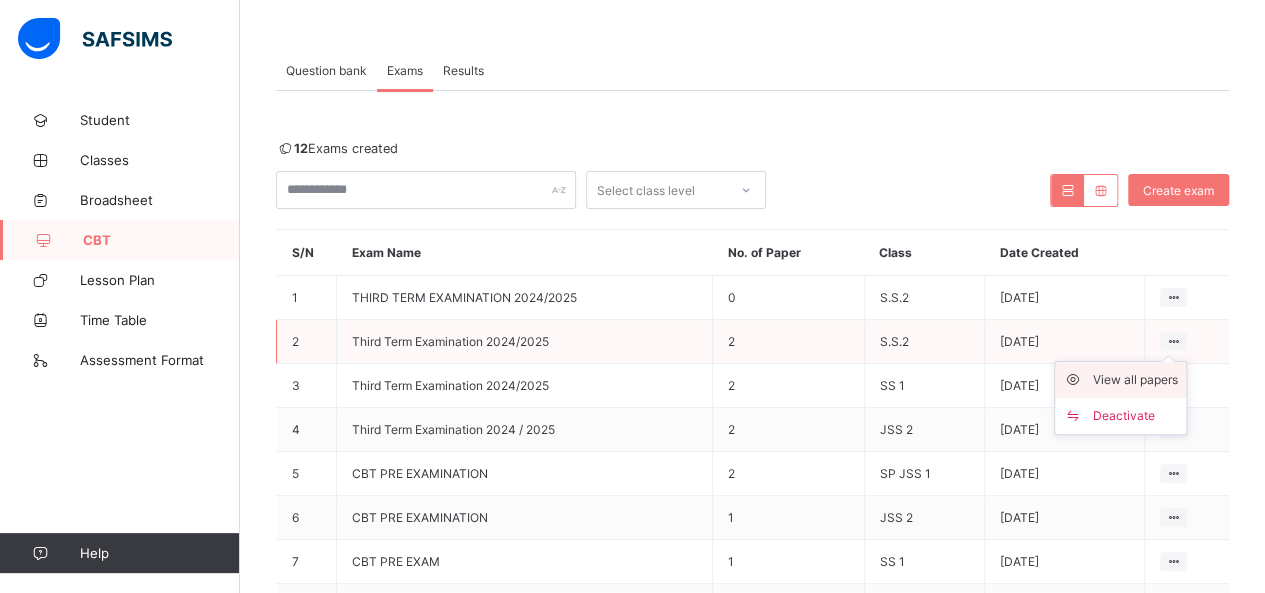 click on "View all papers" at bounding box center (1135, 380) 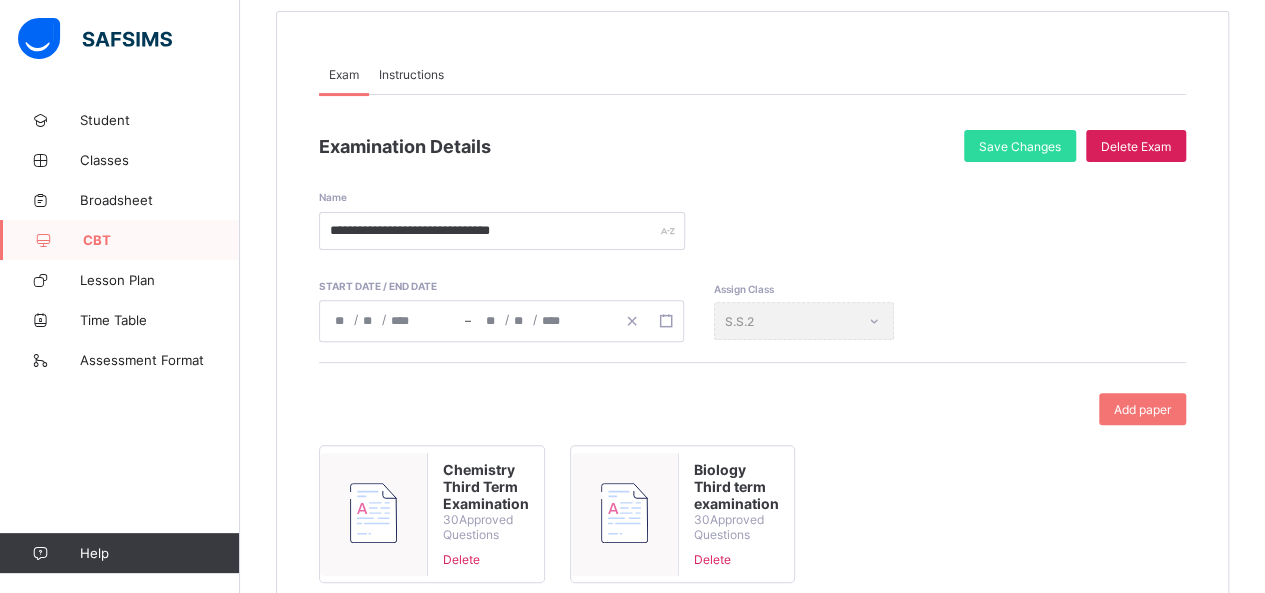 scroll, scrollTop: 144, scrollLeft: 0, axis: vertical 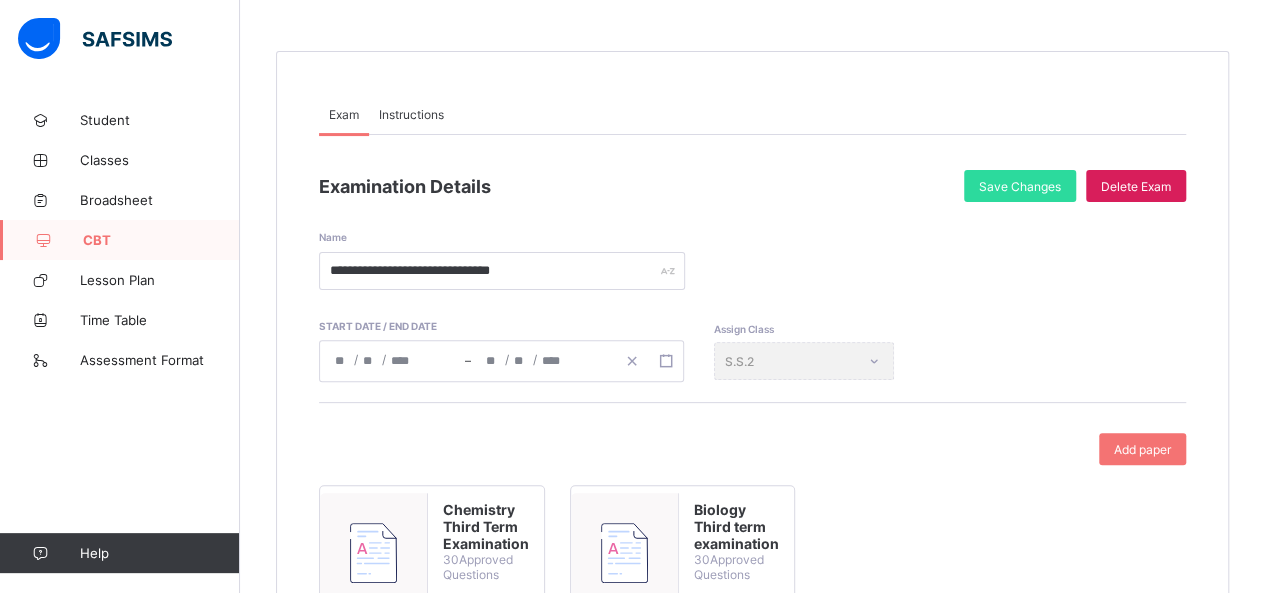 click on "CBT" at bounding box center [161, 240] 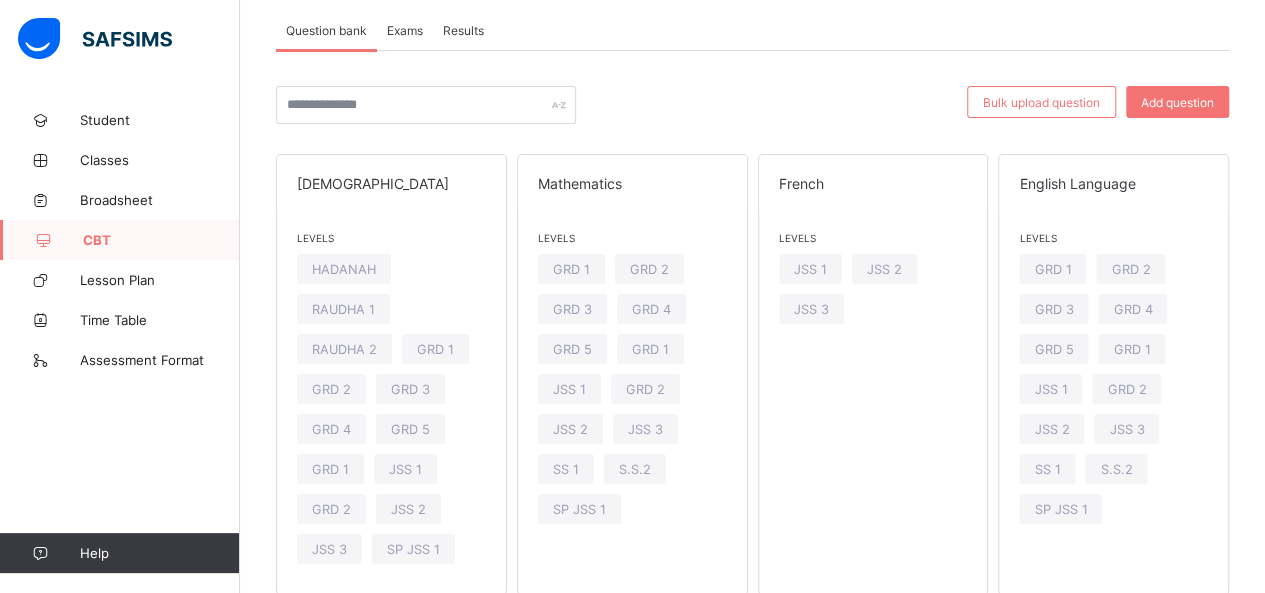scroll, scrollTop: 144, scrollLeft: 0, axis: vertical 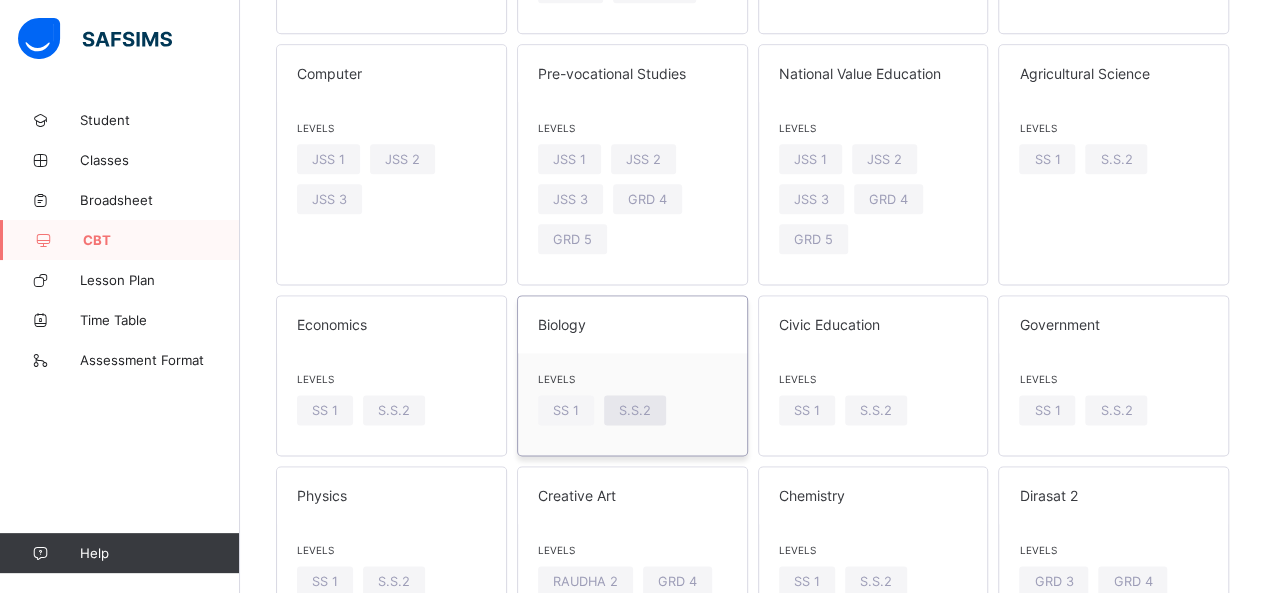 click on "S.S.2" at bounding box center [635, 410] 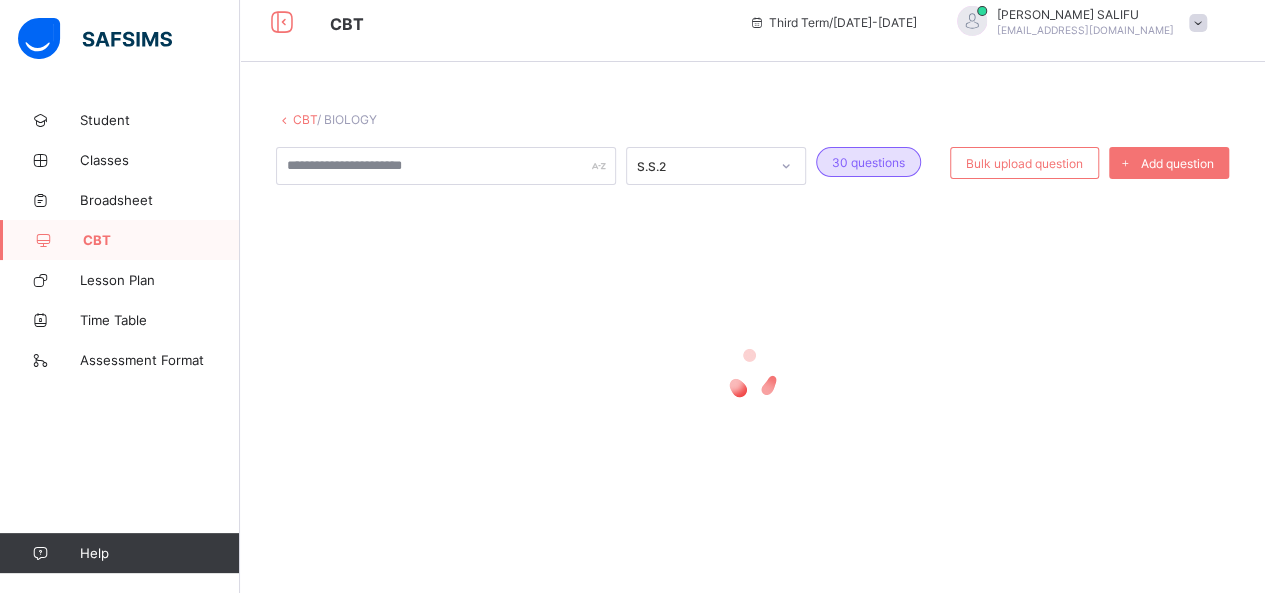 scroll, scrollTop: 736, scrollLeft: 0, axis: vertical 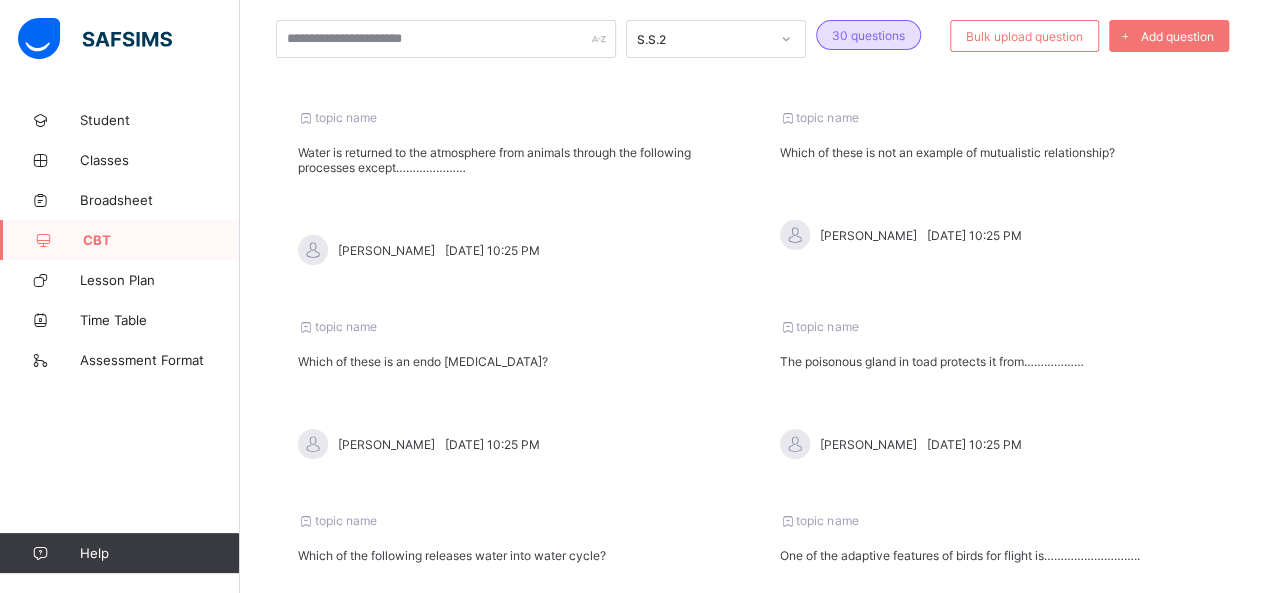click on "Which of these is not an example of mutualistic relationship?" at bounding box center [994, 152] 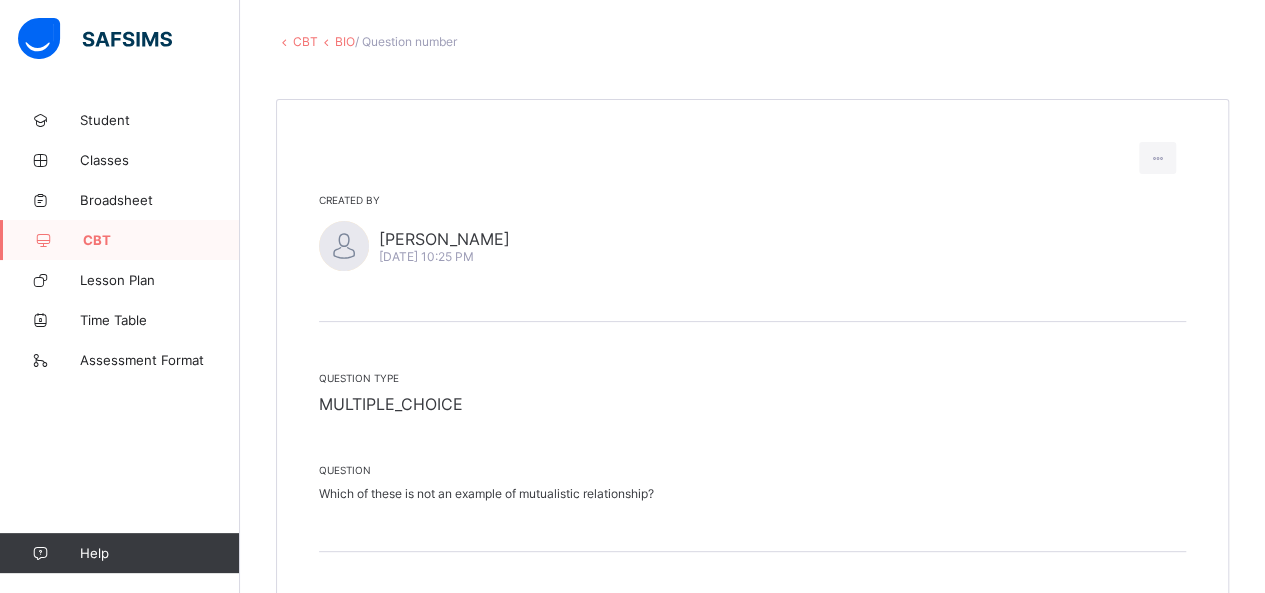 scroll, scrollTop: 145, scrollLeft: 0, axis: vertical 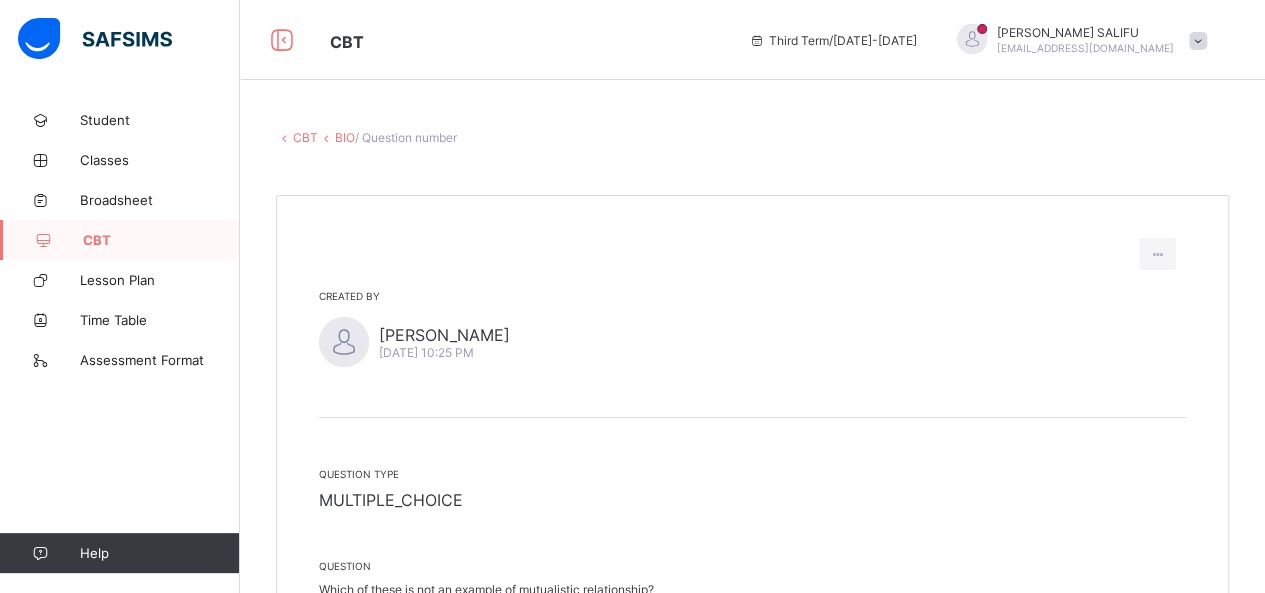 click on "CBT" at bounding box center (305, 137) 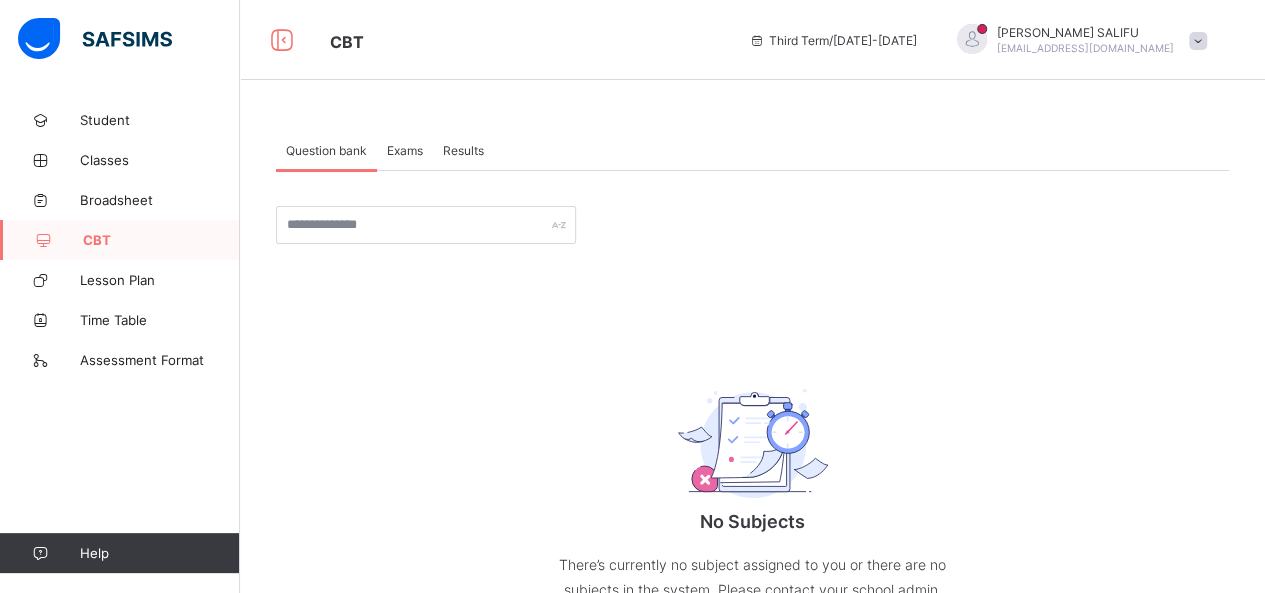 click on "No Subjects There’s currently no subject assigned to you or there are no subjects in the system. Please contact your school admin. × Create Question subject Select subject class Select class question Undo CTRL+ Z Redo CTRL+ Y  / CTRL+SHIFT+ Z Bold CTRL+ B Underline CTRL+ U Italic CTRL+ I Size Size Font Color Highlight Color Align Horizontal line List Table Link Image Show blocks Code view Align left Align center Align right Align justify (Default) 12 14 16 18 20 Insert Link URL to link Text to display  Open in new window  Download link Submit Insert image Image Link Select from files Image URL Alternative text Width   Height **** x ****  Constrain proportions  Insert description URL to link Text to display  Open in new window  Download link Basic Left Center Right Submit Insert Video Media embed URL, YouTube/Vimeo Width   Height (Ratio) x * **** *** ****  Constrain proportions Basic Left Center Right Submit Insert Audio Audio URL Submit   Edit Unlink Remove 100% Resize 100% 75% Resize 75% 50%" at bounding box center (752, 424) 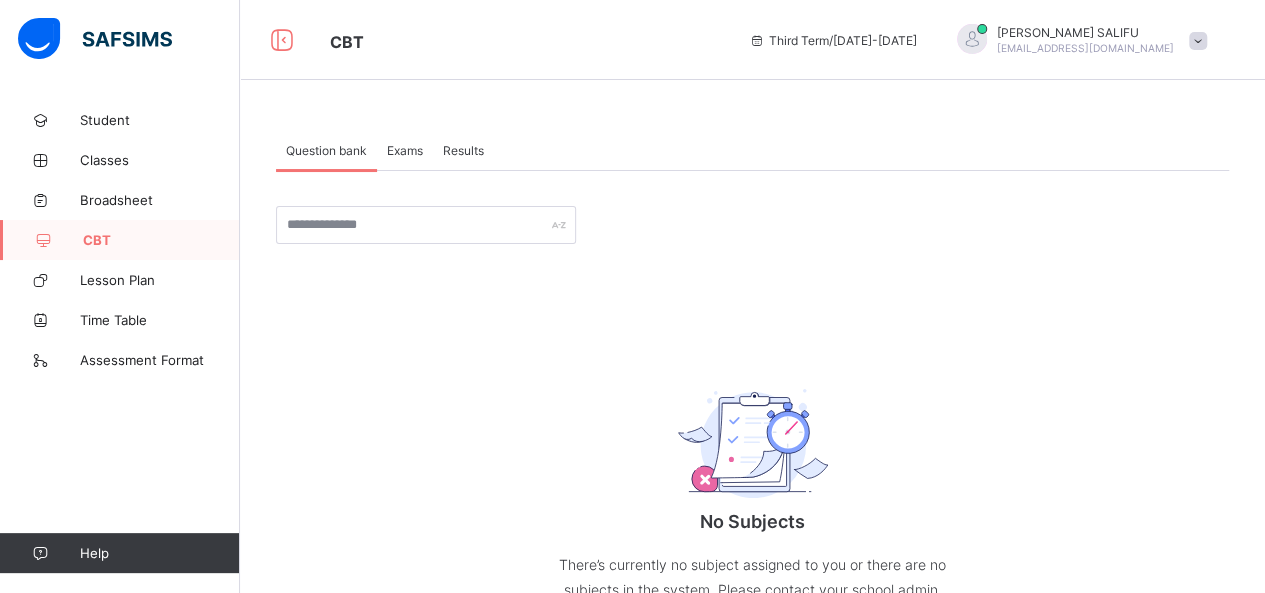 click at bounding box center [897, 225] 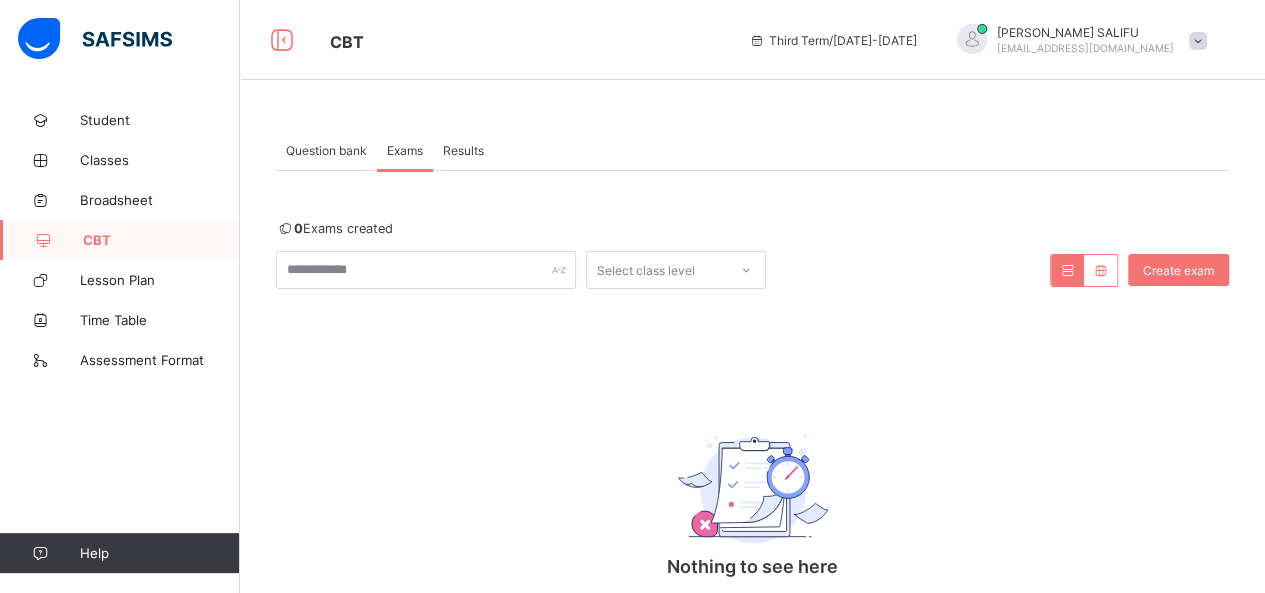 click on "Question bank" at bounding box center (326, 150) 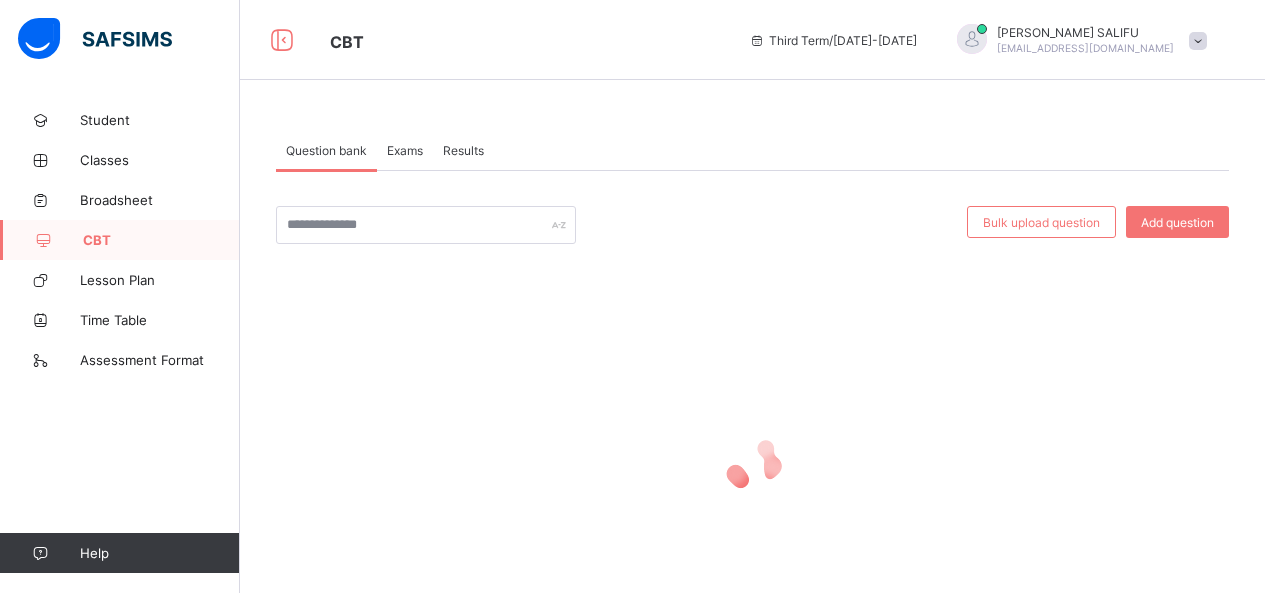 scroll, scrollTop: 0, scrollLeft: 0, axis: both 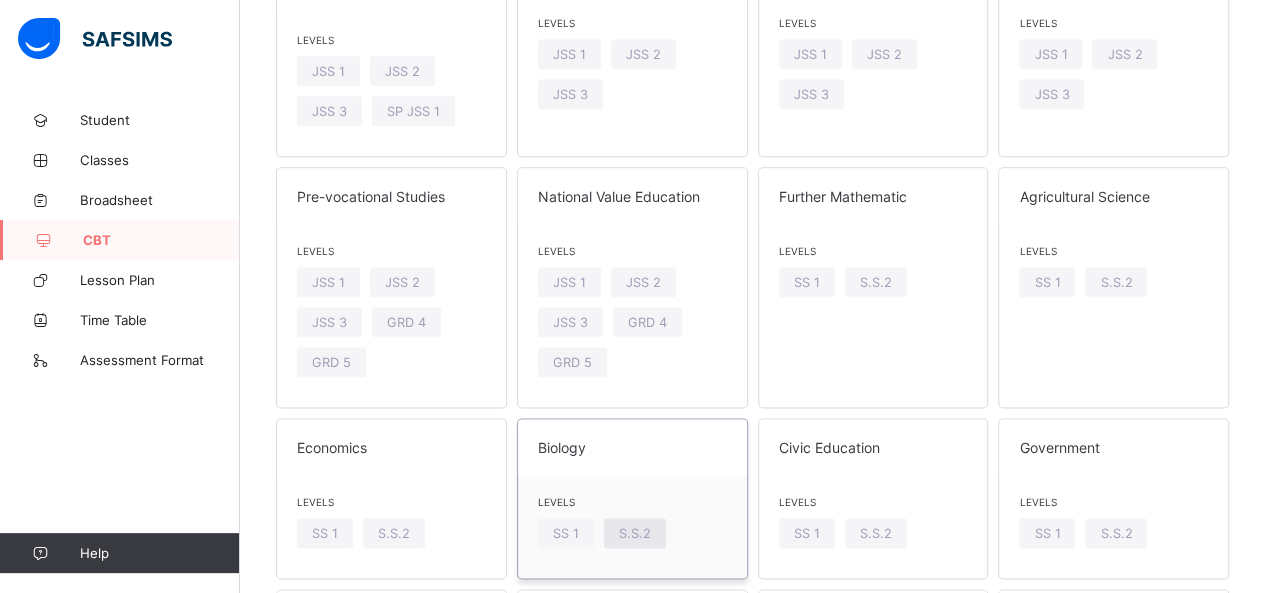 click on "S.S.2" at bounding box center [635, 533] 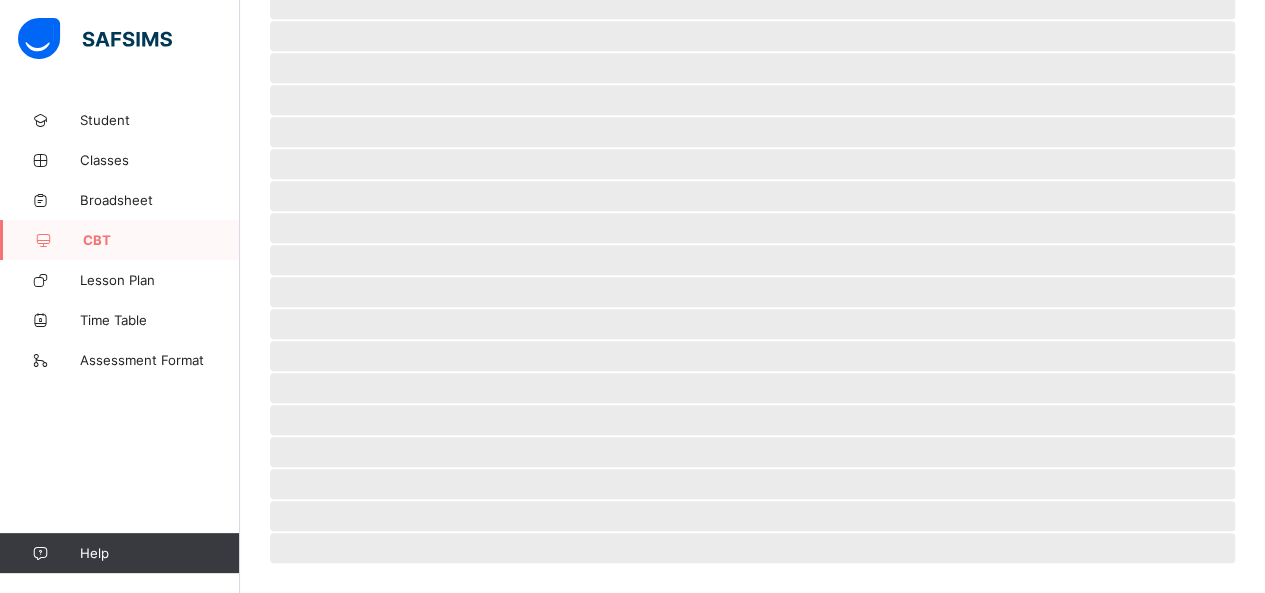 scroll, scrollTop: 18, scrollLeft: 0, axis: vertical 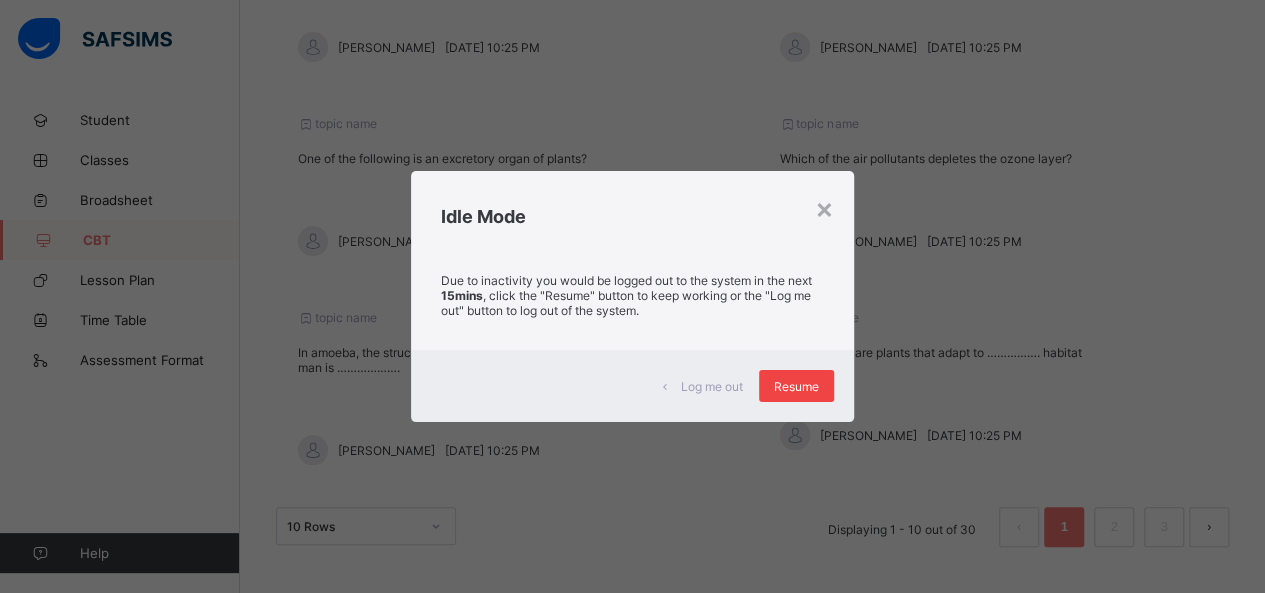 click on "Resume" at bounding box center (796, 386) 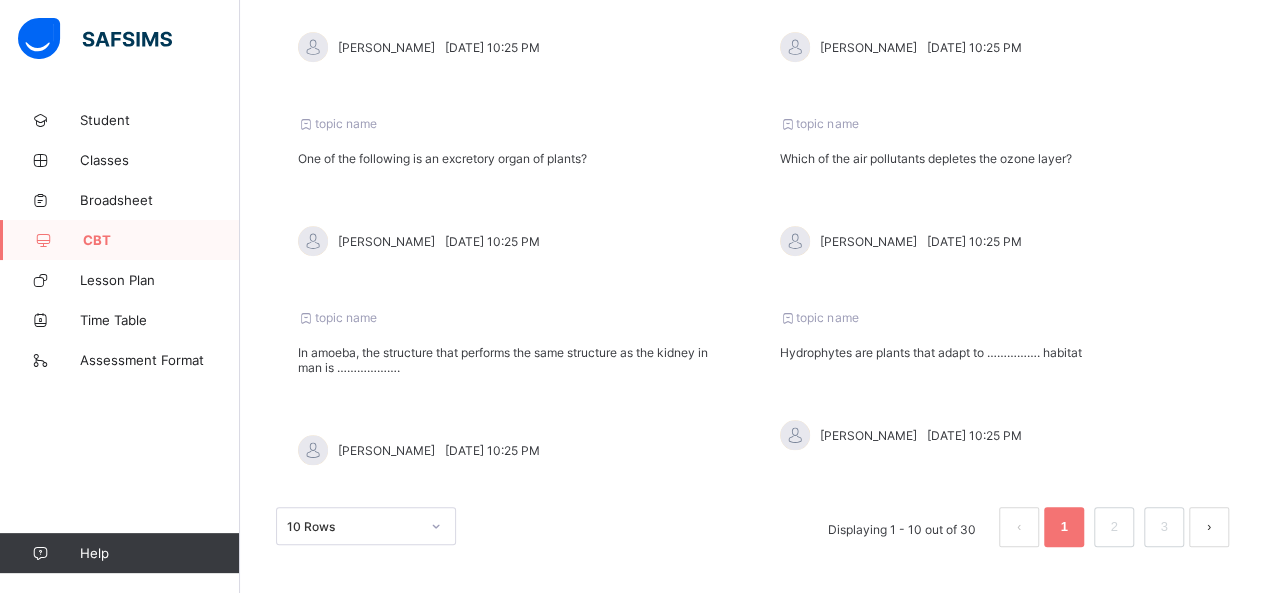 click on "CBT" at bounding box center (161, 240) 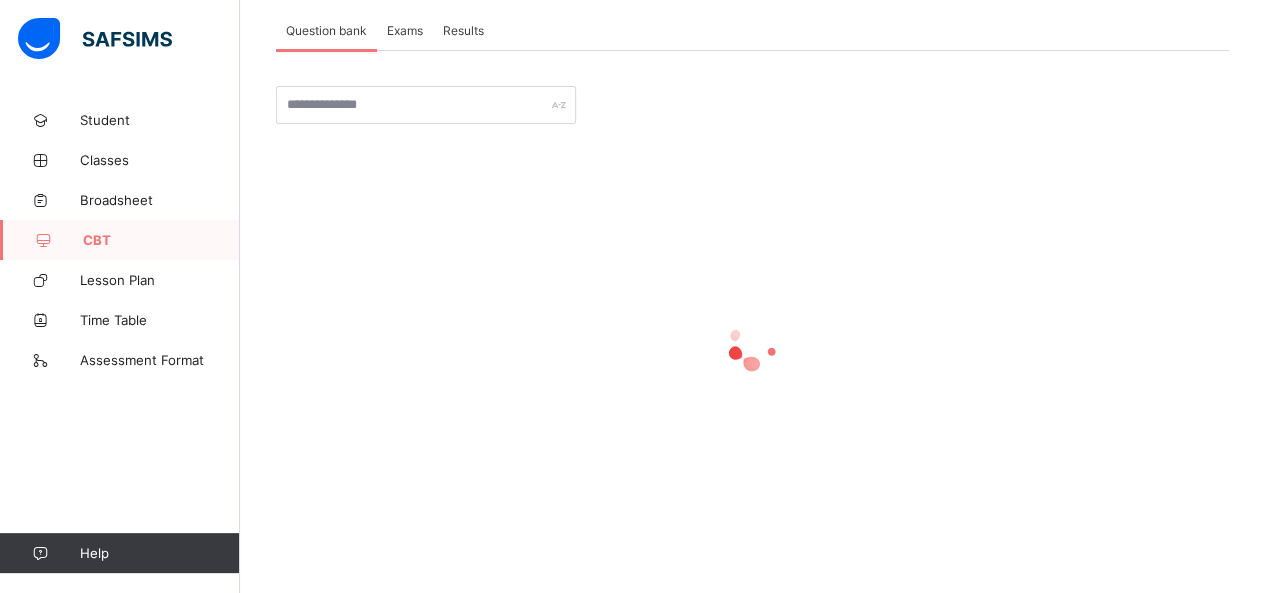 click on "Exams" at bounding box center [405, 30] 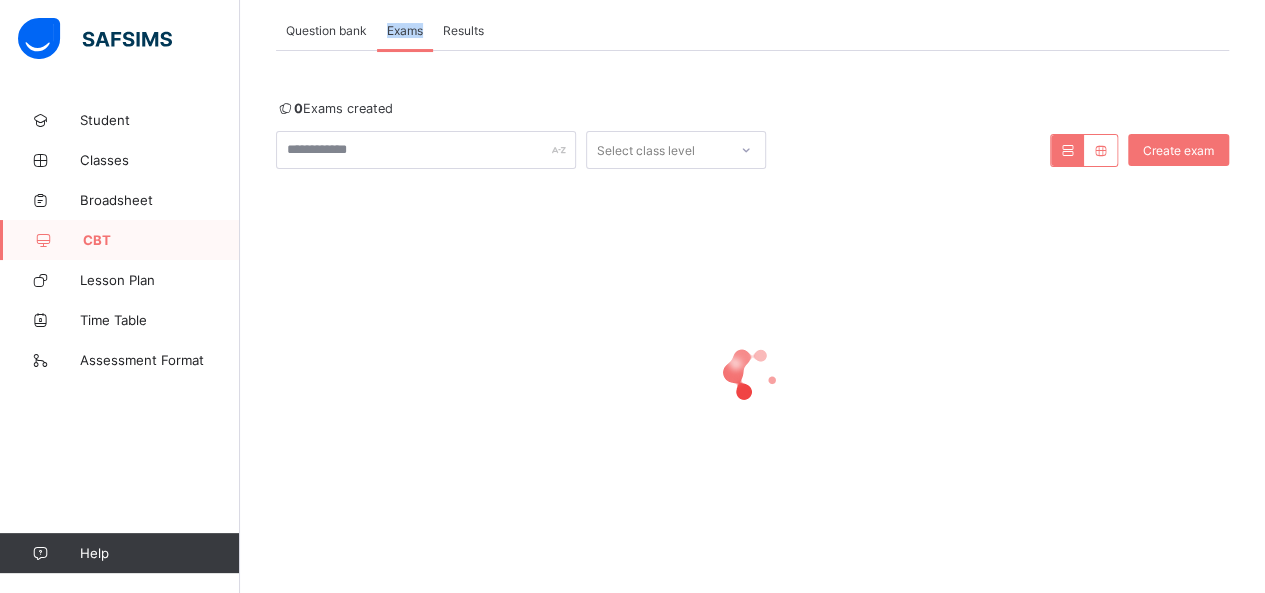 click on "Exams" at bounding box center (405, 30) 